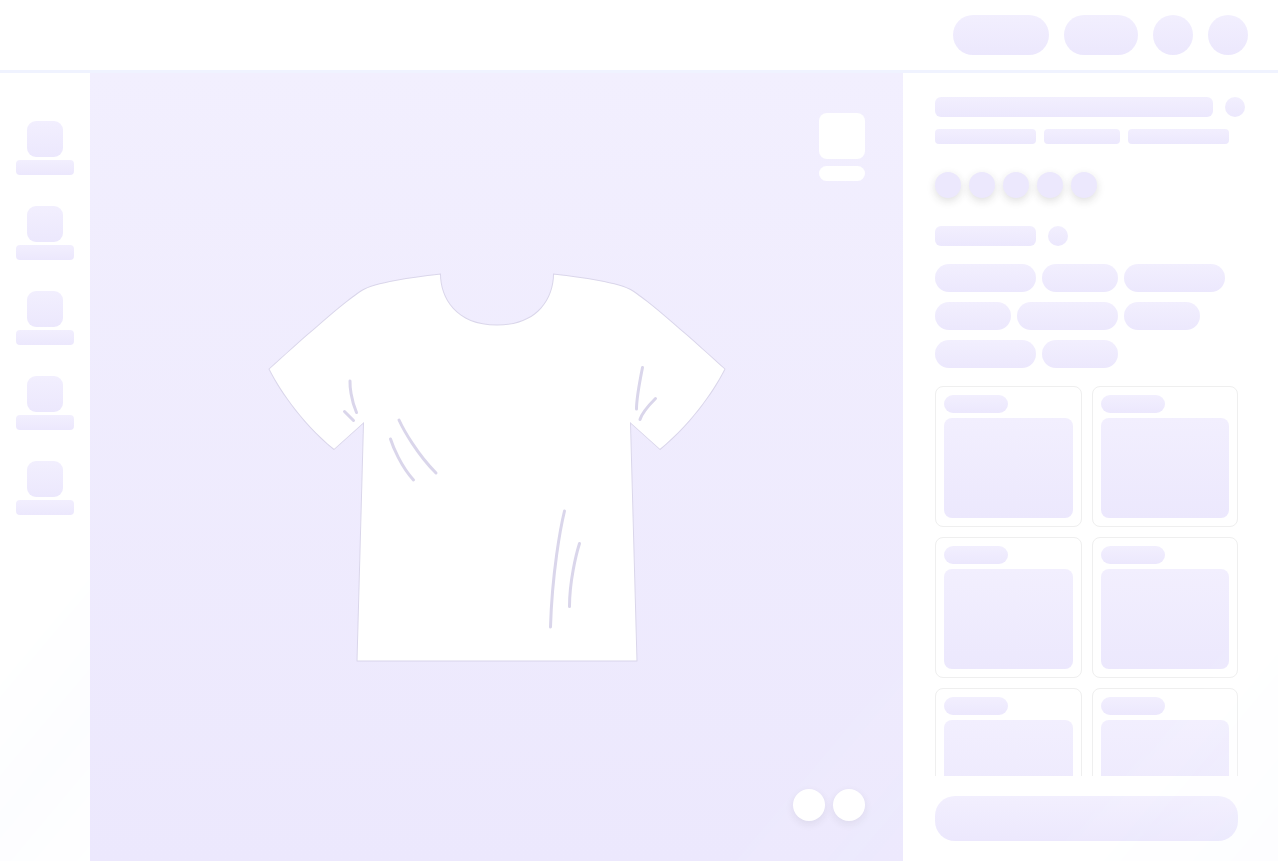 scroll, scrollTop: 0, scrollLeft: 0, axis: both 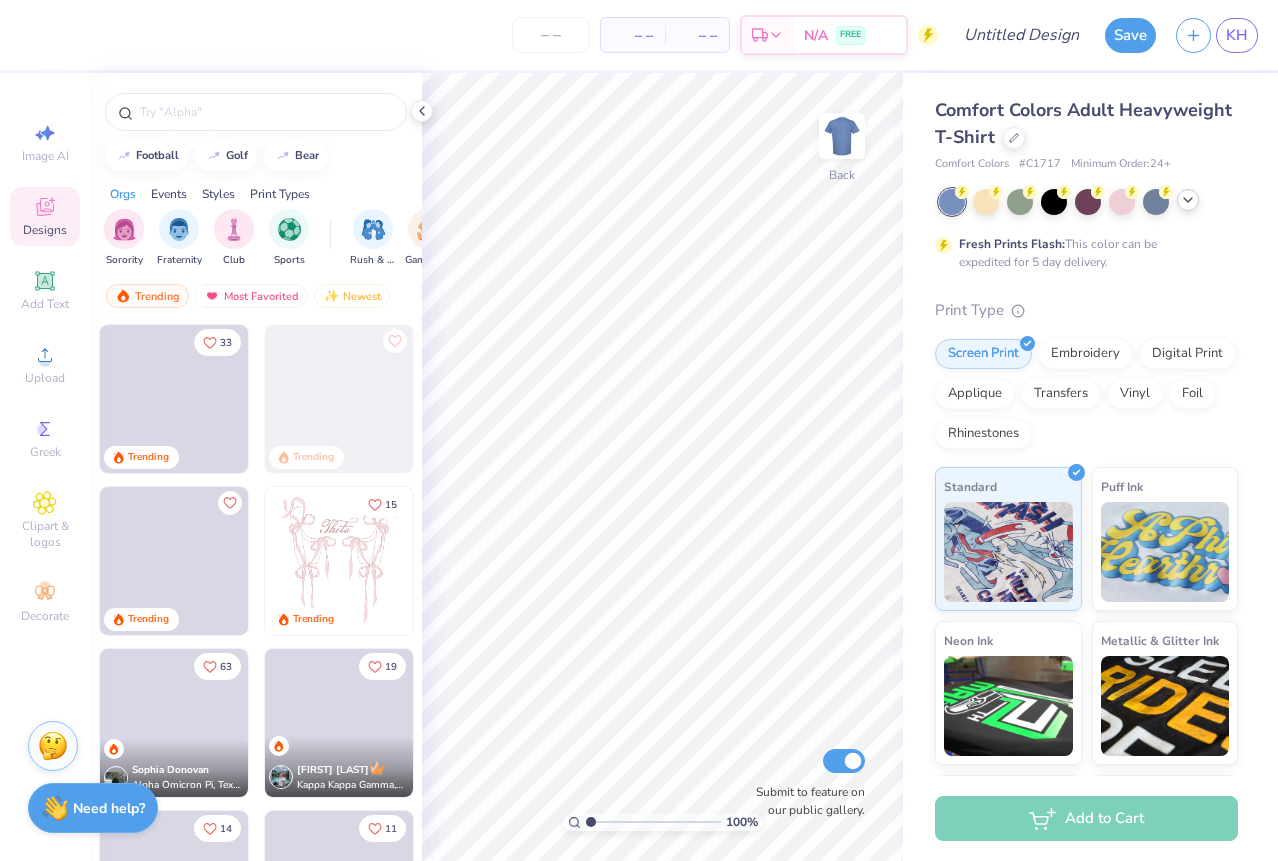 click 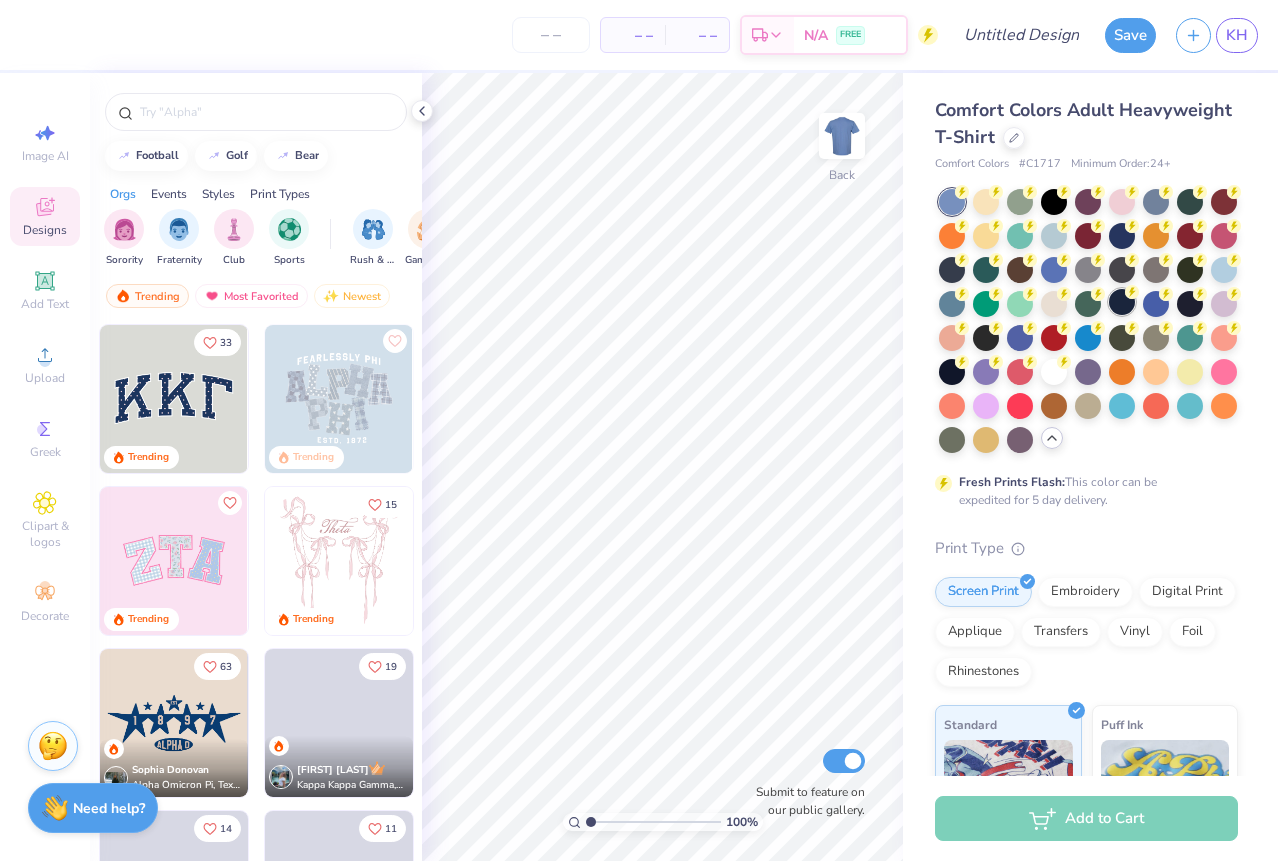 click at bounding box center (1122, 302) 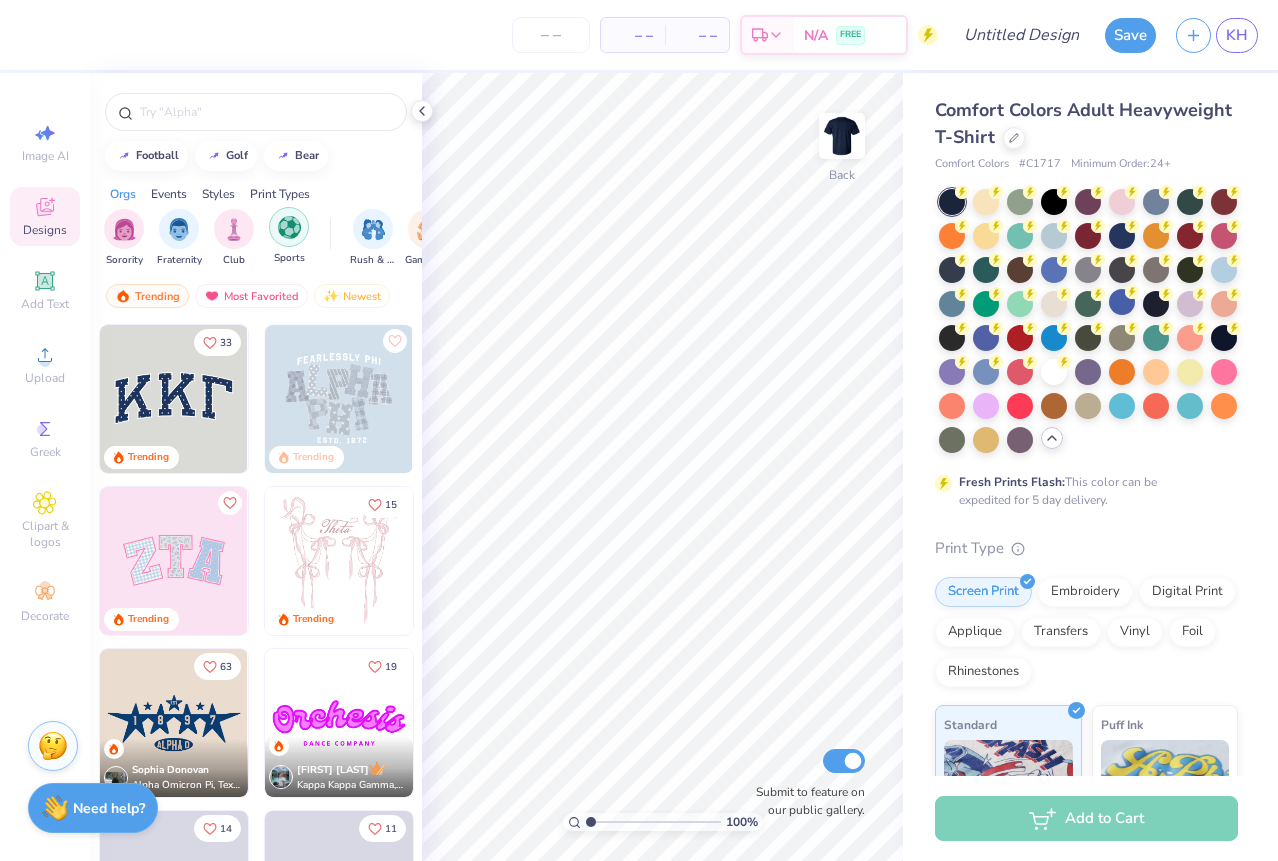 scroll, scrollTop: 0, scrollLeft: 0, axis: both 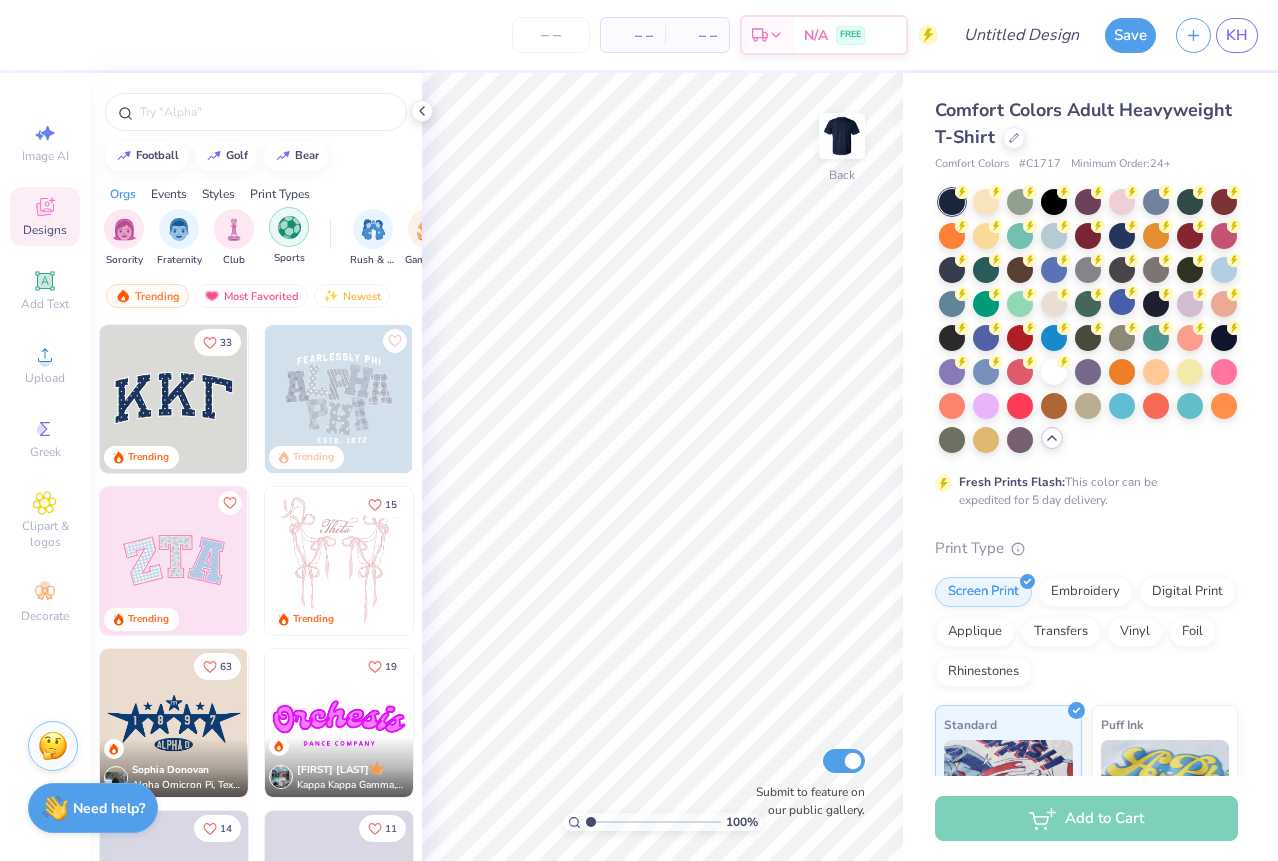 click at bounding box center (289, 227) 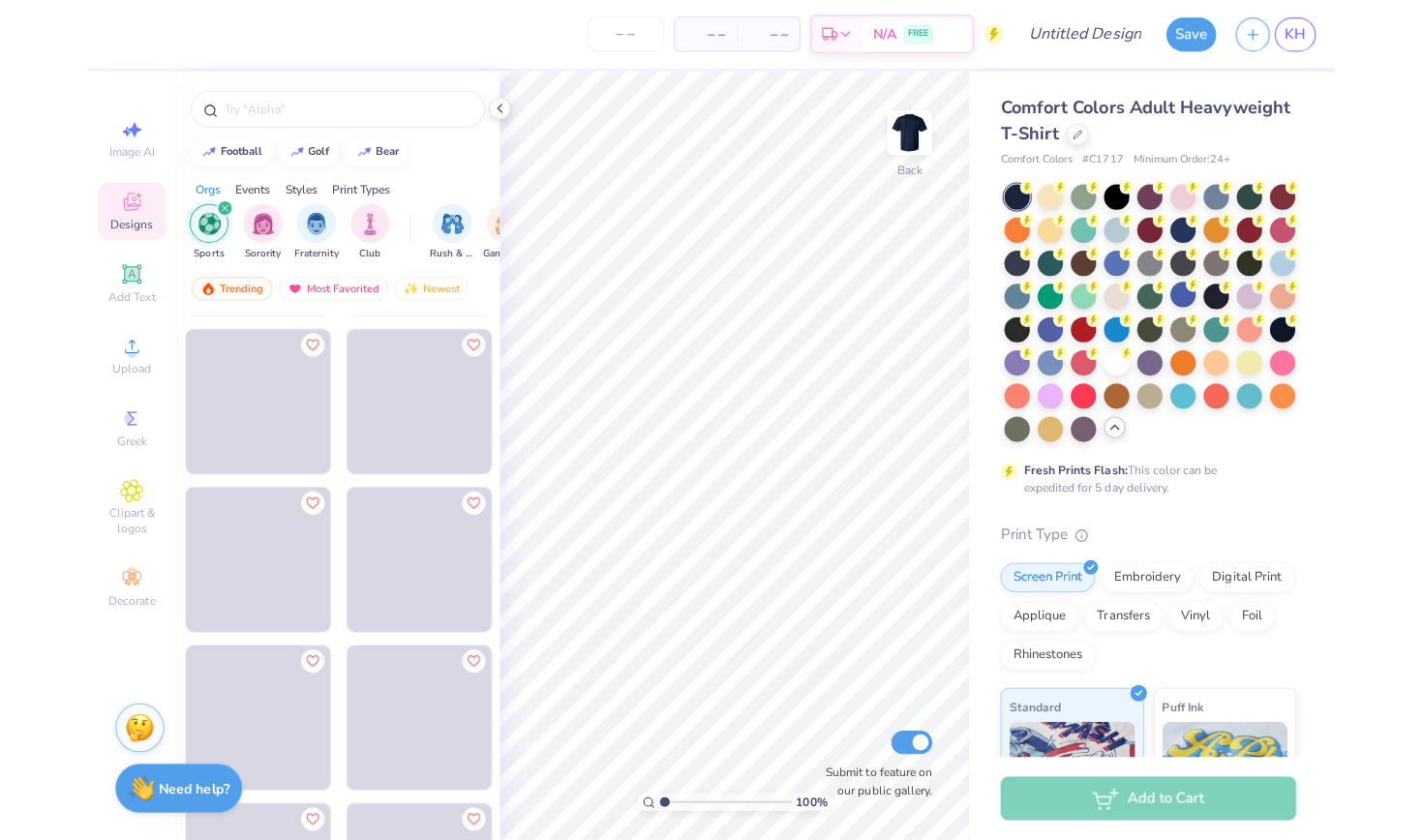 scroll, scrollTop: 154, scrollLeft: 0, axis: vertical 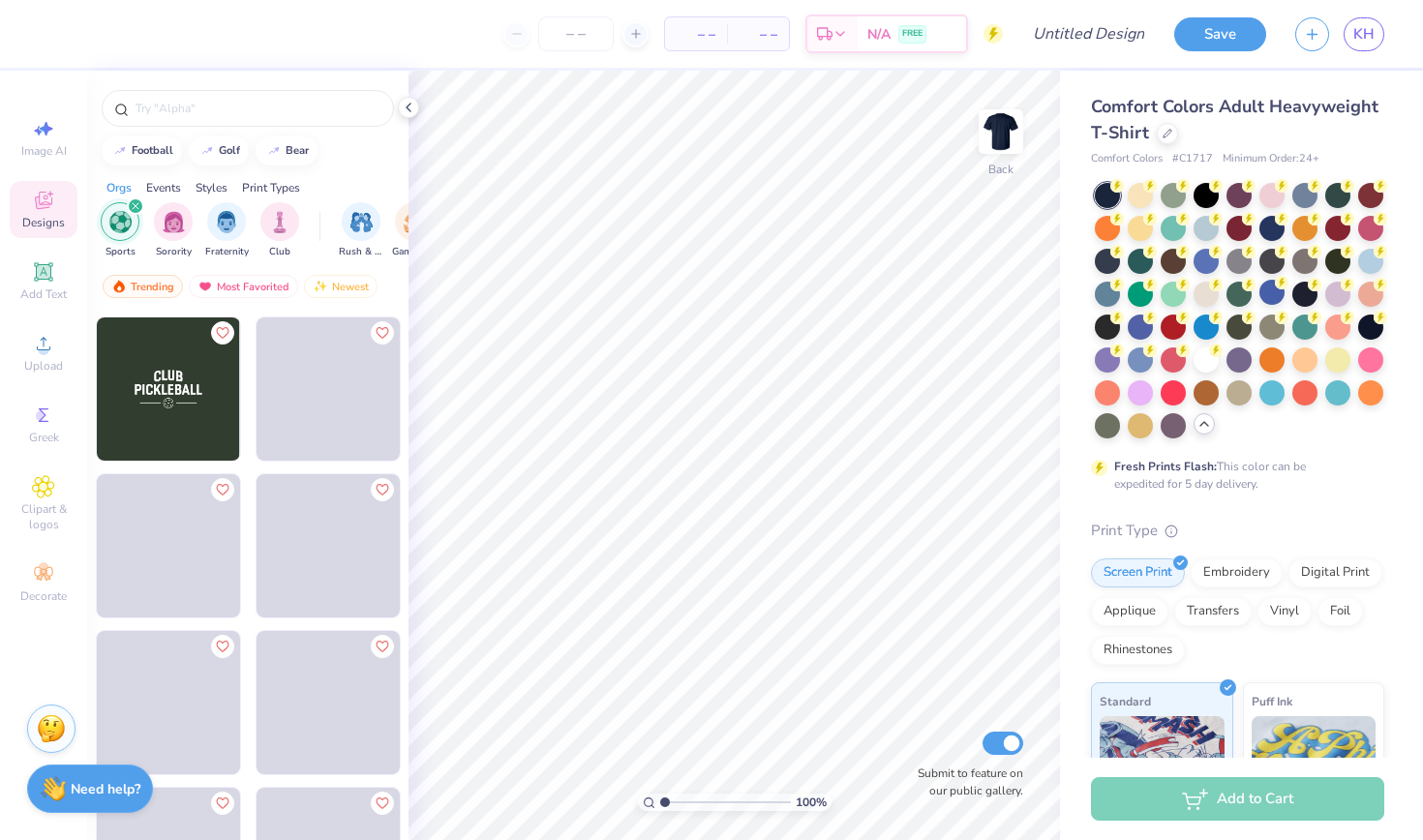 click on "Events" at bounding box center [164, 188] 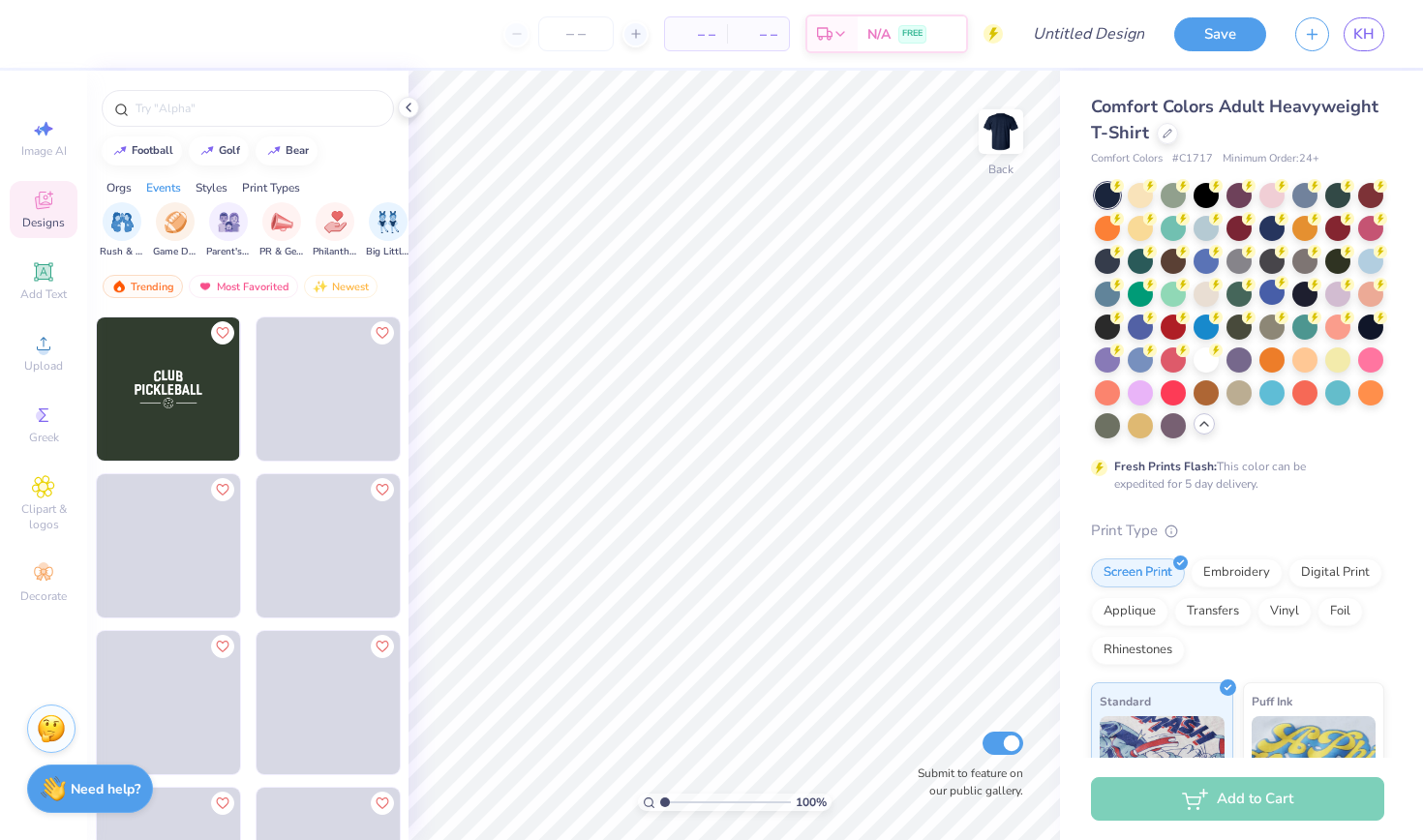 scroll, scrollTop: 0, scrollLeft: 241, axis: horizontal 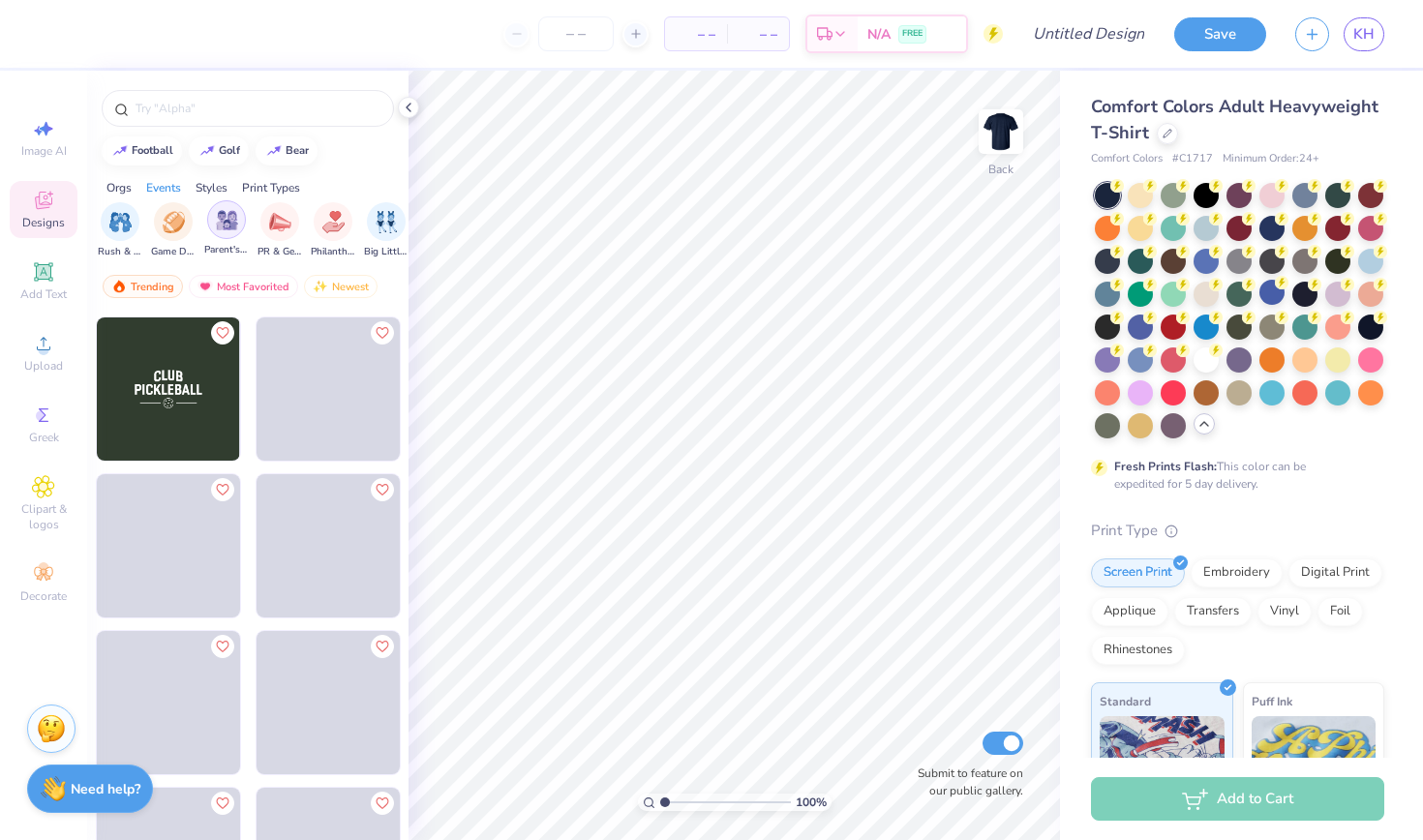 click at bounding box center (227, 220) 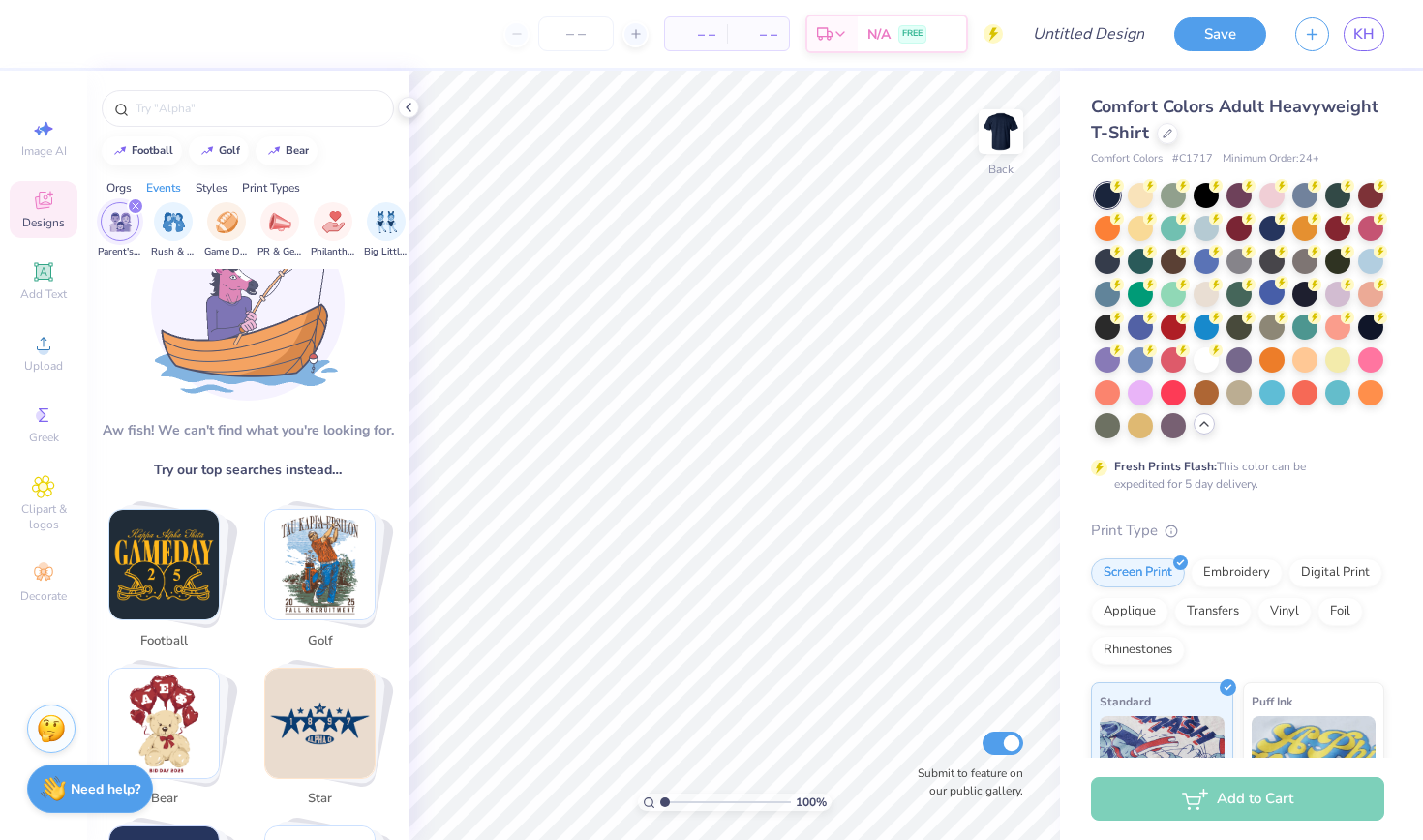 scroll, scrollTop: 58, scrollLeft: 0, axis: vertical 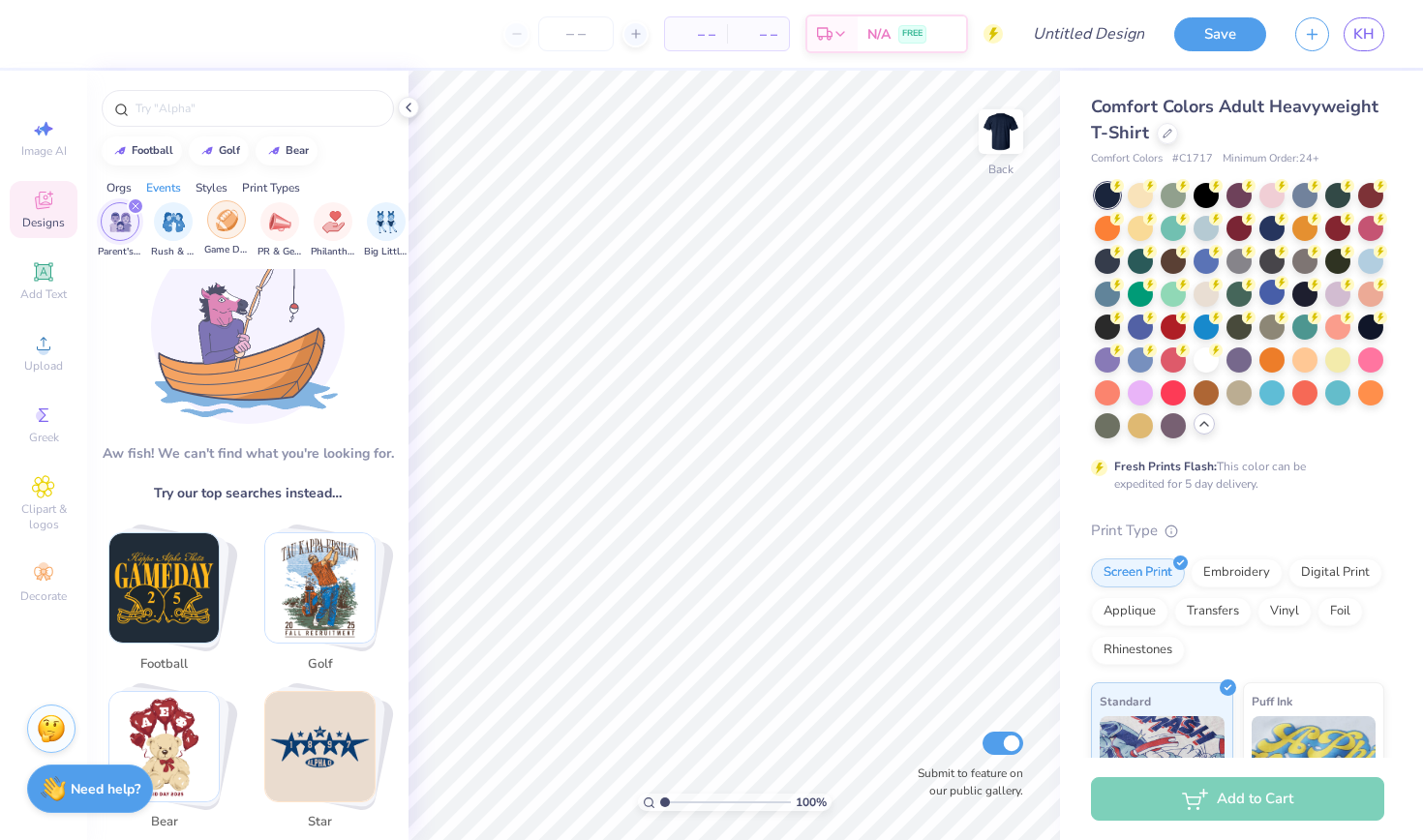 click at bounding box center (227, 220) 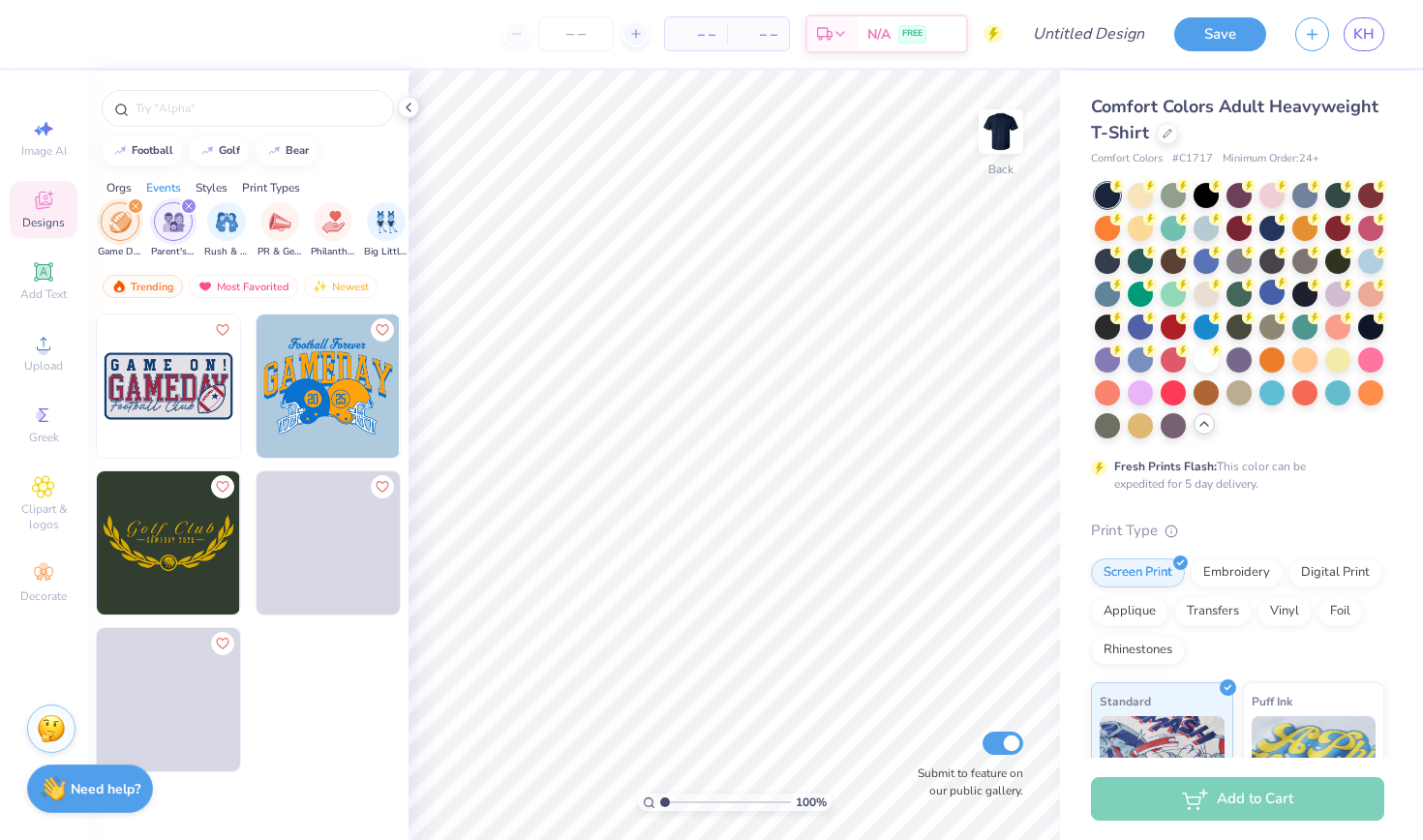 click at bounding box center (189, 206) 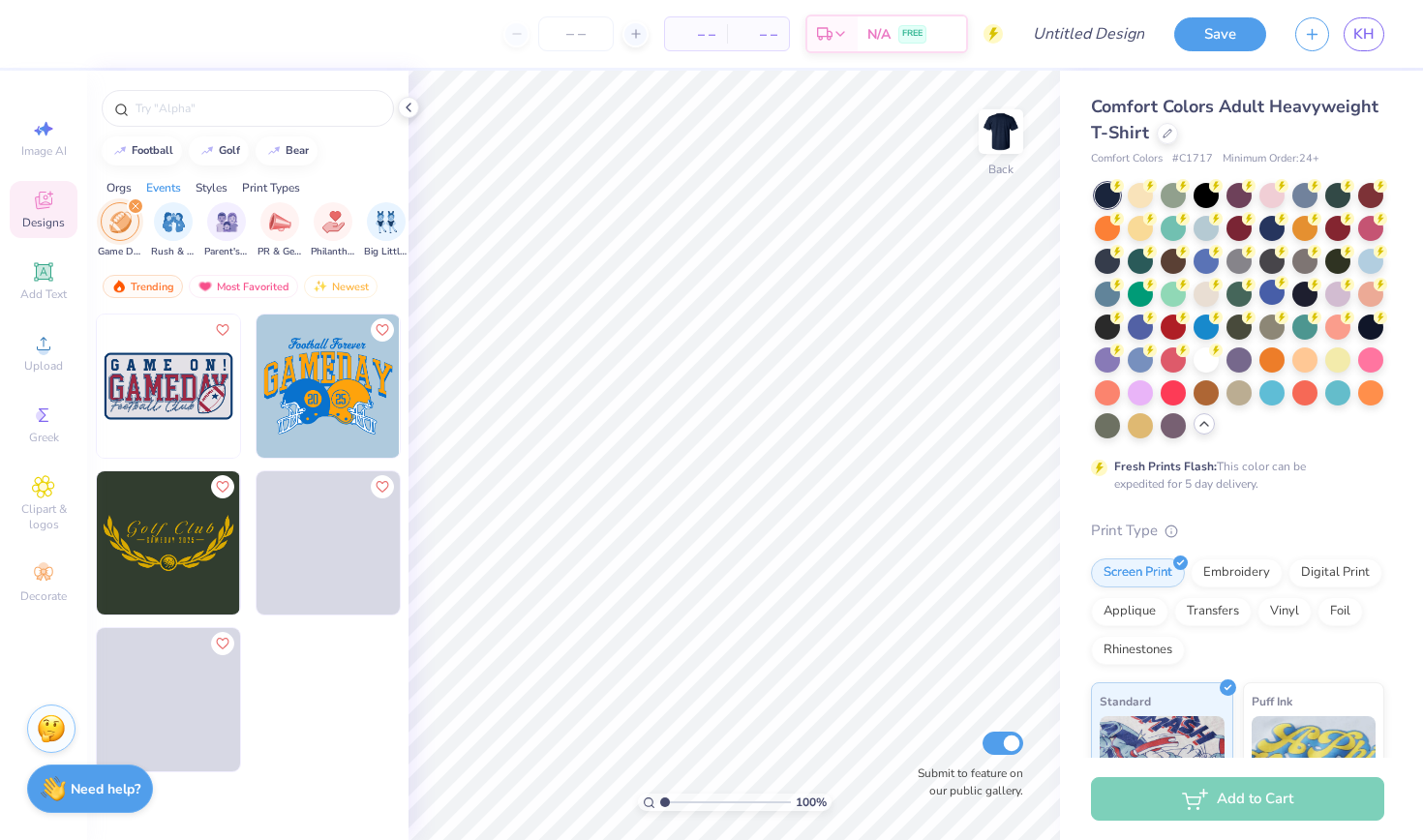 click 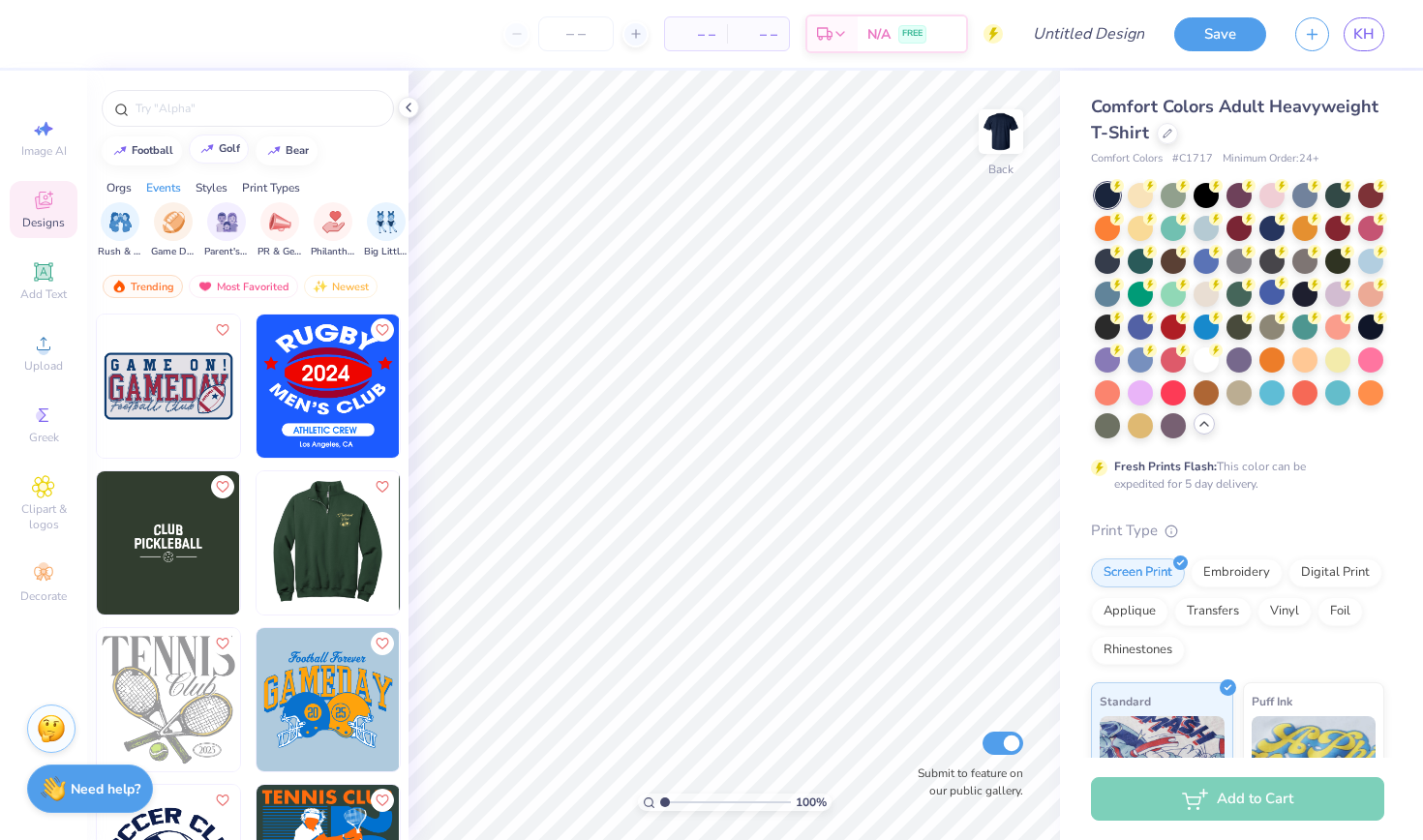 scroll, scrollTop: 0, scrollLeft: 0, axis: both 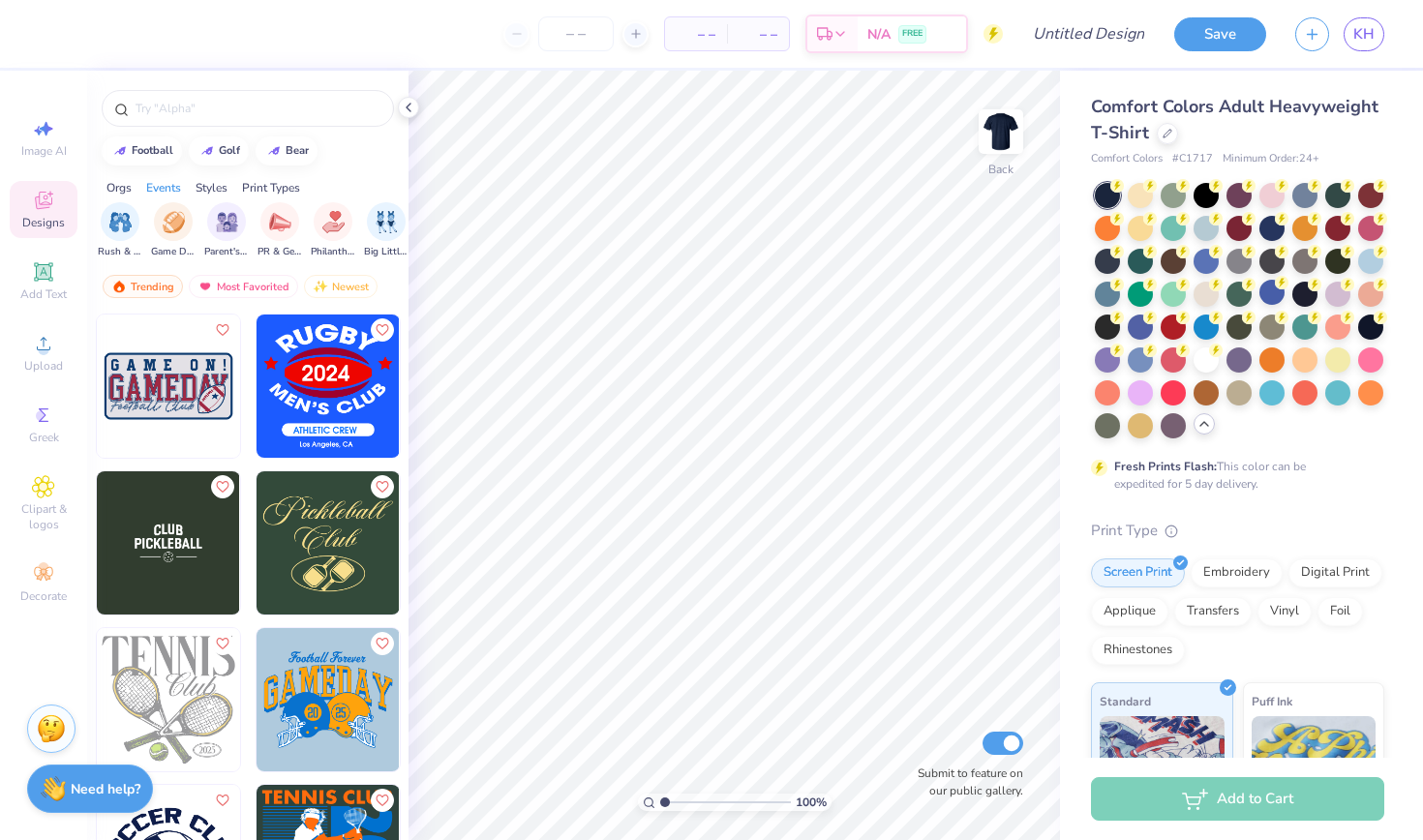 click on "Orgs" at bounding box center (119, 188) 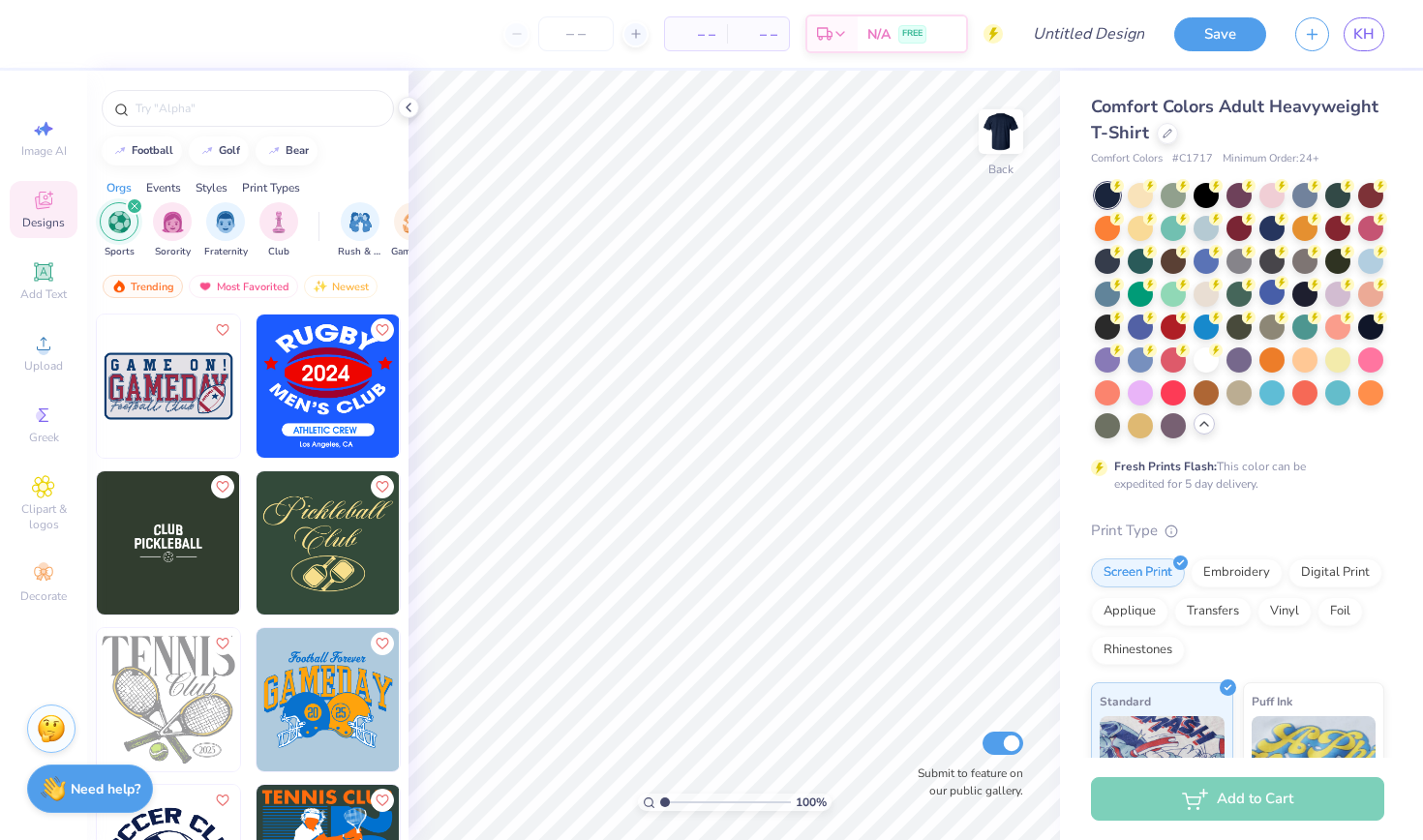 scroll, scrollTop: 0, scrollLeft: 0, axis: both 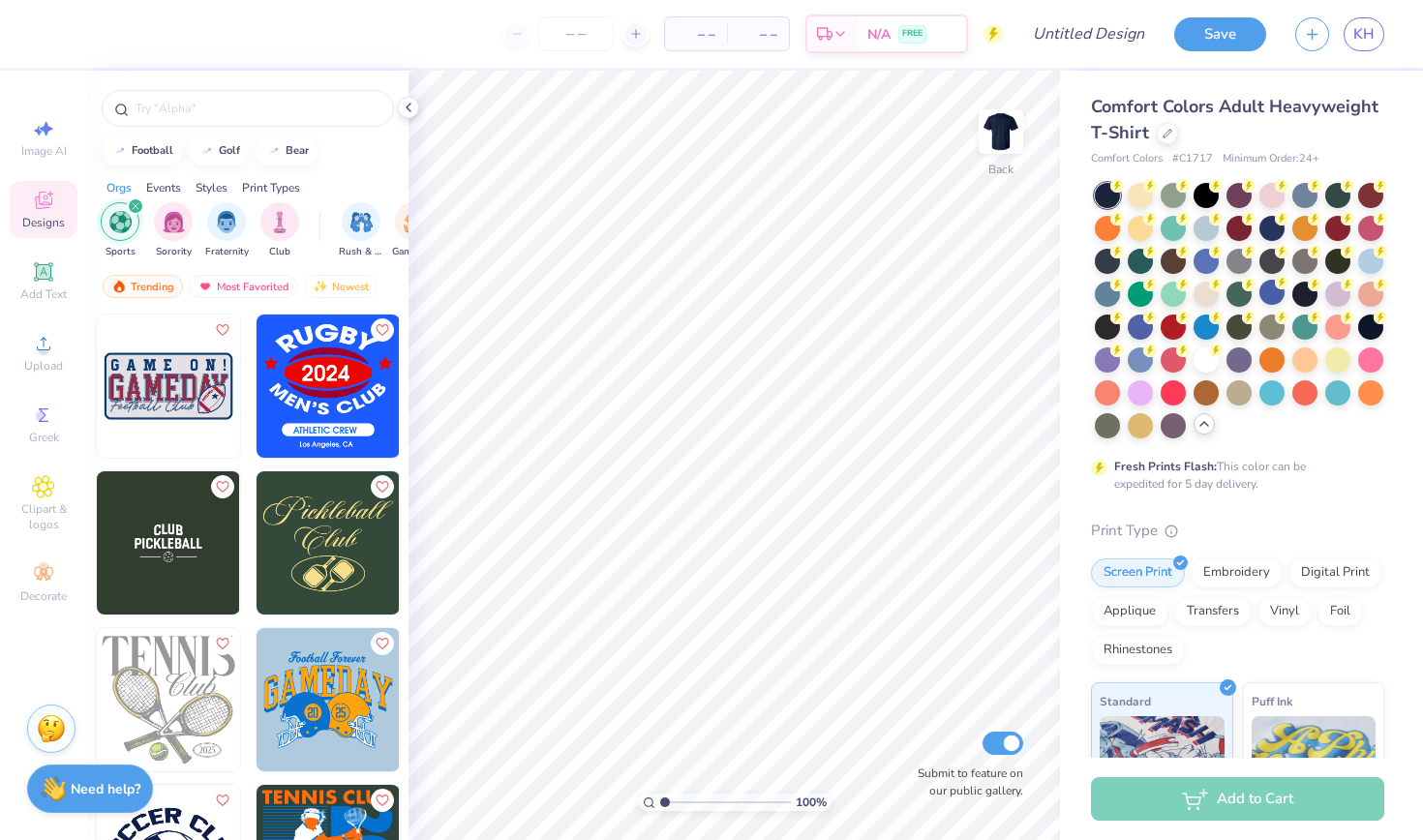 click at bounding box center [136, 206] 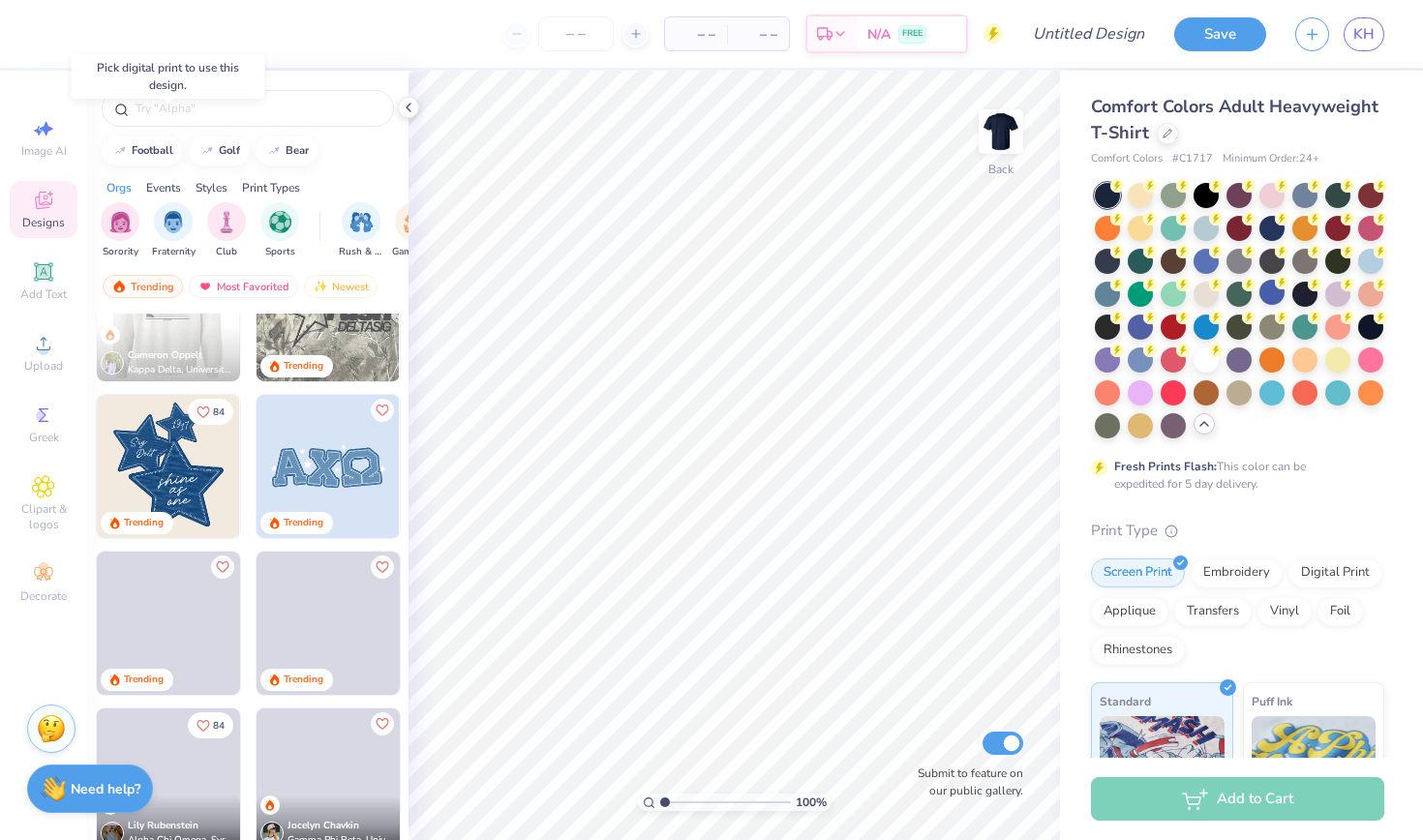scroll, scrollTop: 1144, scrollLeft: 0, axis: vertical 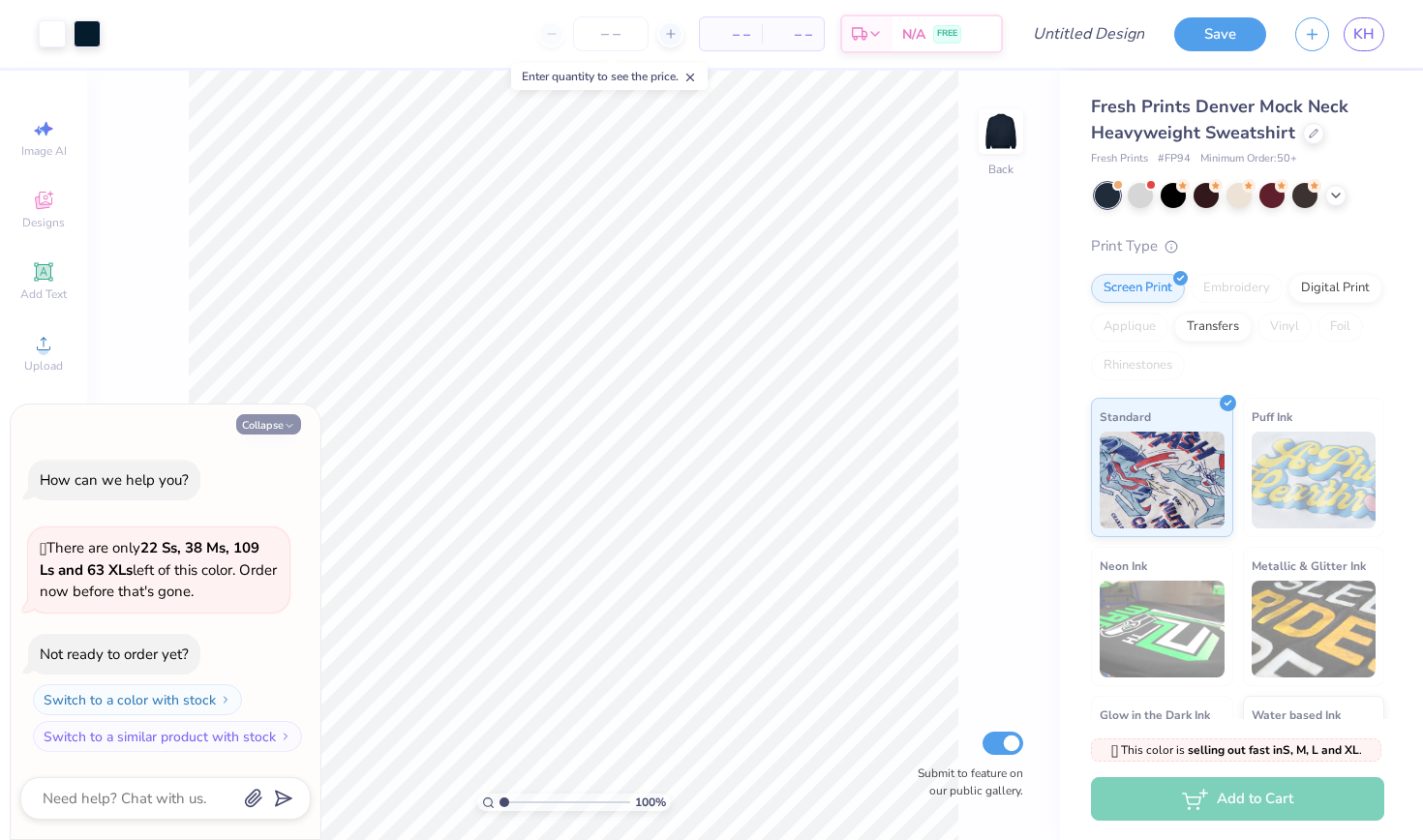 click on "Collapse" at bounding box center [268, 424] 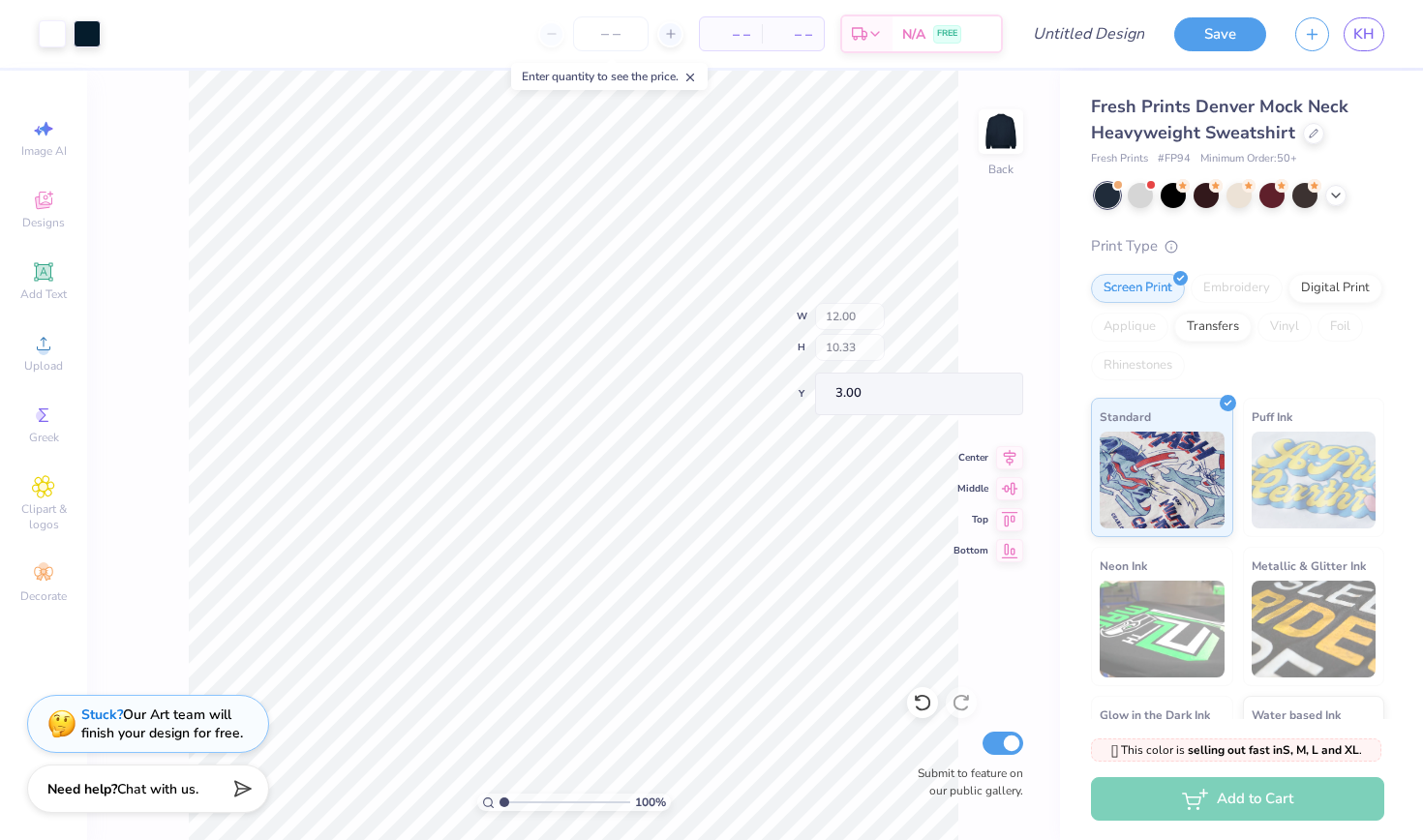 type on "3.27" 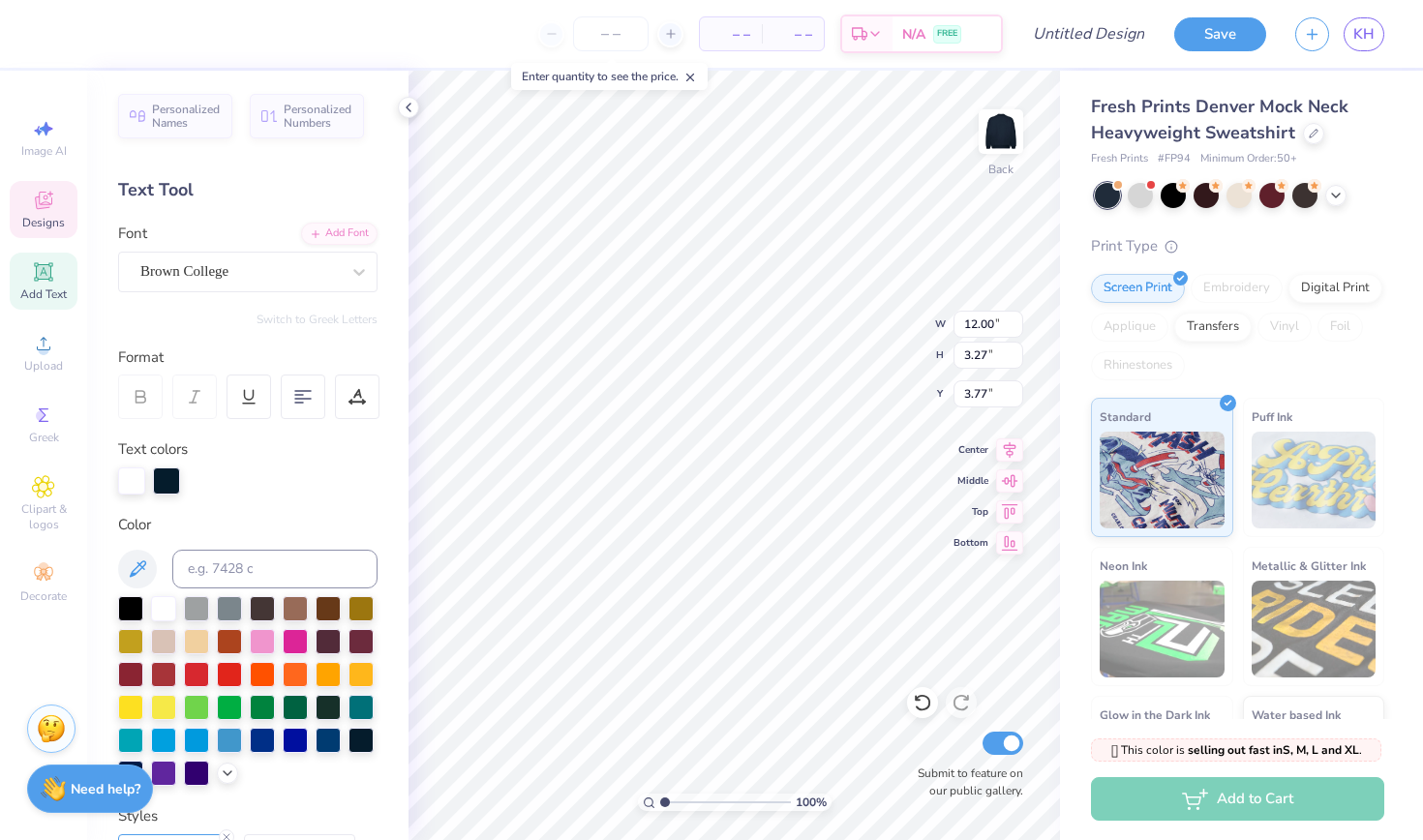 scroll, scrollTop: 0, scrollLeft: 0, axis: both 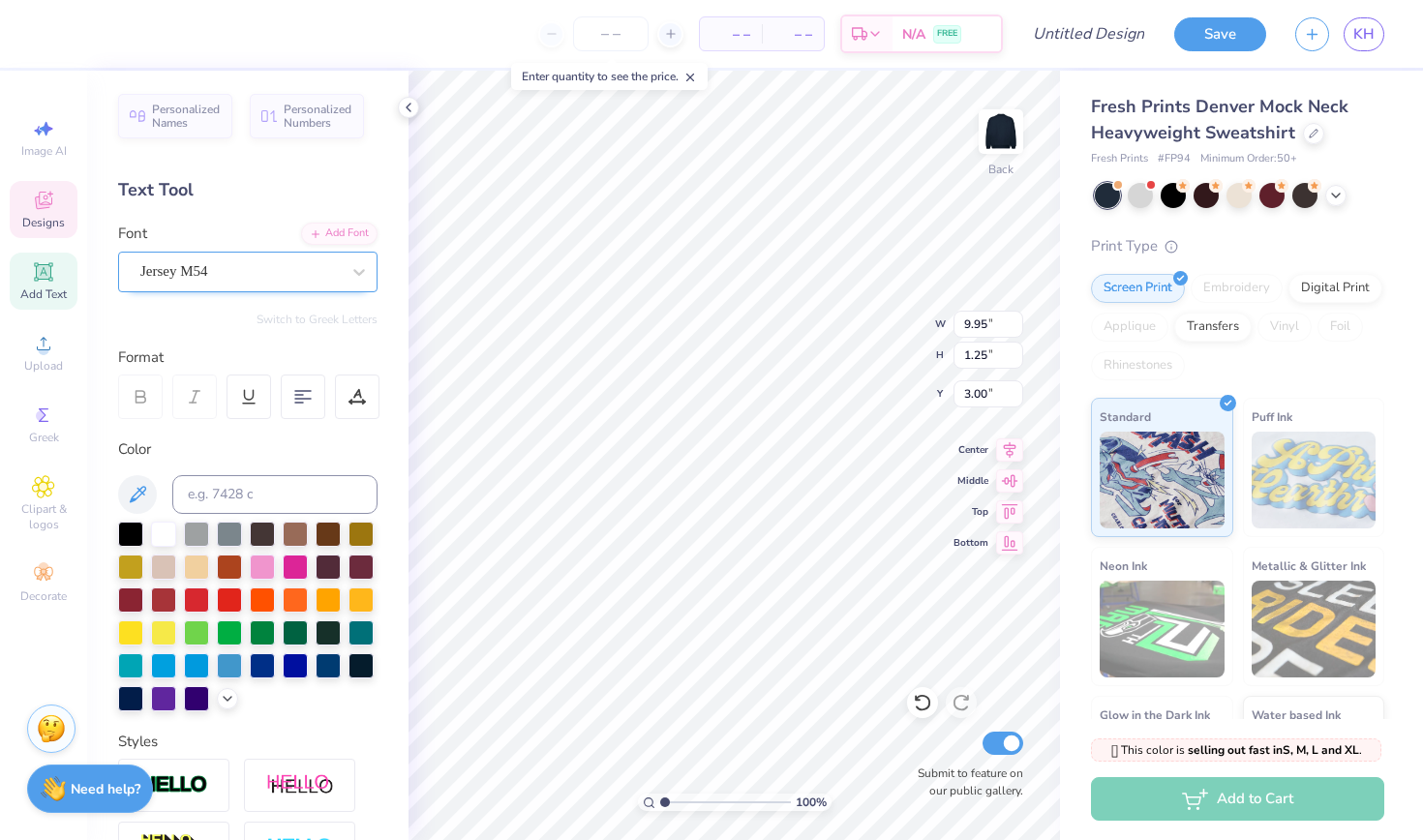 type on "[RELATION] [EVENT] [YEAR]" 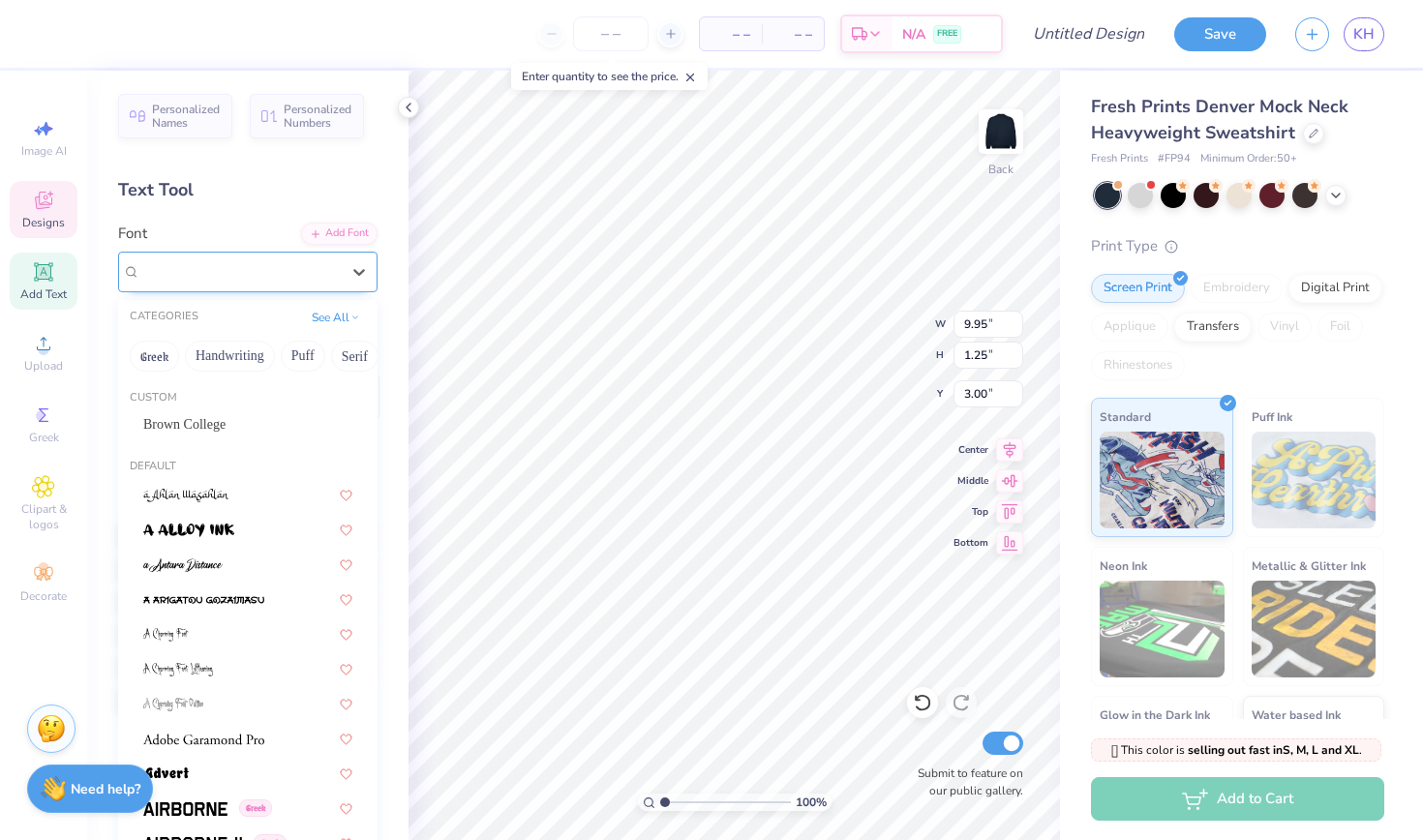 click on "Jersey M54" at bounding box center (248, 272) 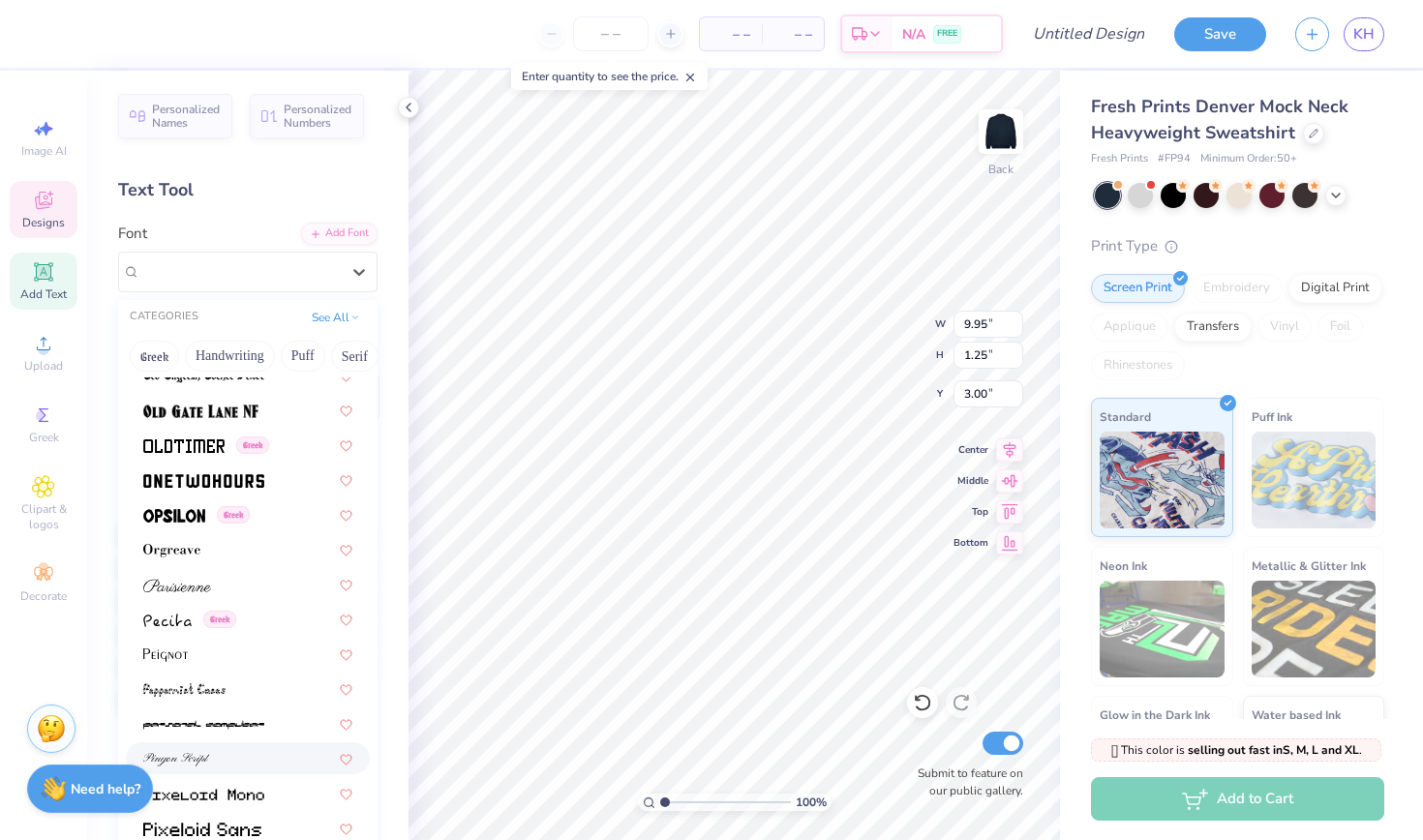 scroll, scrollTop: 7785, scrollLeft: 0, axis: vertical 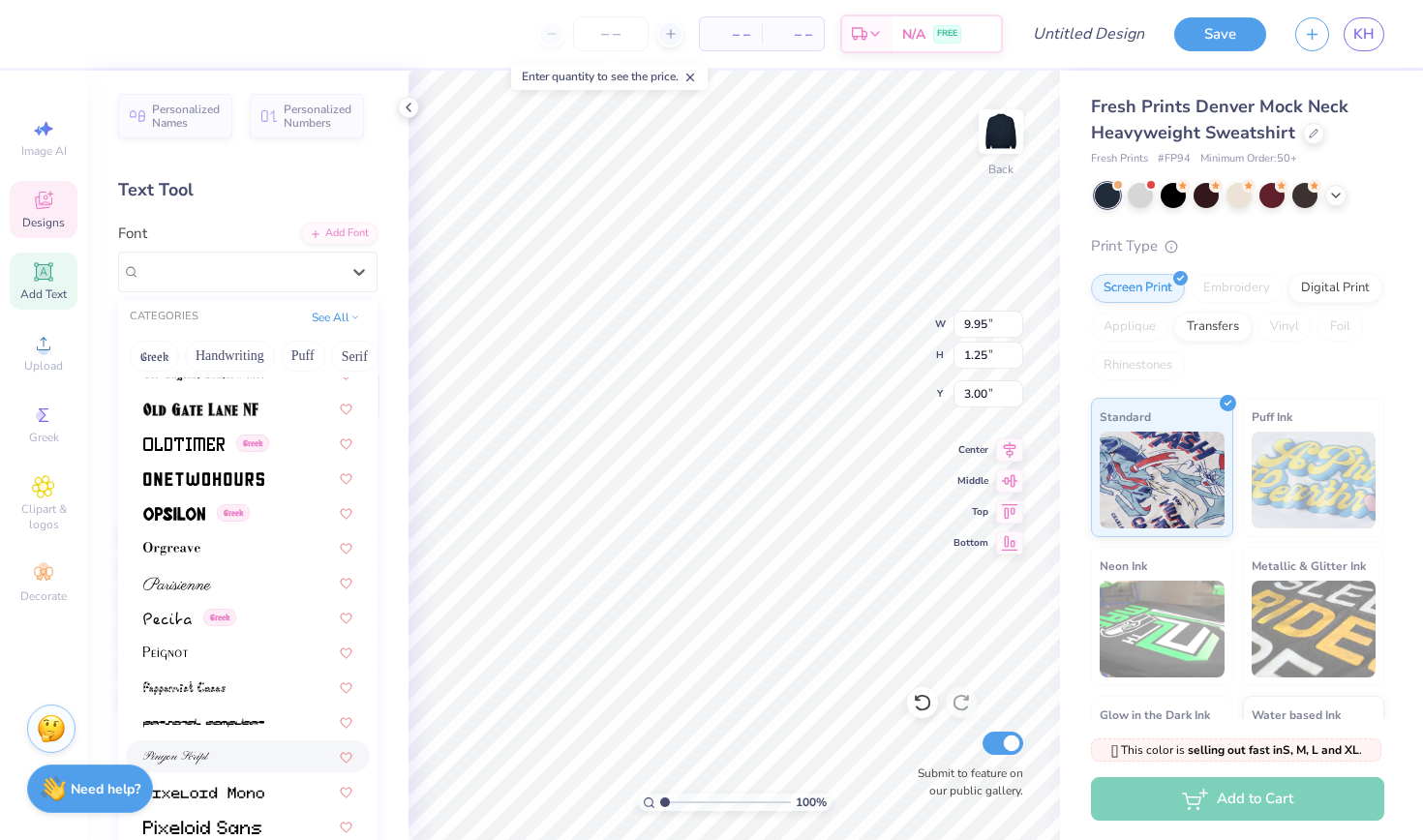 click at bounding box center [248, 756] 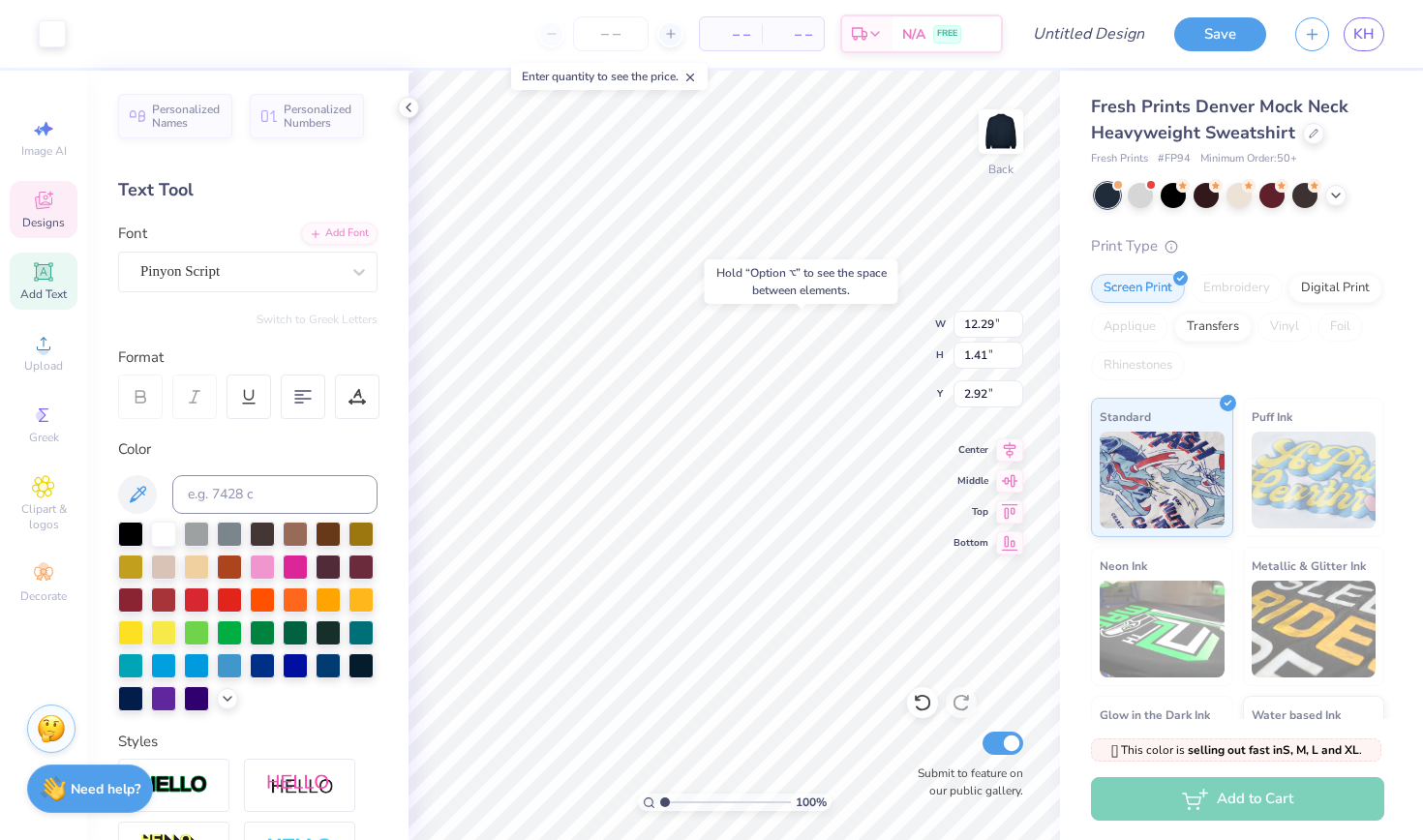 type on "3.00" 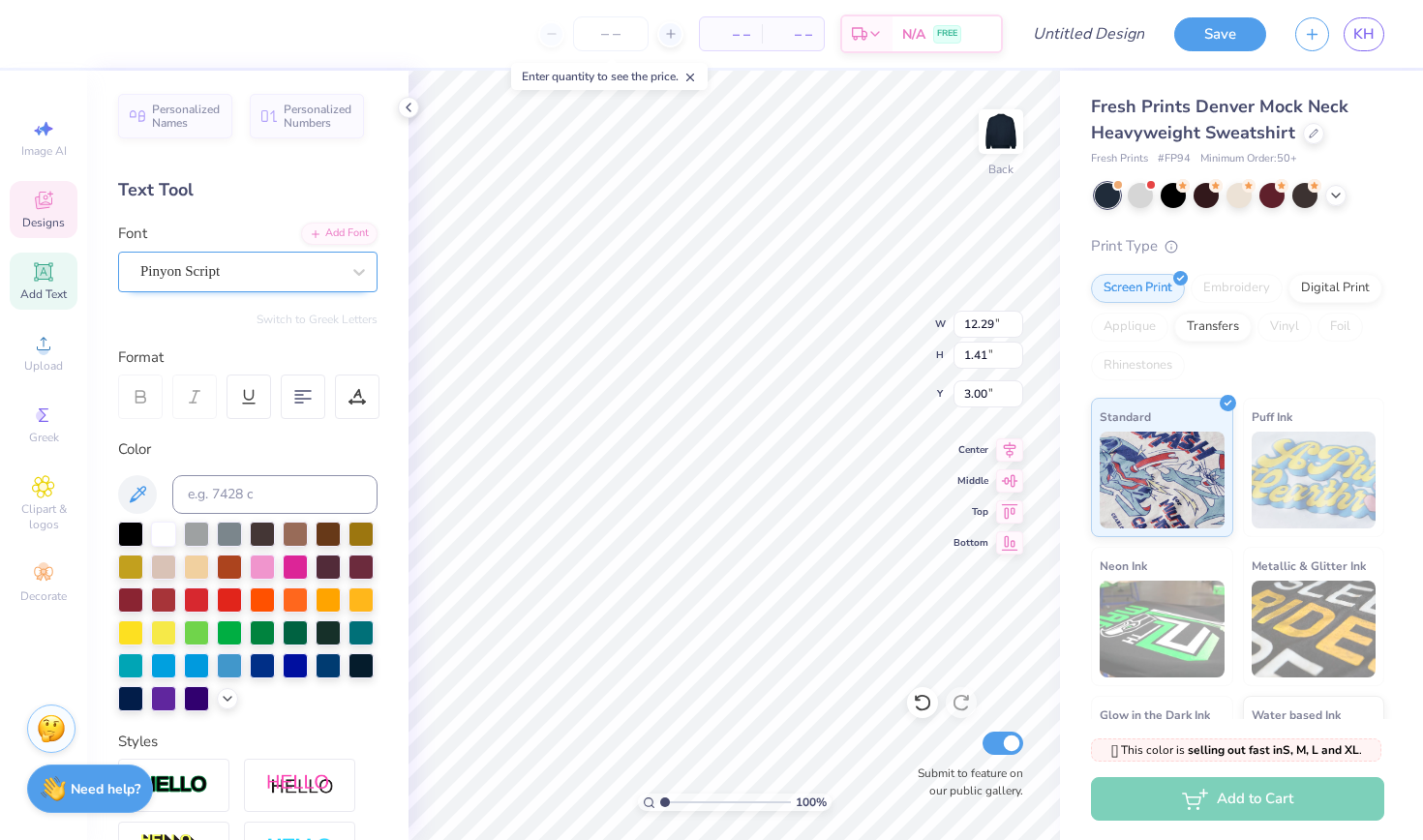 click on "Pinyon Script" at bounding box center [180, 271] 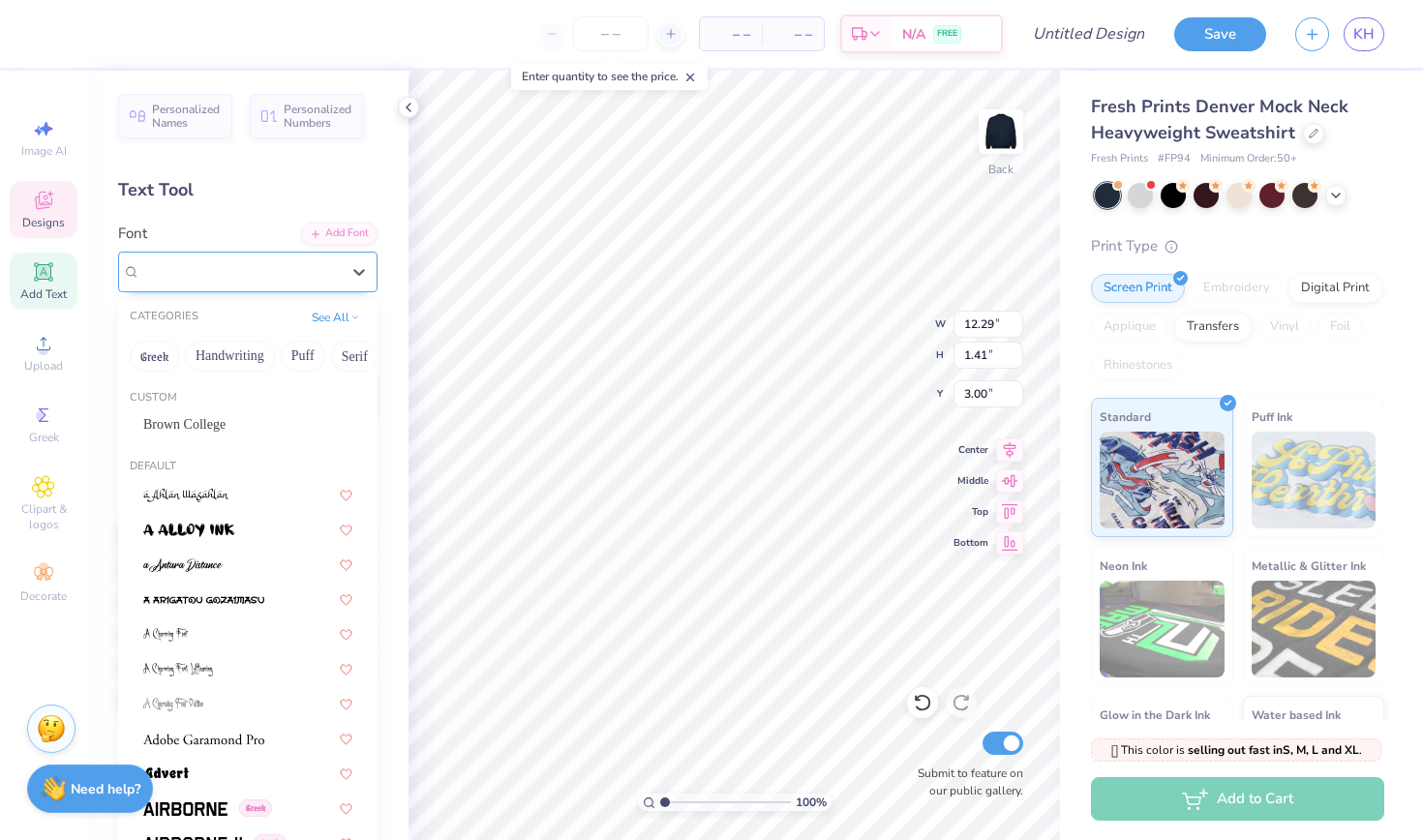 click on "Pinyon Script" at bounding box center (240, 271) 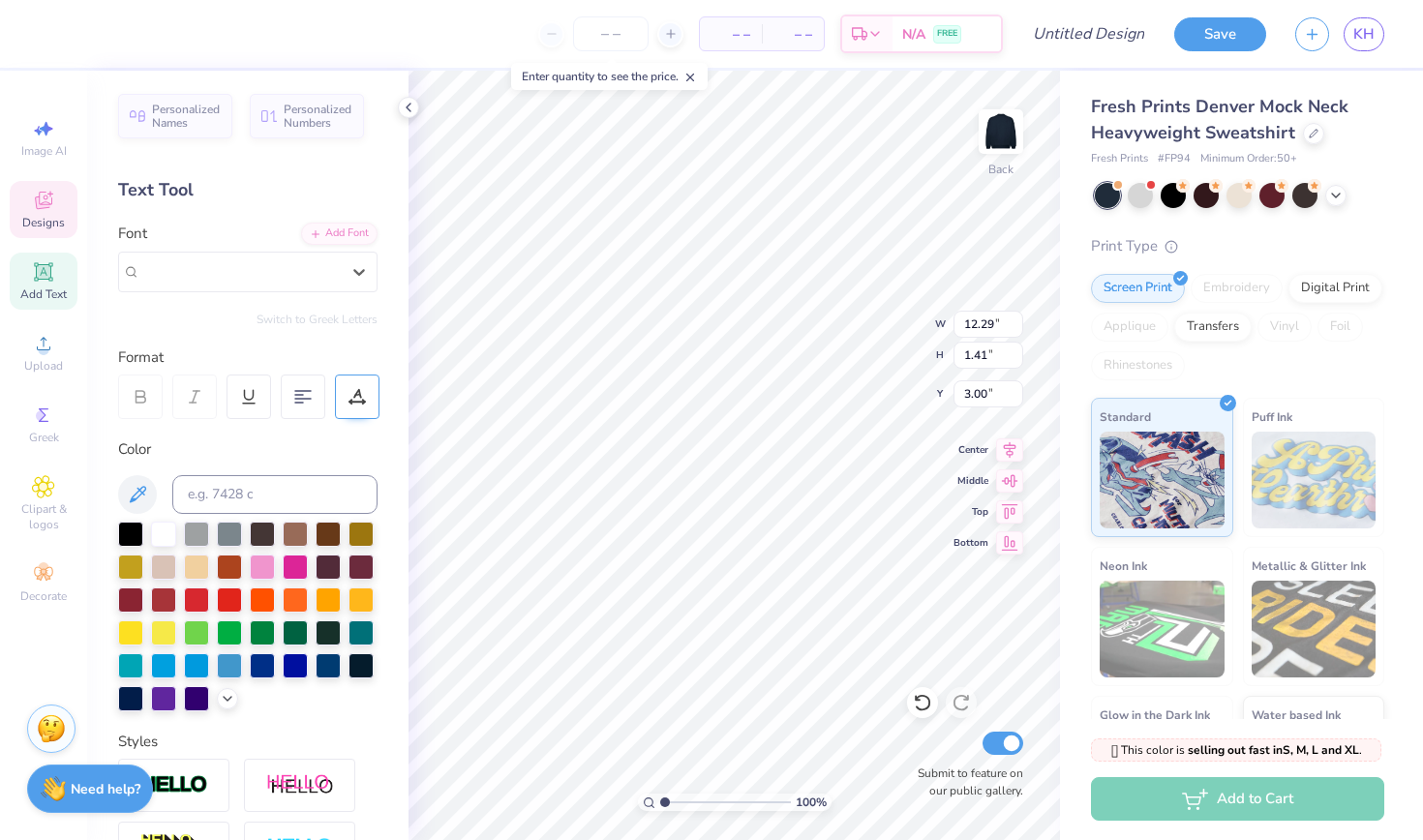 click 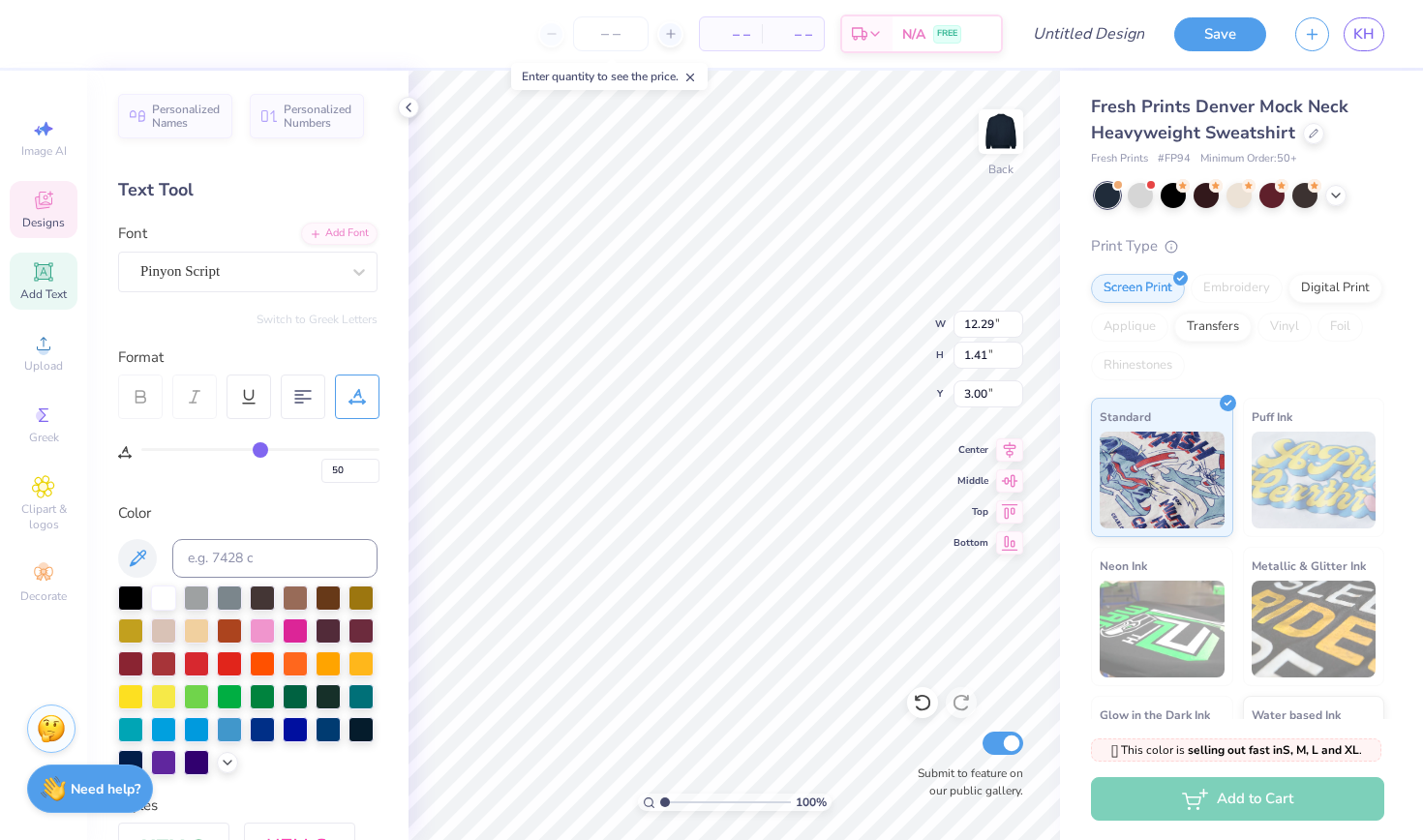 type on "49" 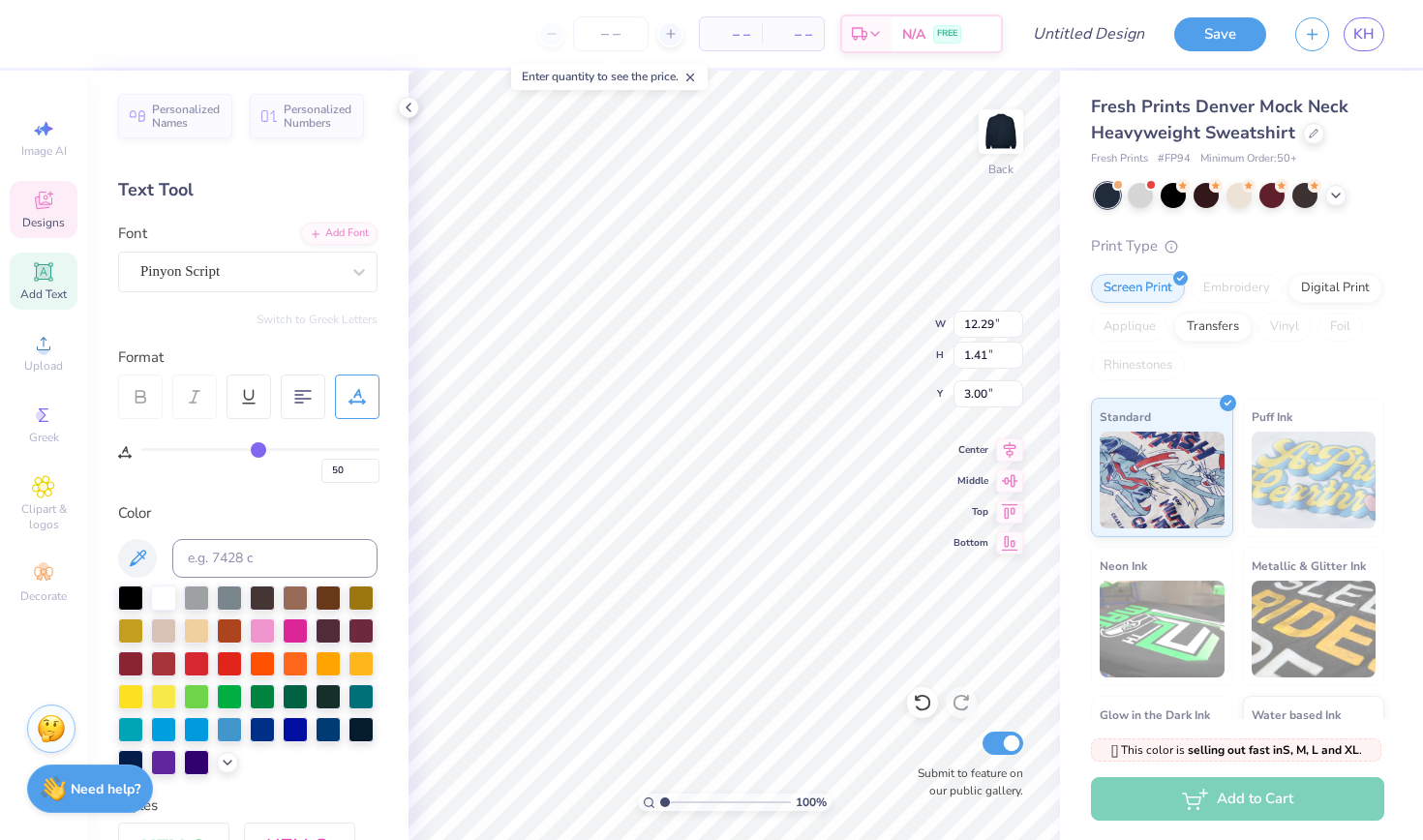 type on "49" 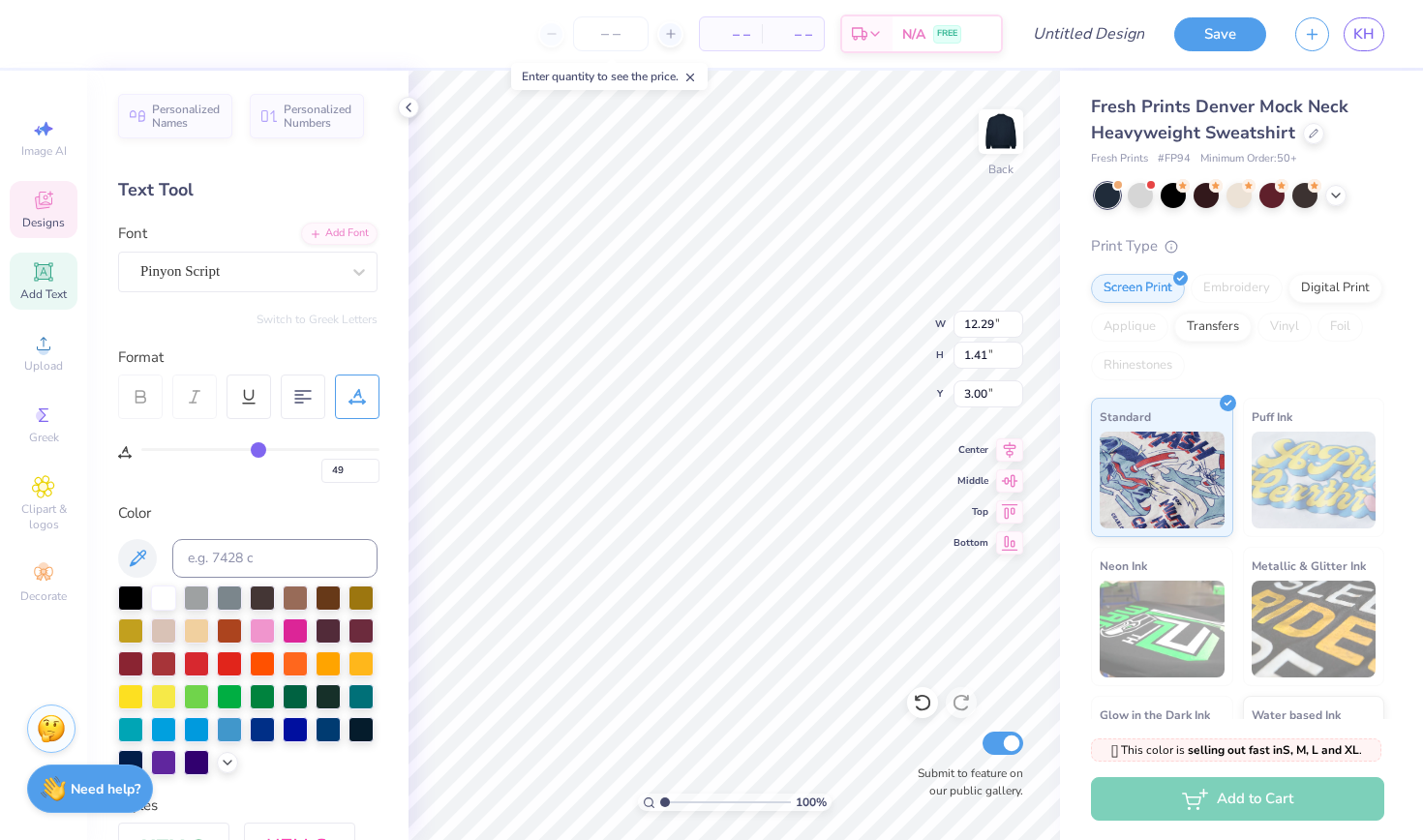 type on "50" 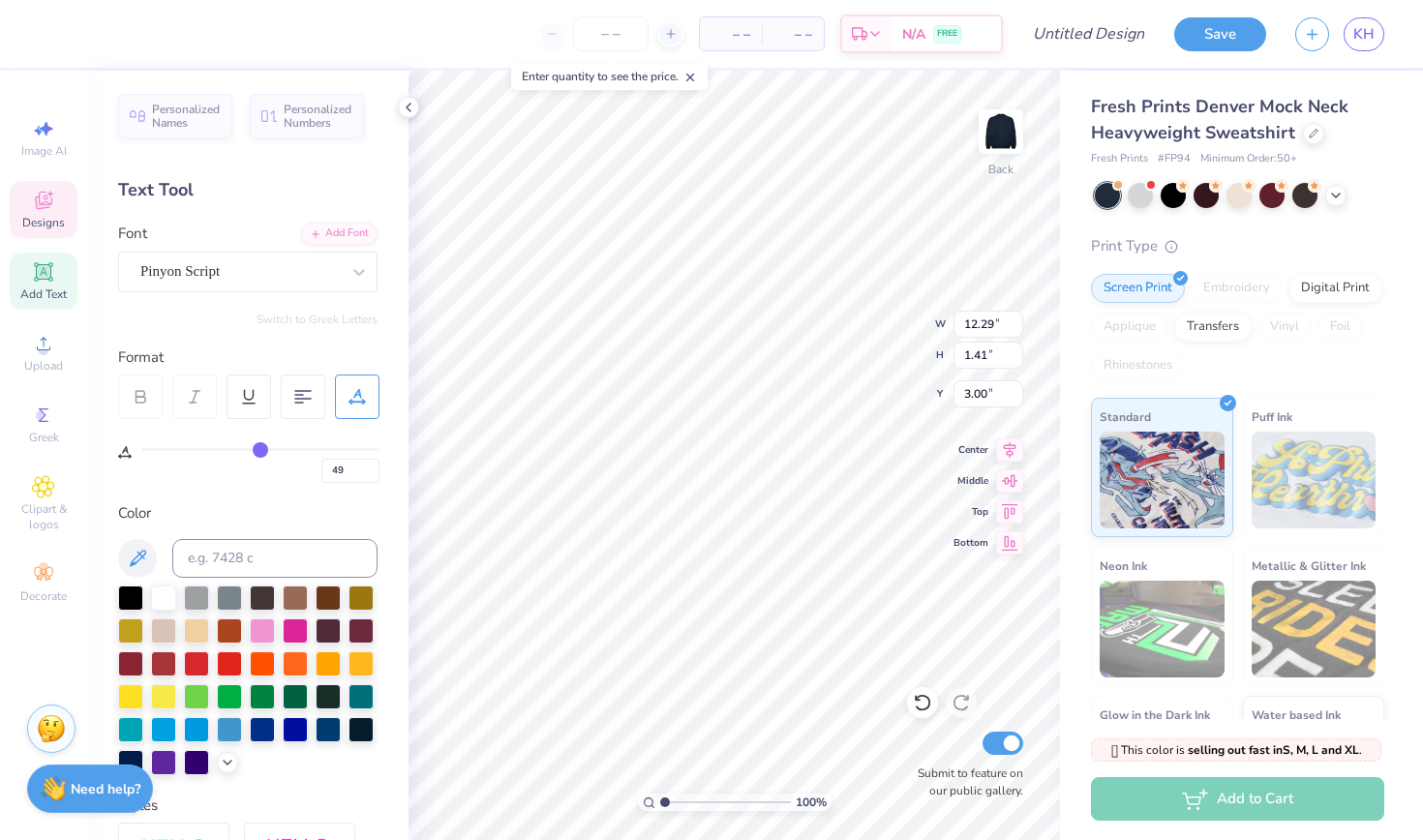type on "50" 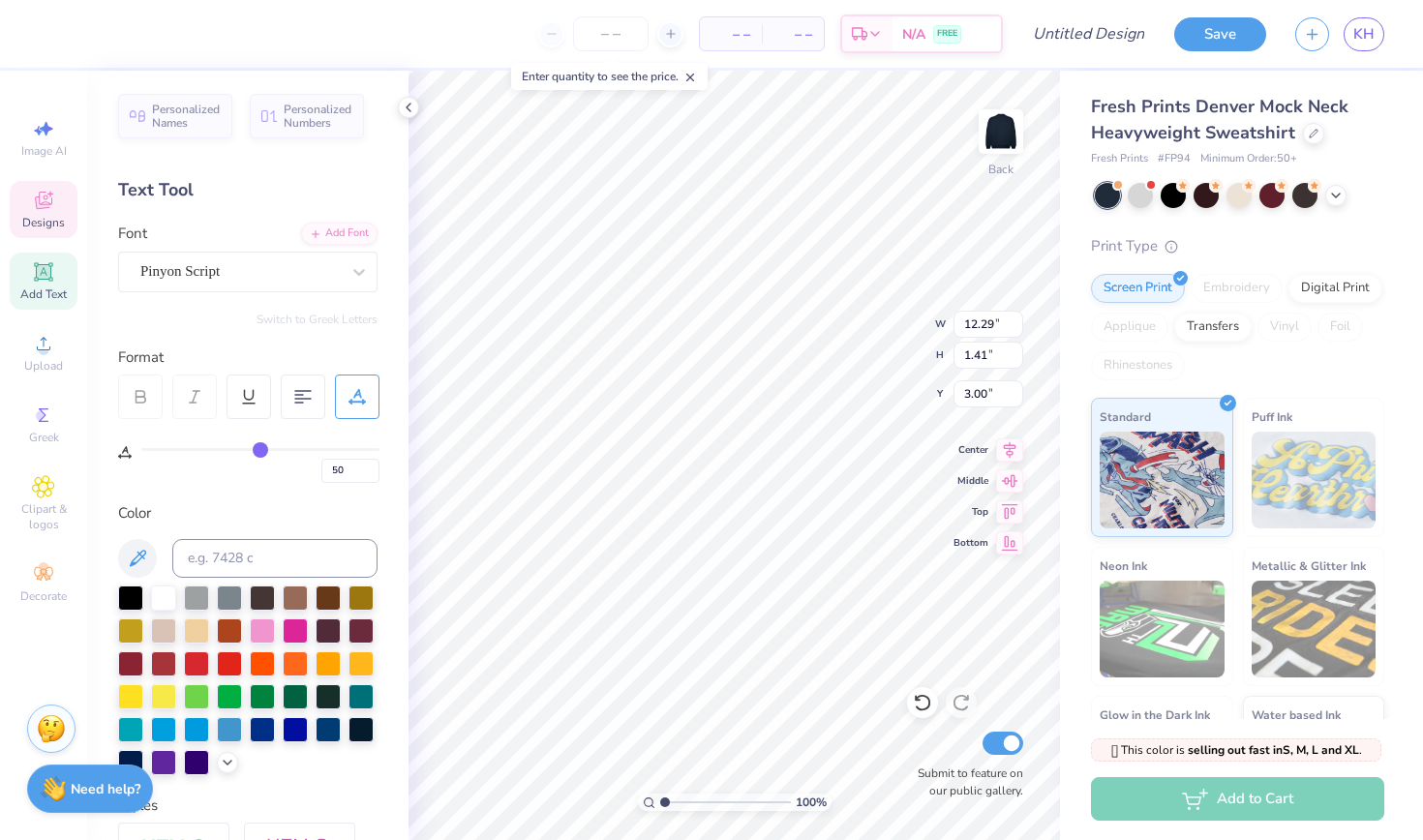 type on "51" 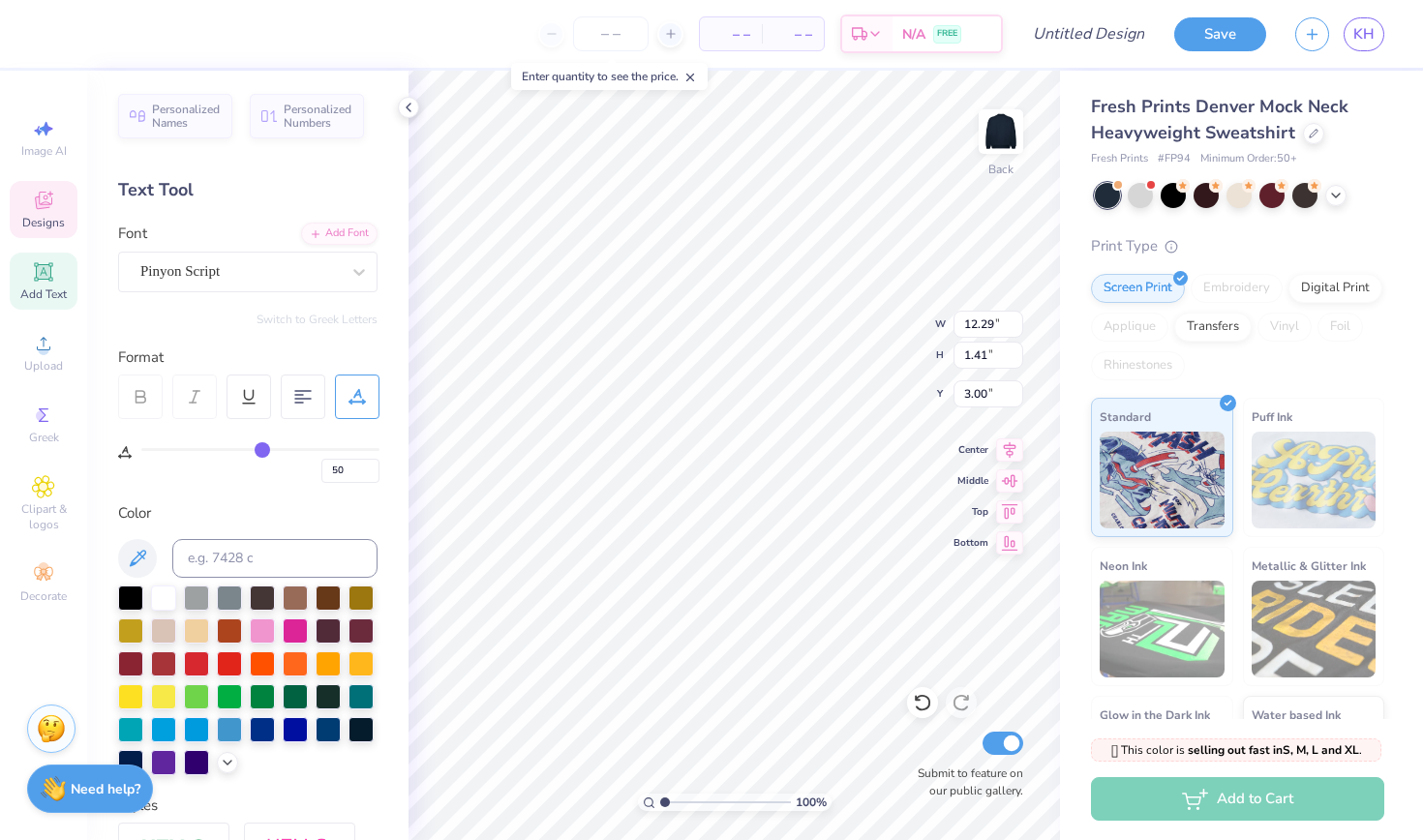 type on "51" 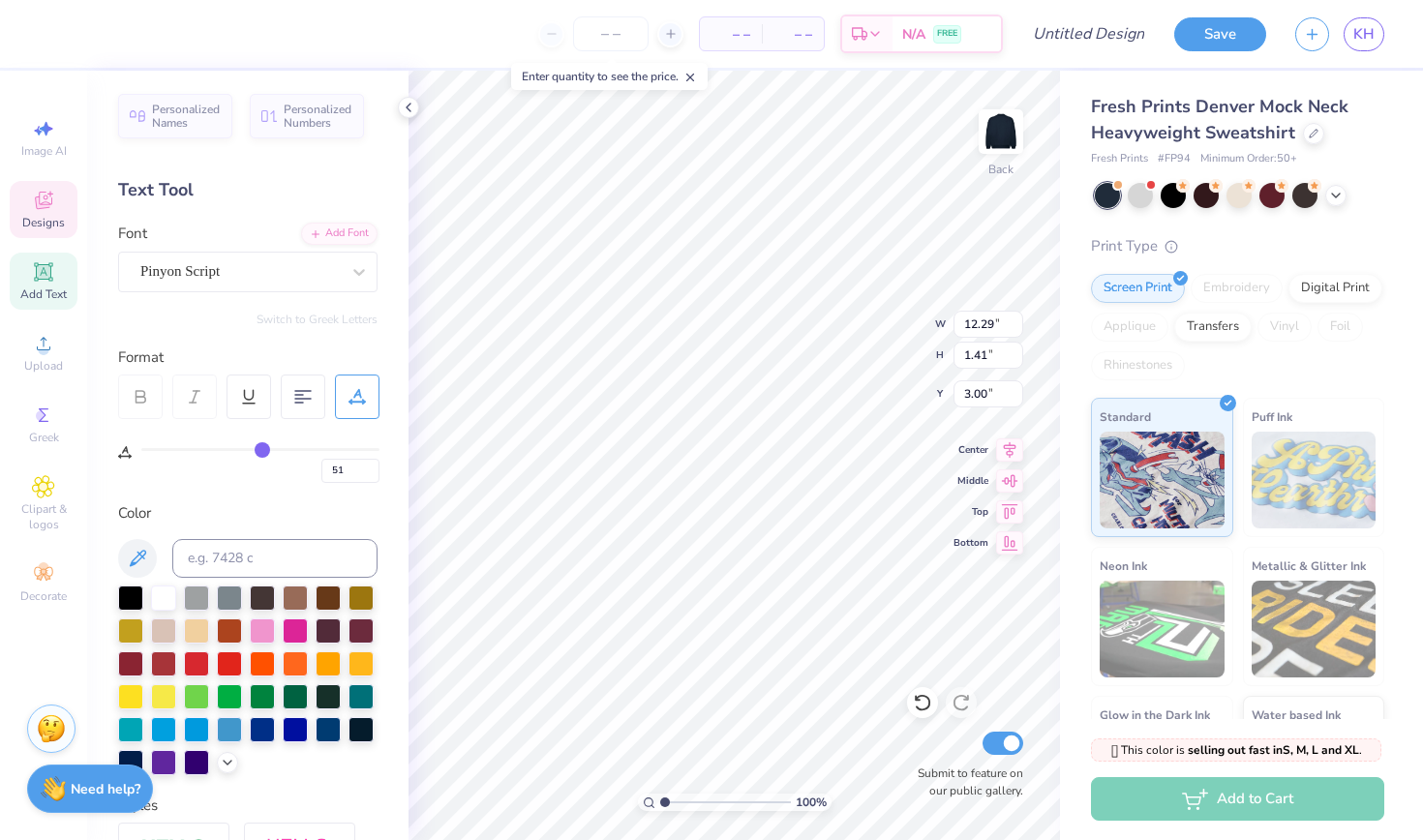 type on "53" 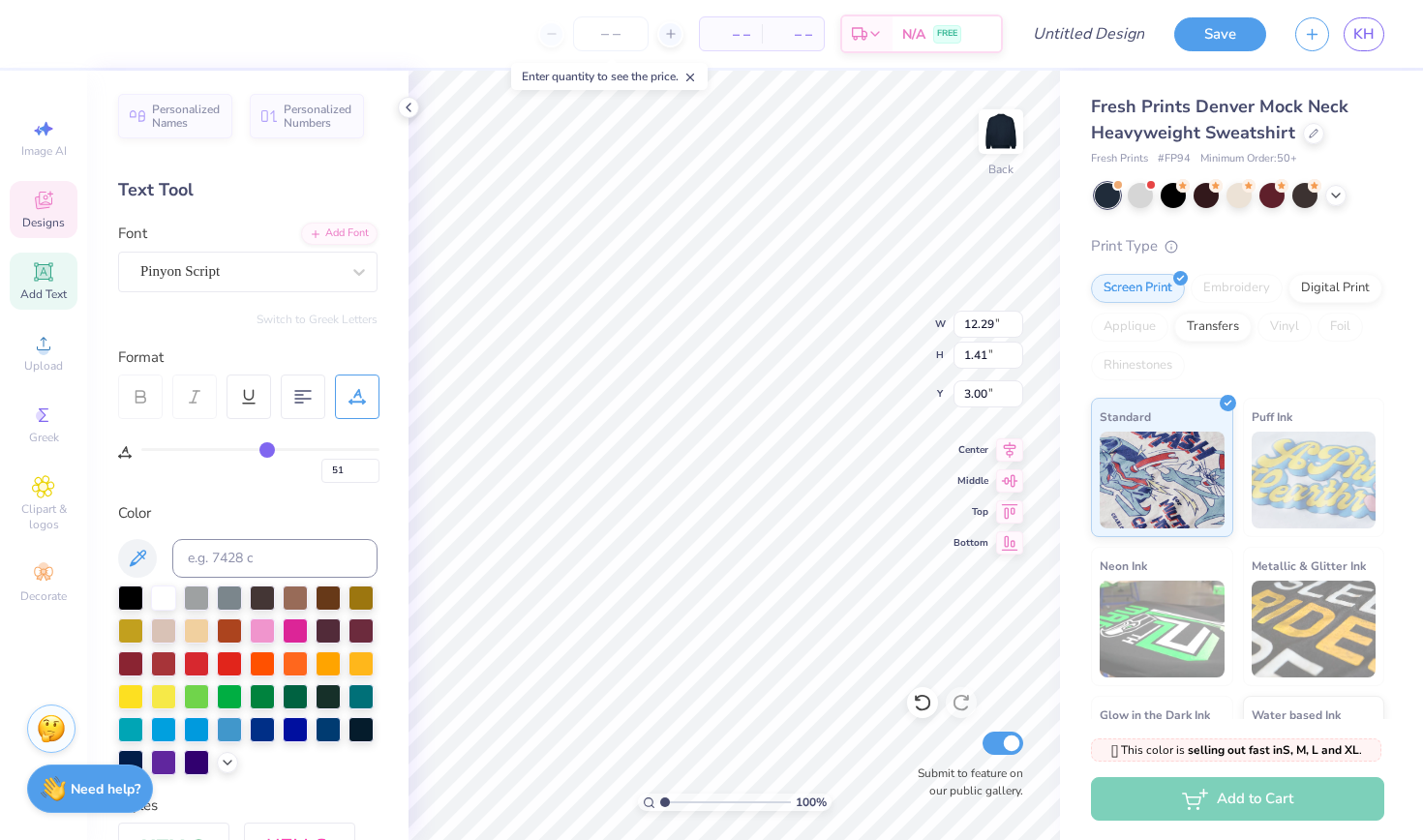 type on "53" 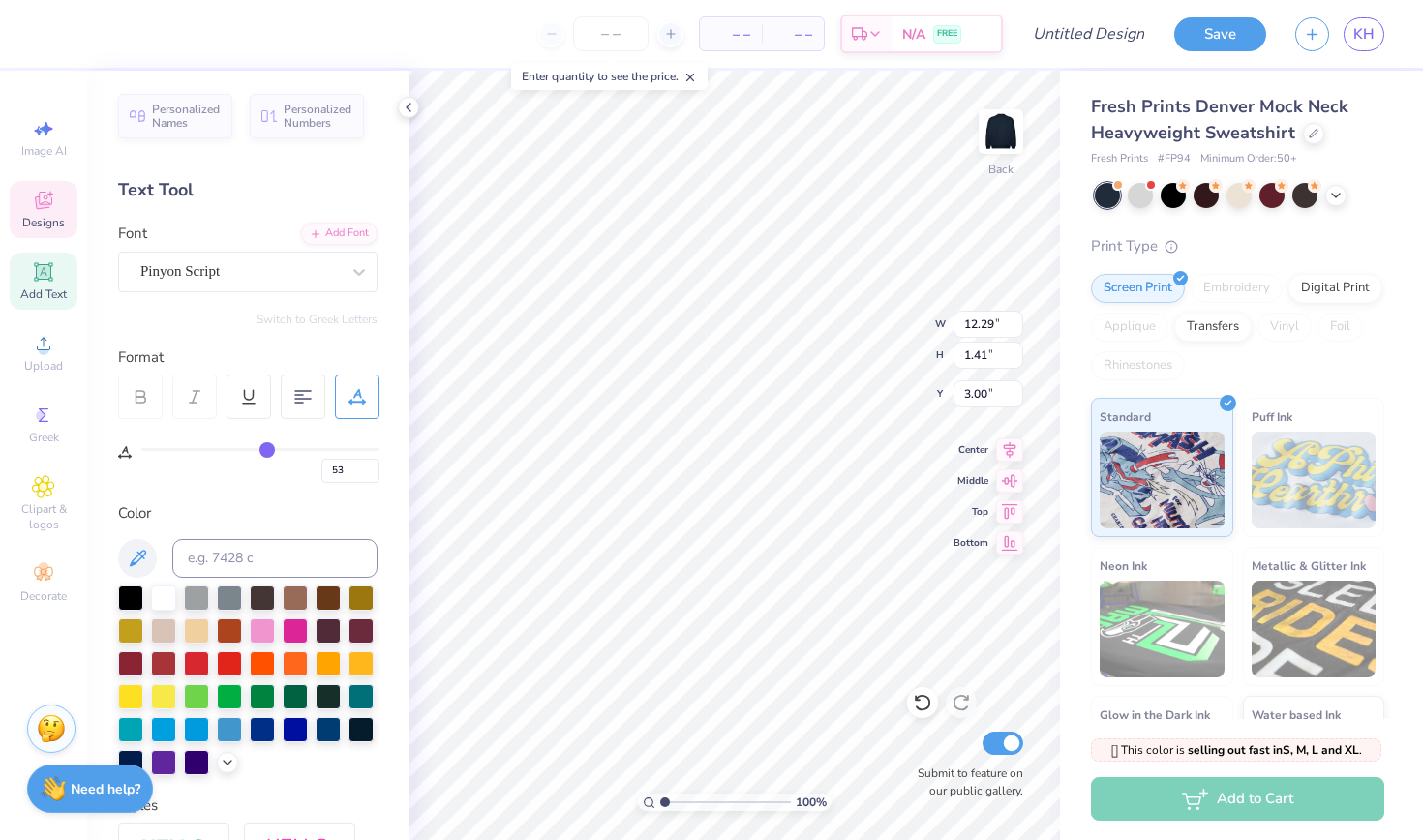 type on "54" 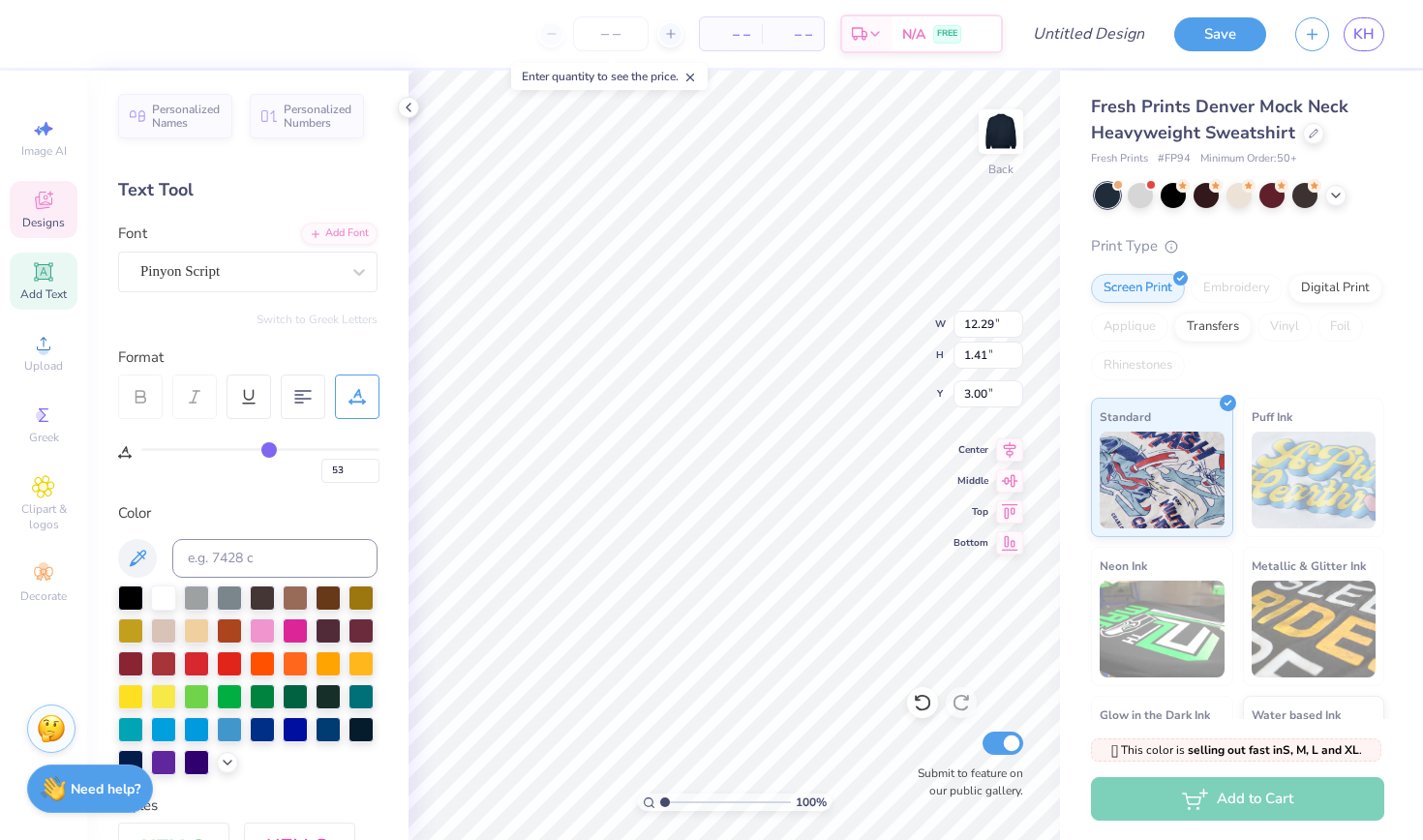 type on "54" 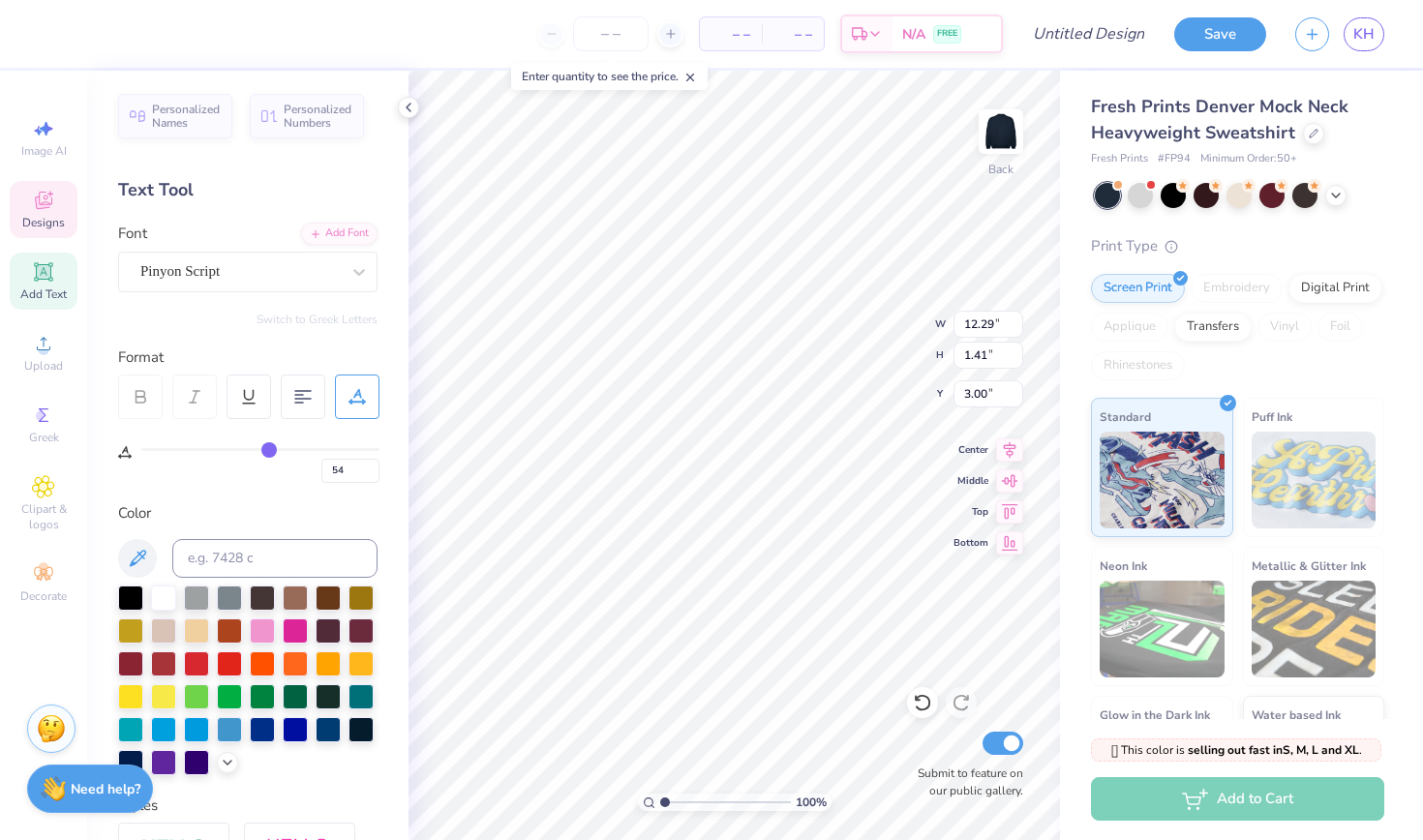 type on "57" 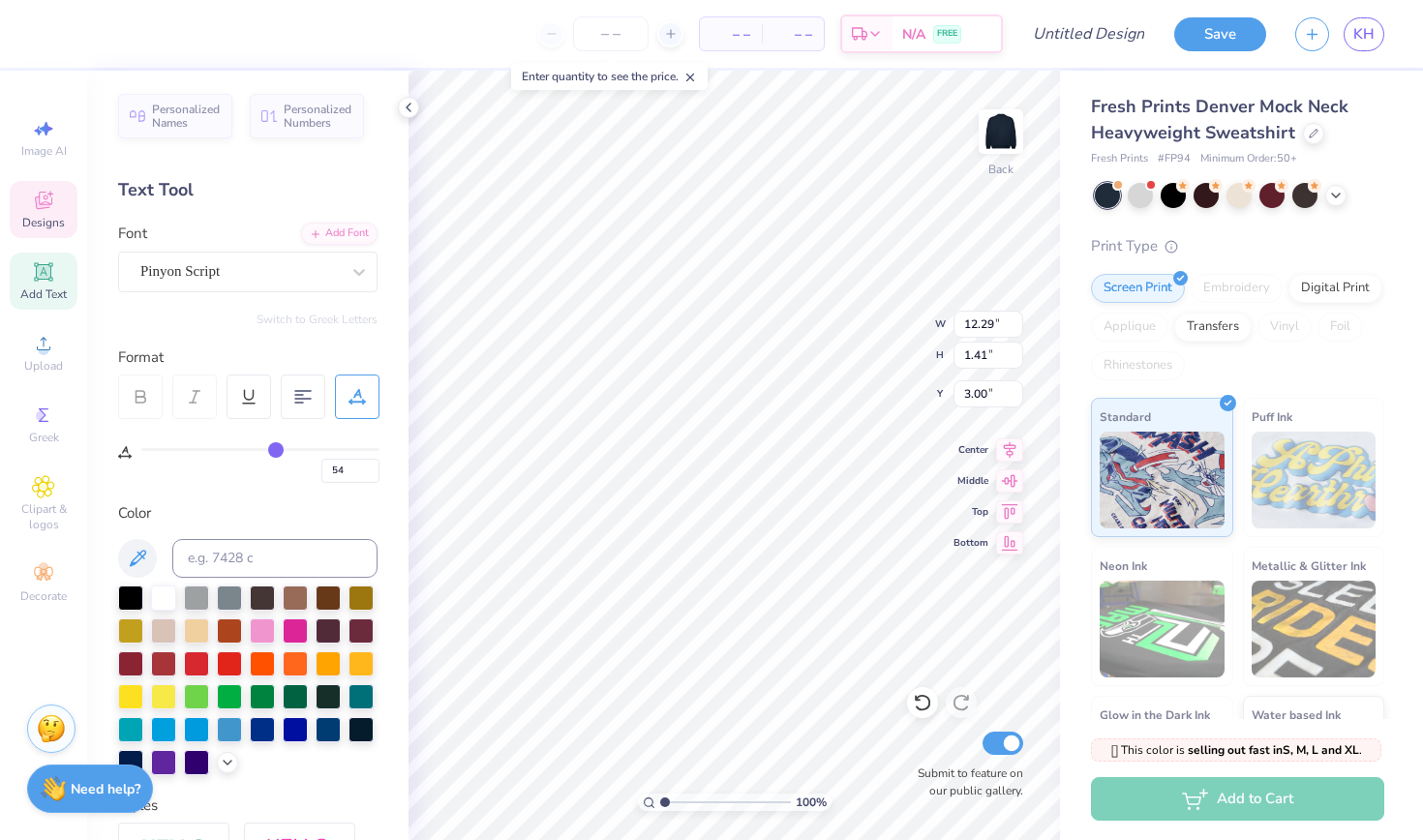 type on "57" 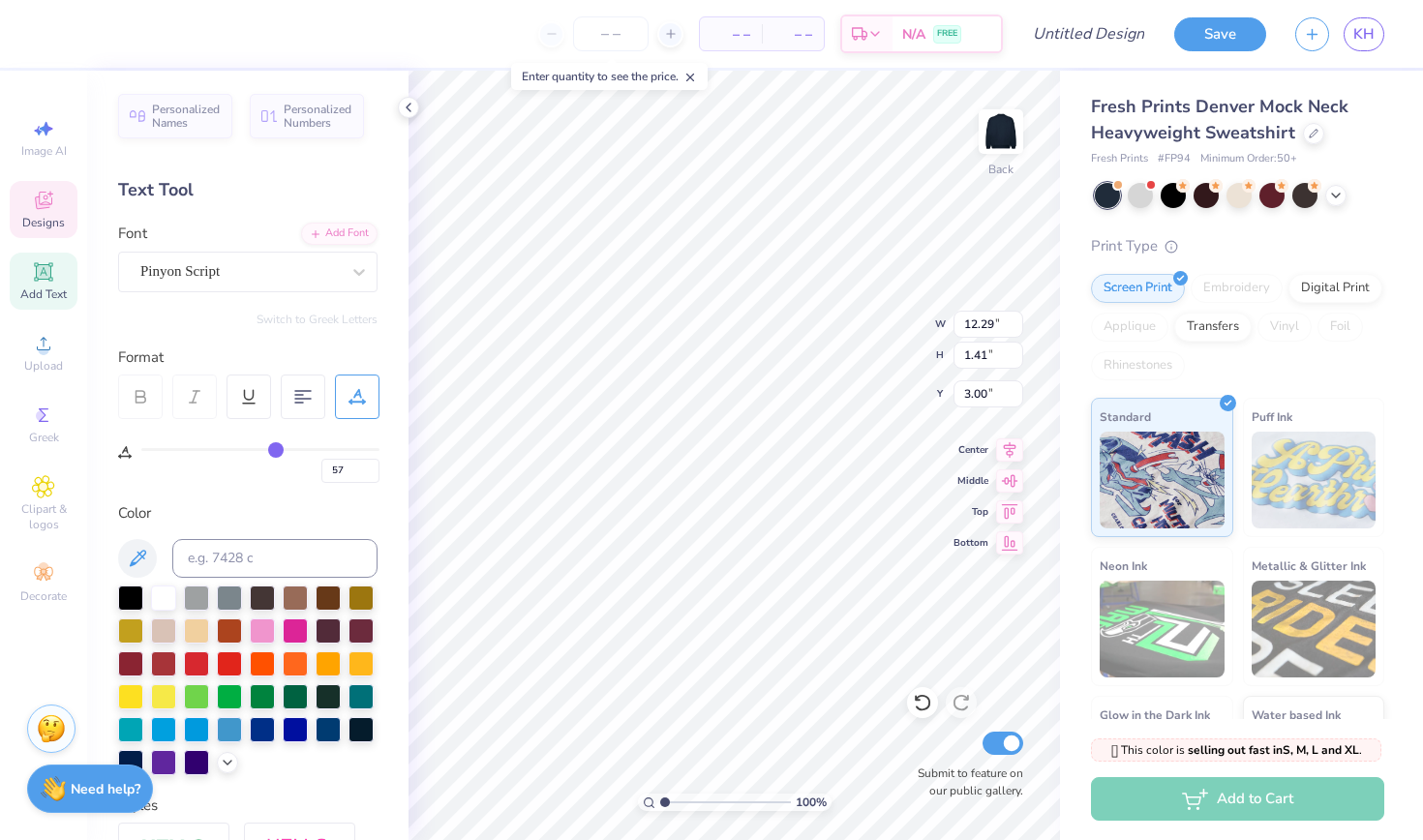 type on "58" 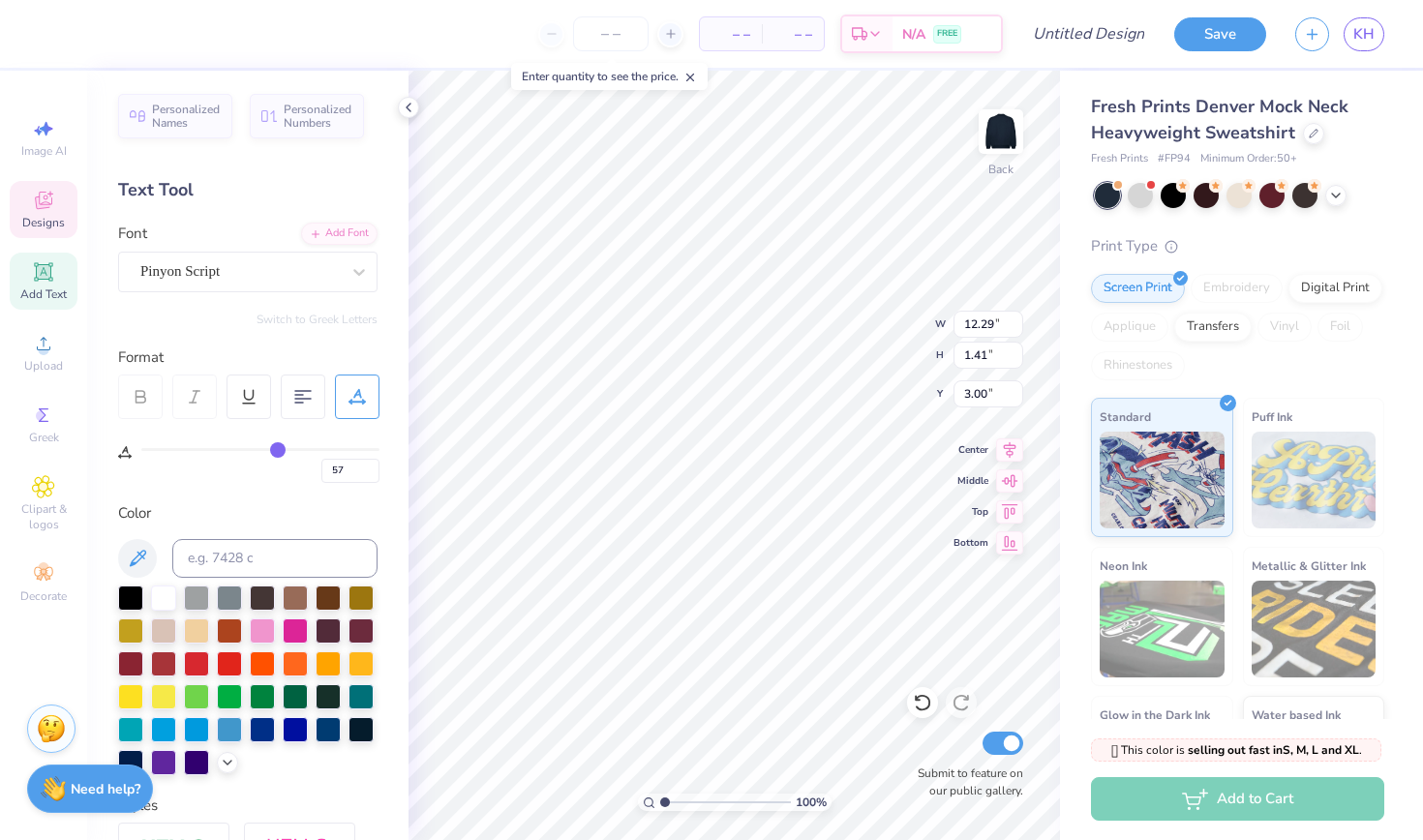type on "58" 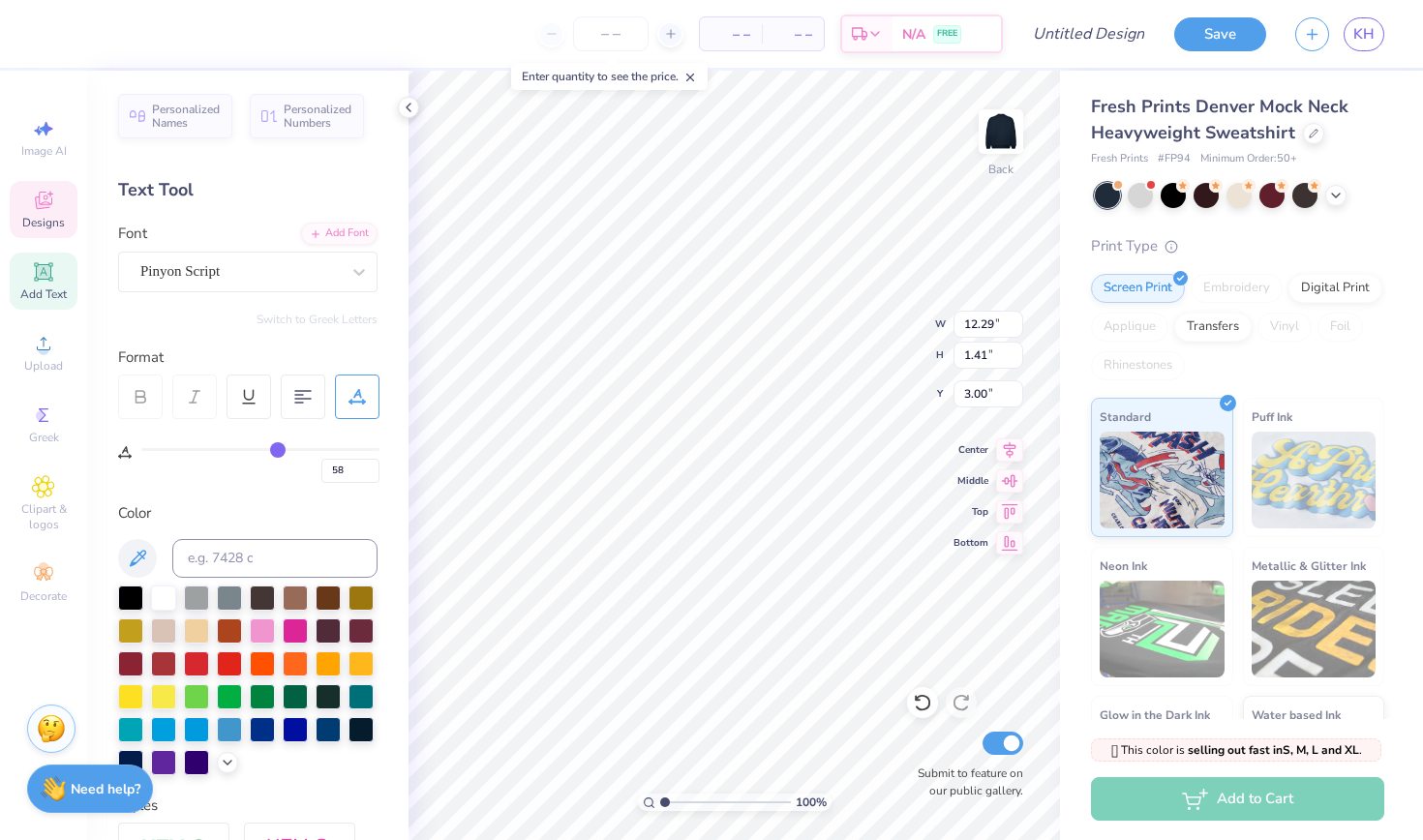 type on "60" 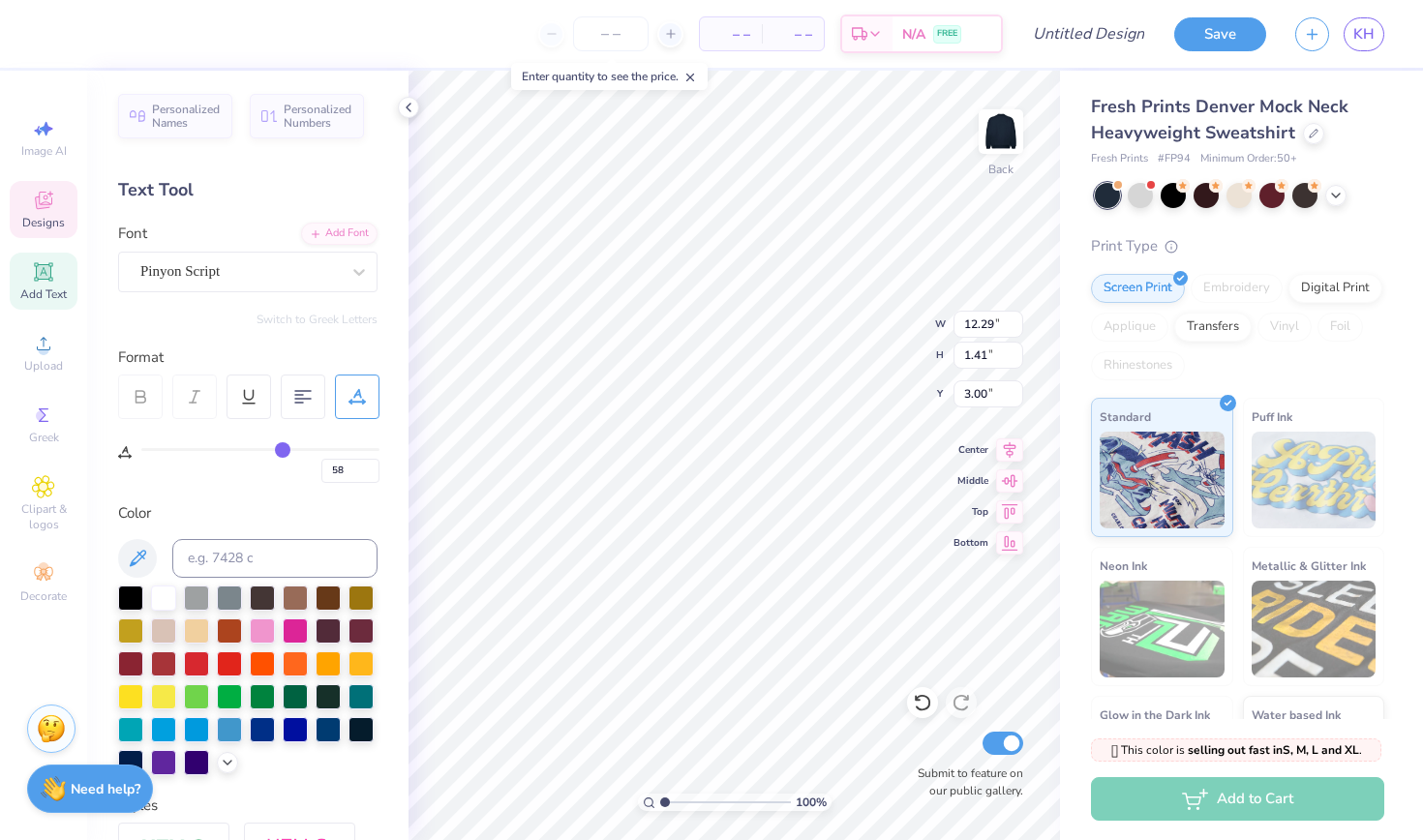type on "60" 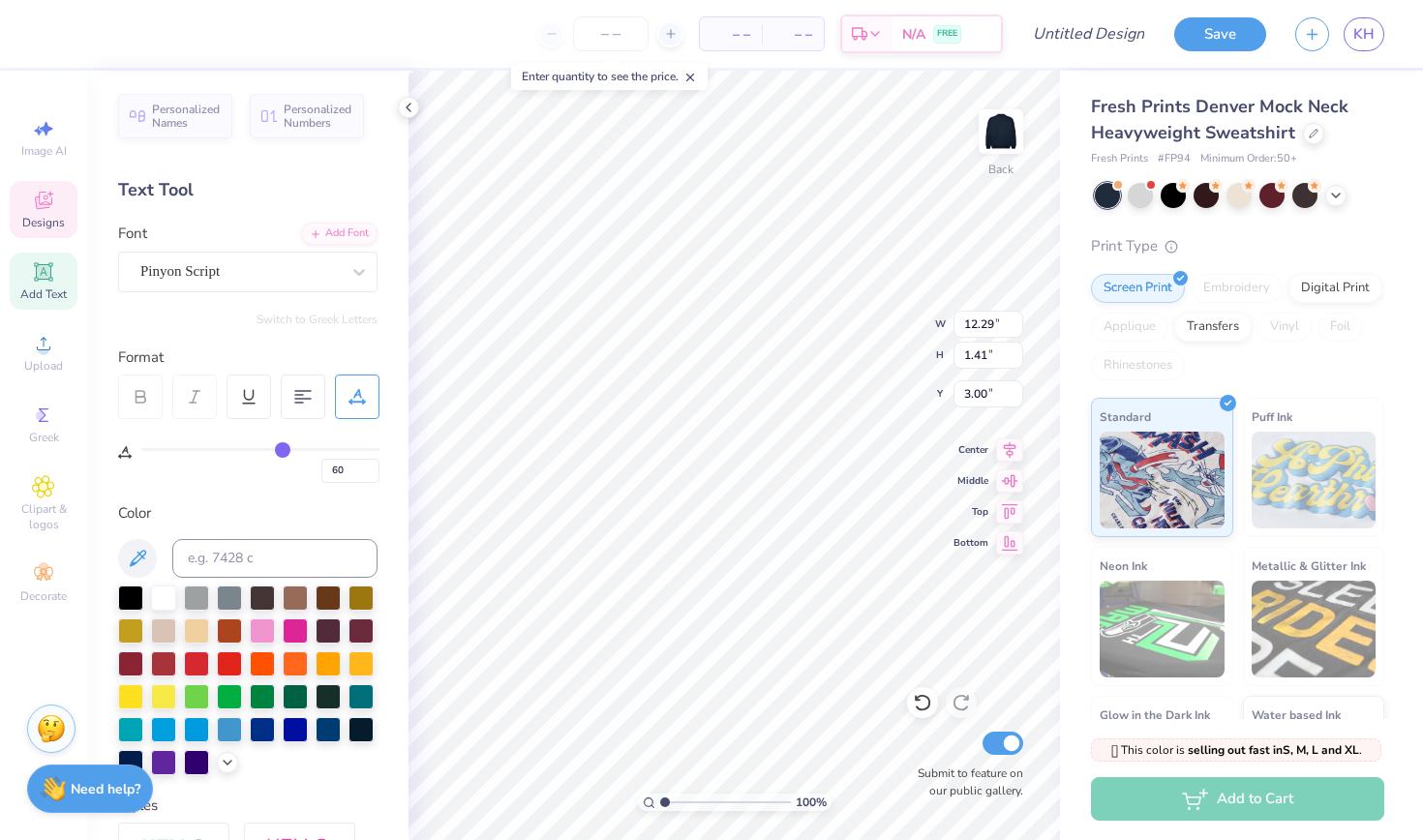 type on "62" 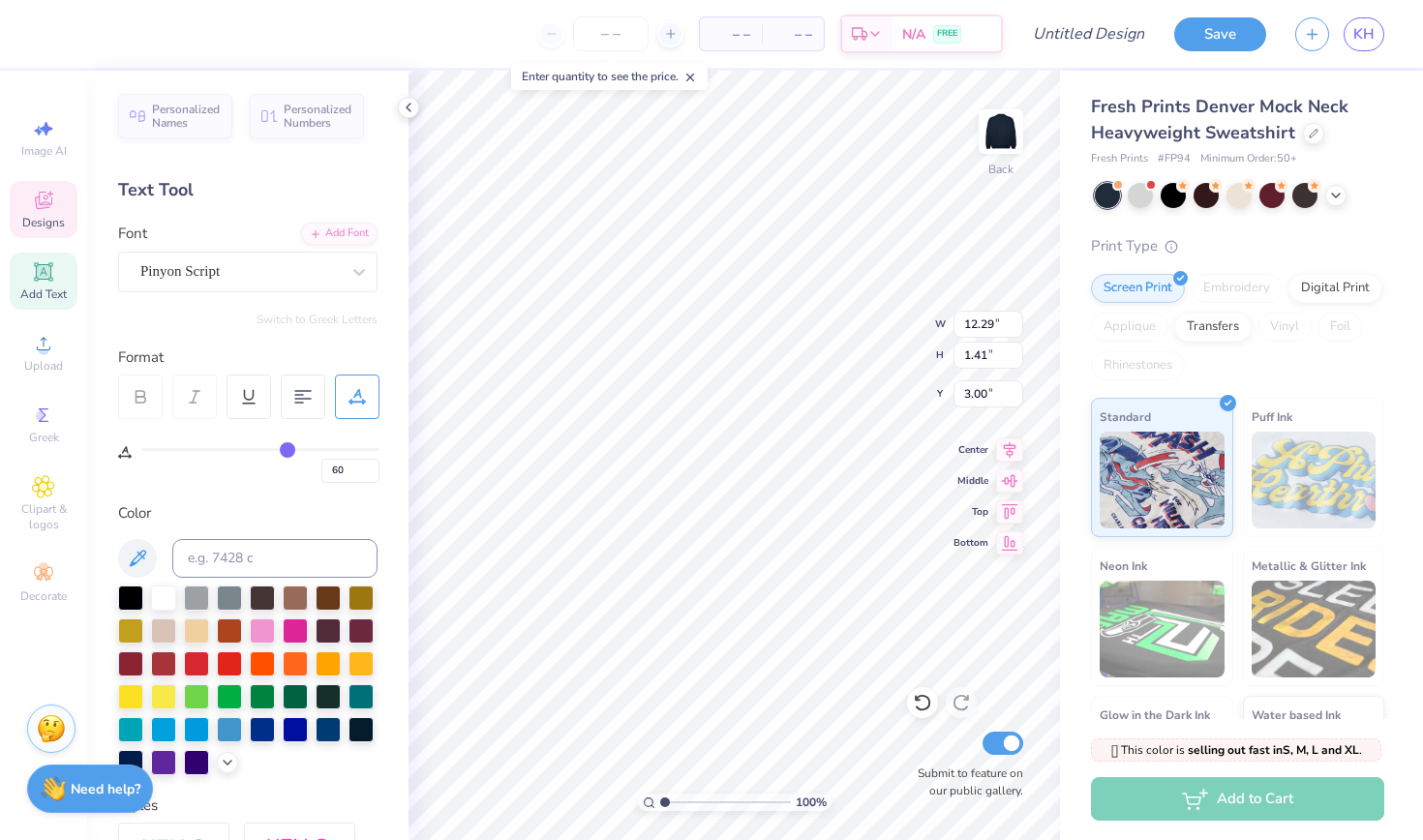 type on "62" 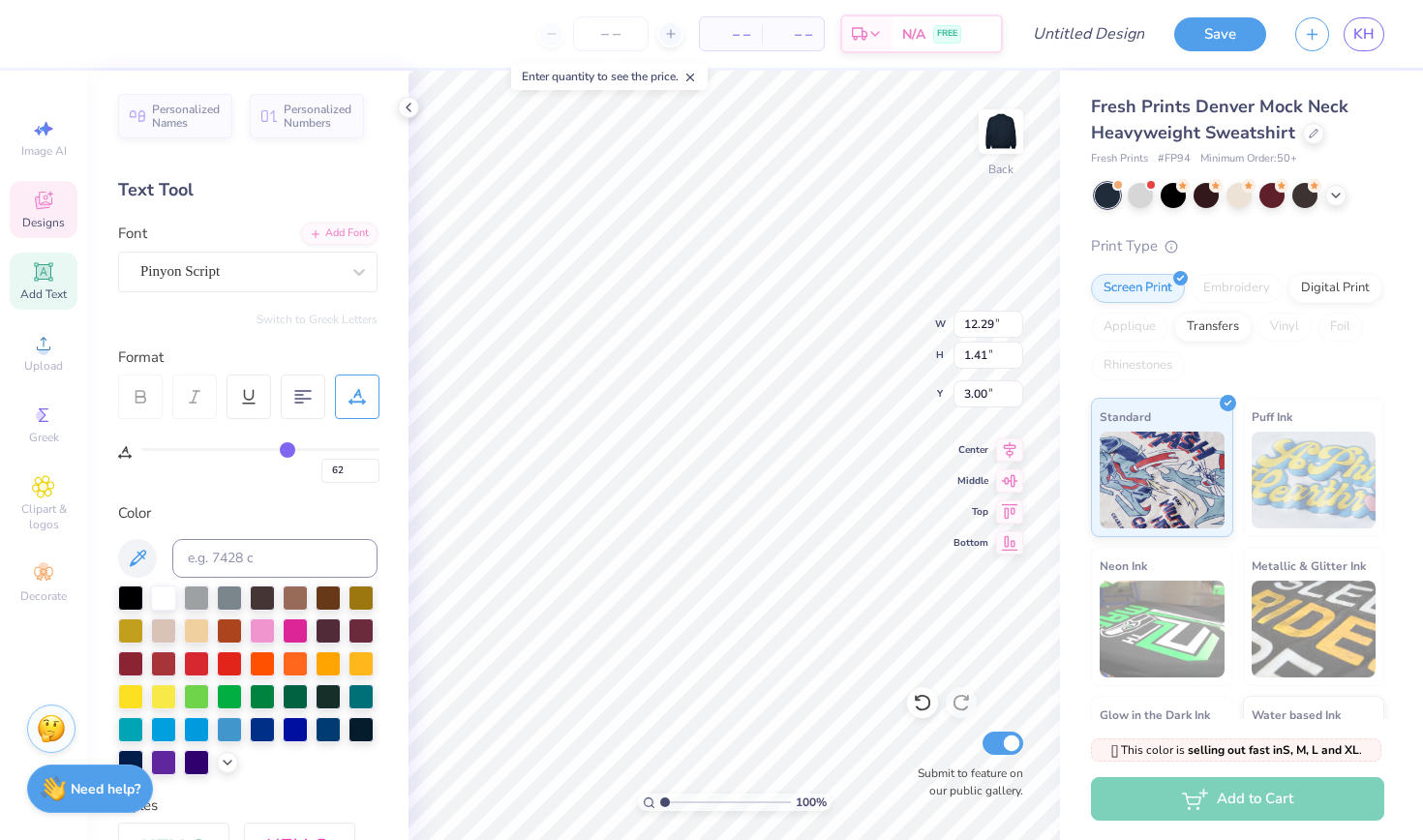type on "65" 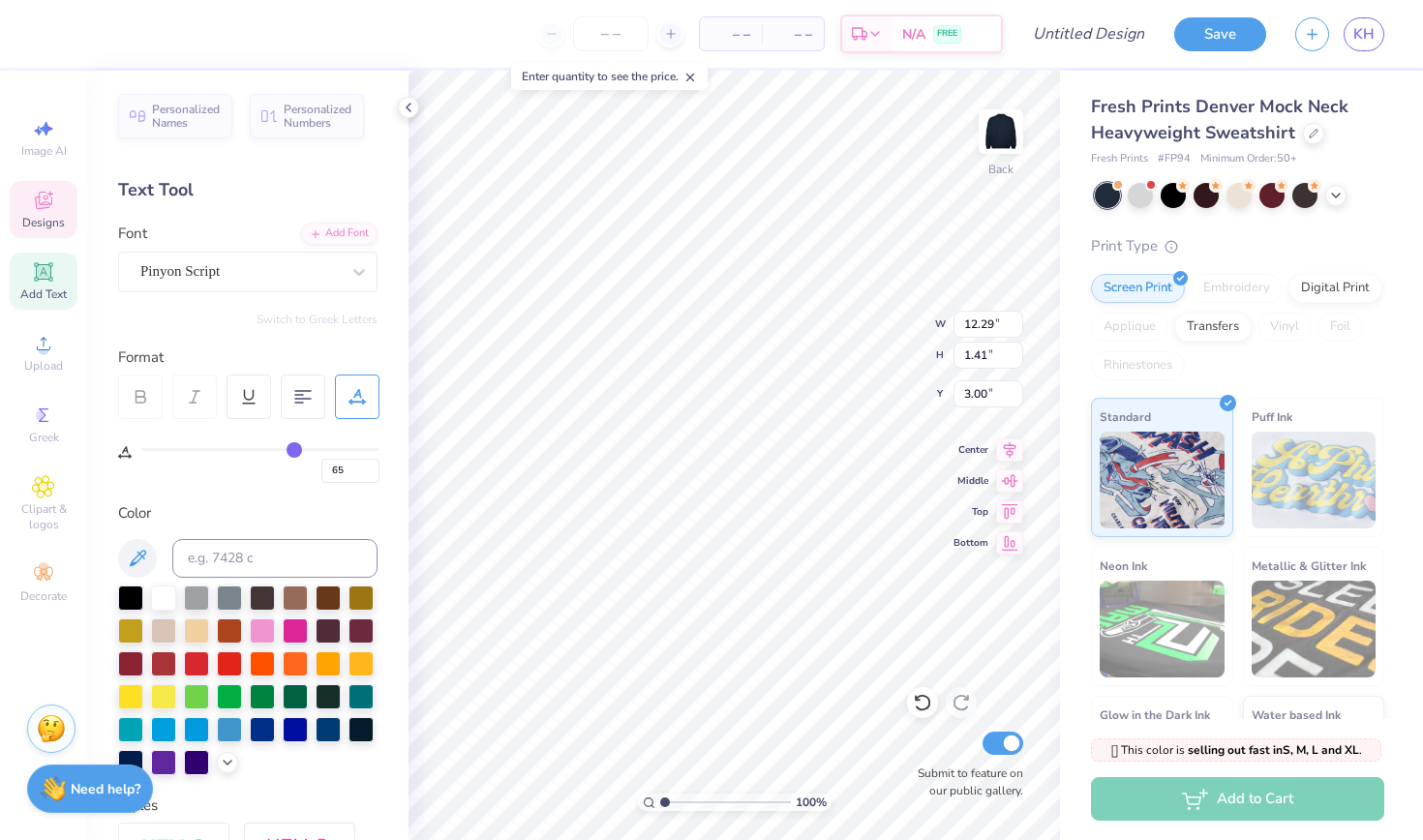 type on "67" 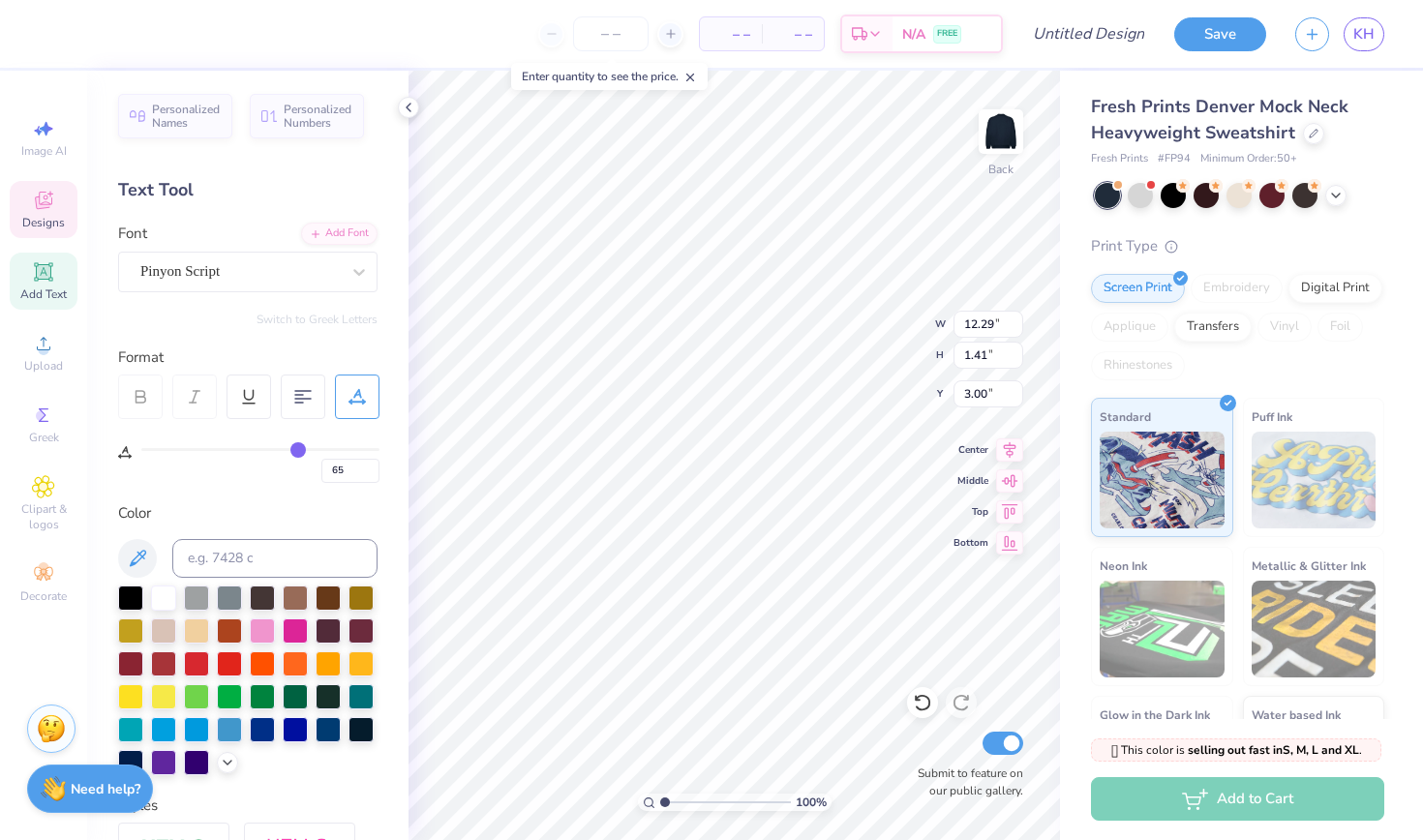 type on "67" 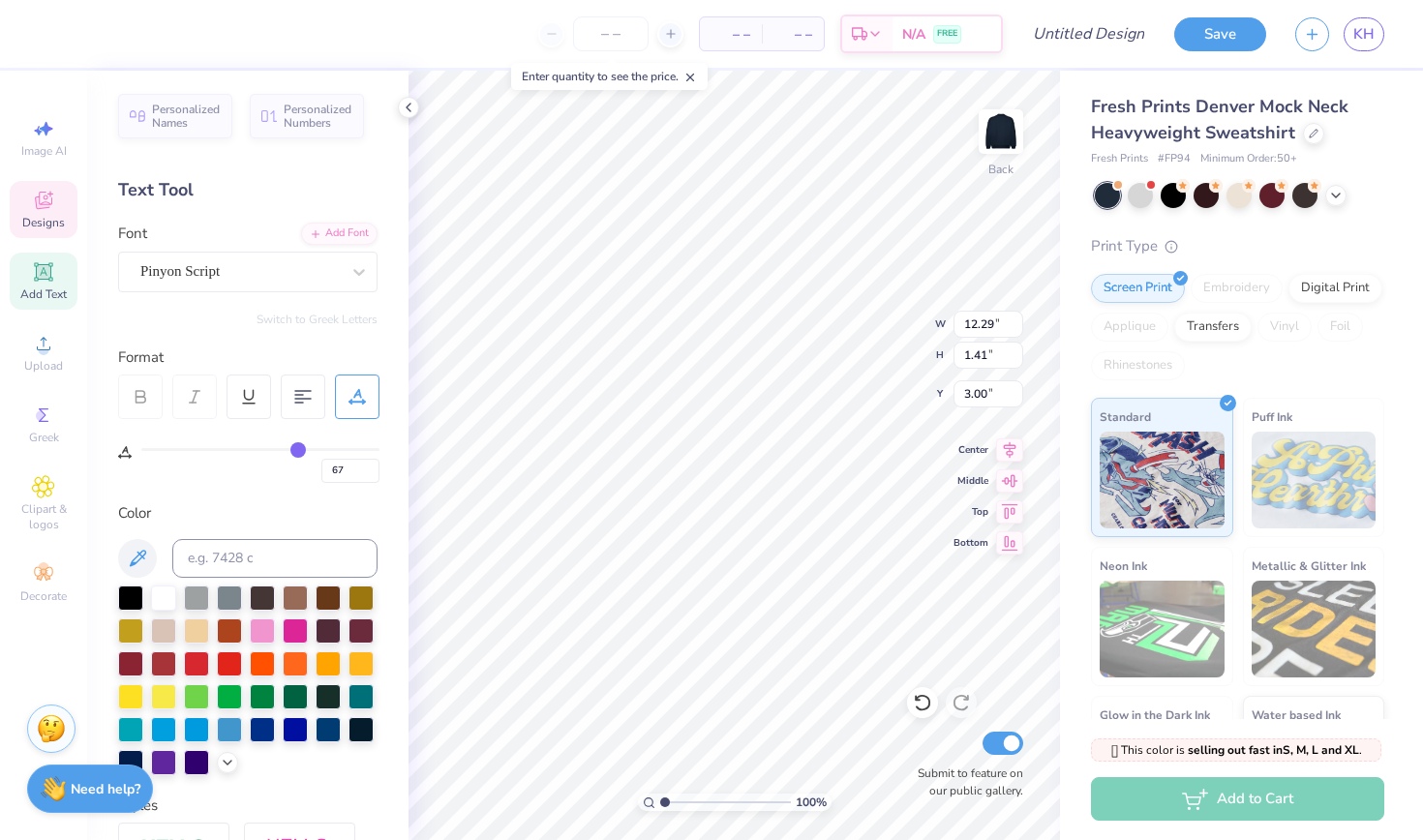 type on "70" 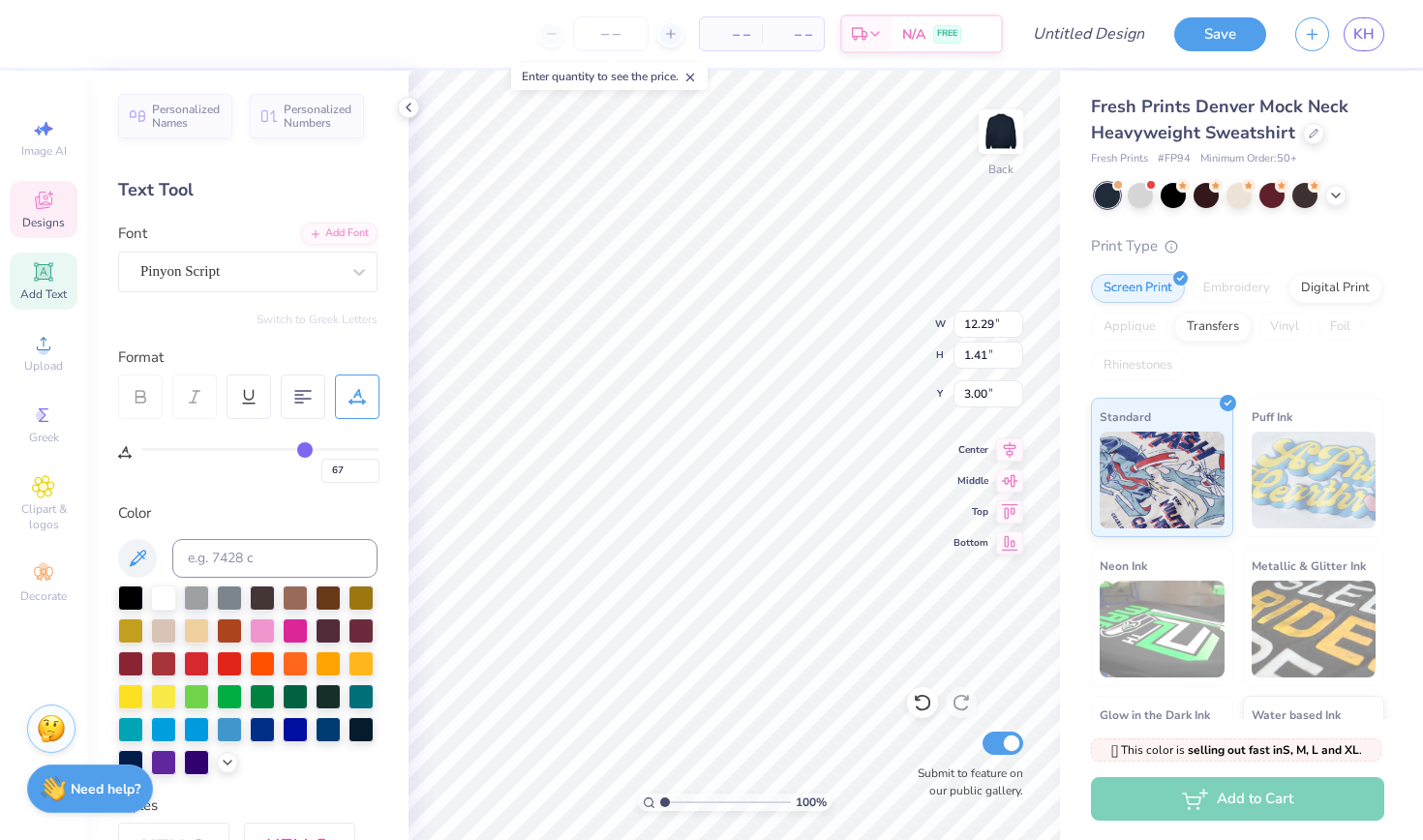 type on "70" 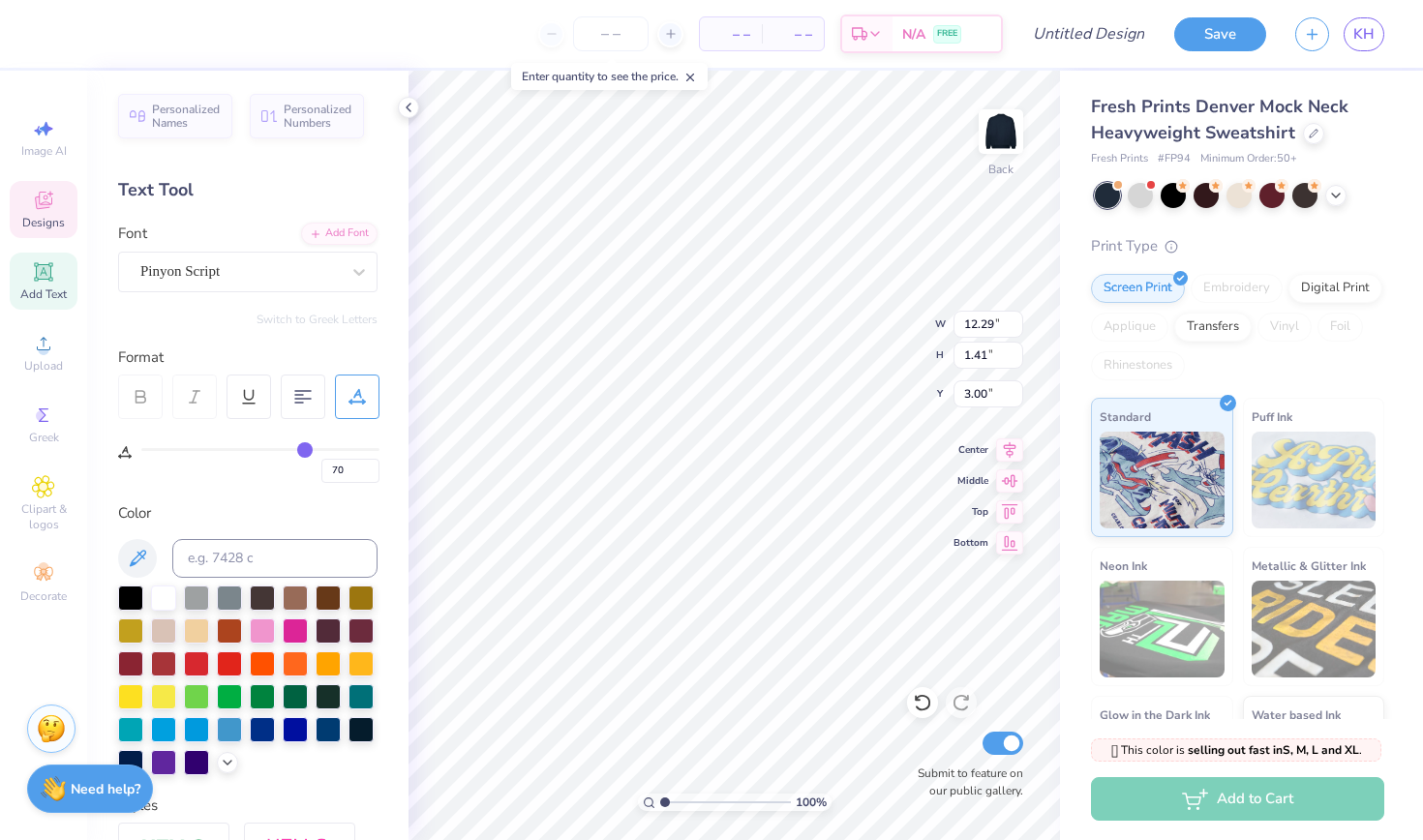 type on "72" 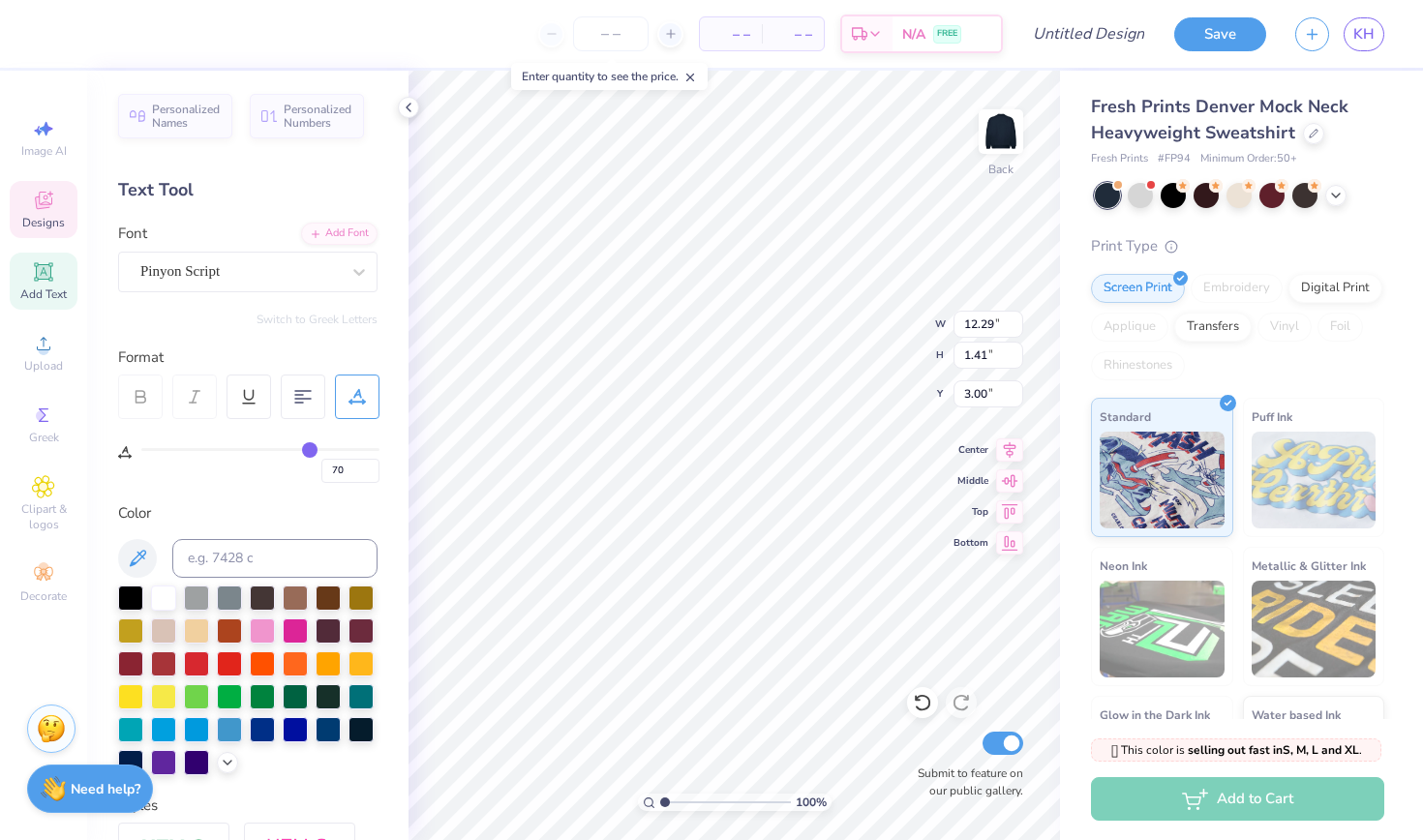 type on "72" 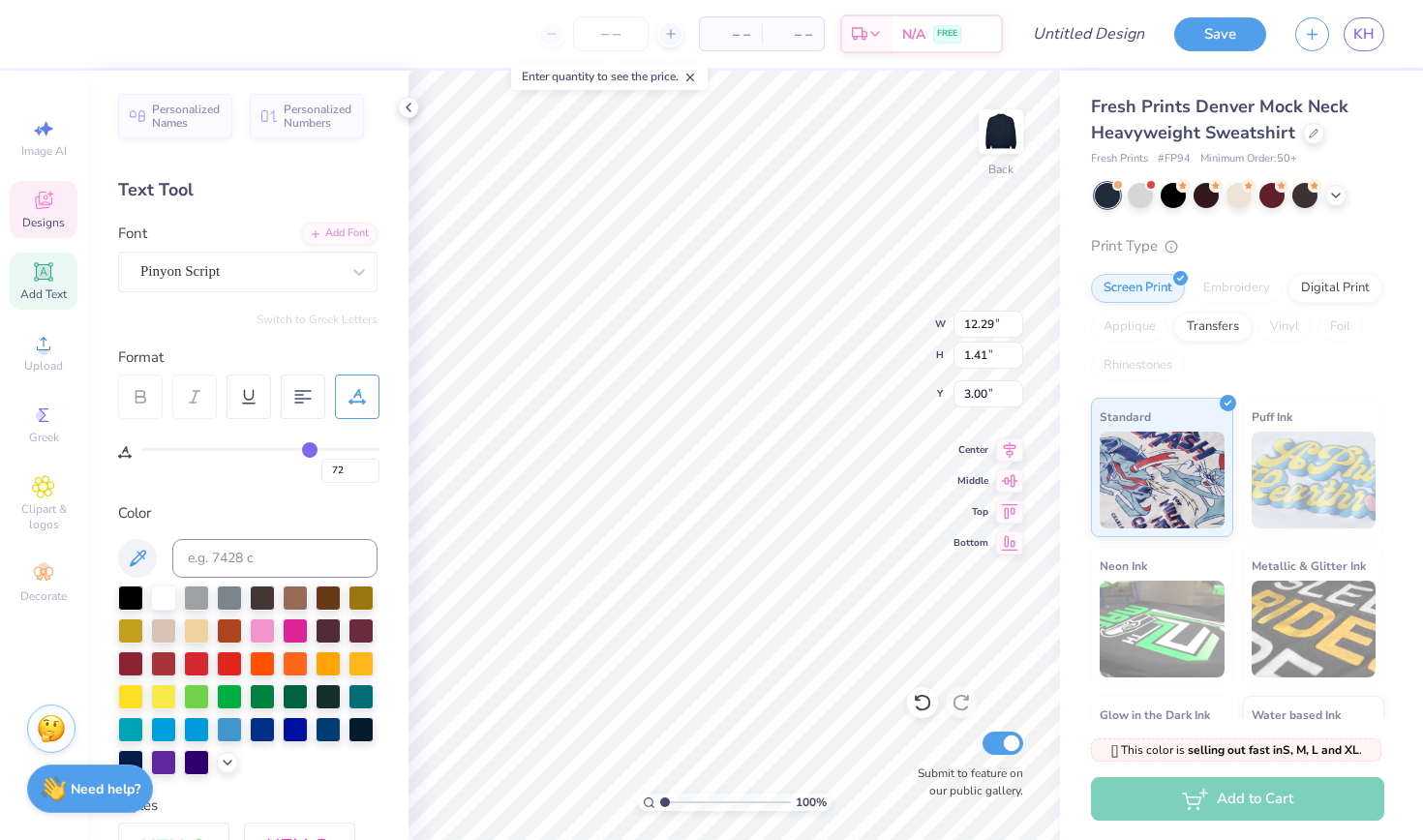 type on "74" 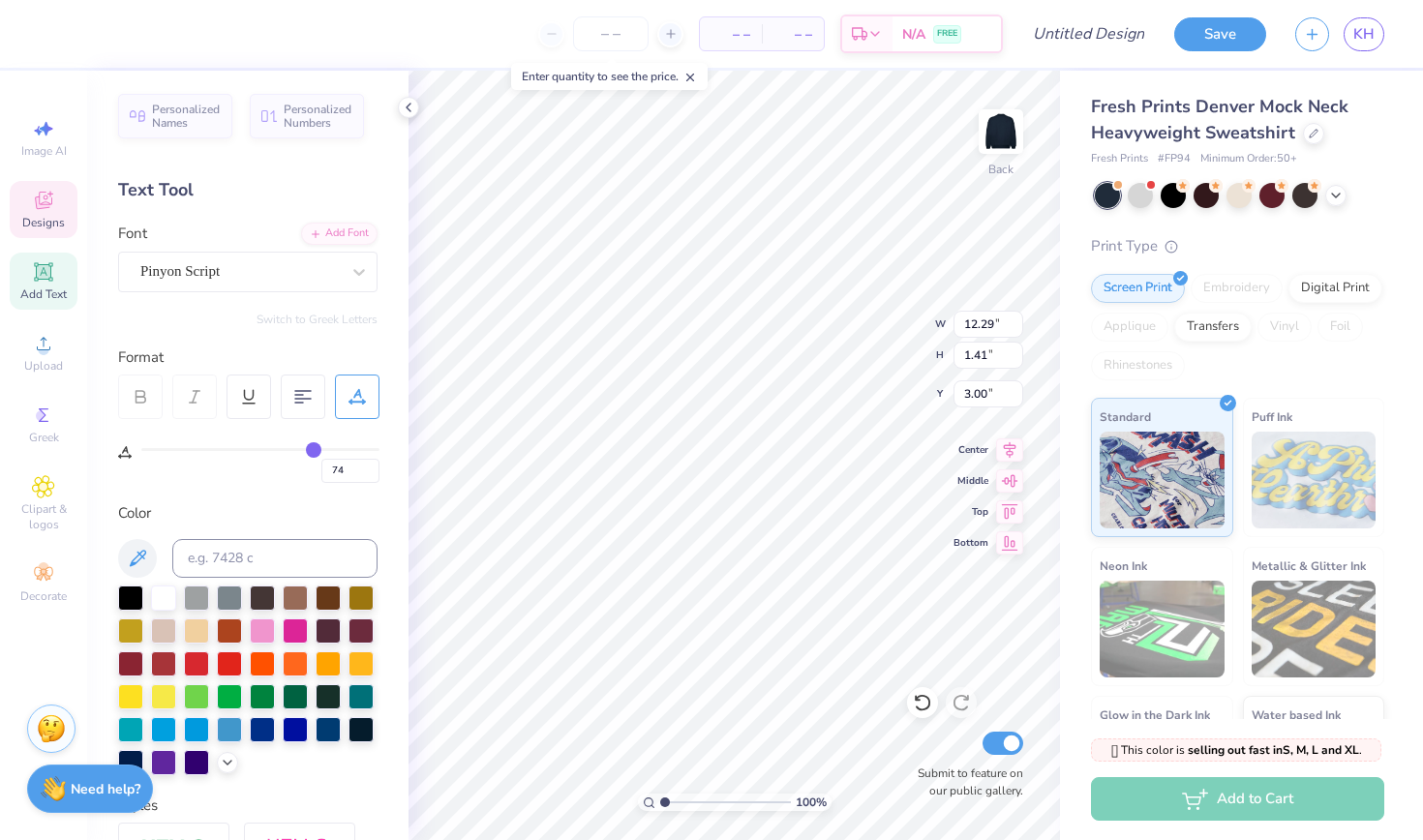 type on "77" 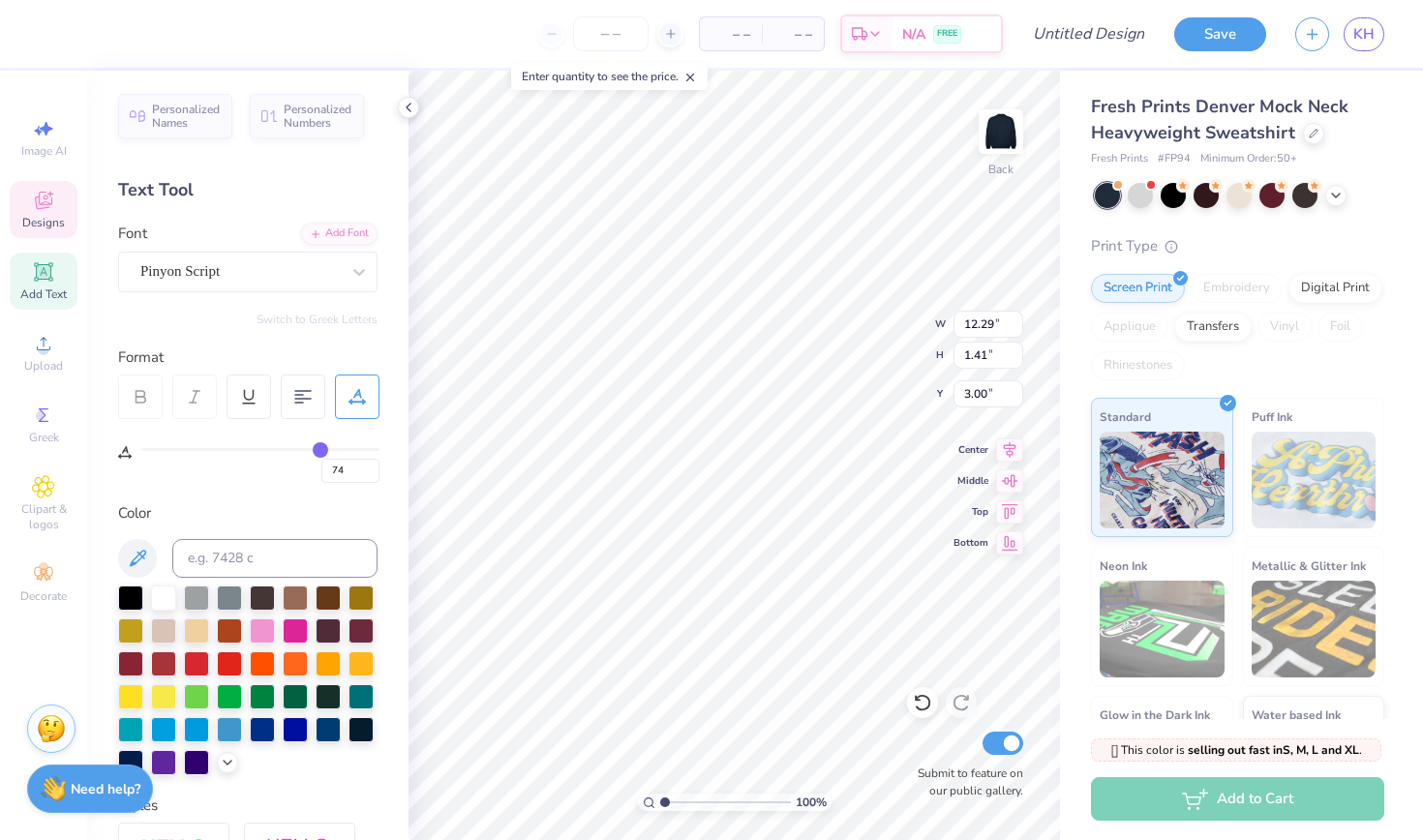 type on "77" 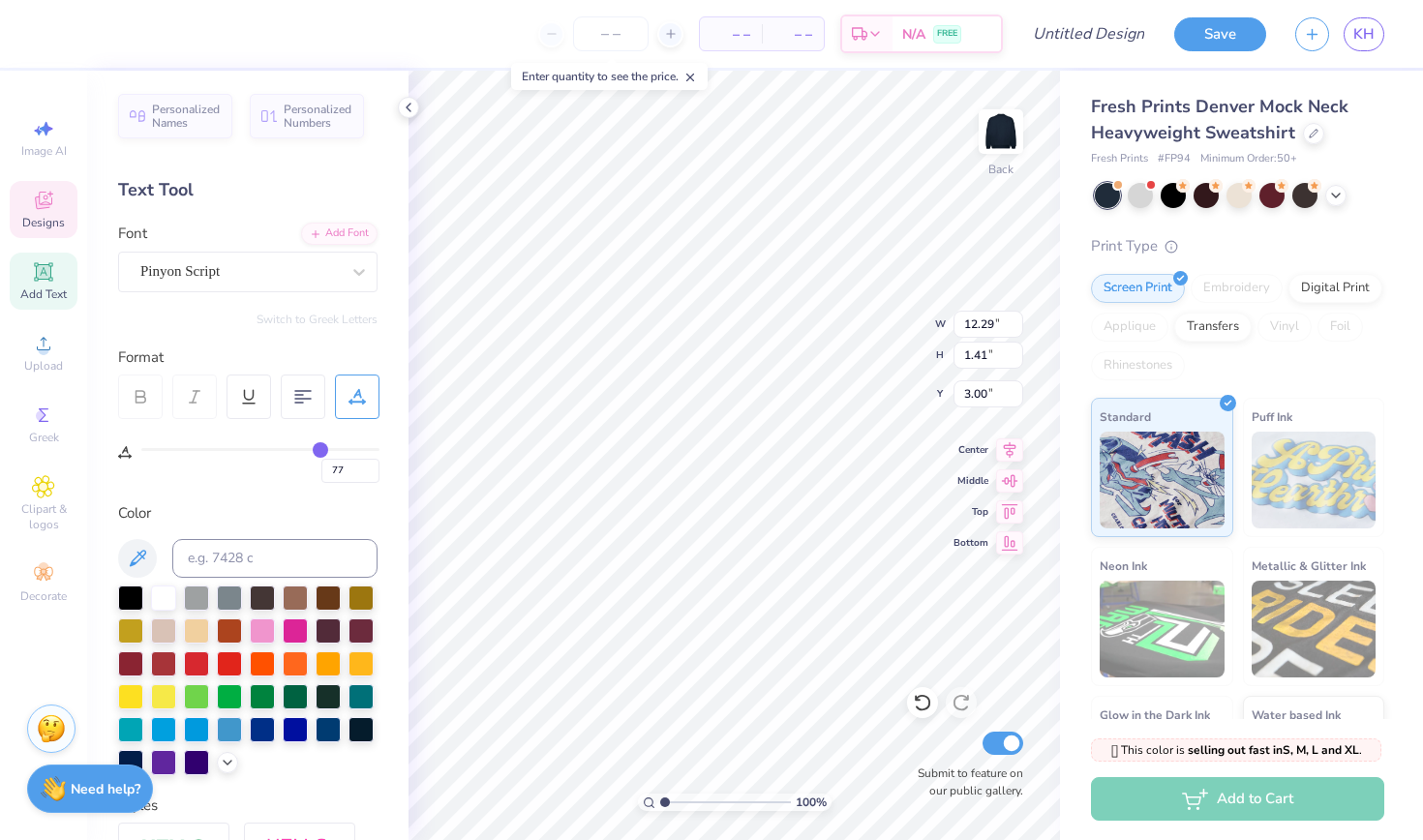 type on "79" 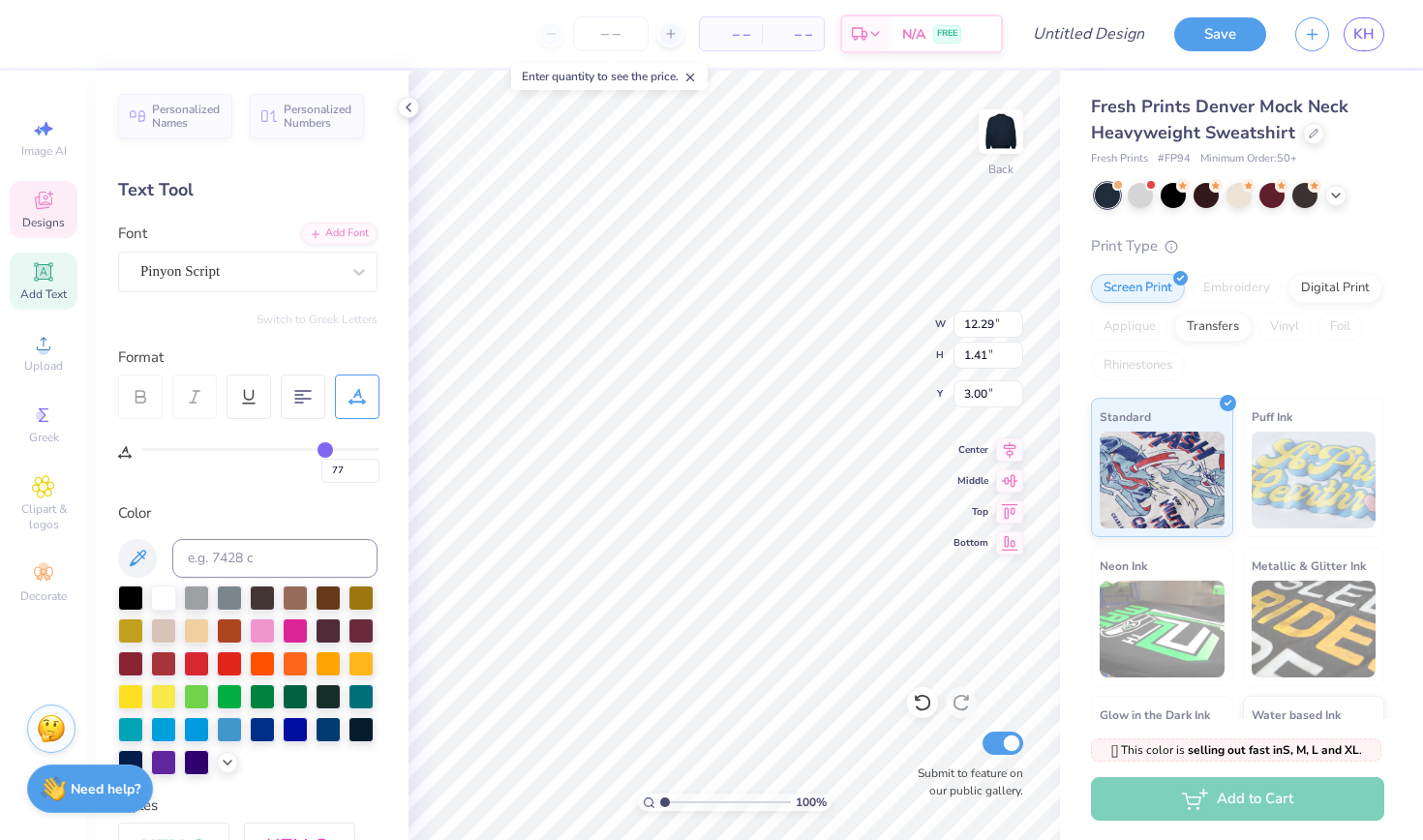 type on "79" 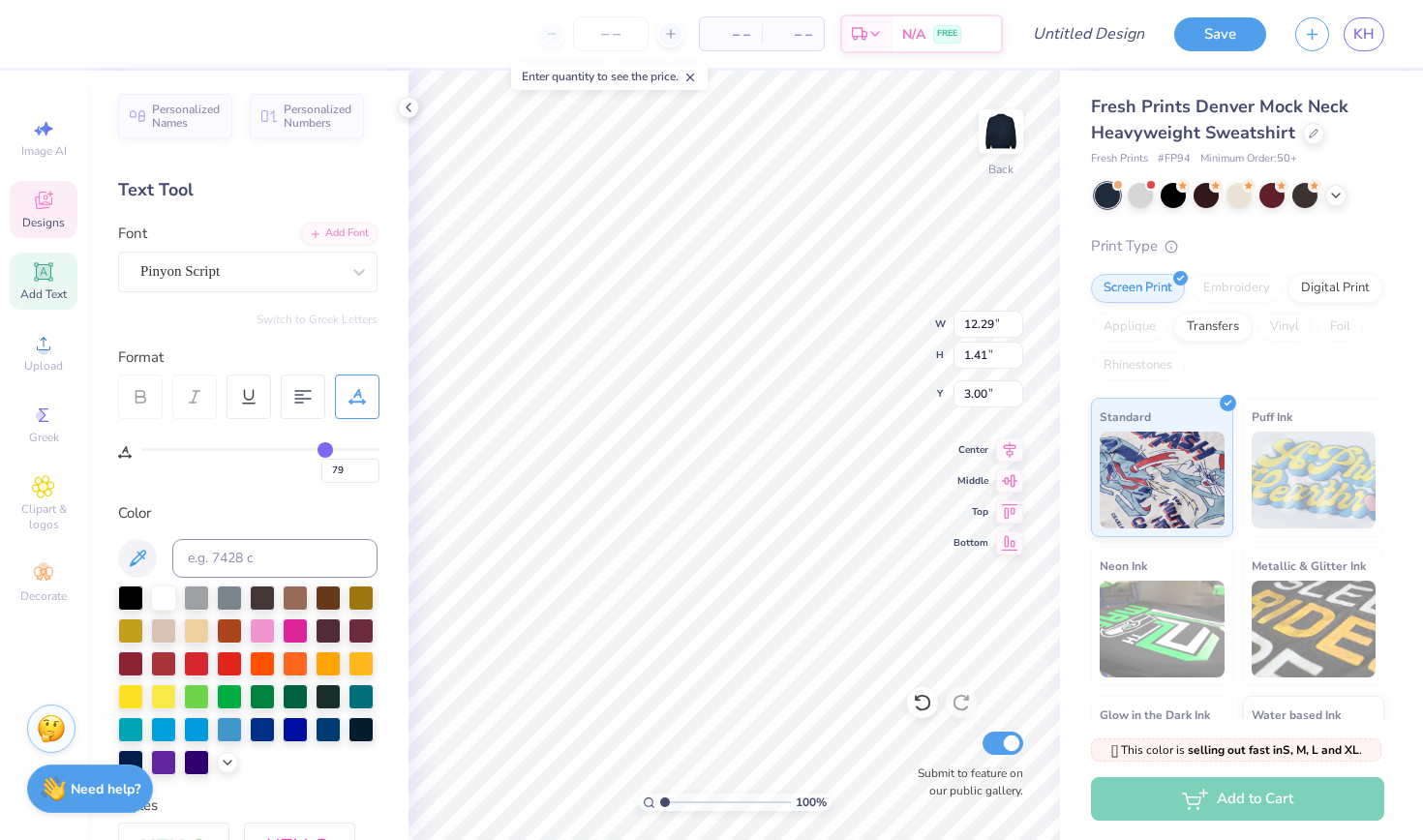 type on "81" 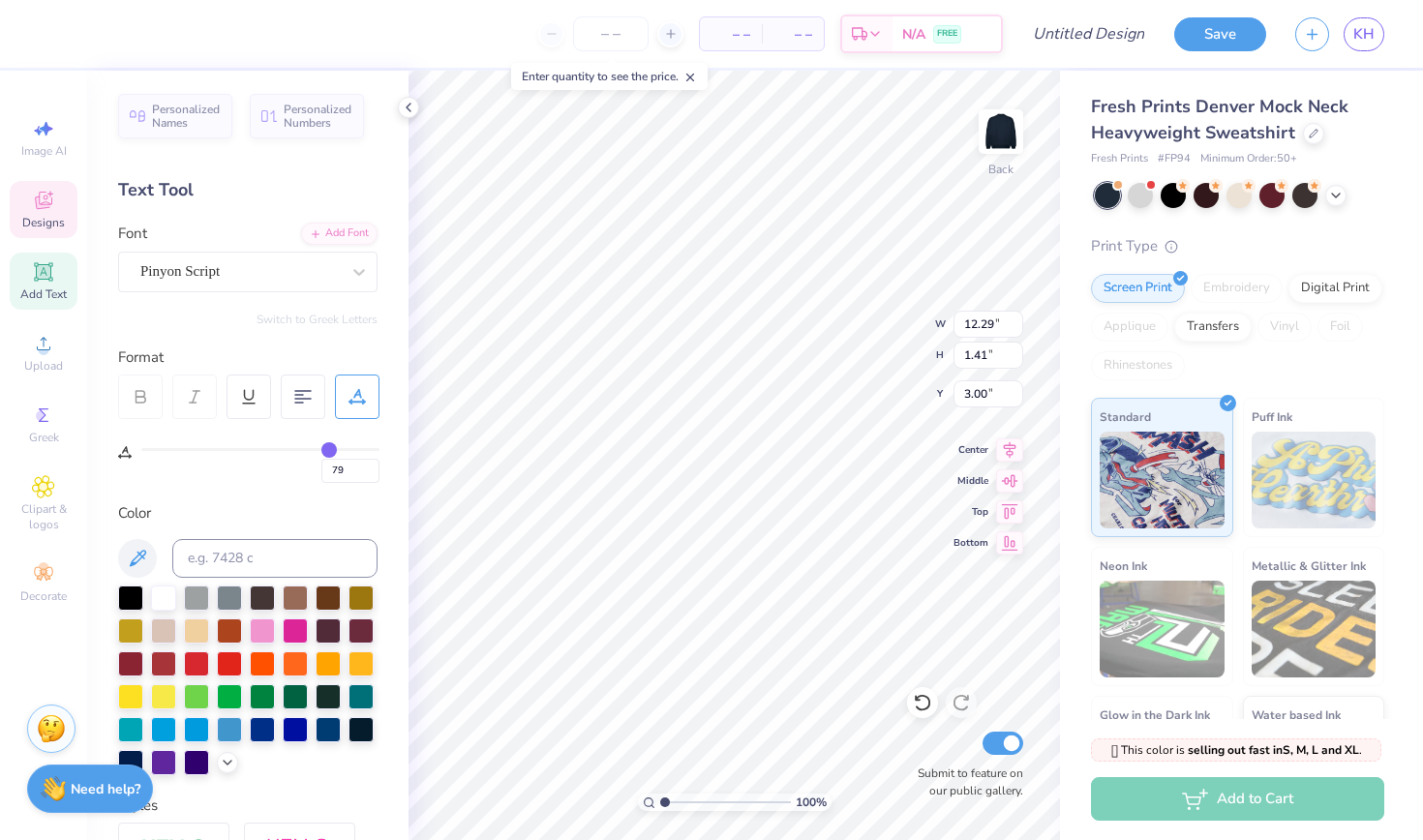 type on "81" 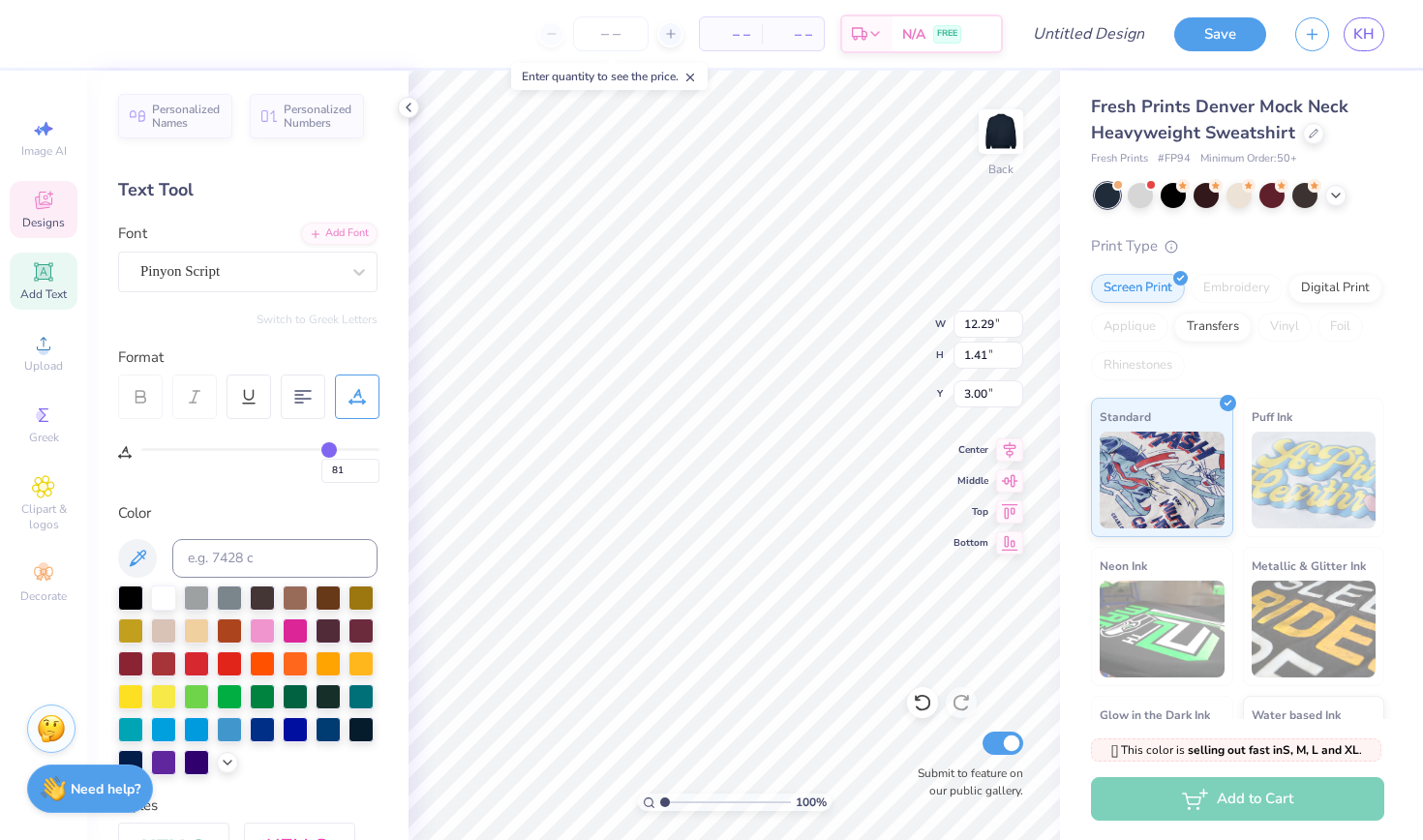 type on "83" 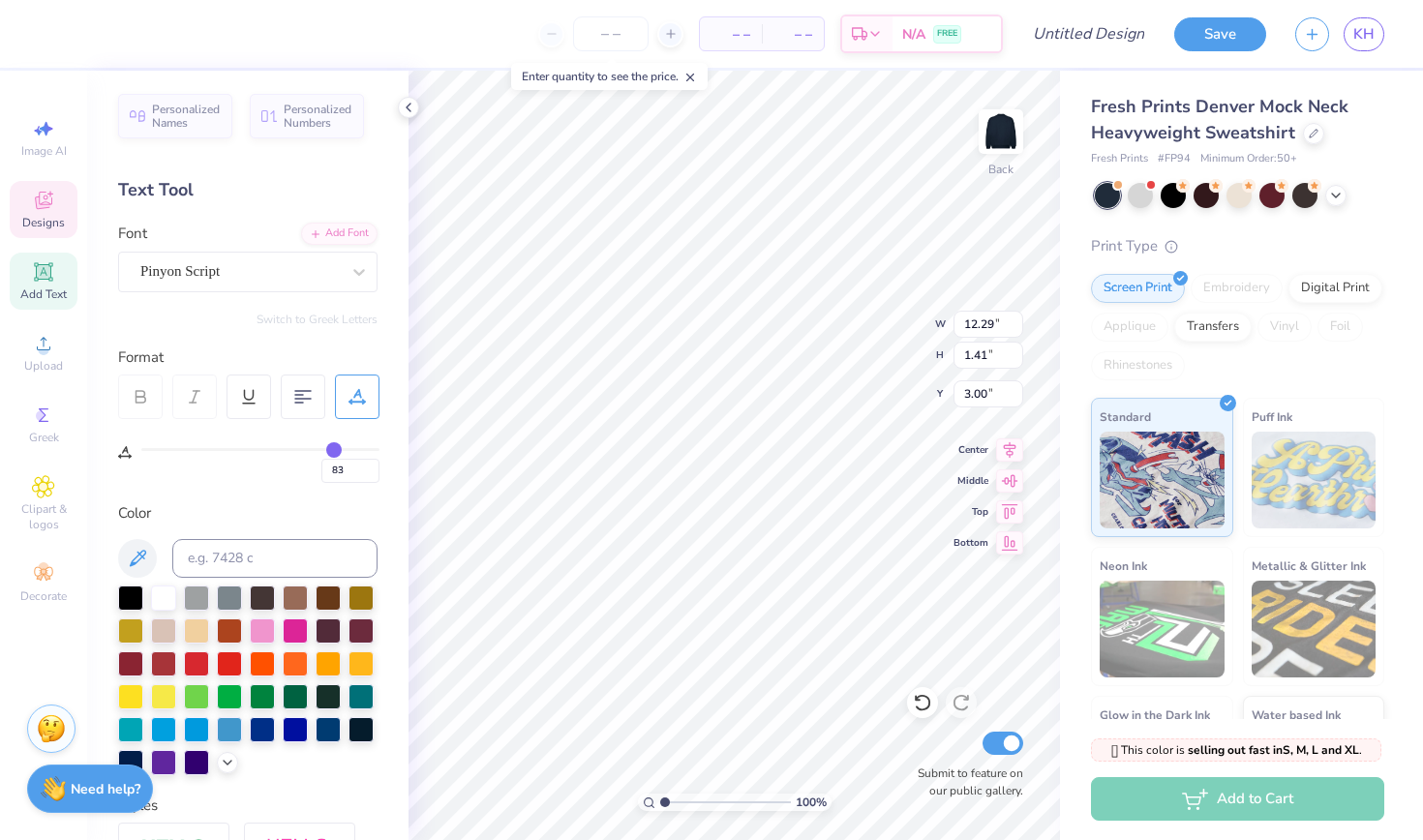 type on "87" 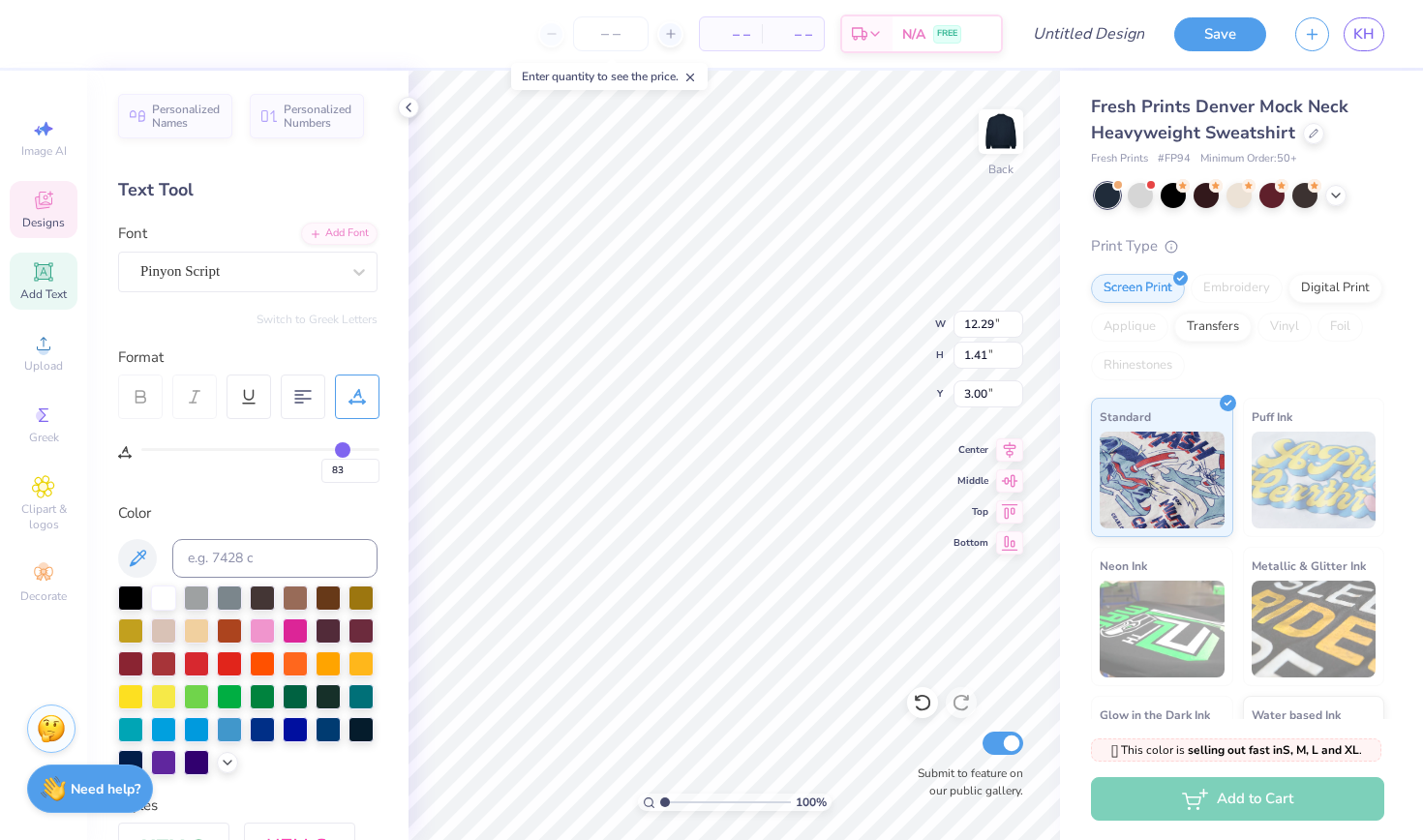 type on "87" 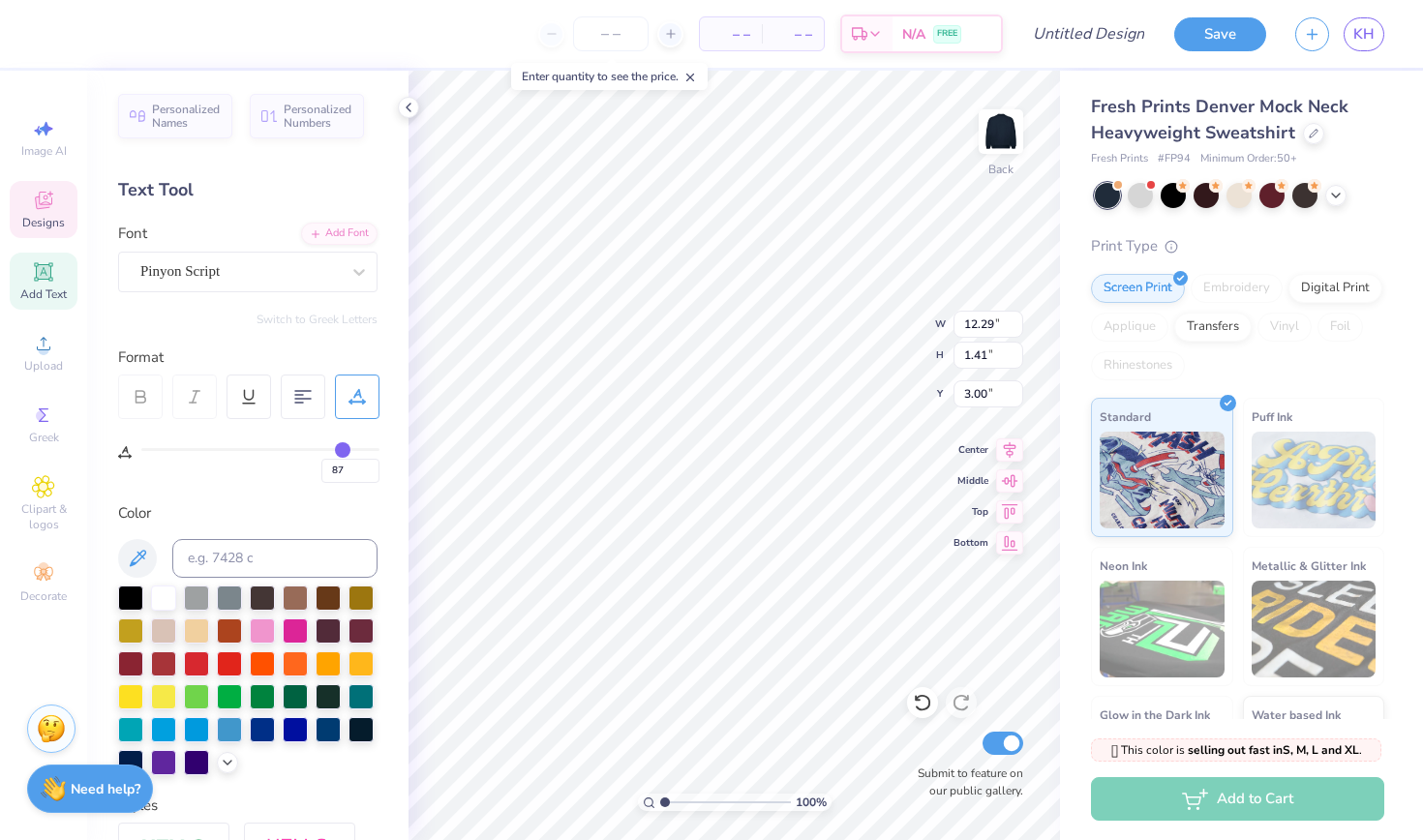 type on "88" 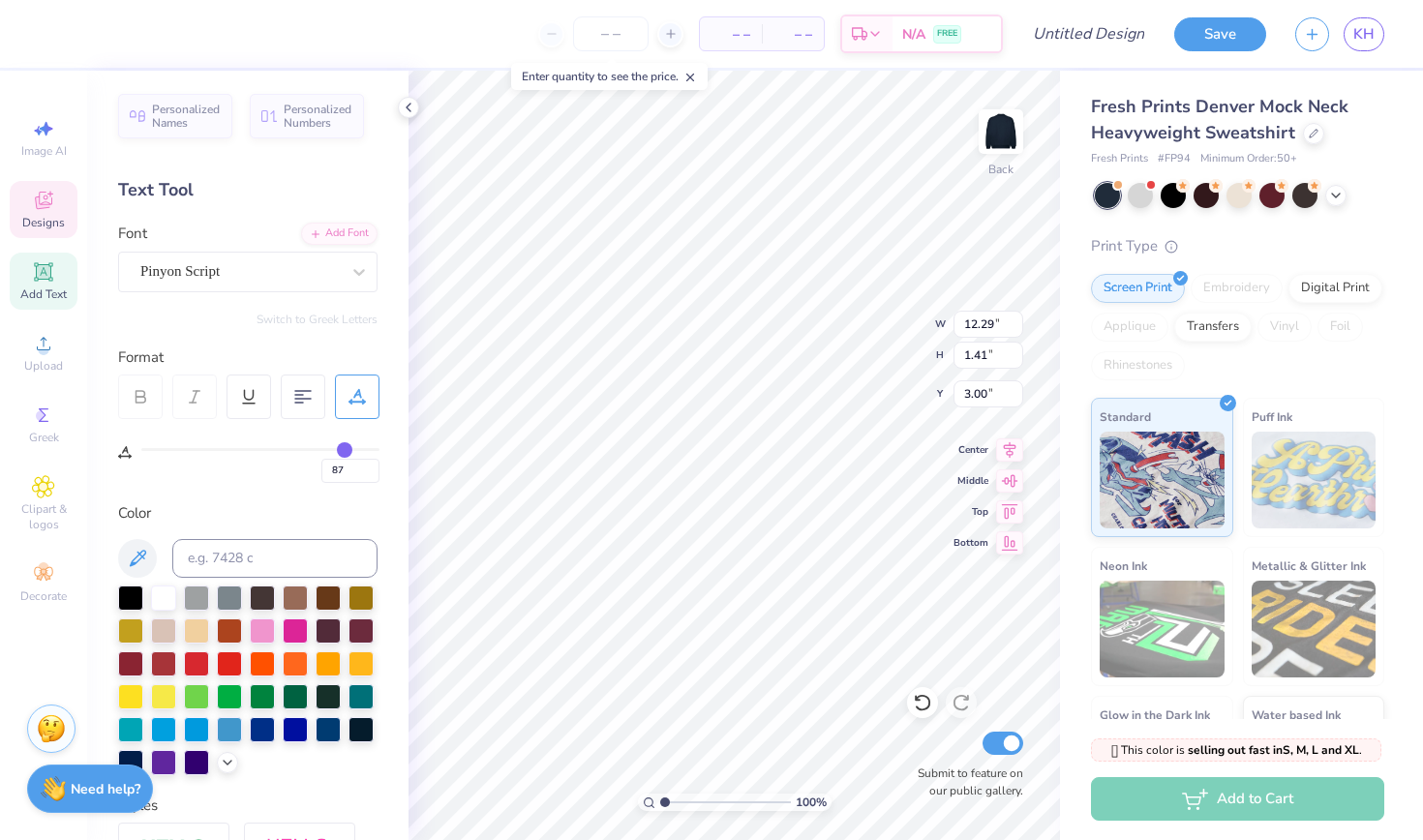 type on "88" 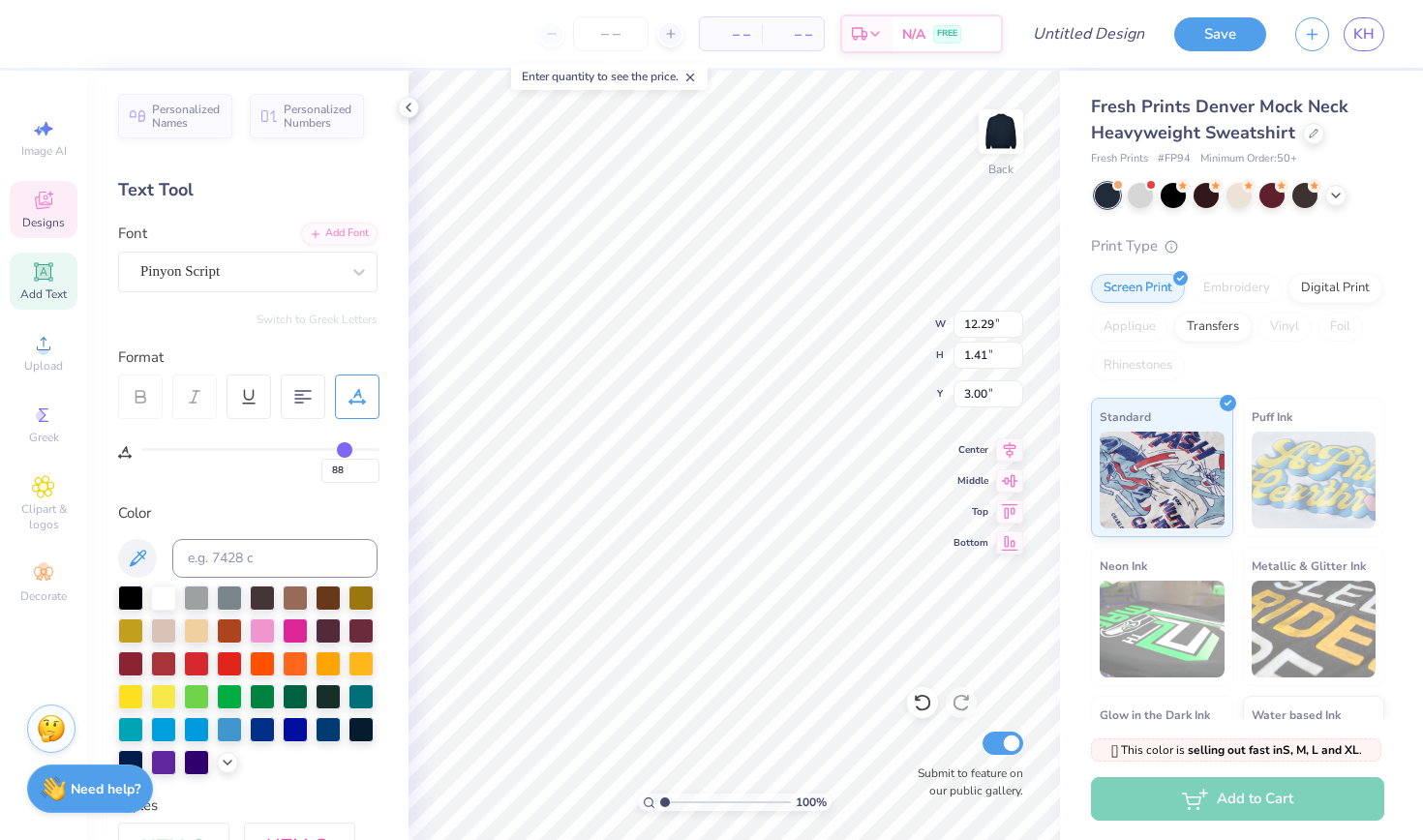 type on "89" 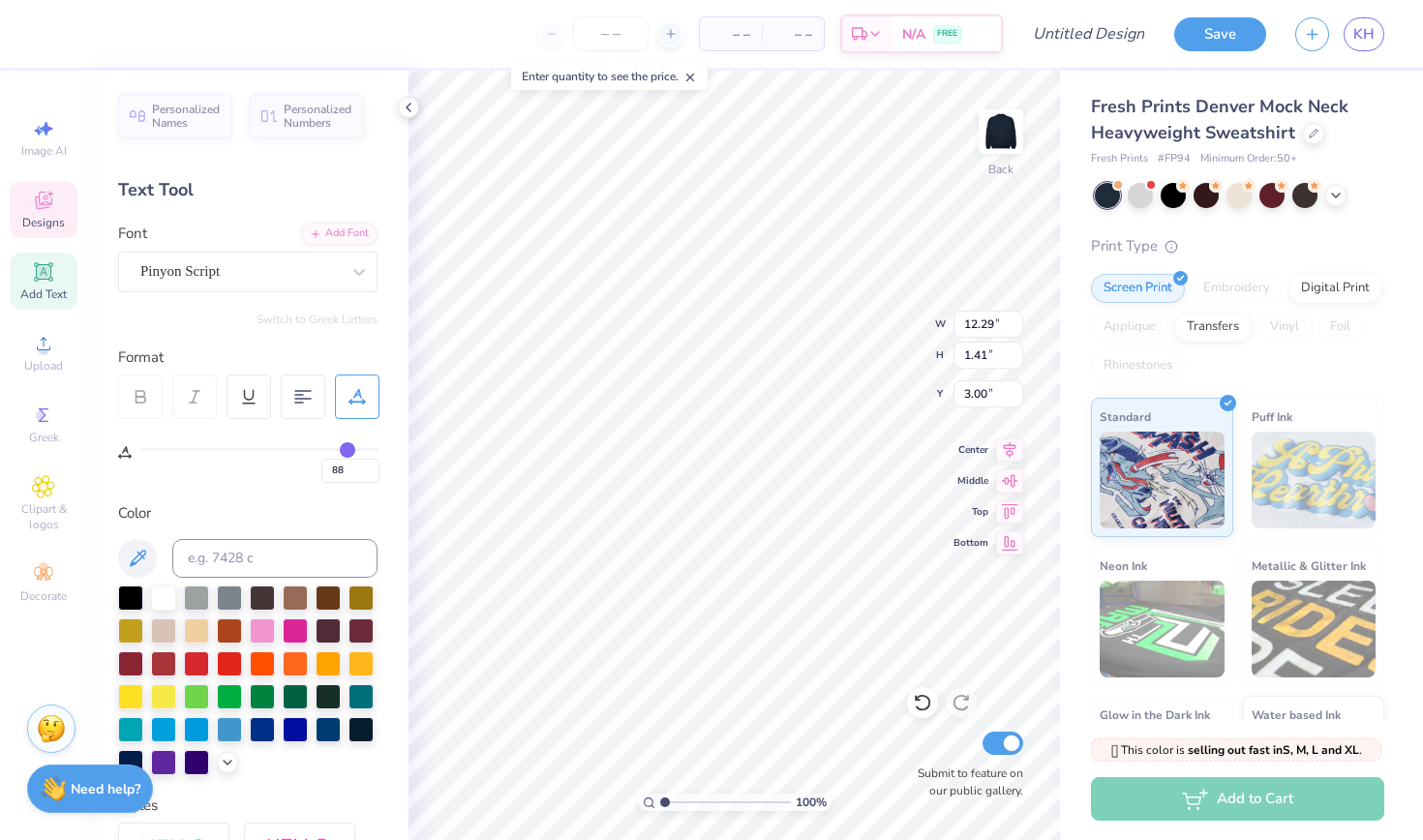 type on "89" 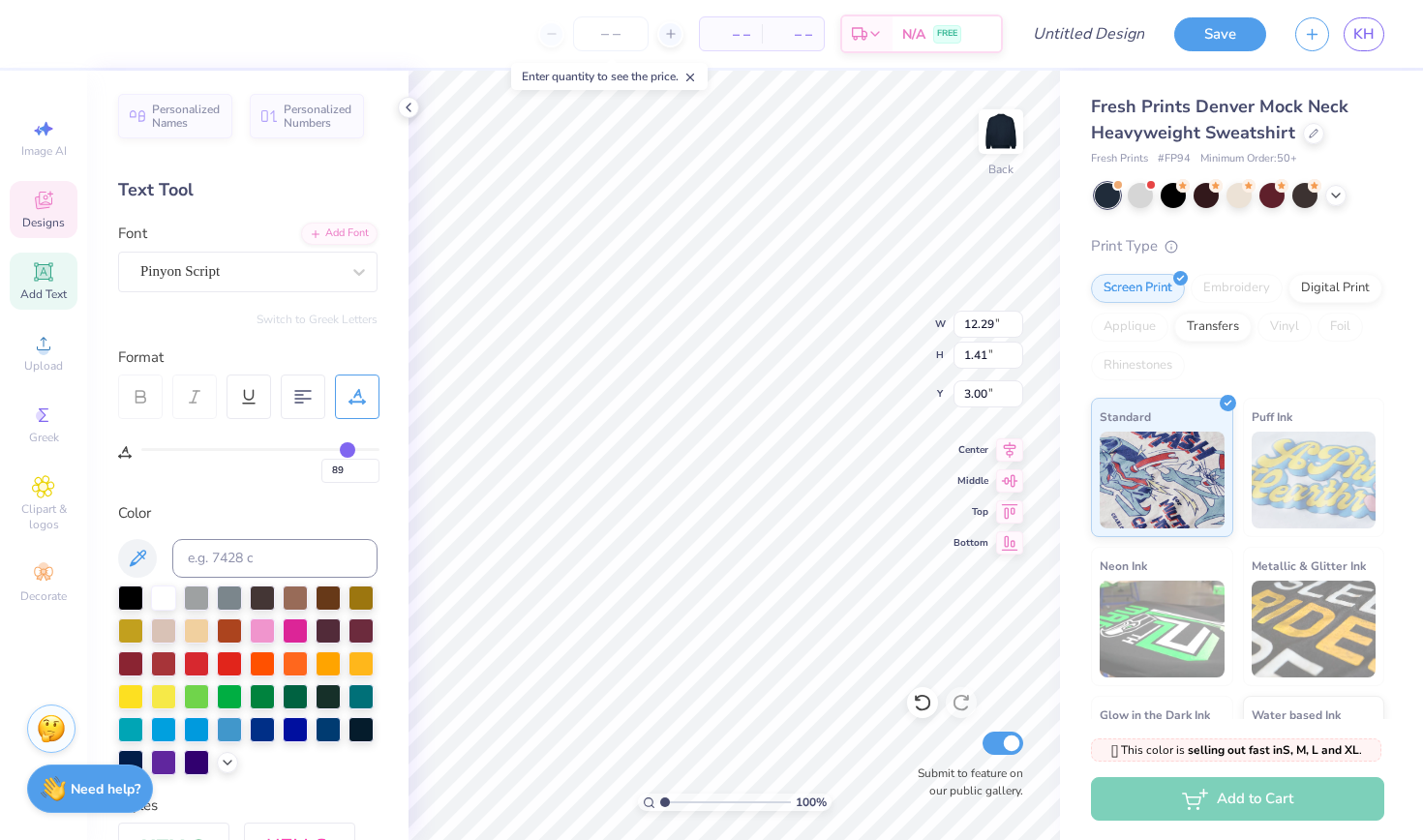 type on "90" 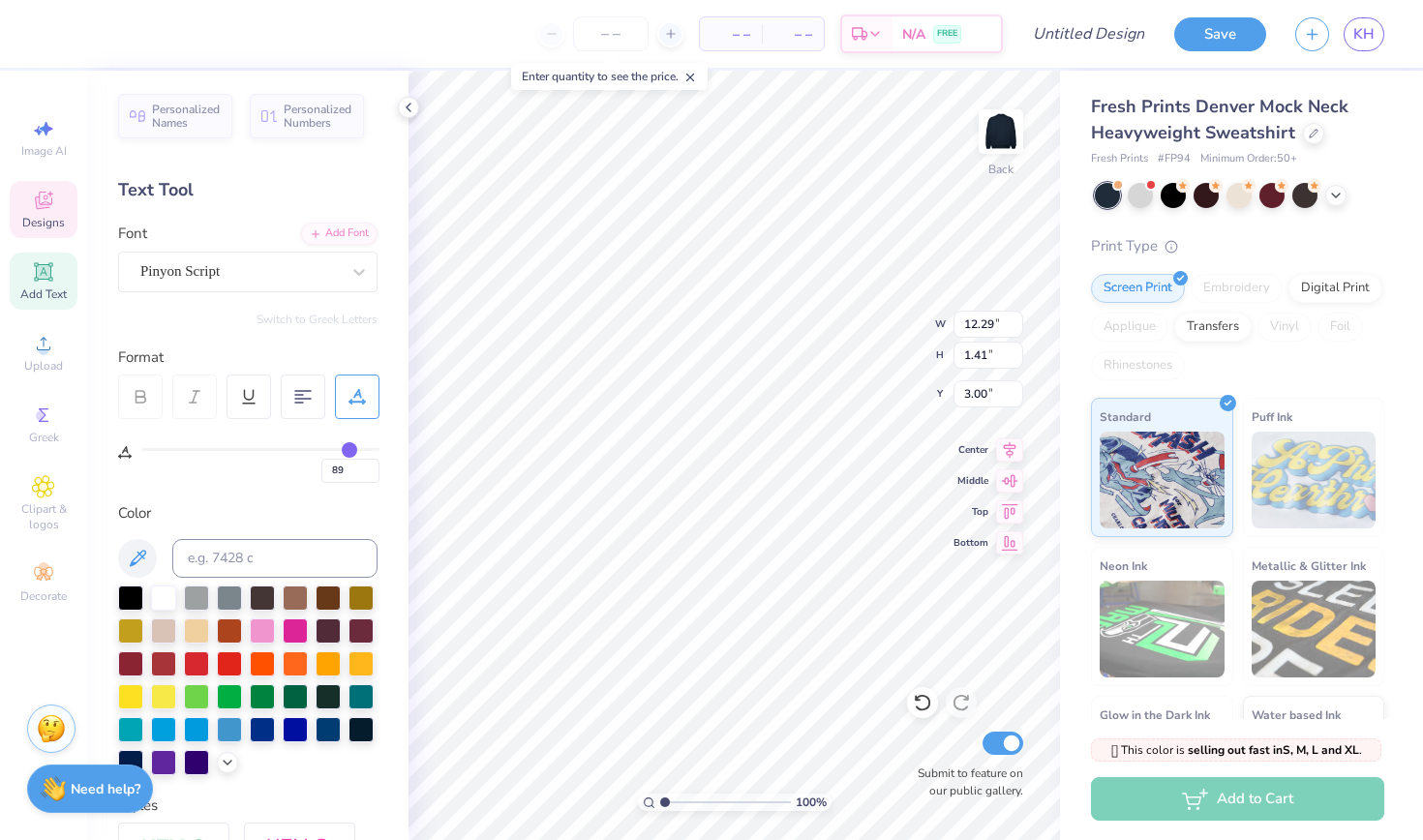 type on "90" 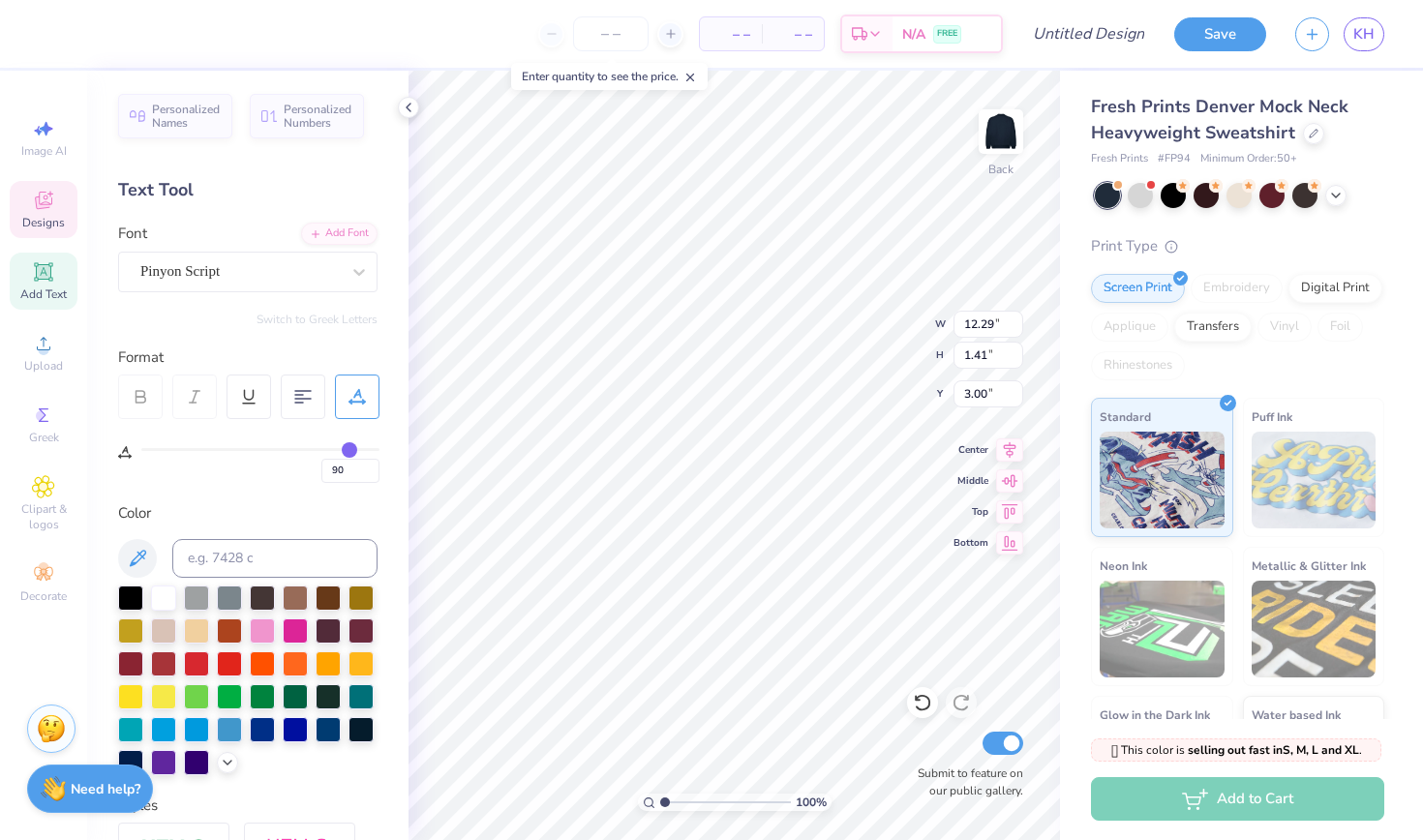 type on "92" 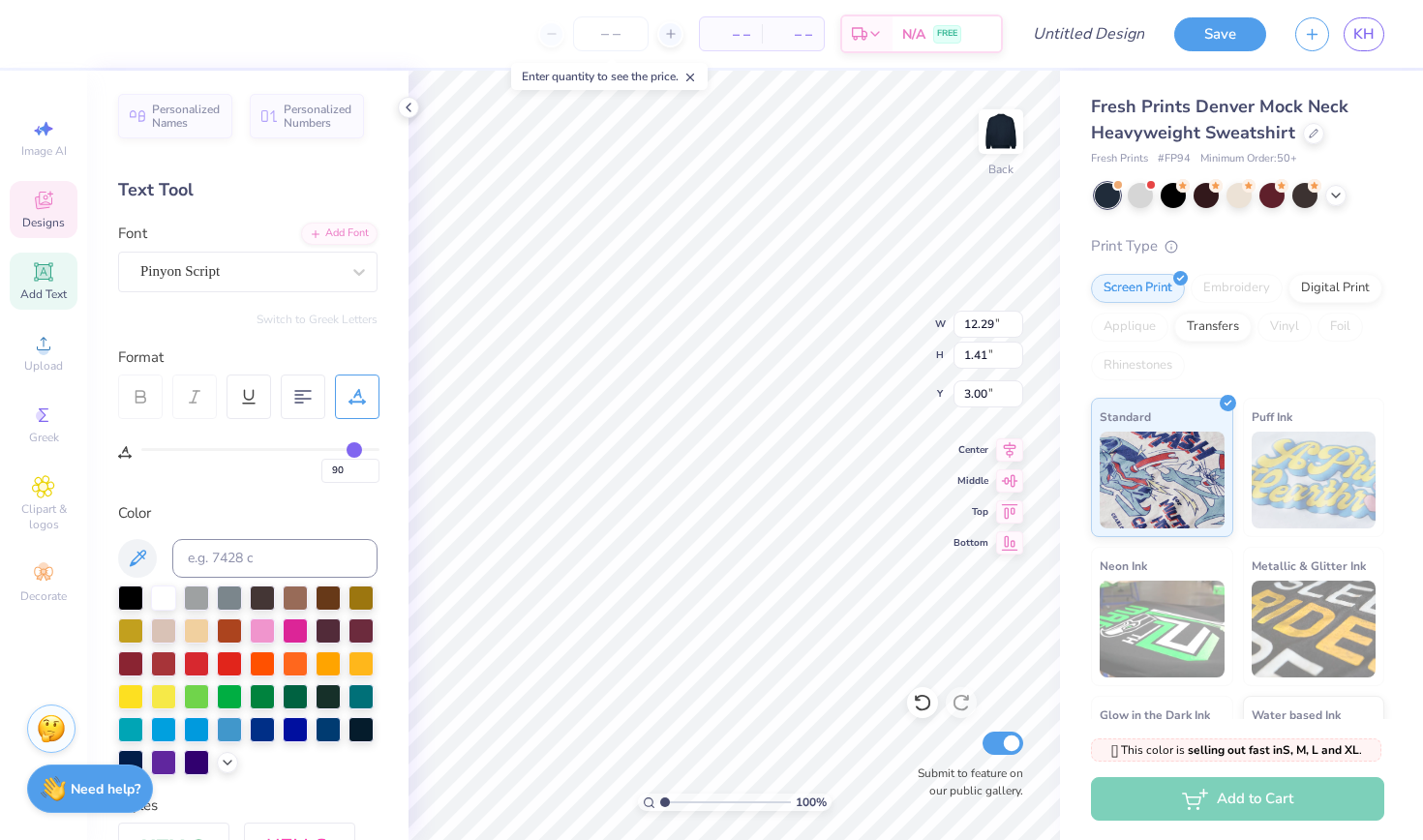 type on "92" 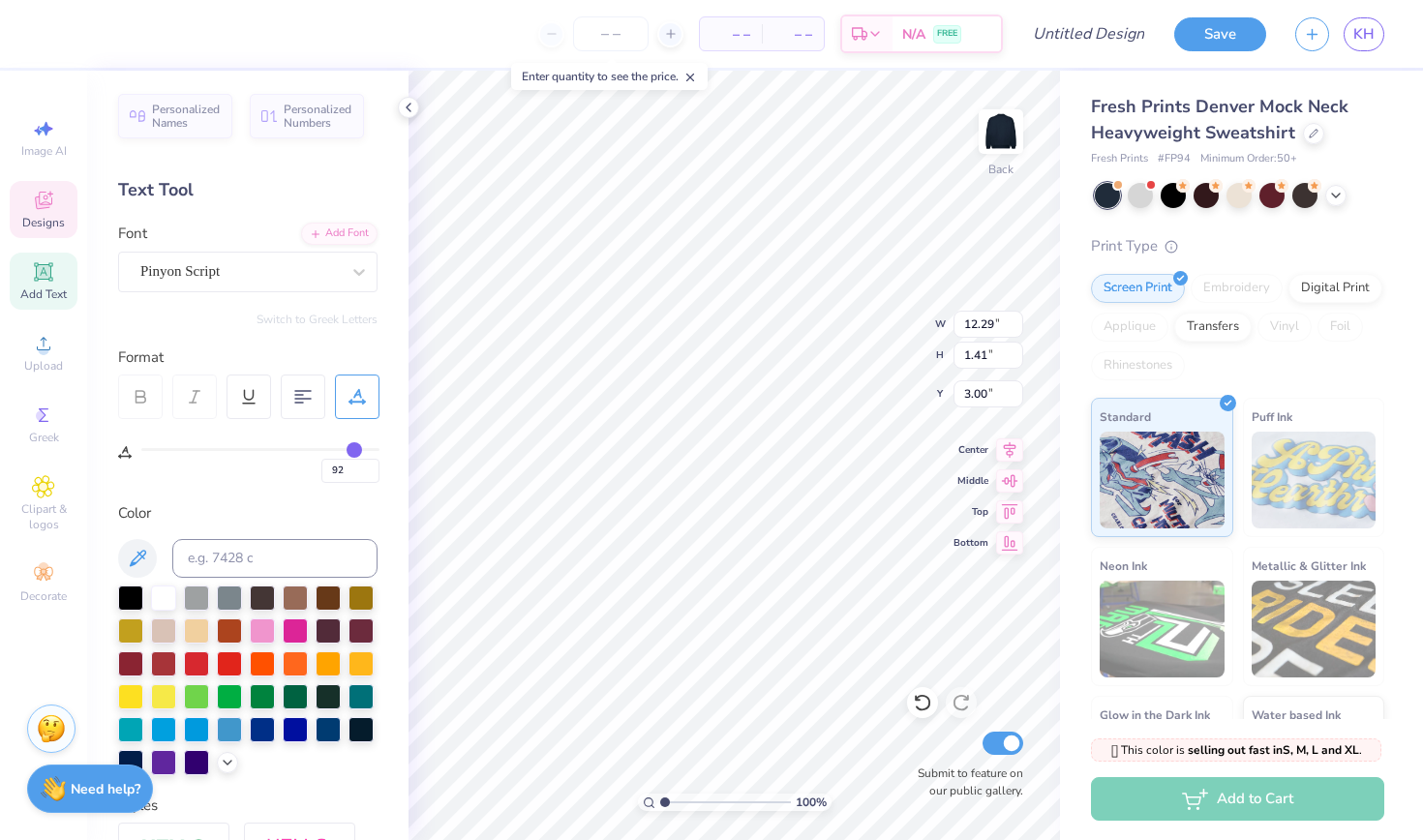 type on "93" 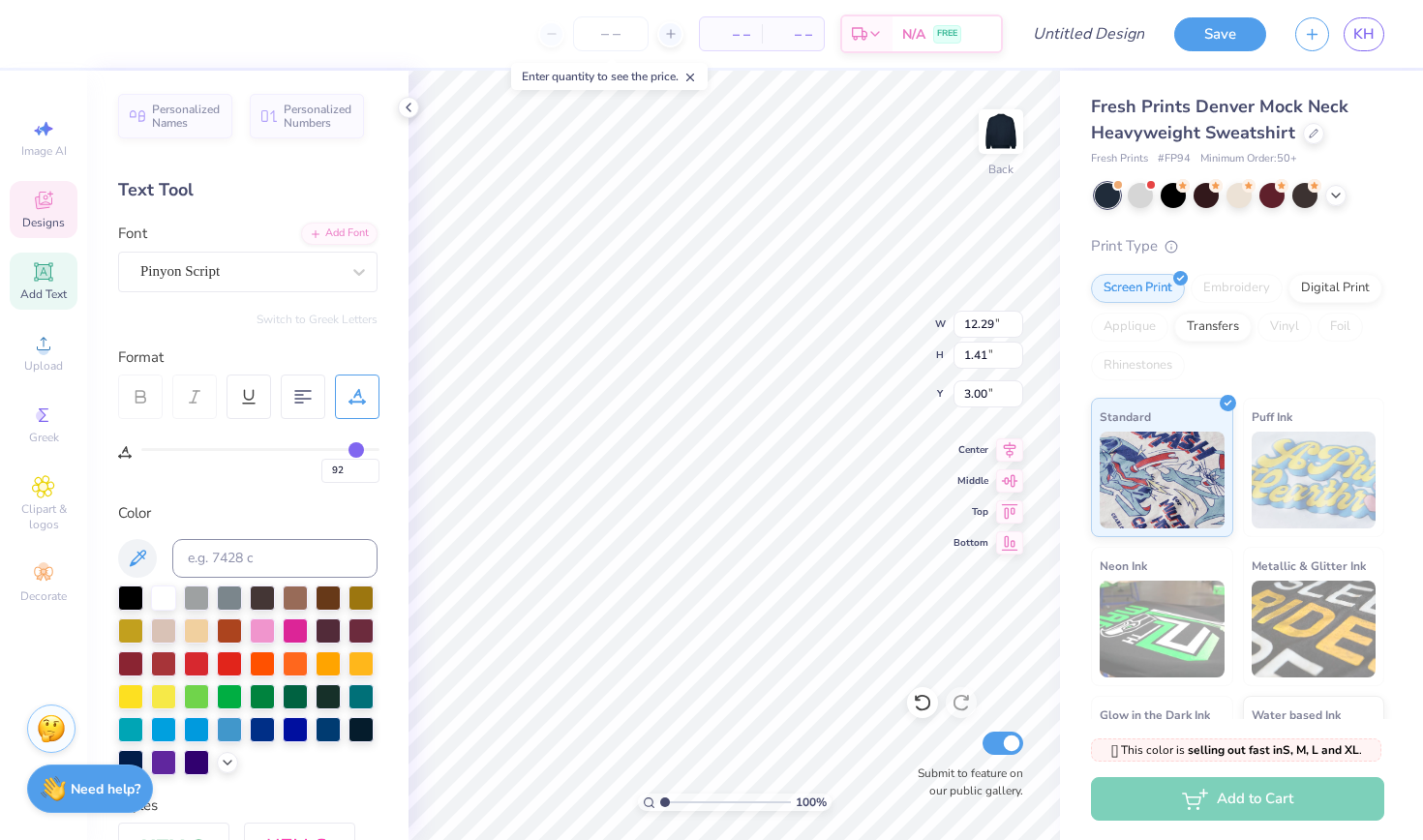 type on "93" 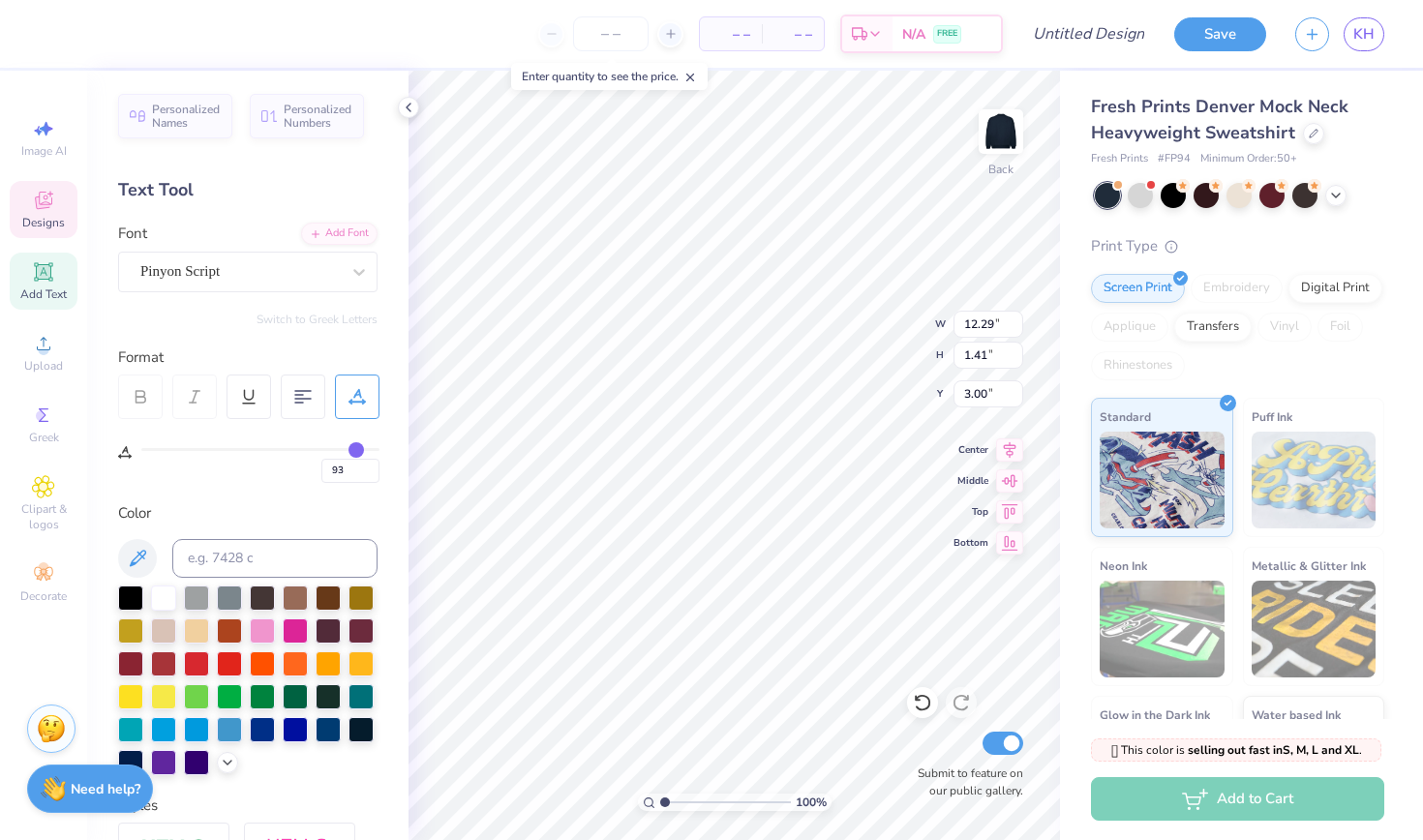 type on "94" 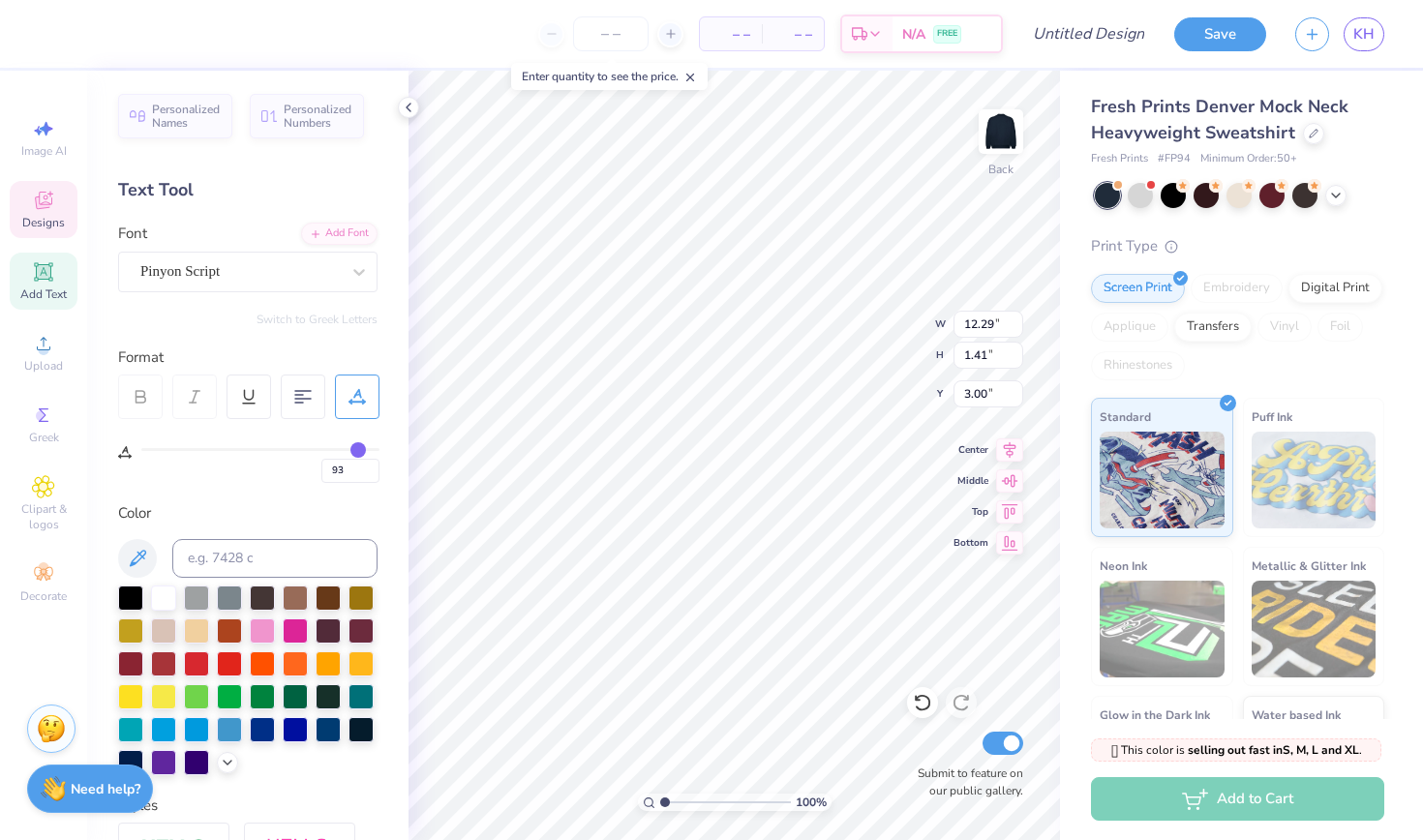 type on "94" 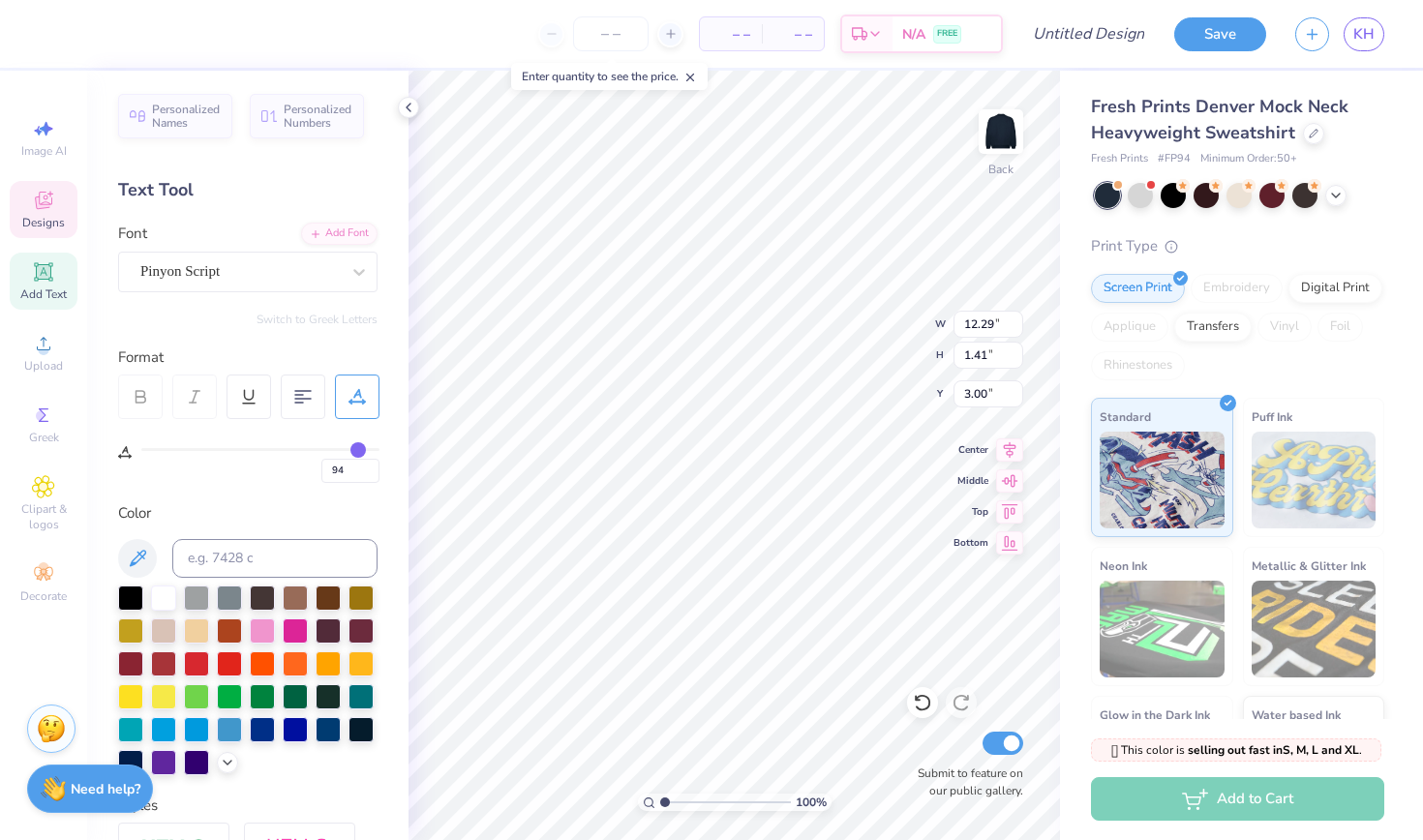 type on "95" 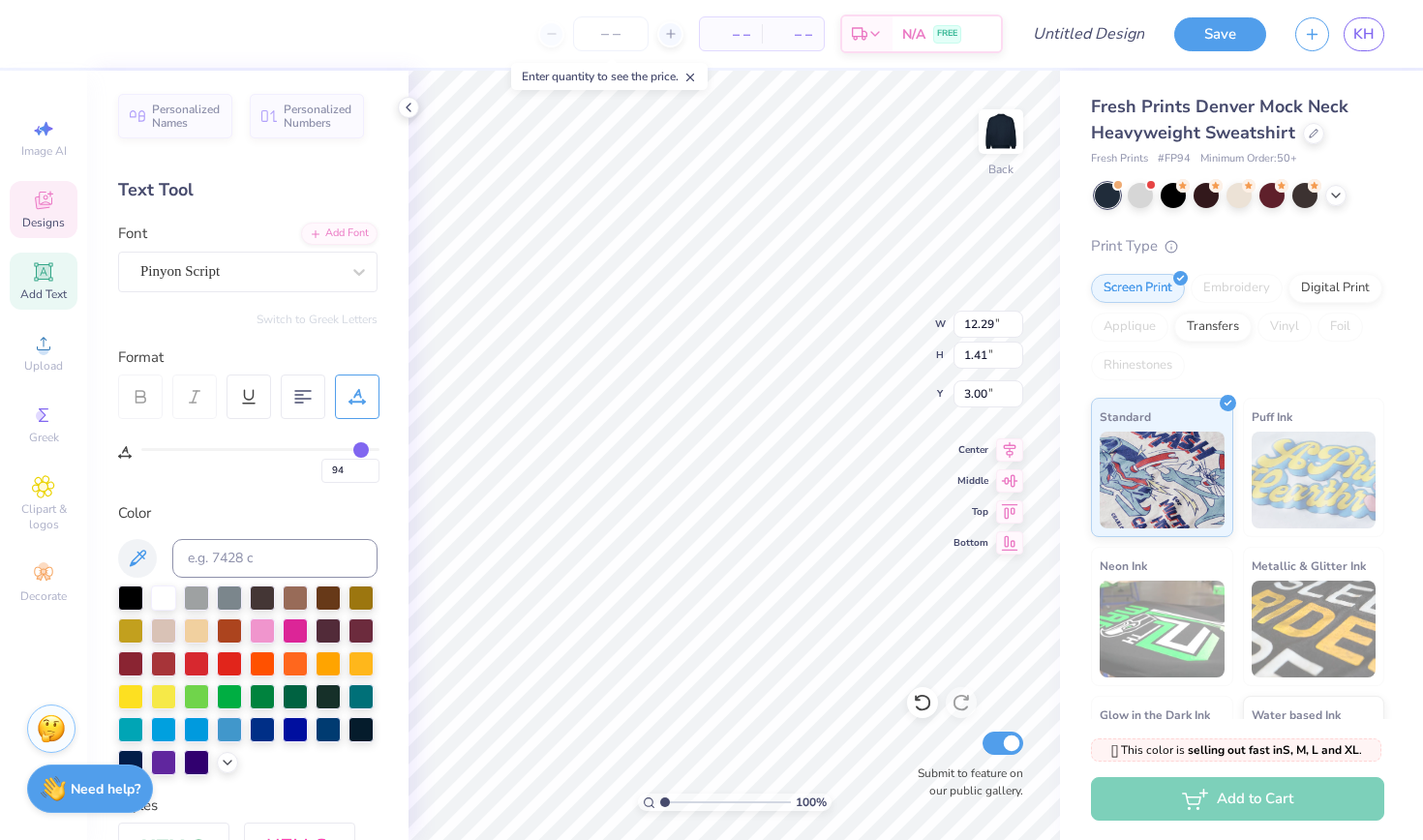 type on "95" 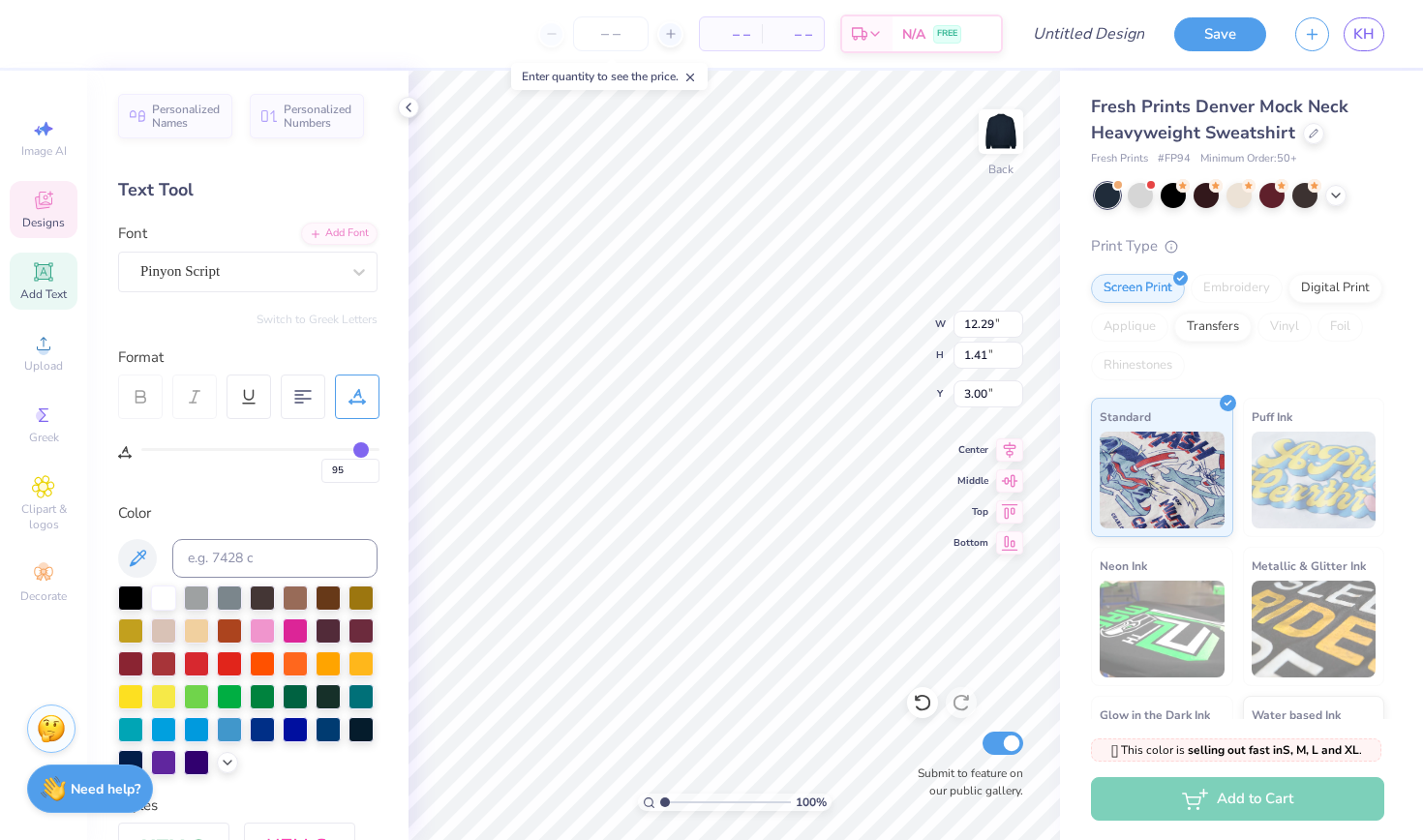type on "96" 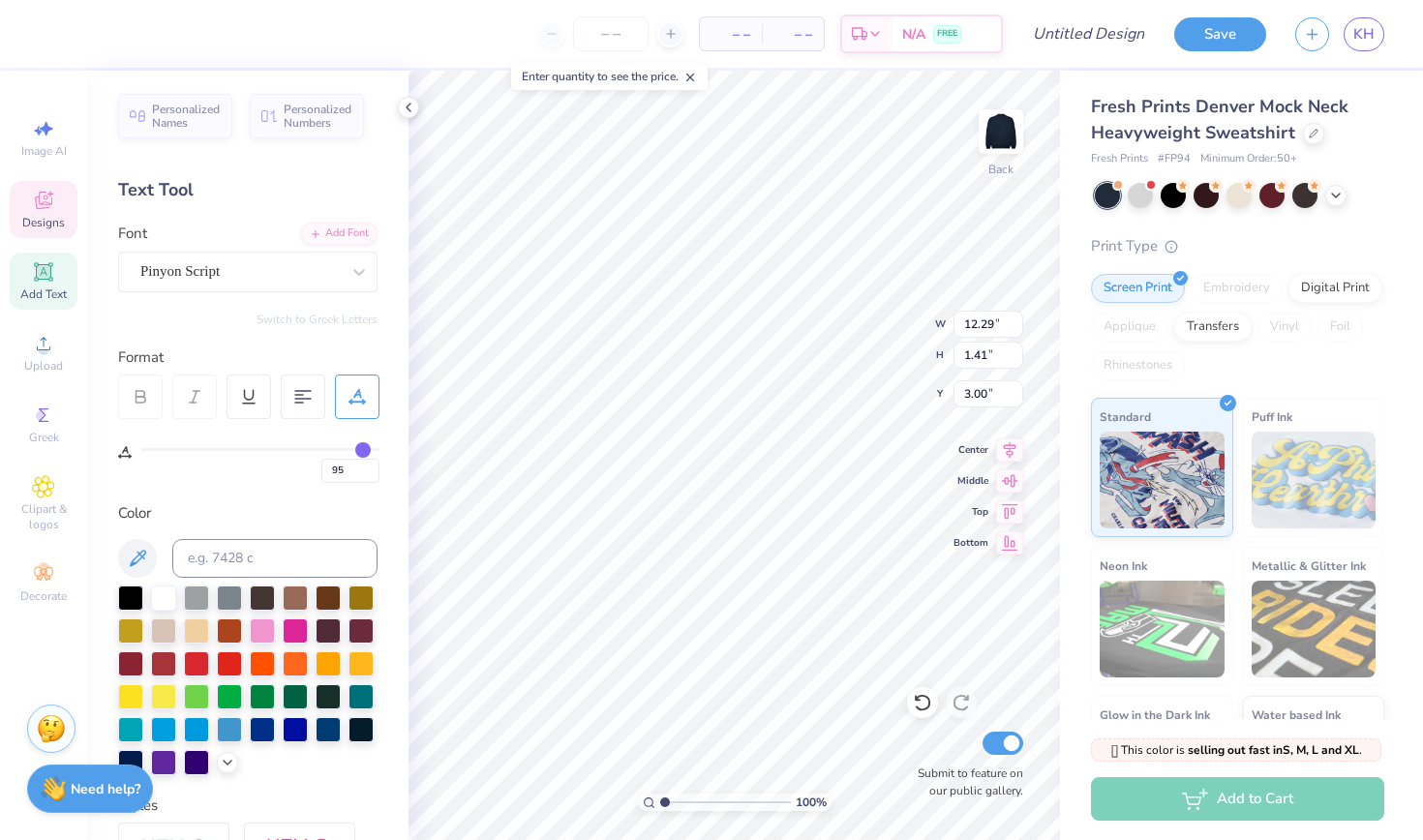 type on "96" 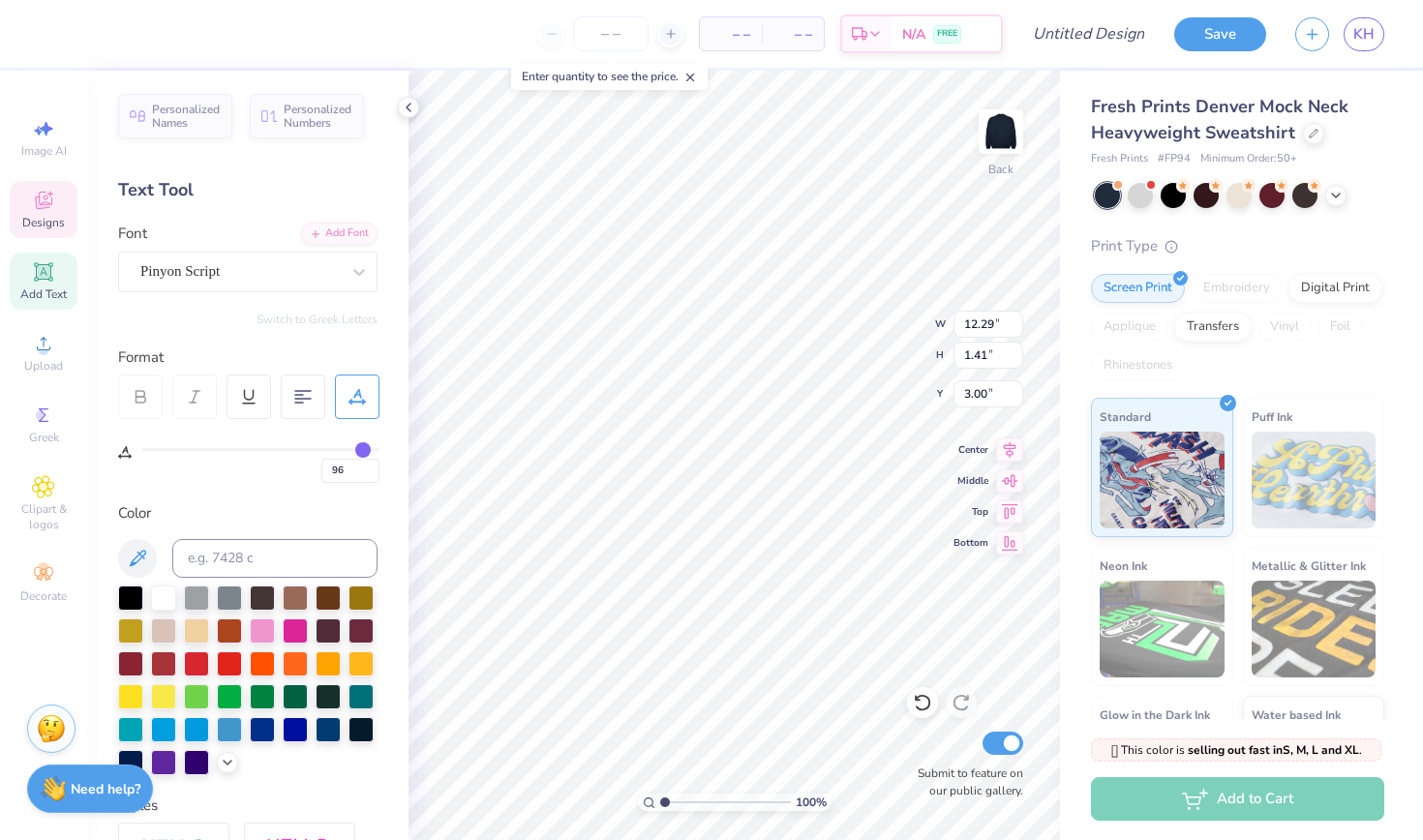 type on "97" 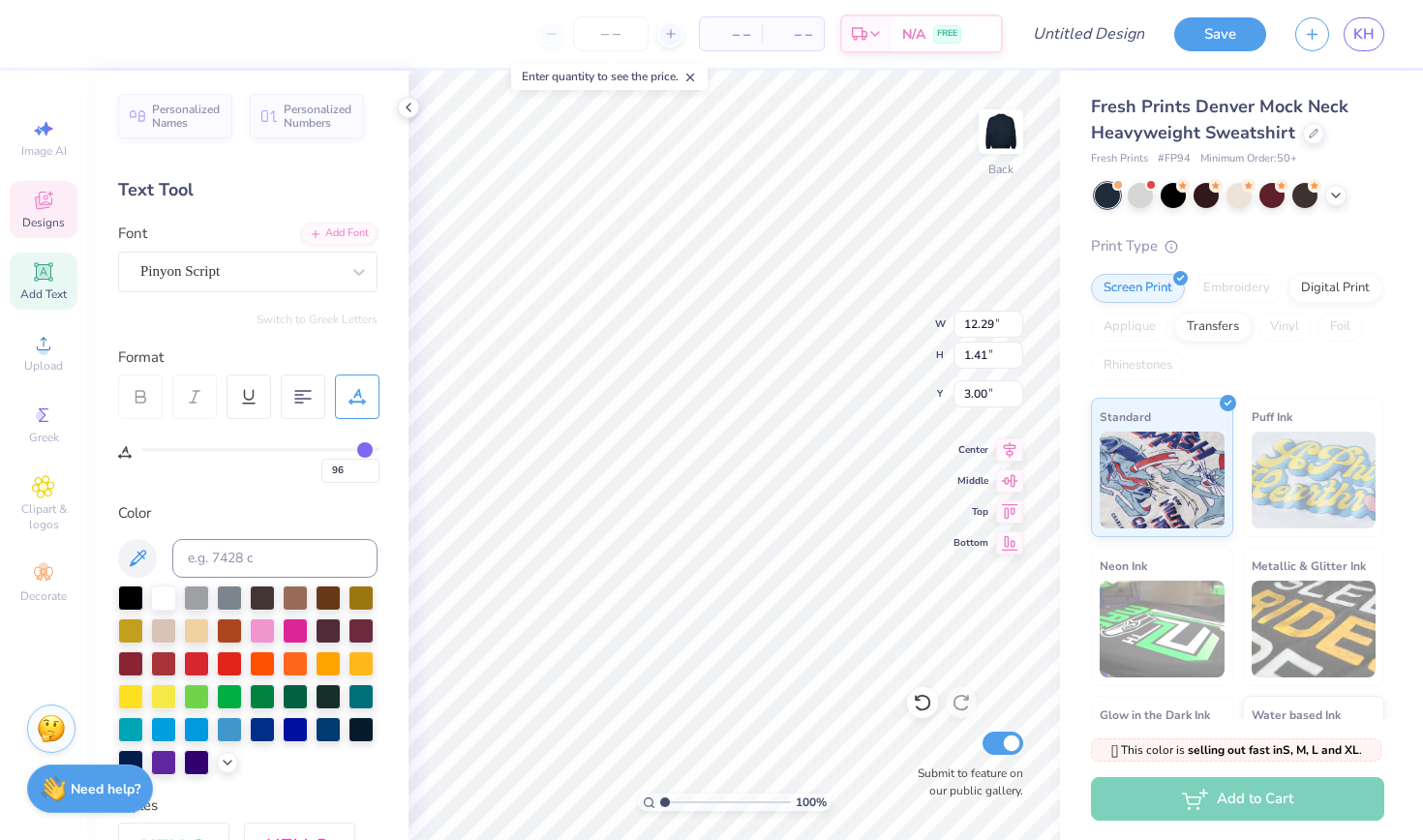 type on "97" 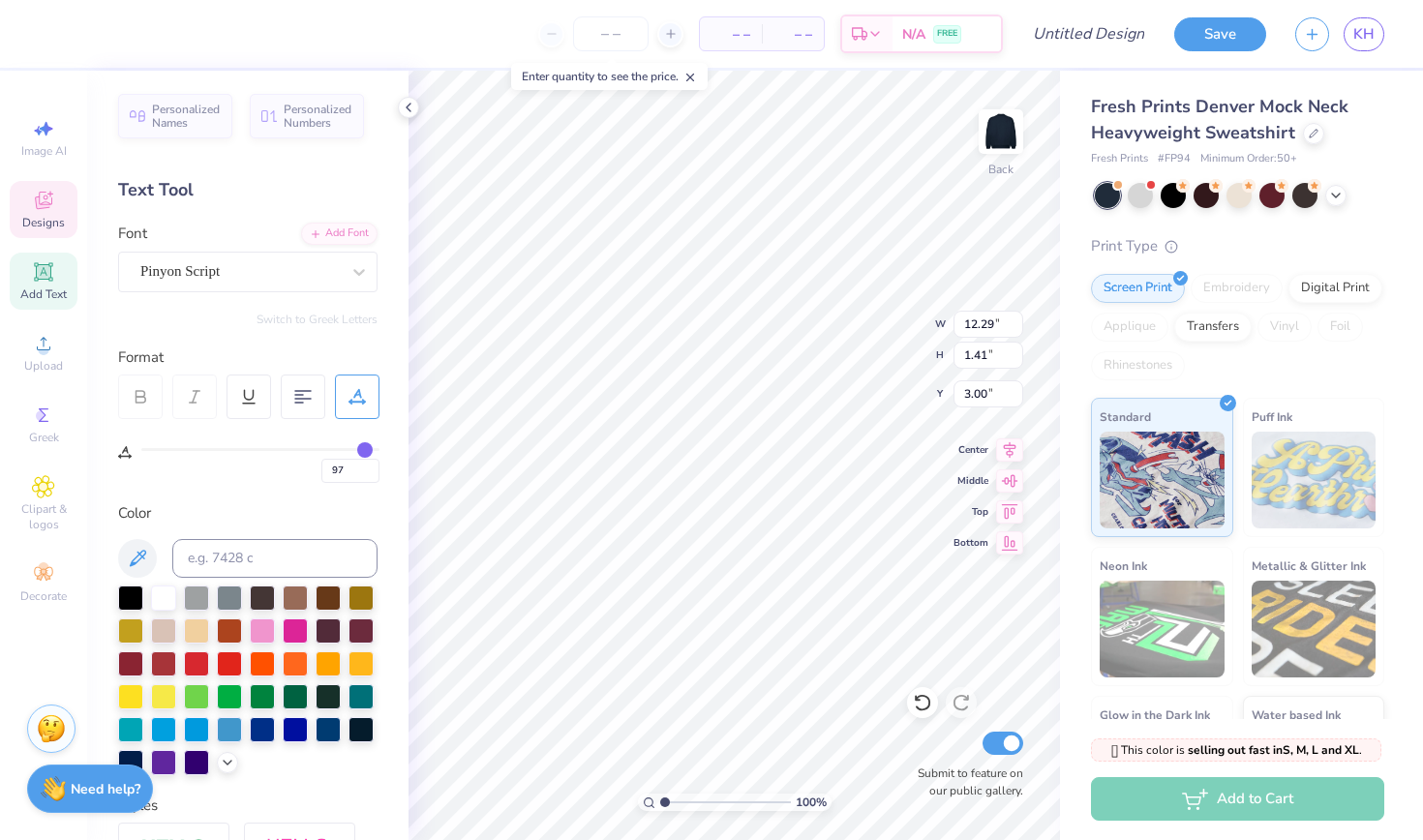 type on "98" 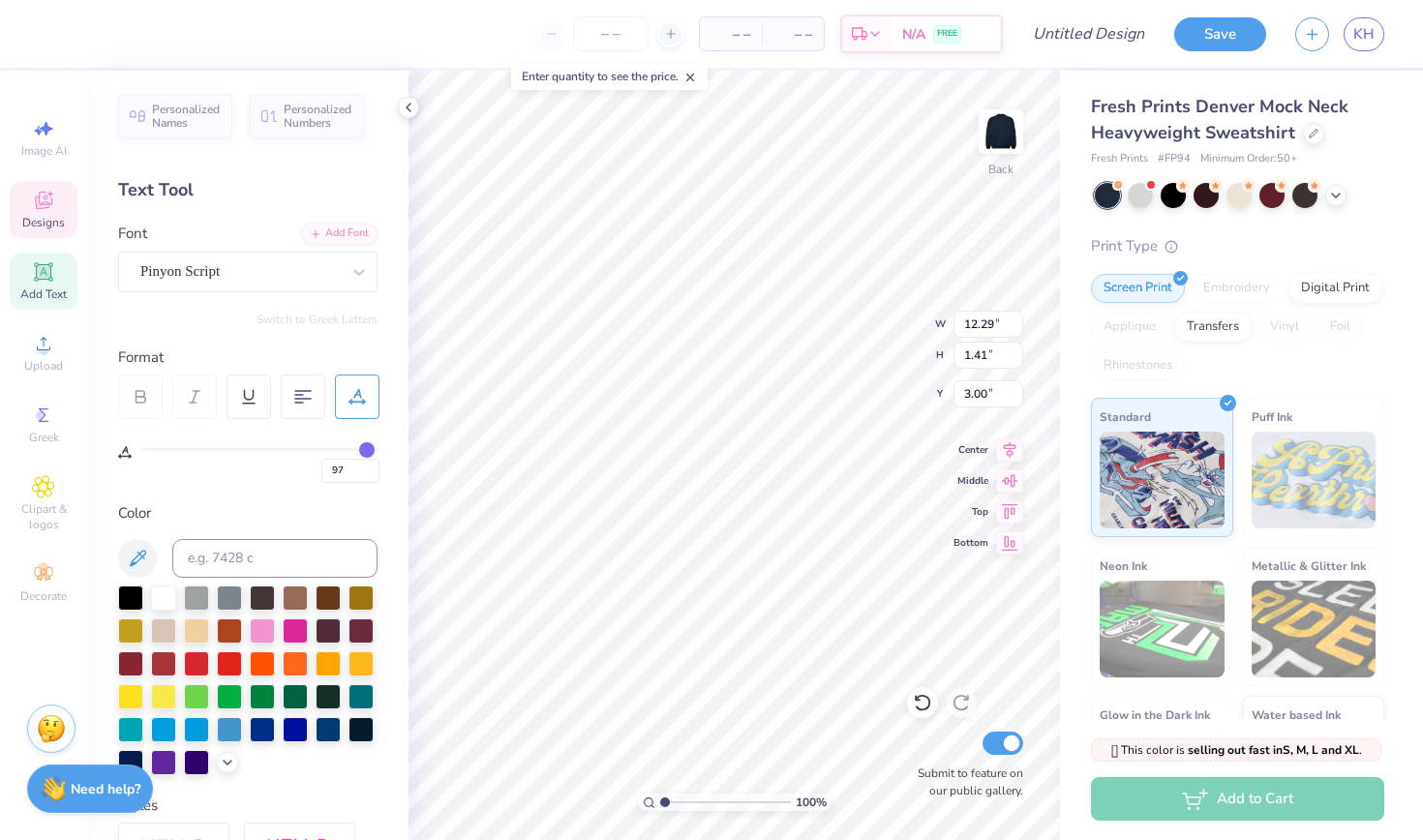 type on "98" 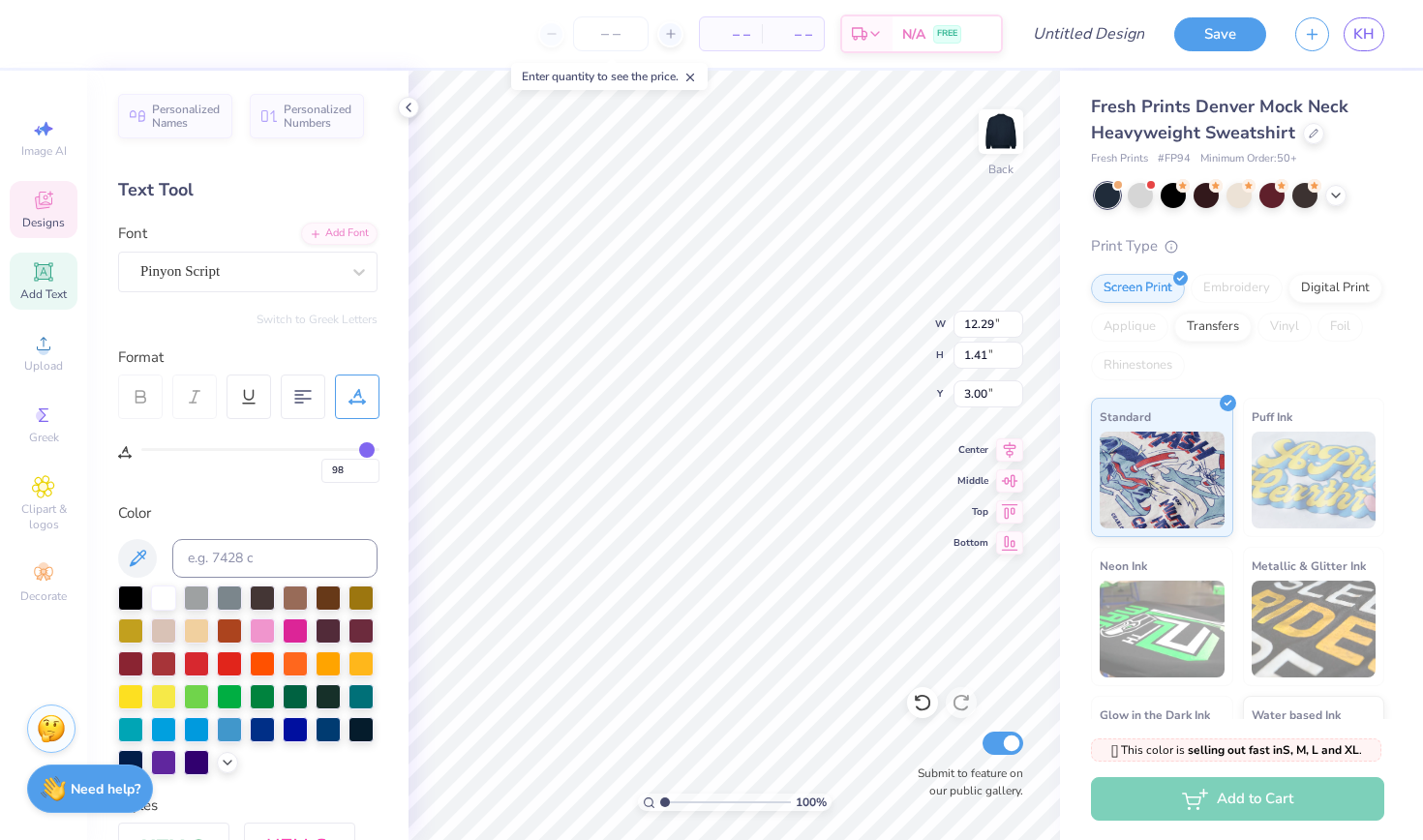 type on "99" 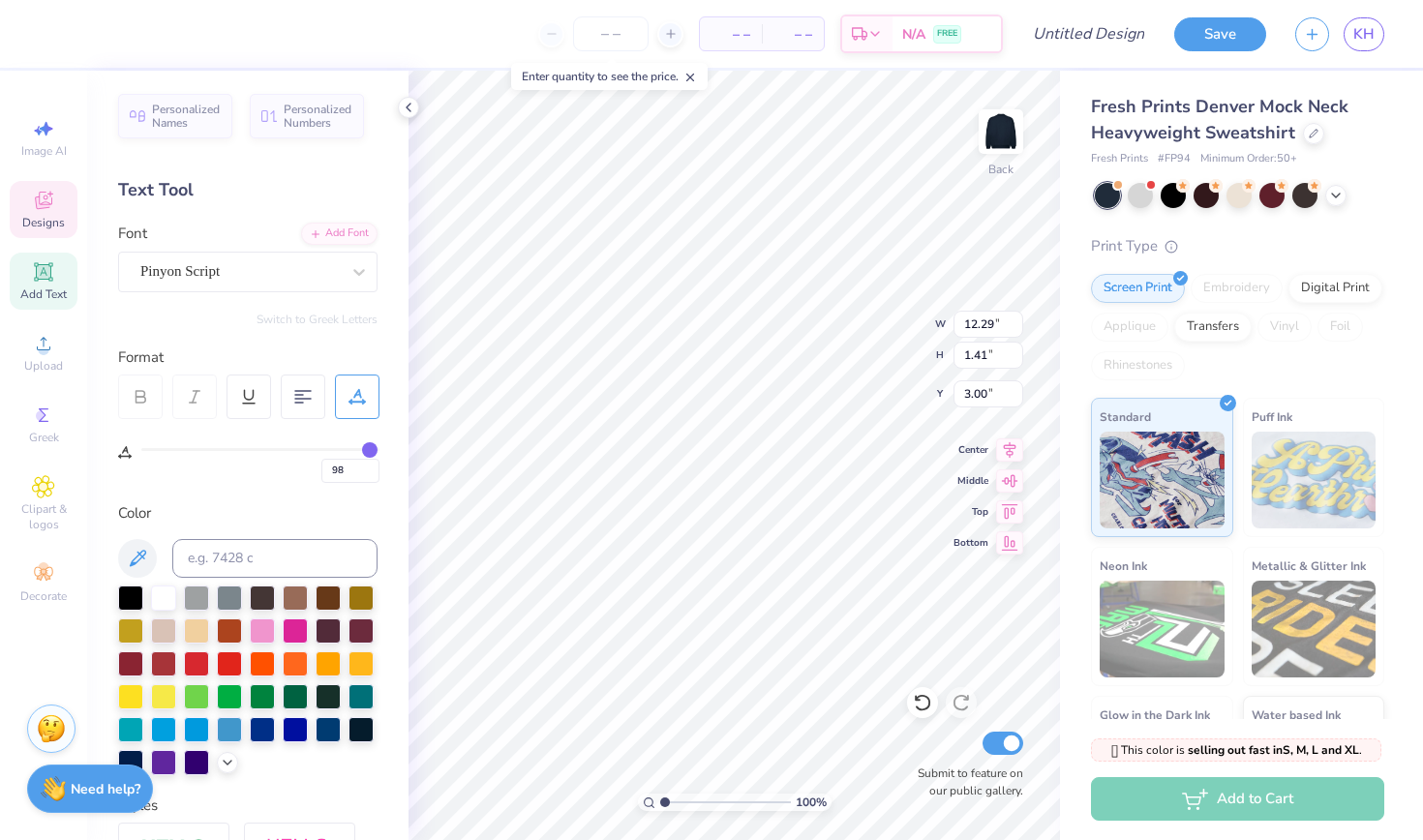 type on "99" 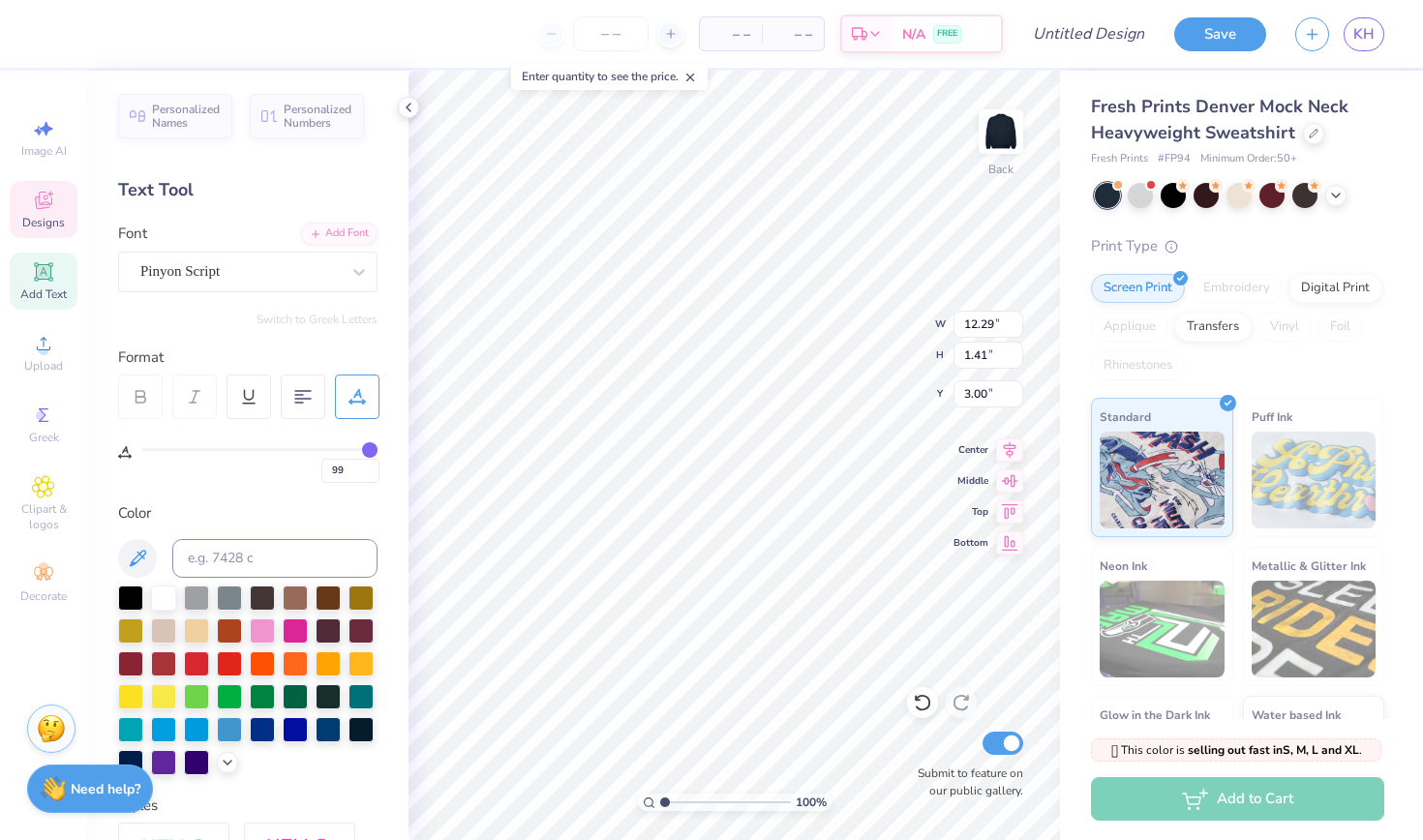 type on "100" 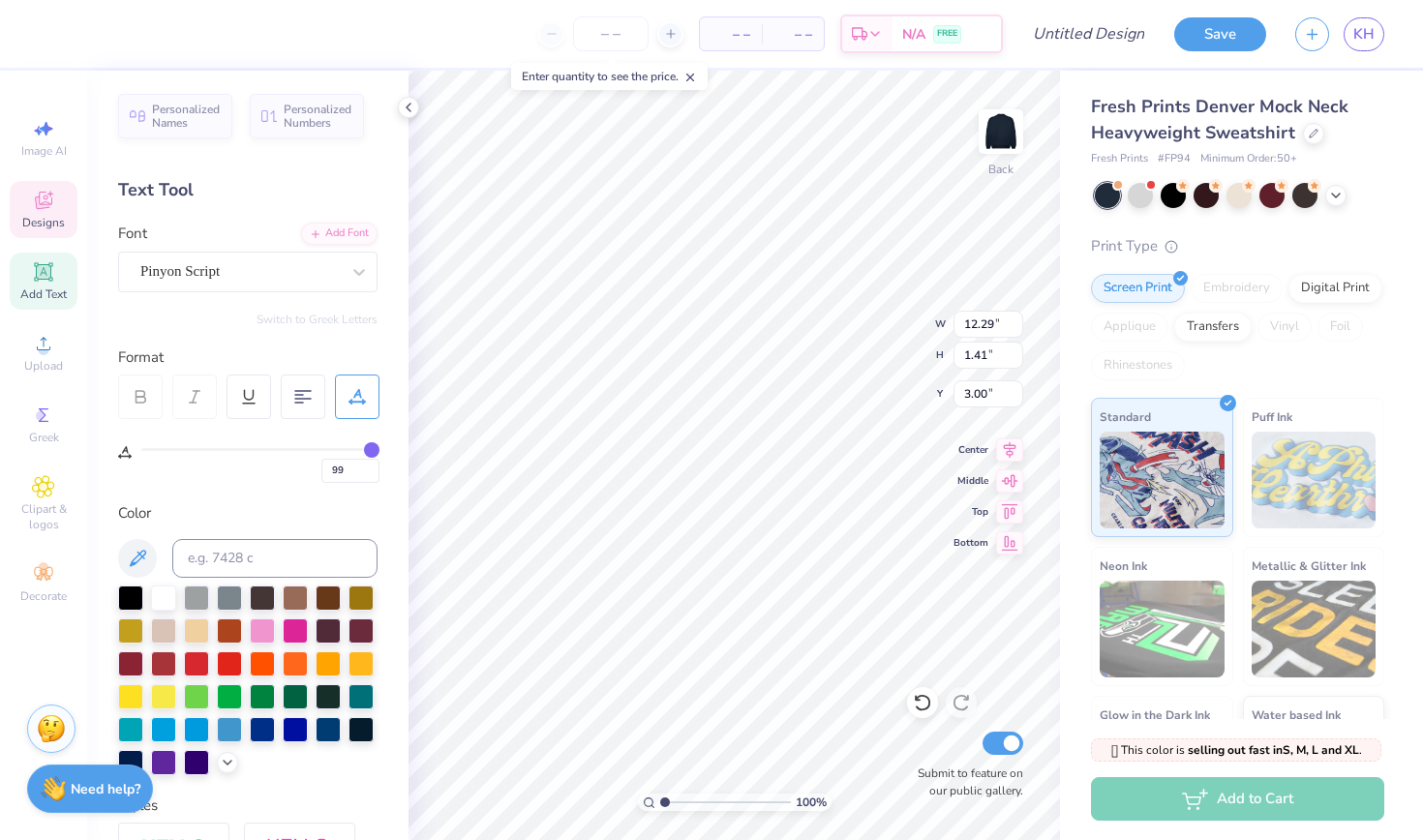 type on "100" 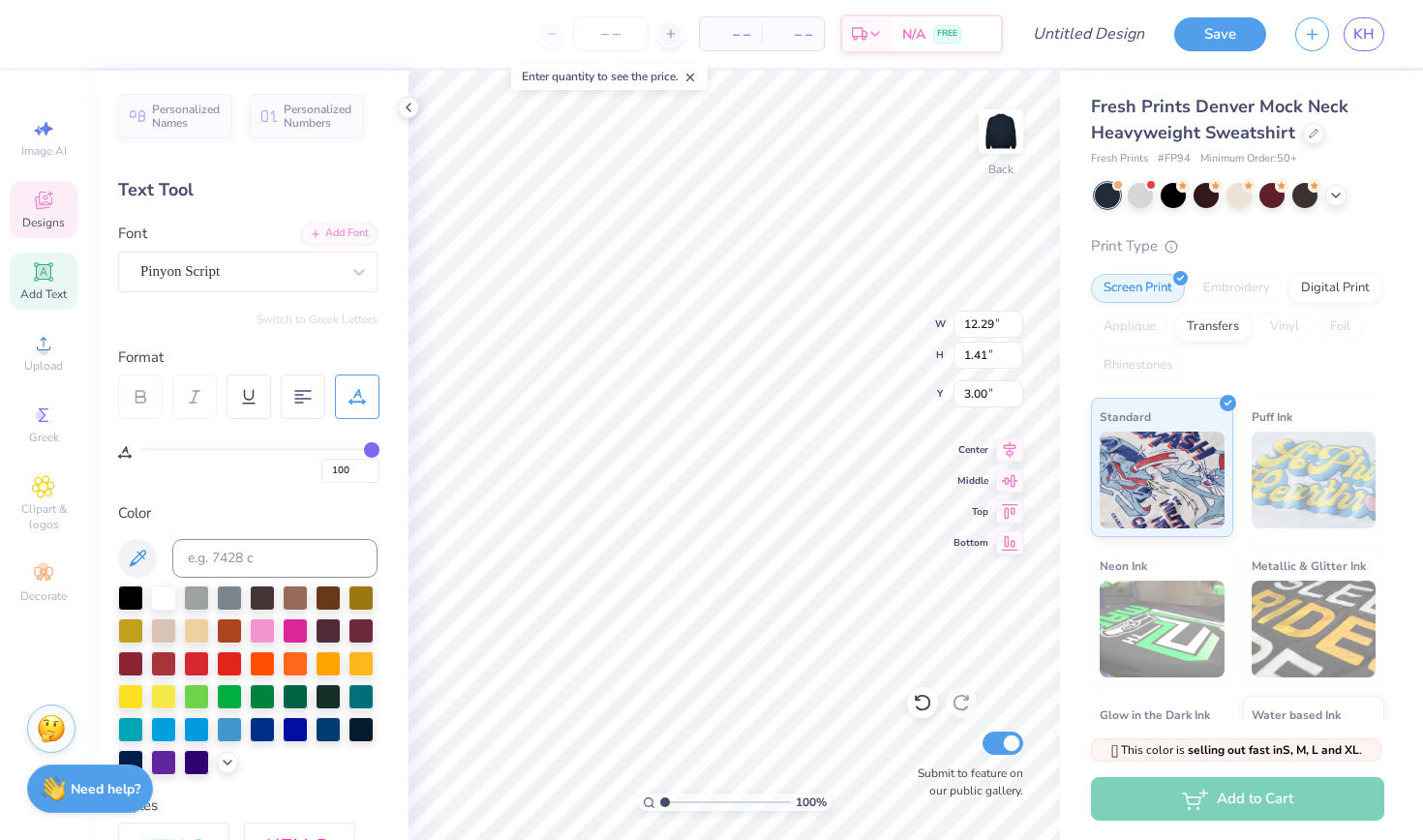 drag, startPoint x: 257, startPoint y: 445, endPoint x: 383, endPoint y: 460, distance: 126.88972 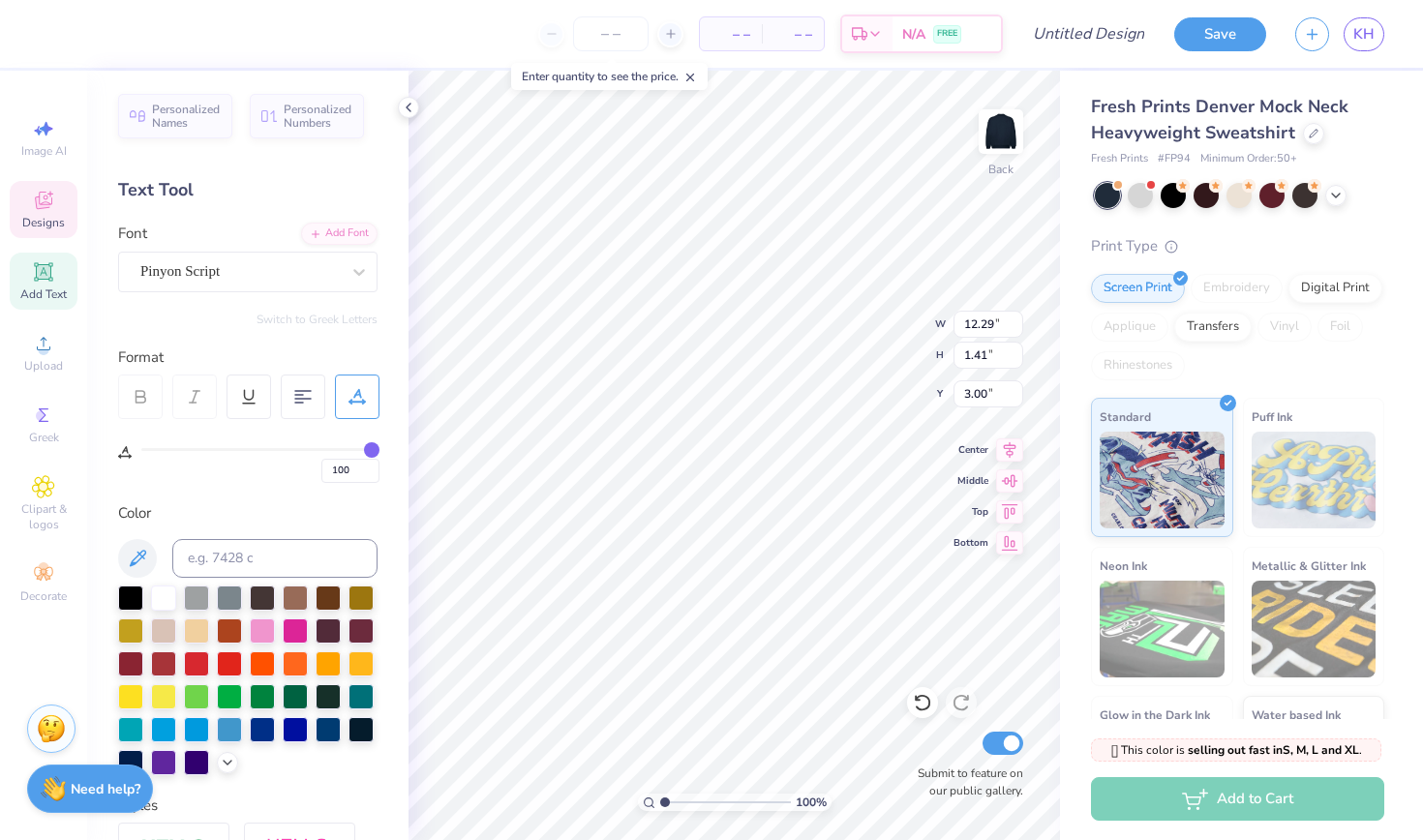 type on "99" 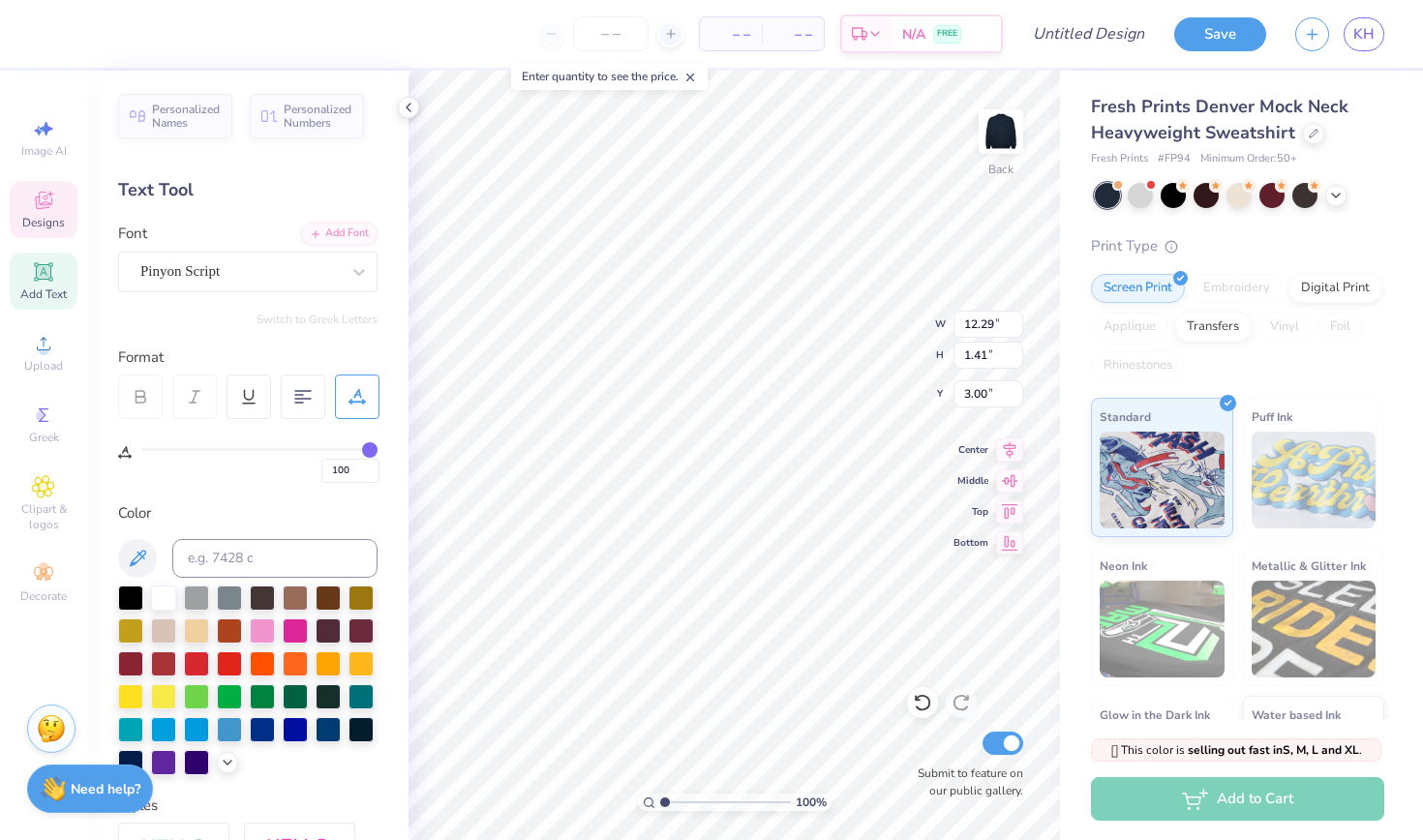 type on "99" 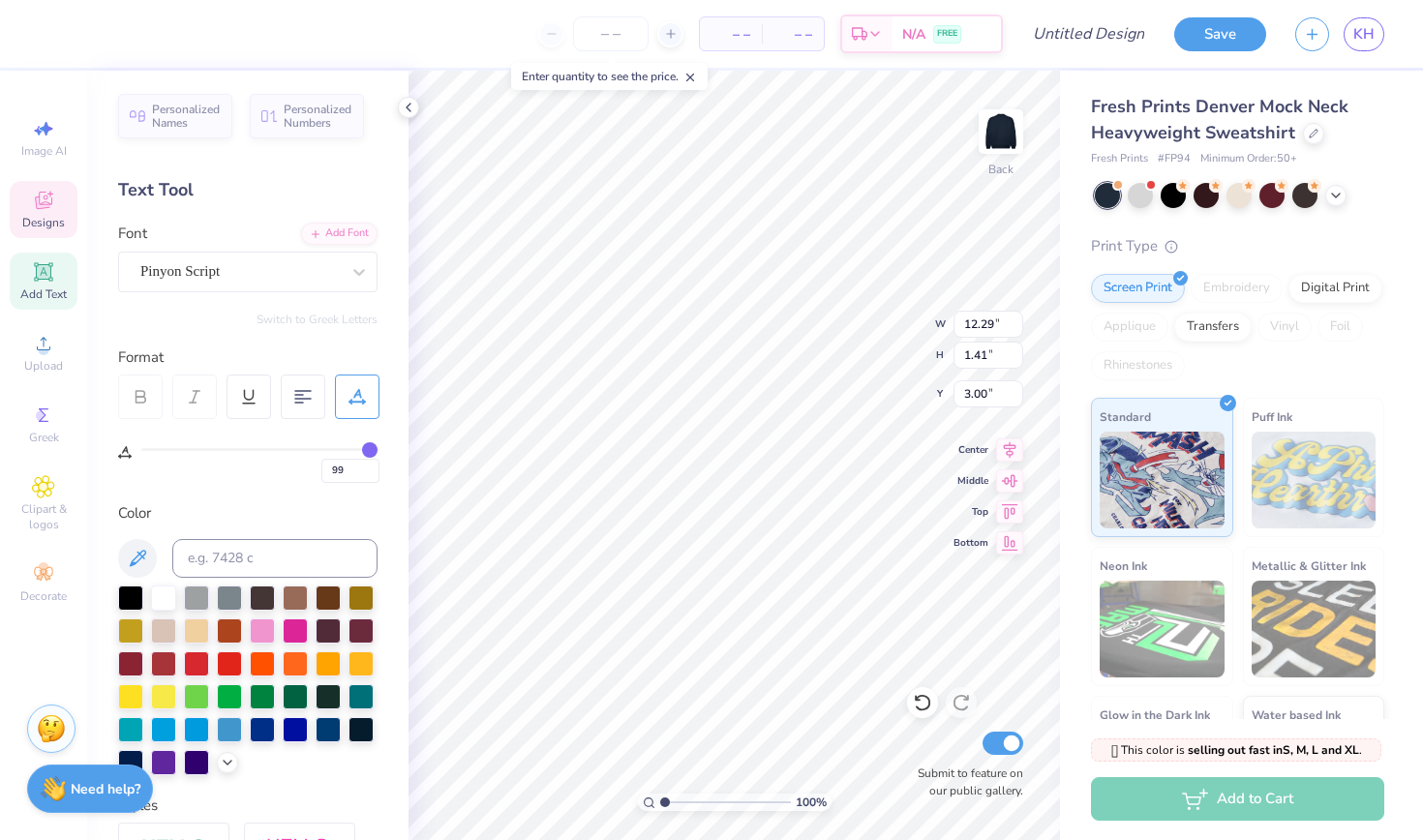 type on "98" 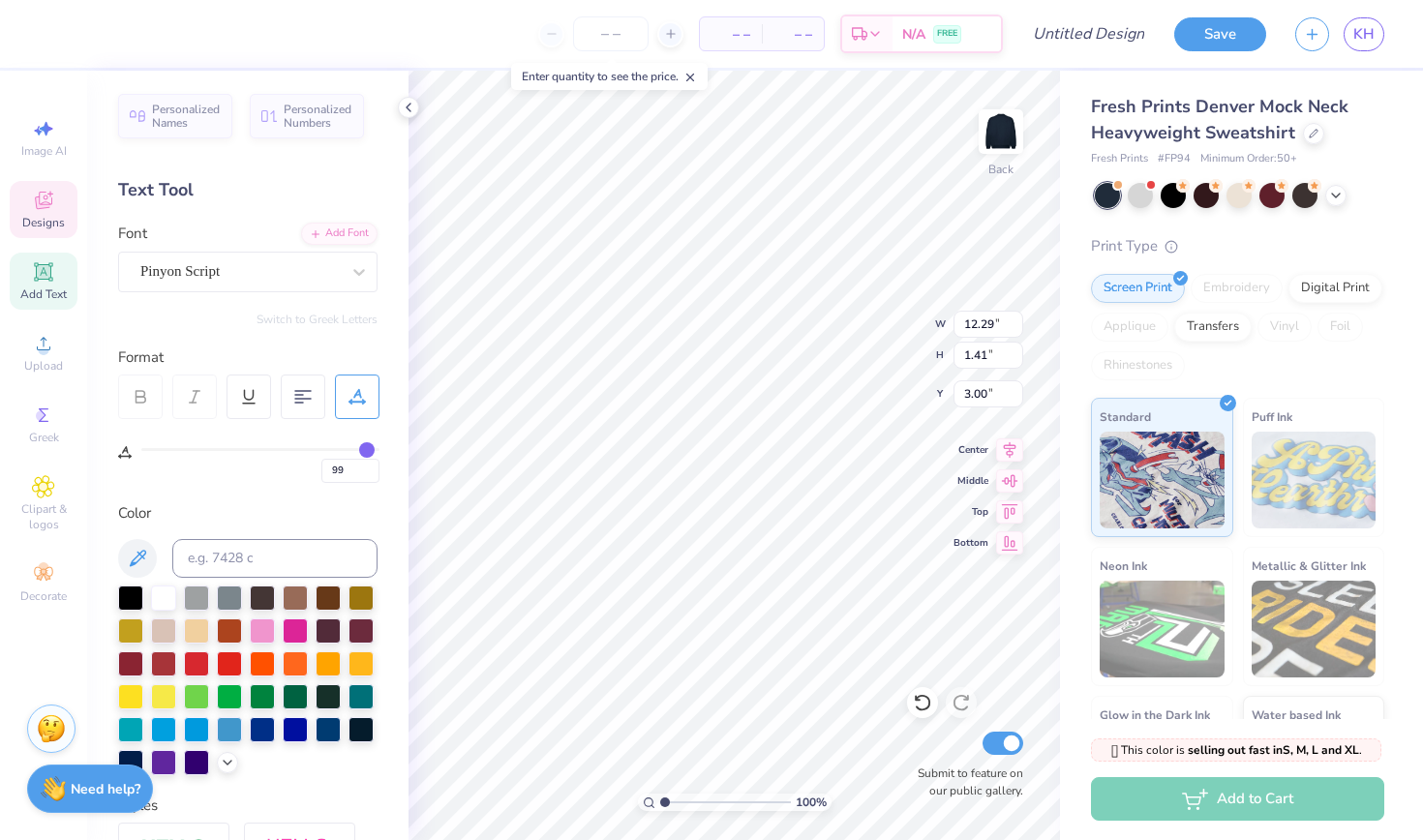 type on "98" 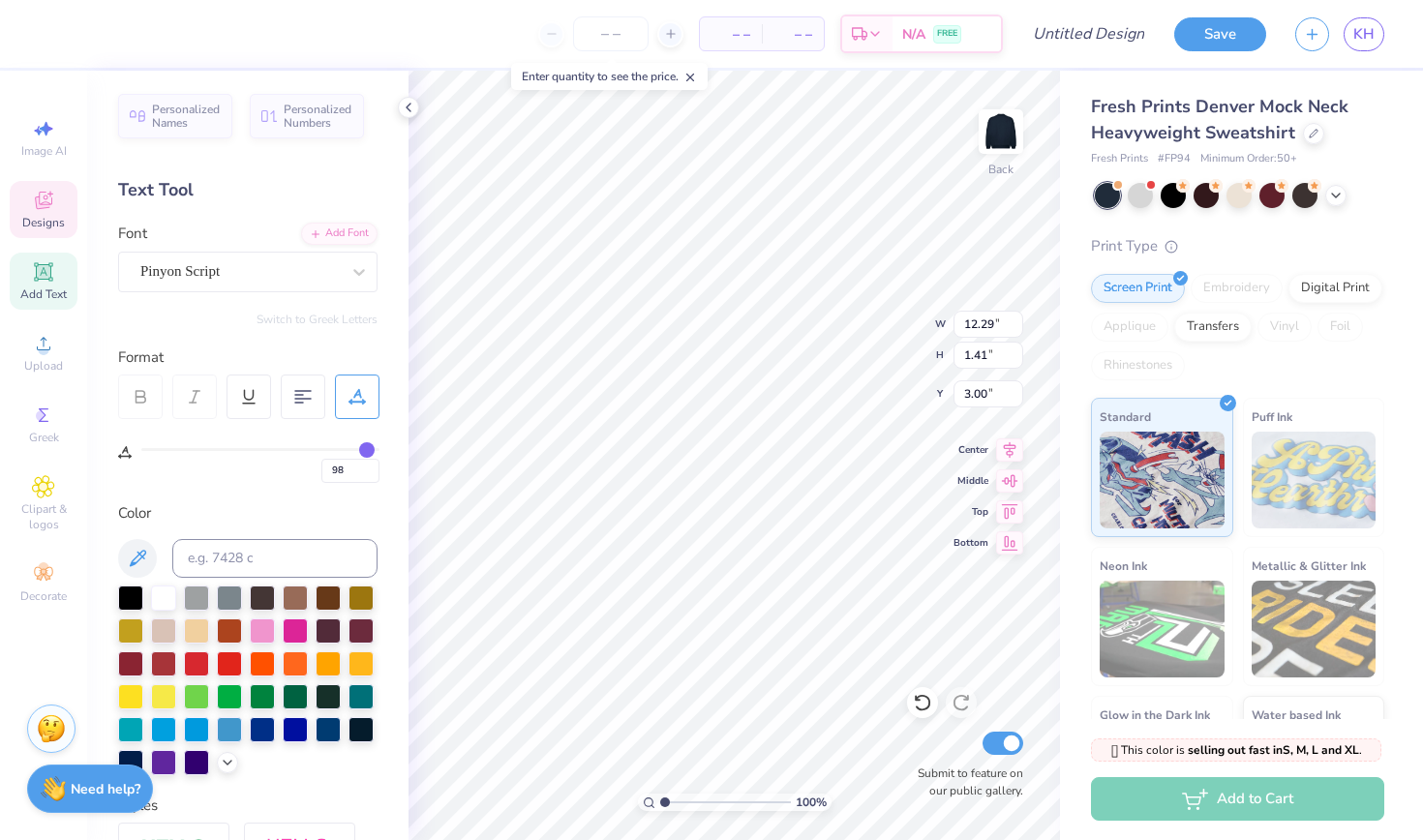 type on "97" 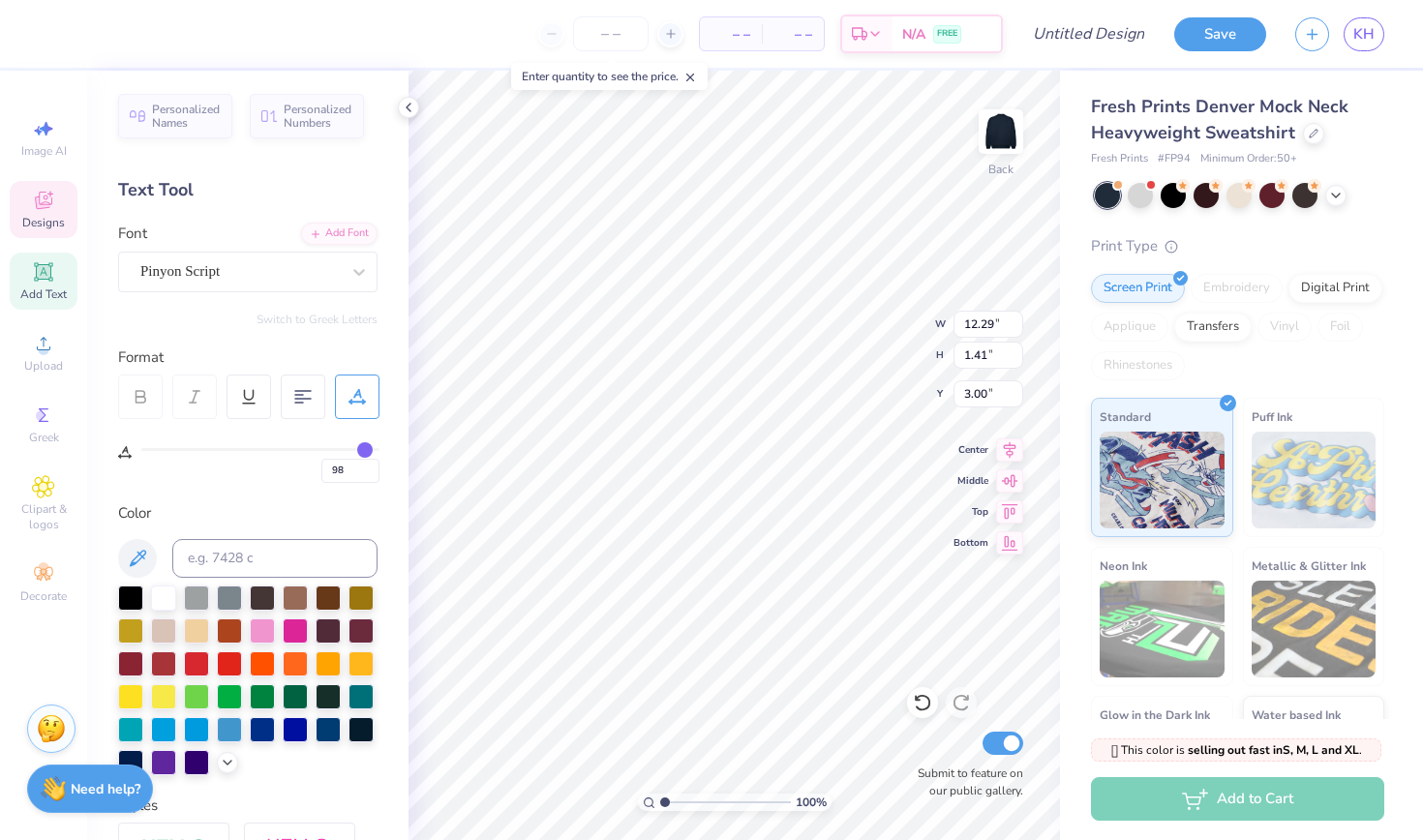 type on "97" 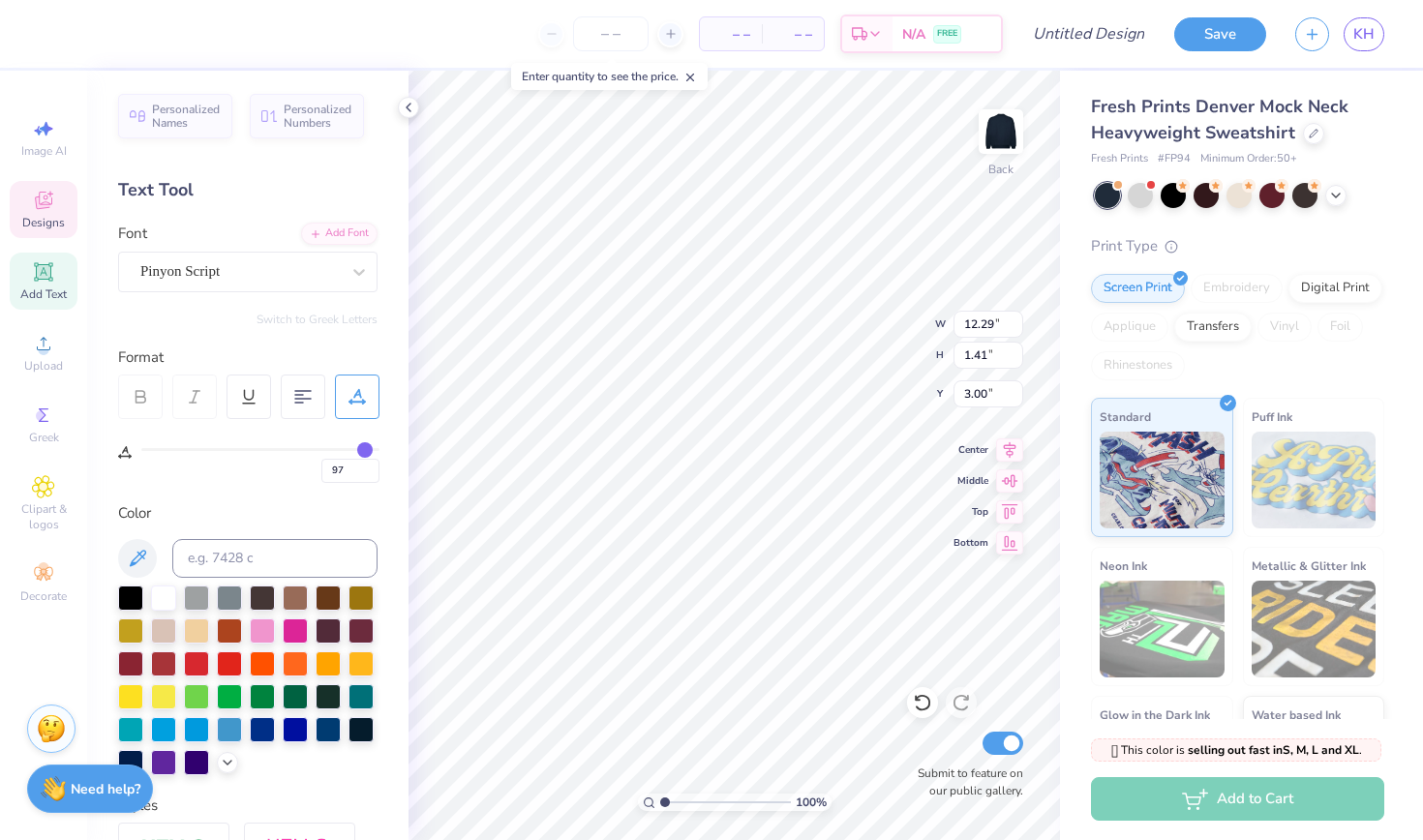 type on "96" 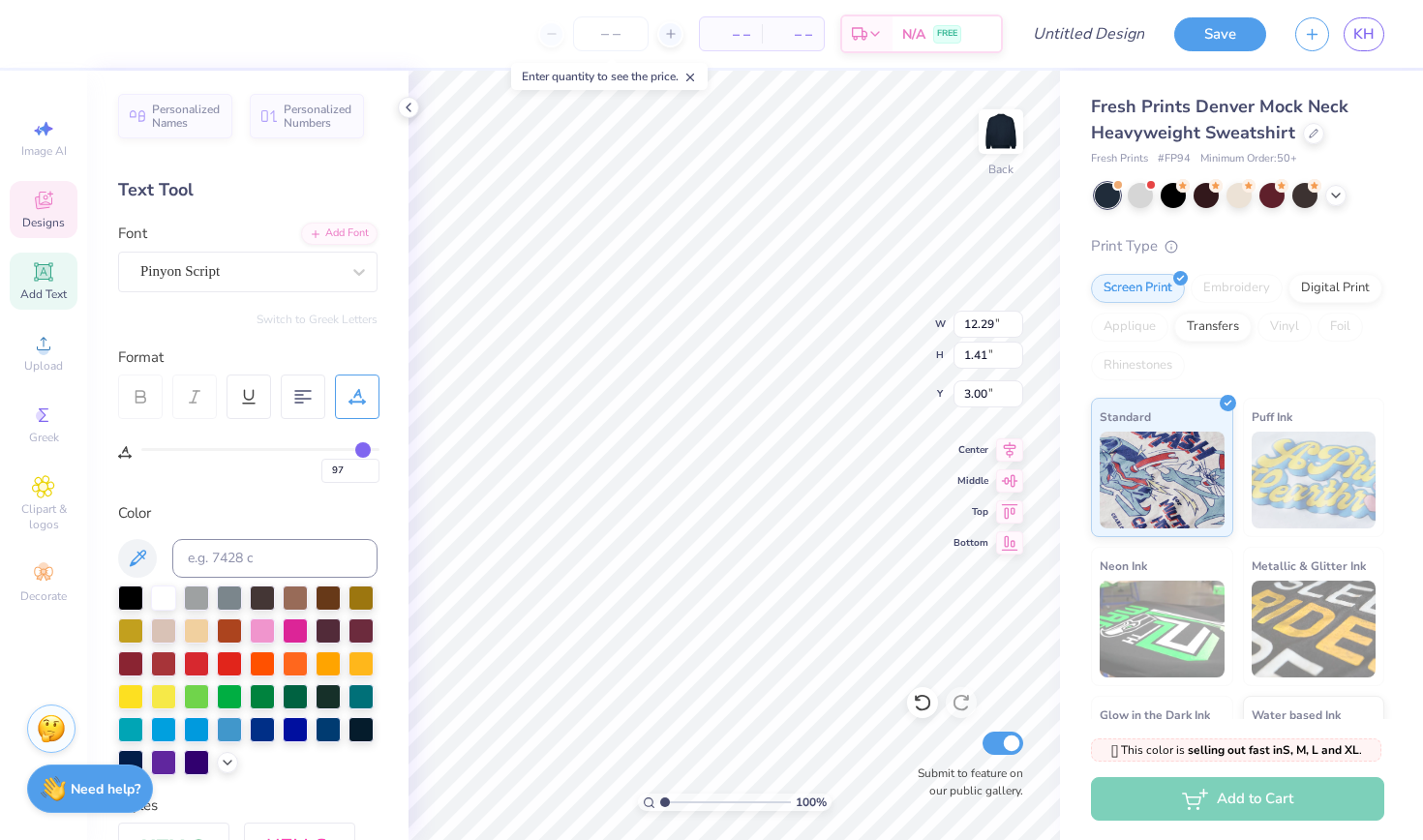 type on "96" 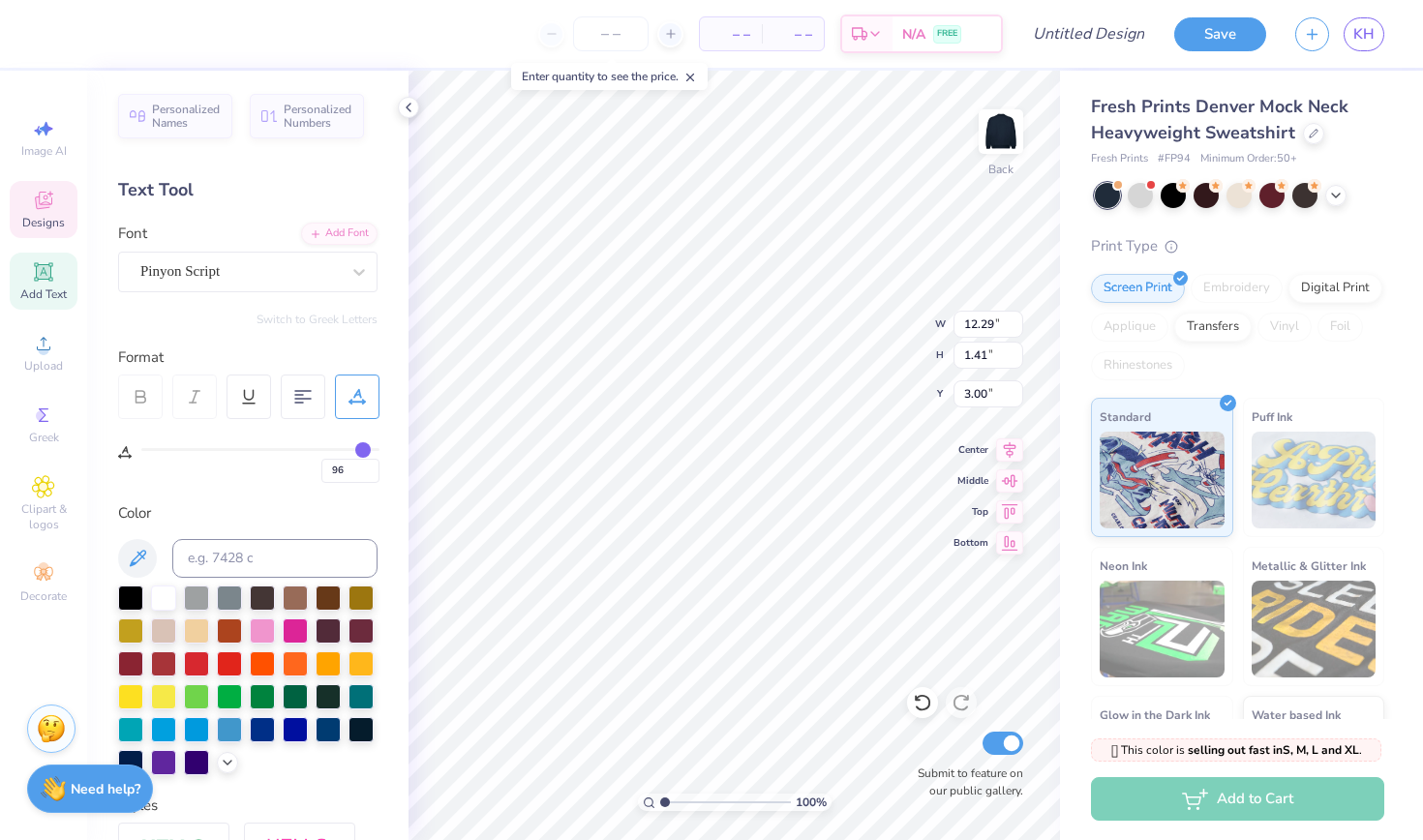 type on "94" 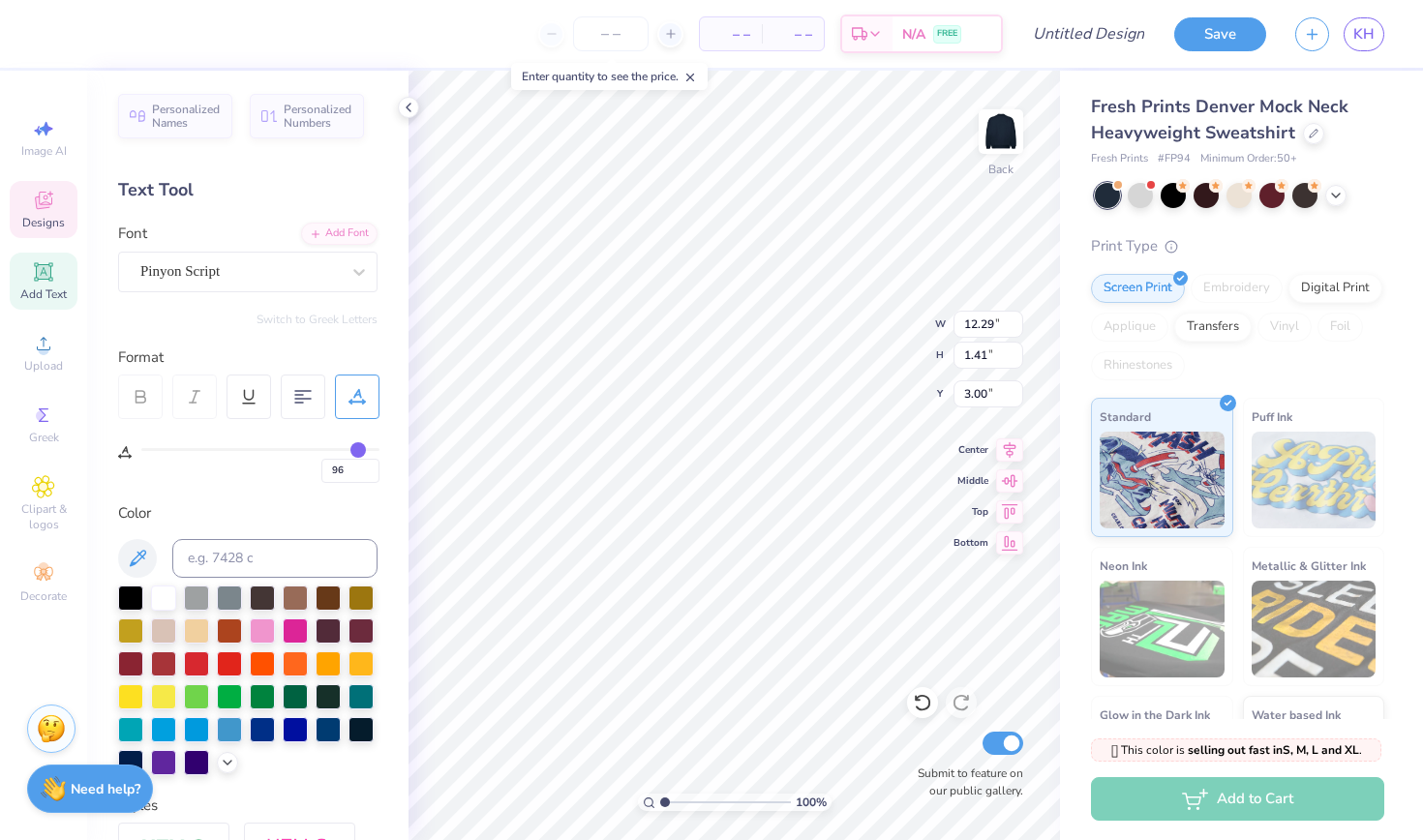 type on "94" 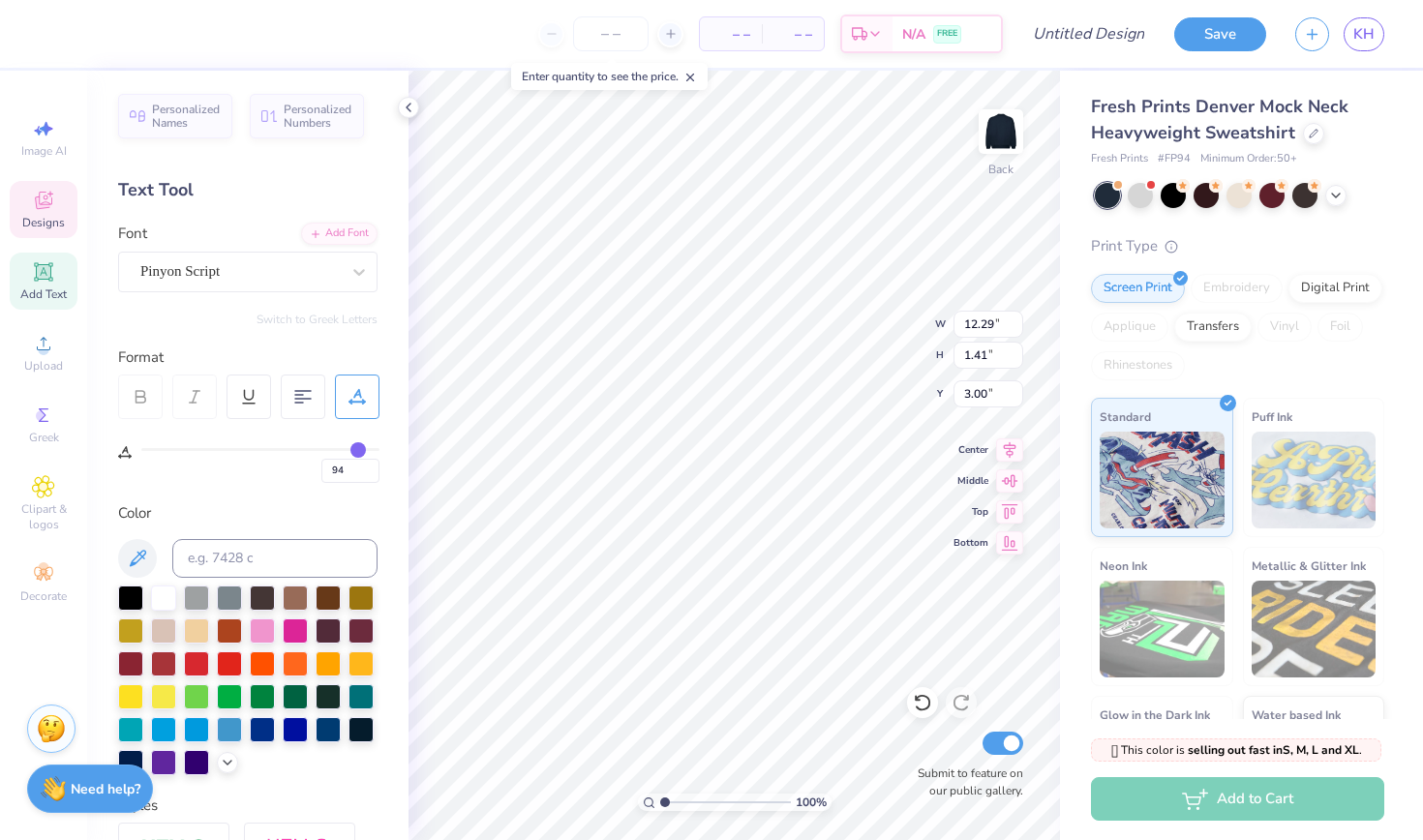 type on "93" 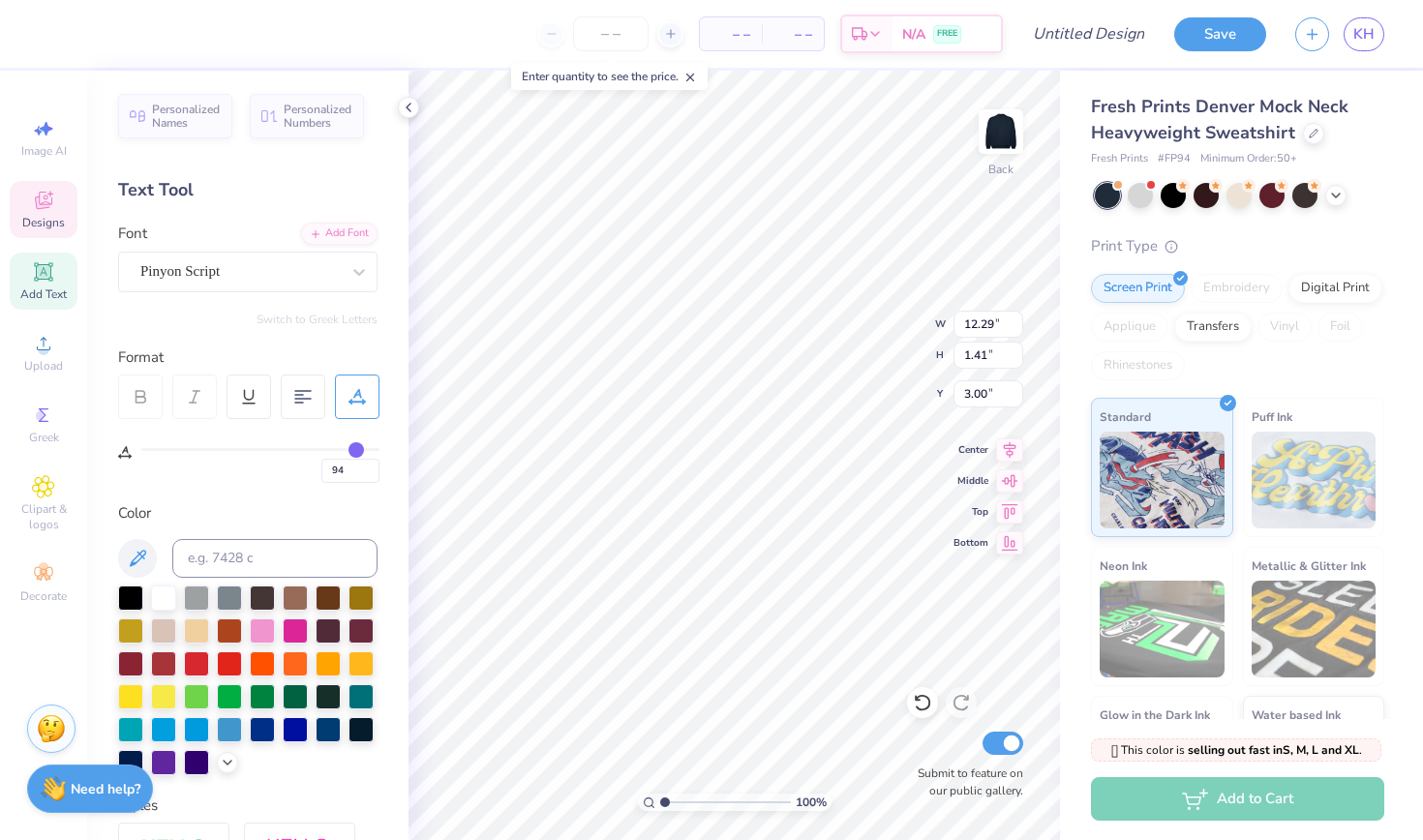 type on "93" 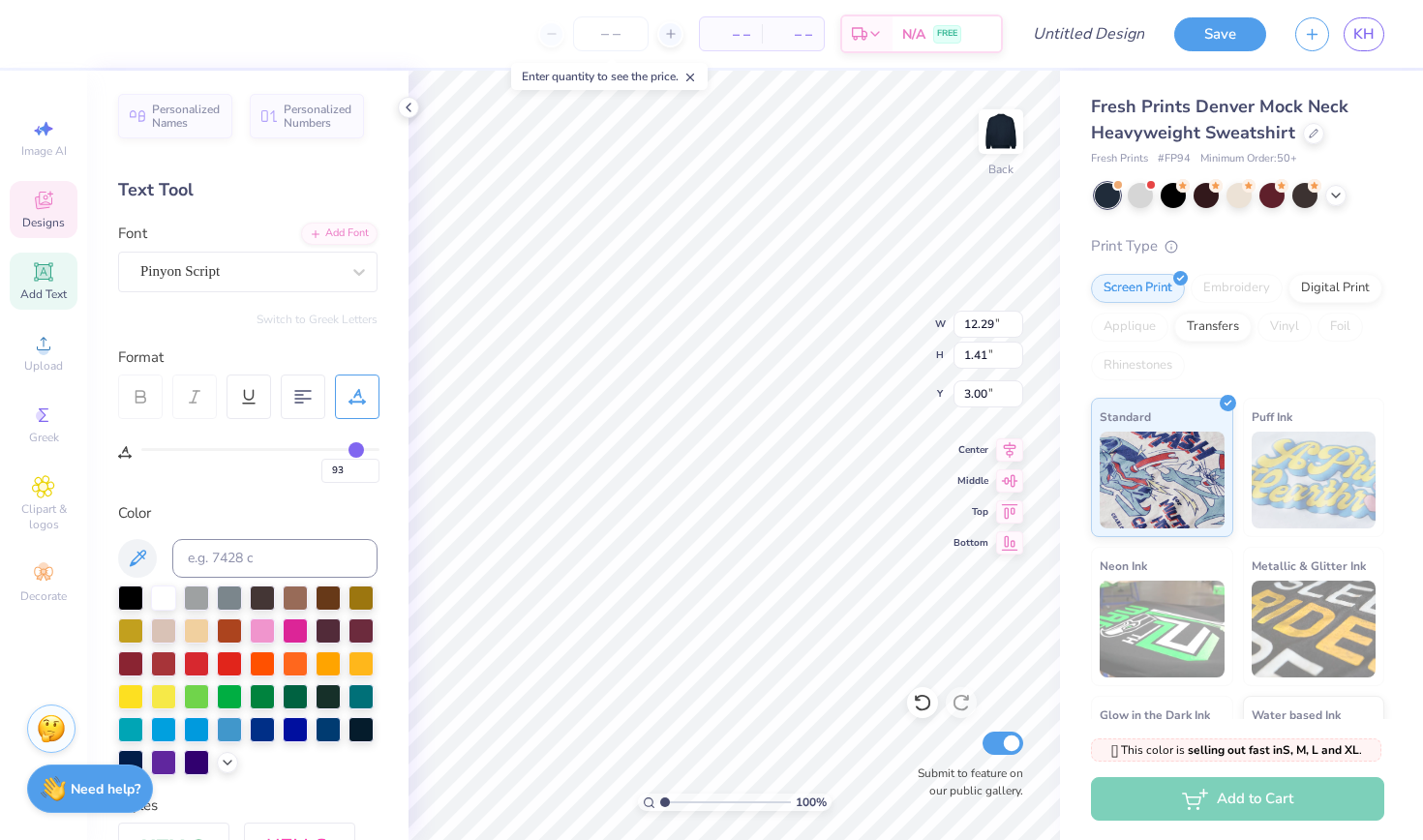 type on "91" 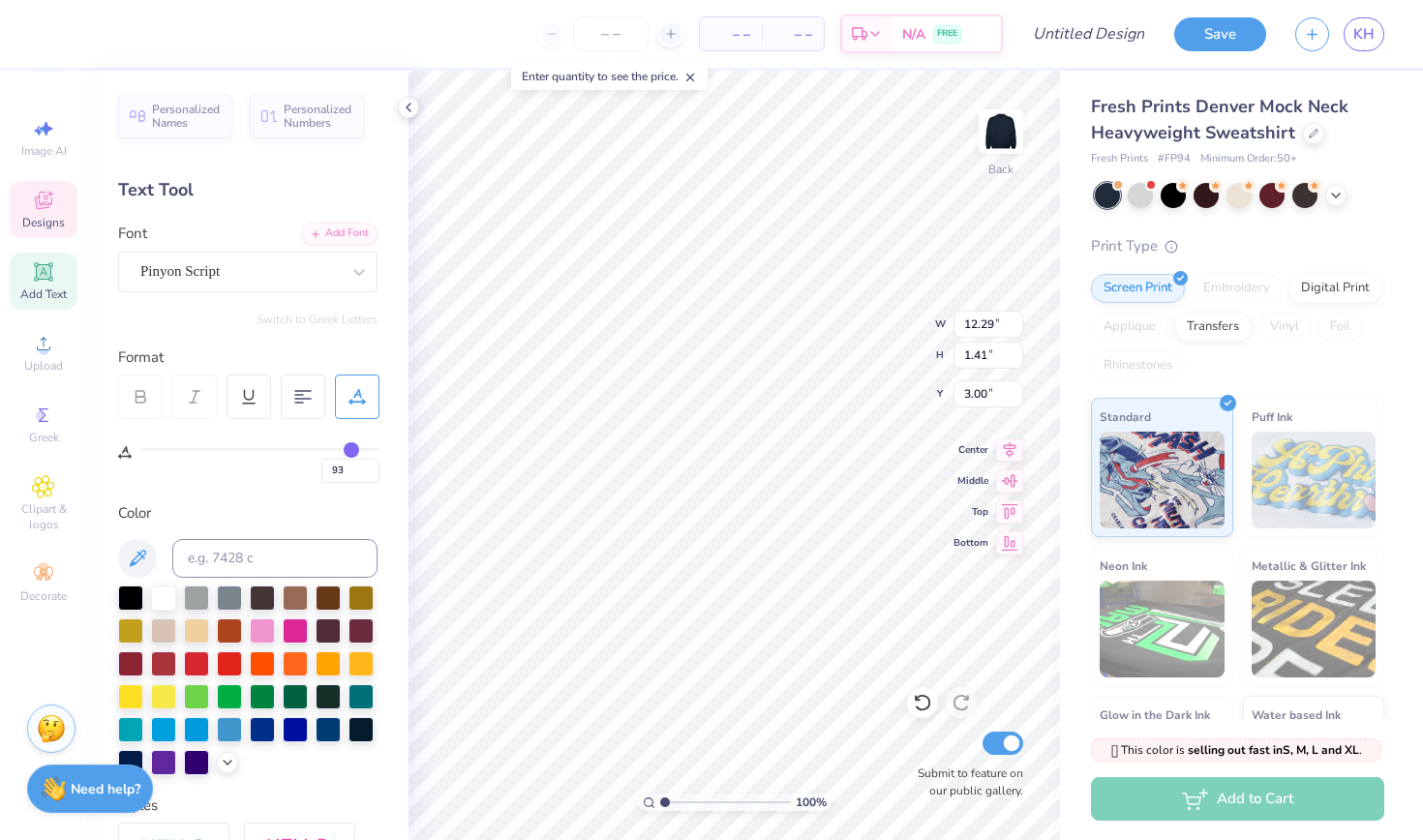 type on "91" 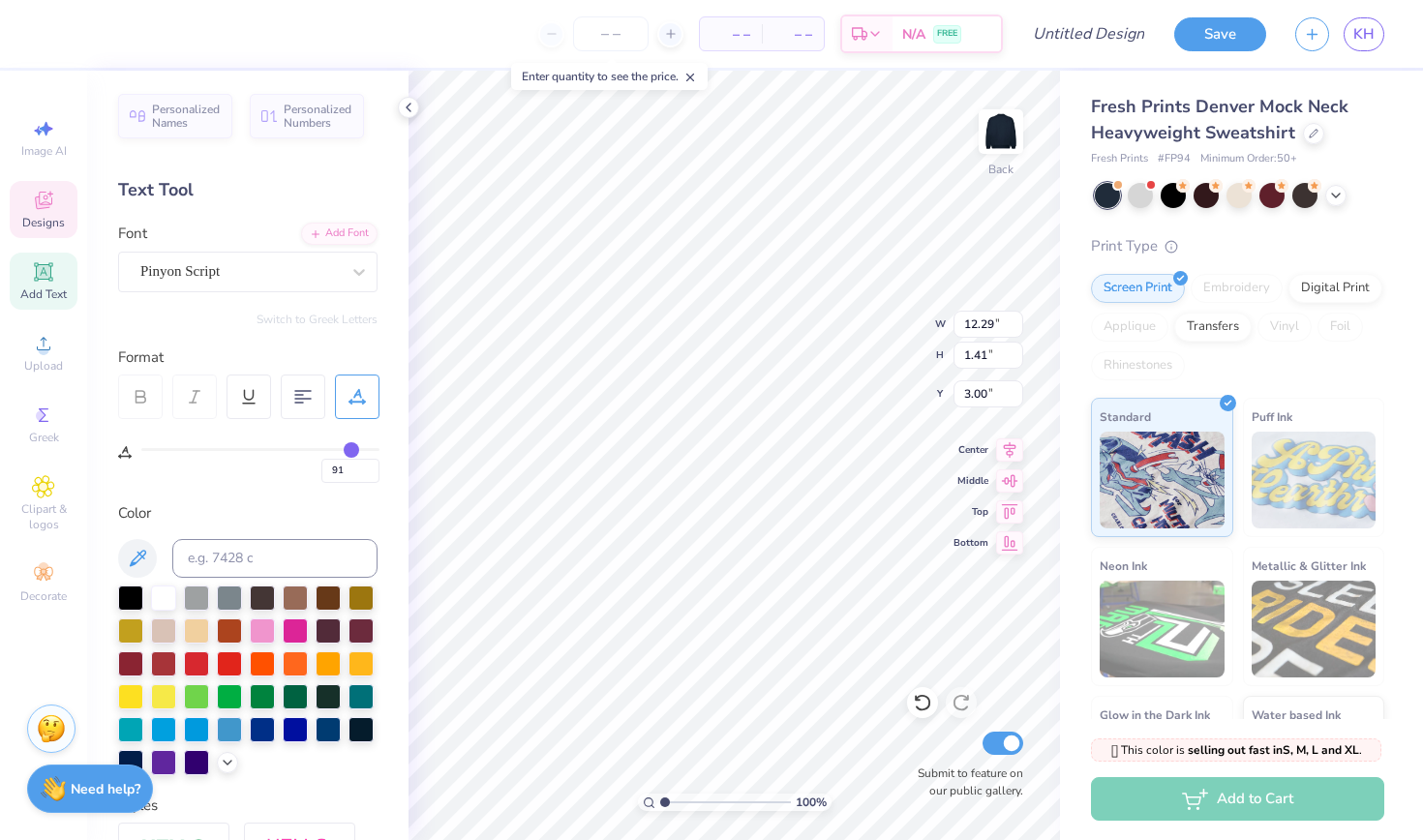 type on "89" 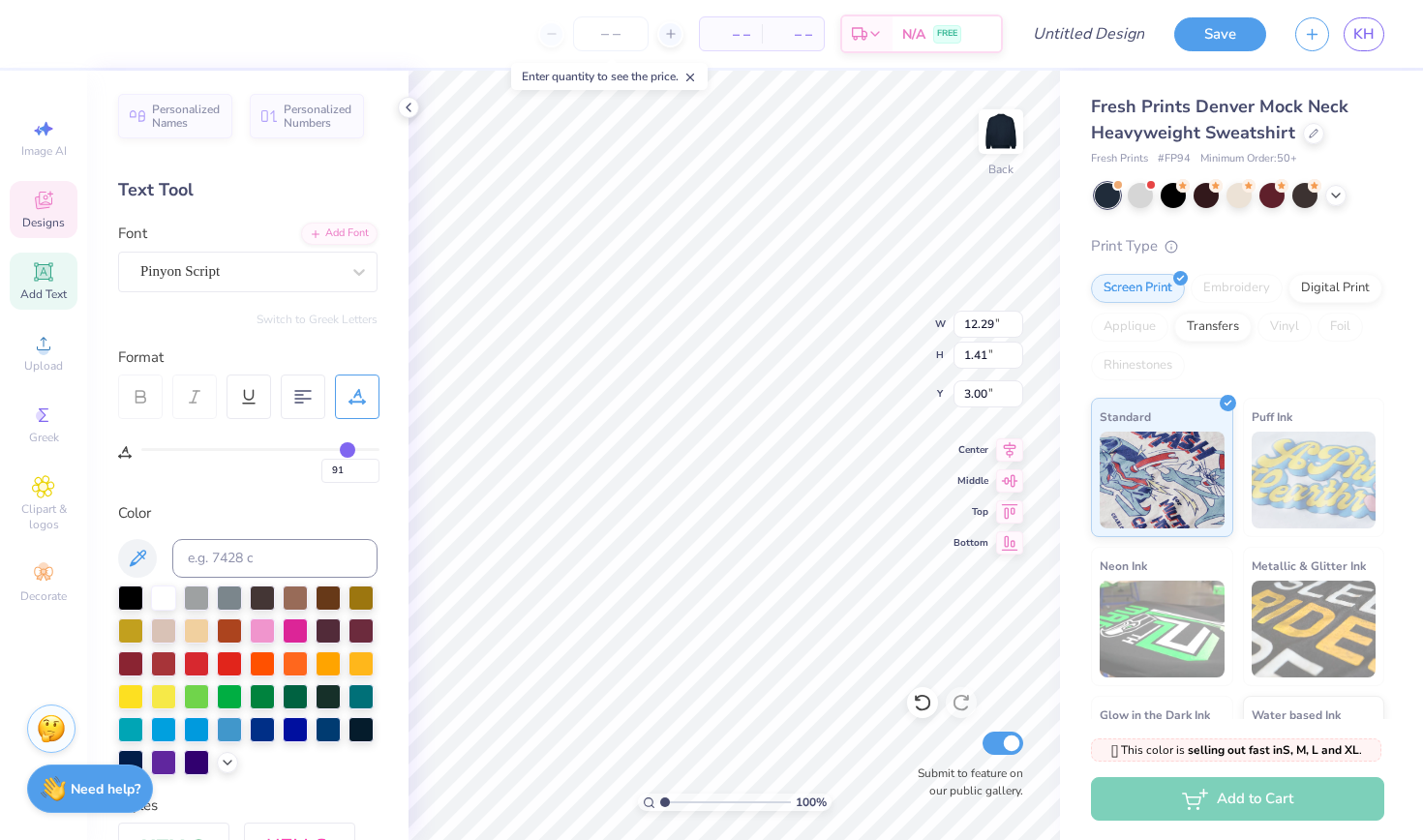 type on "89" 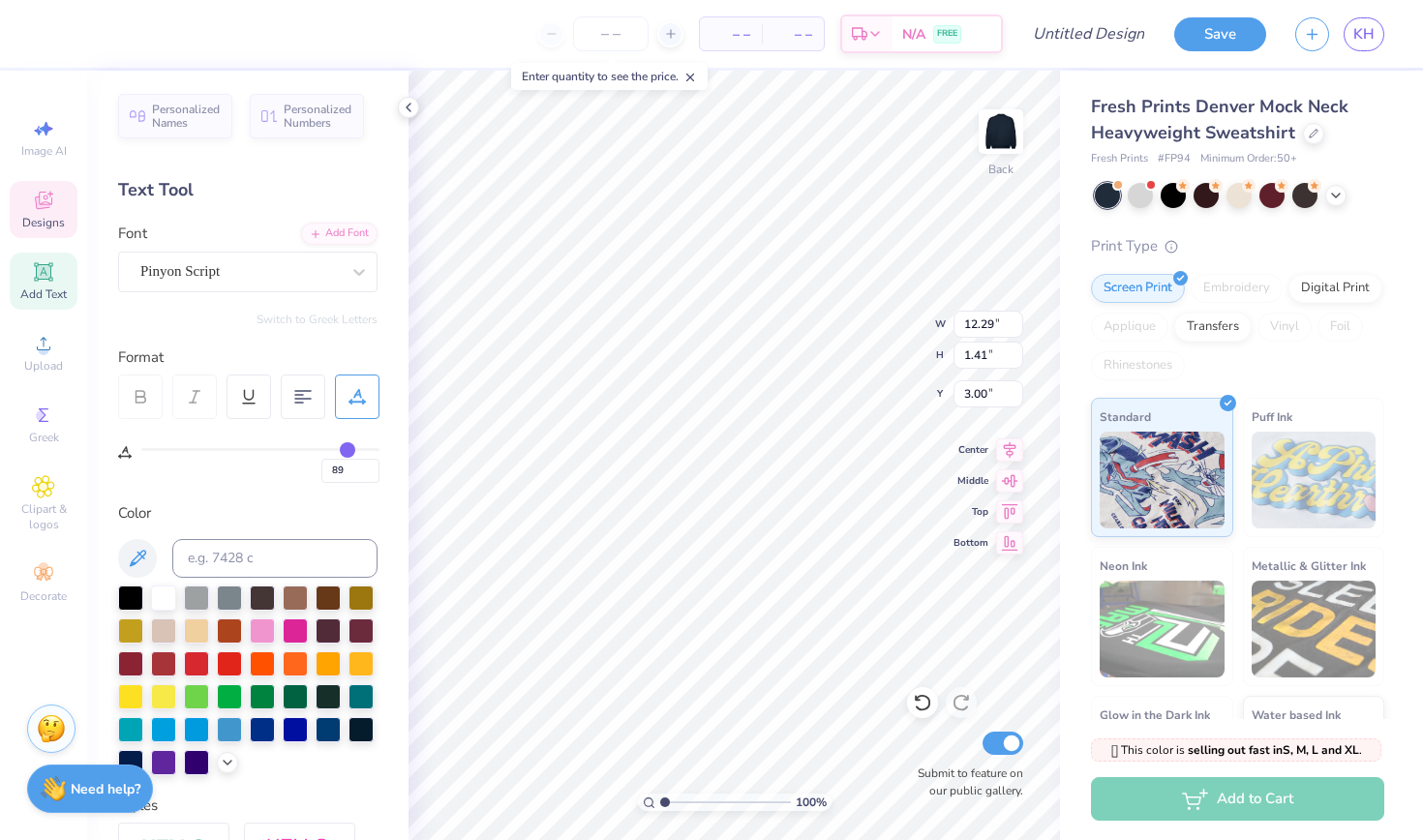 type on "87" 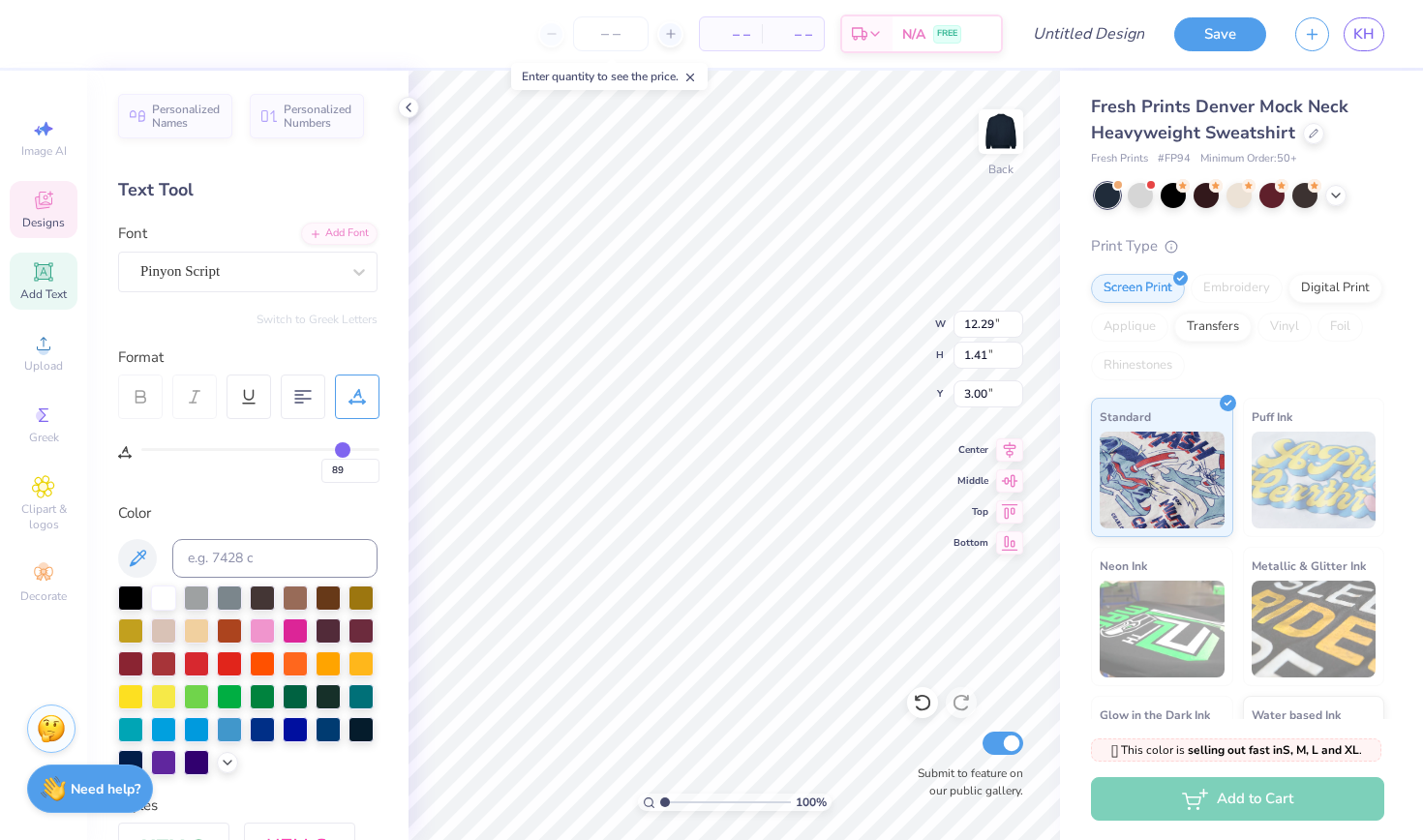 type on "87" 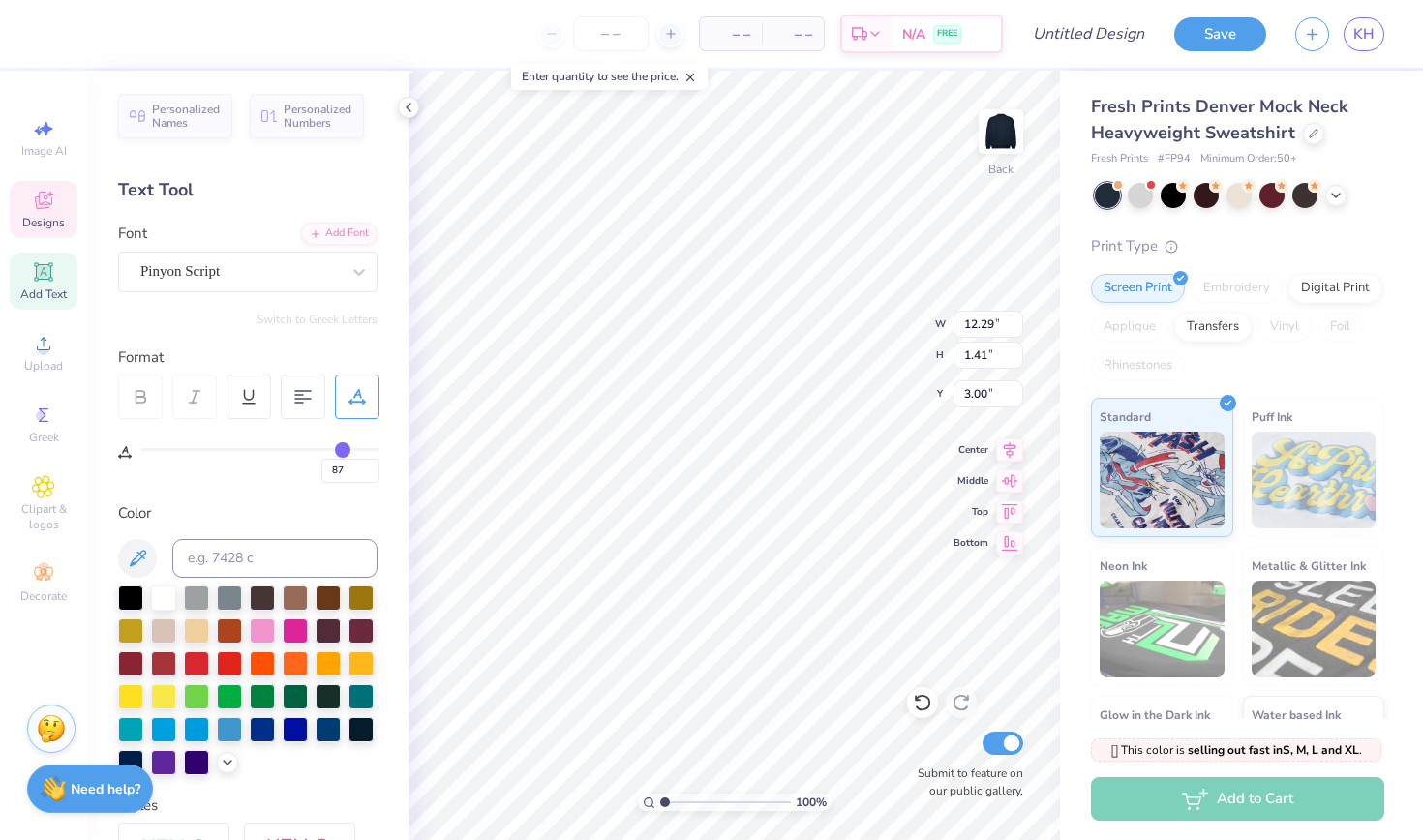 type on "85" 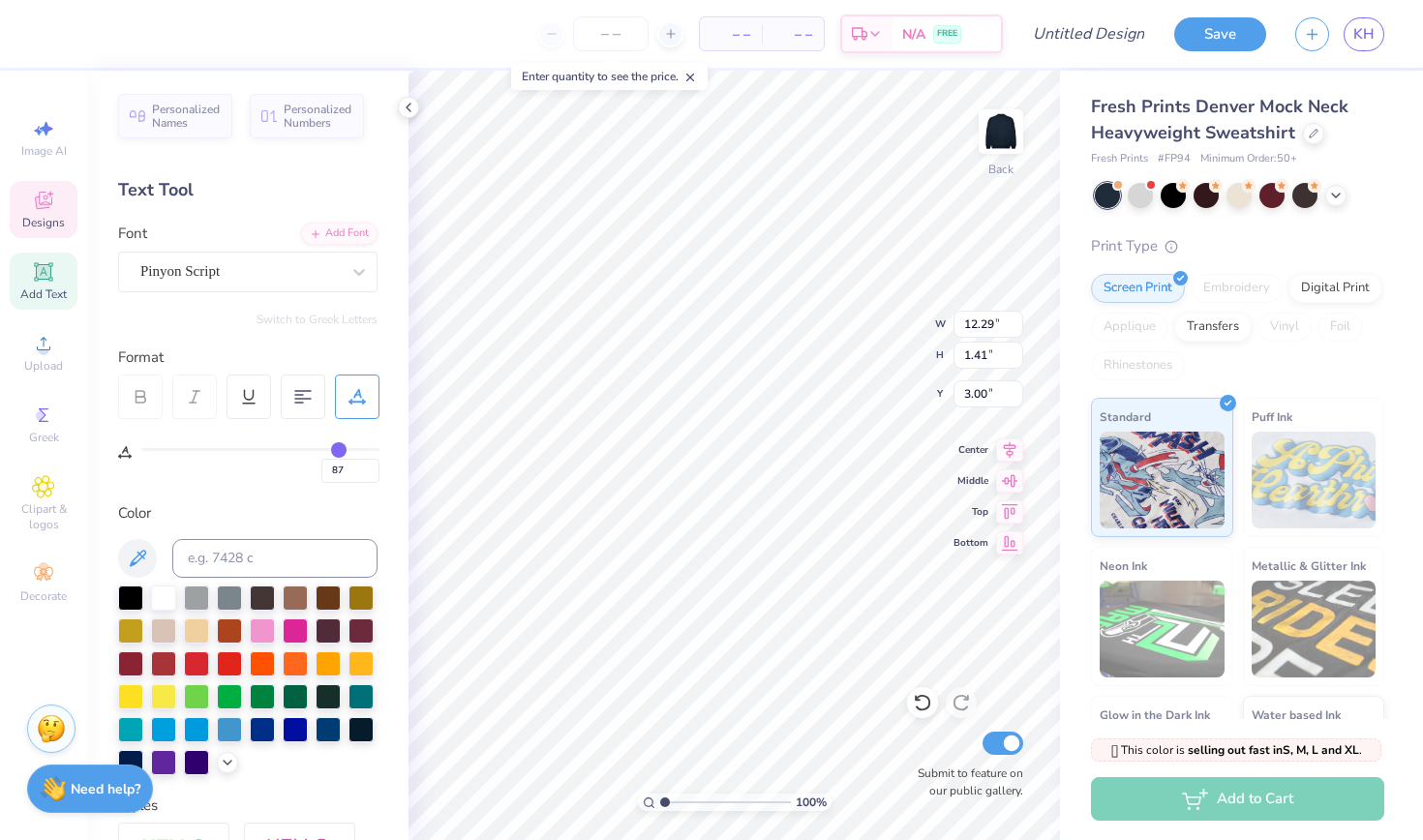 type on "85" 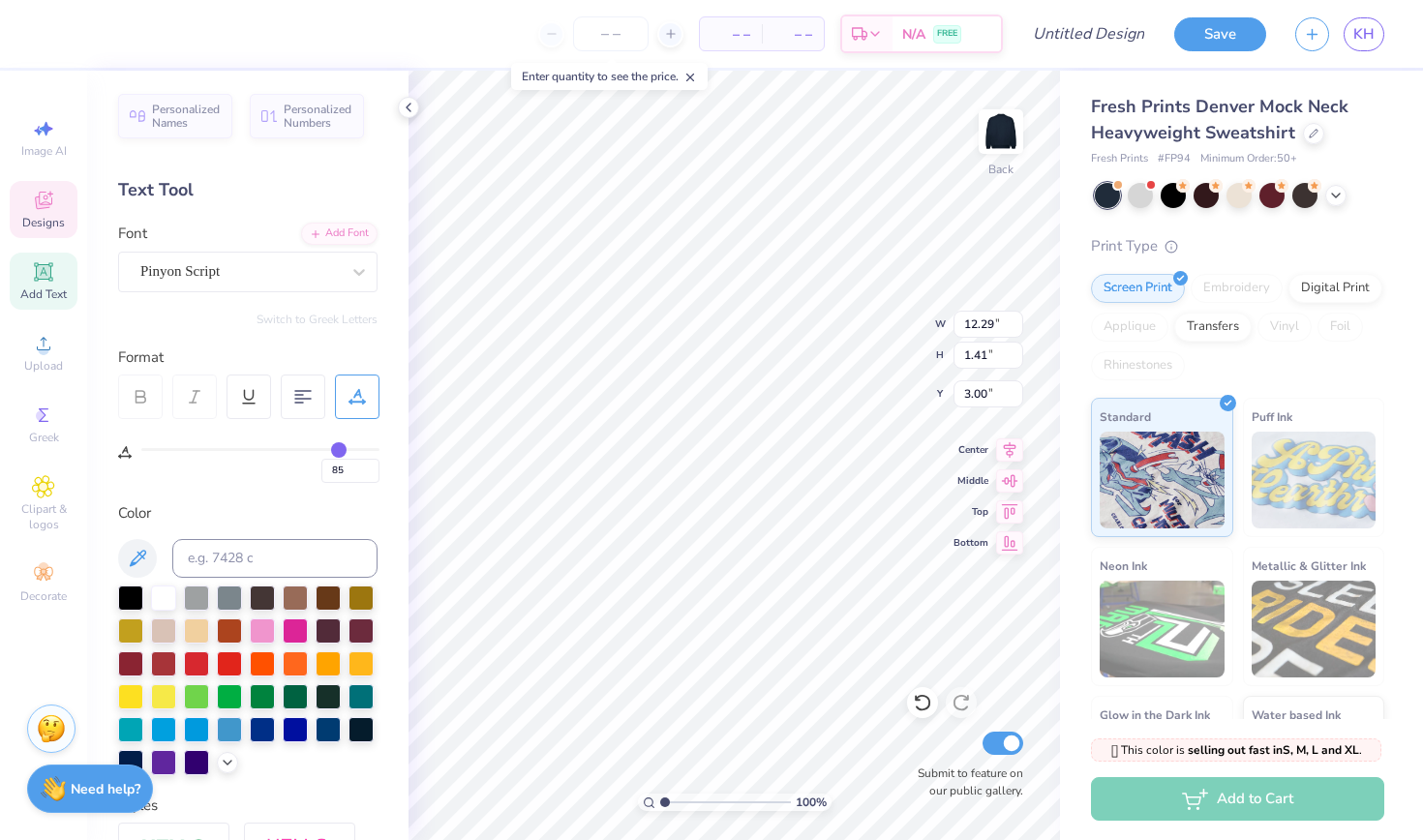 type on "83" 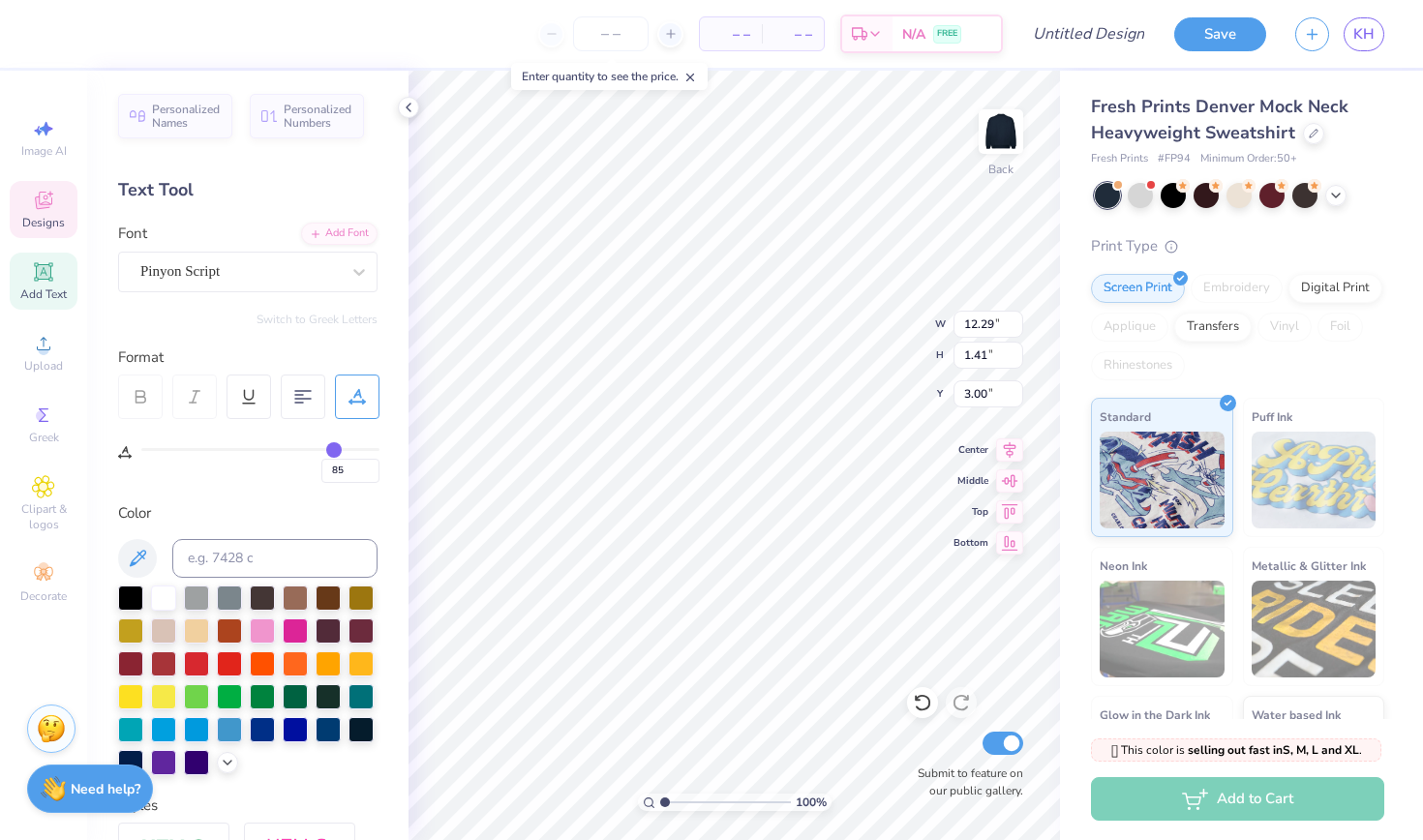 type on "83" 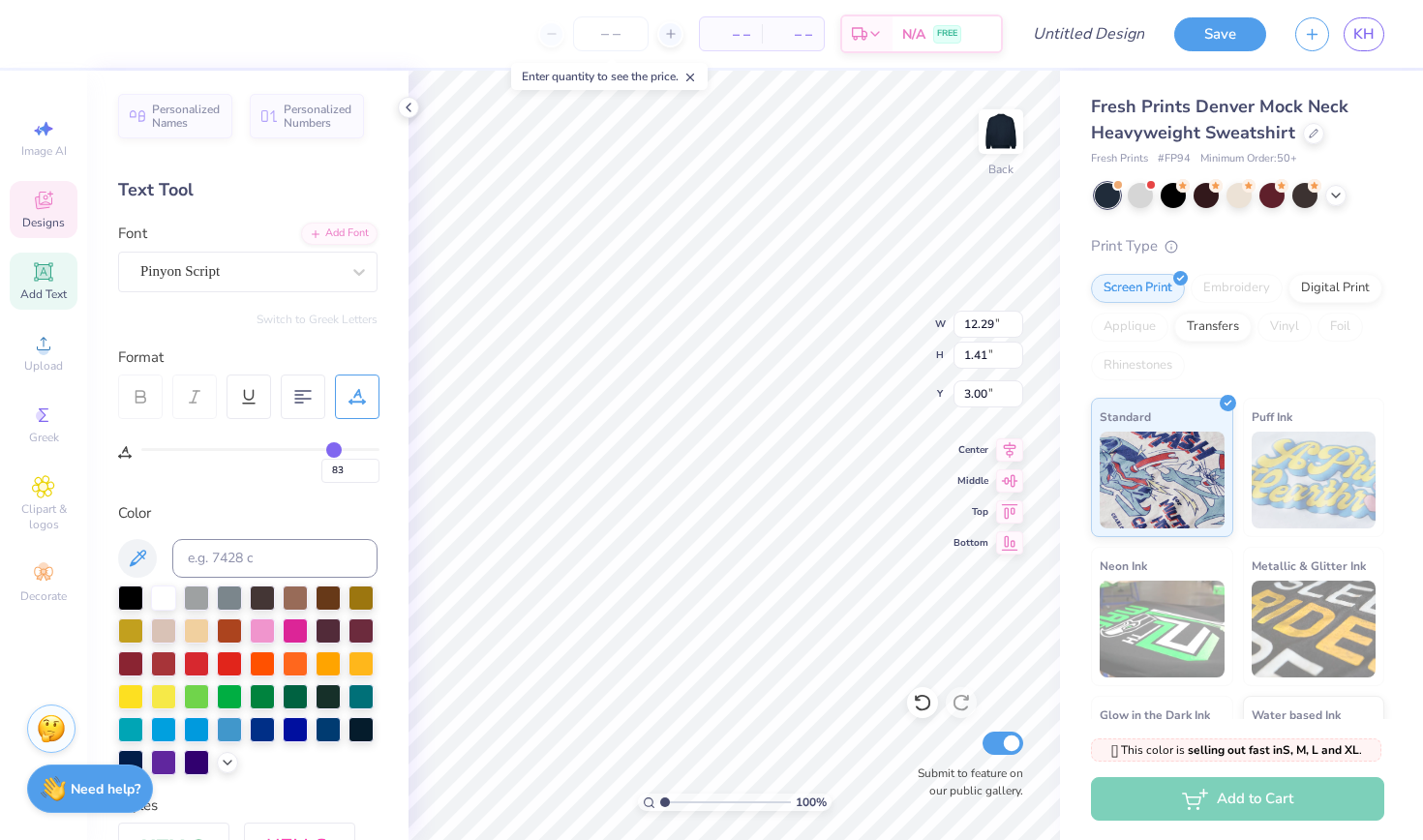 type on "81" 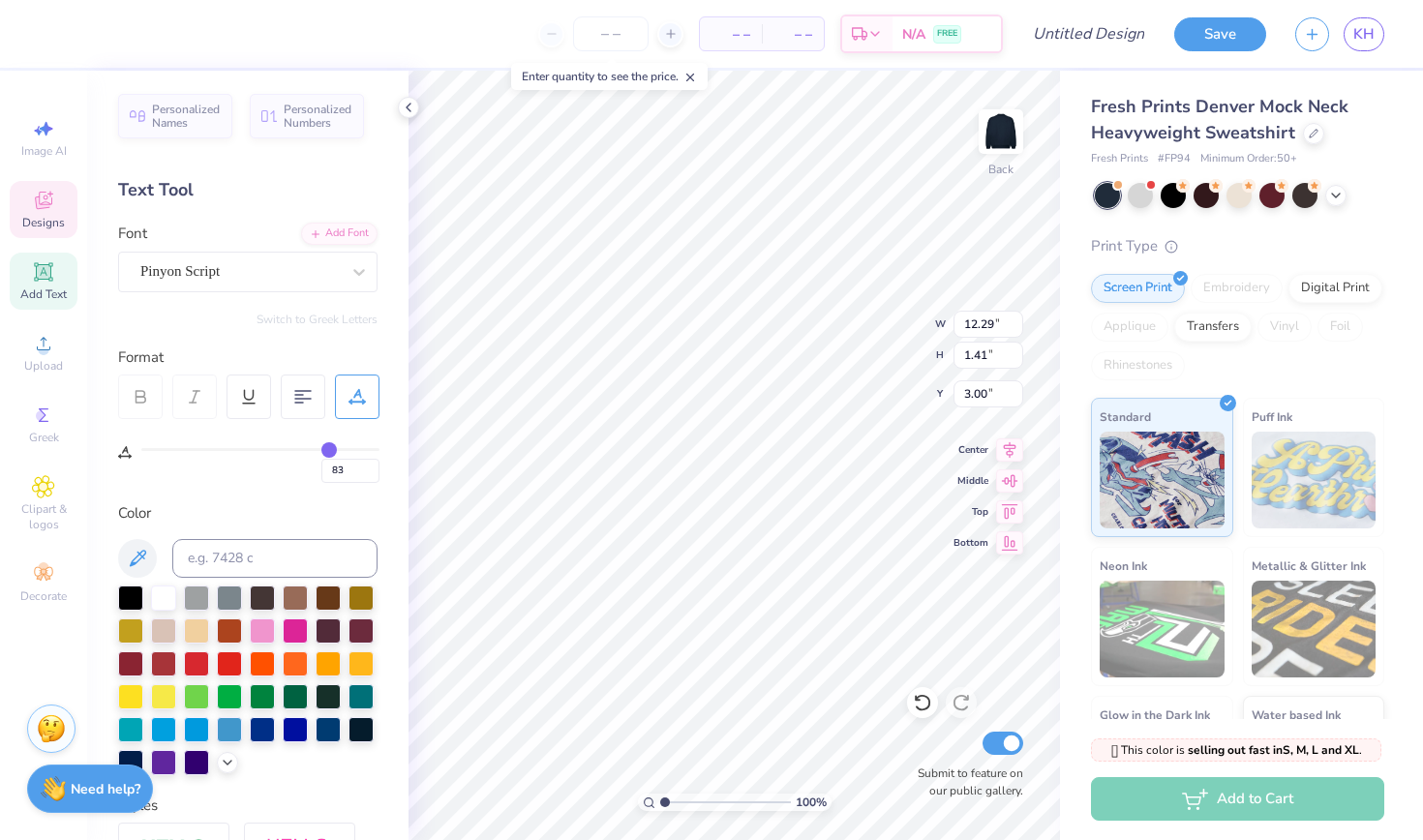 type on "81" 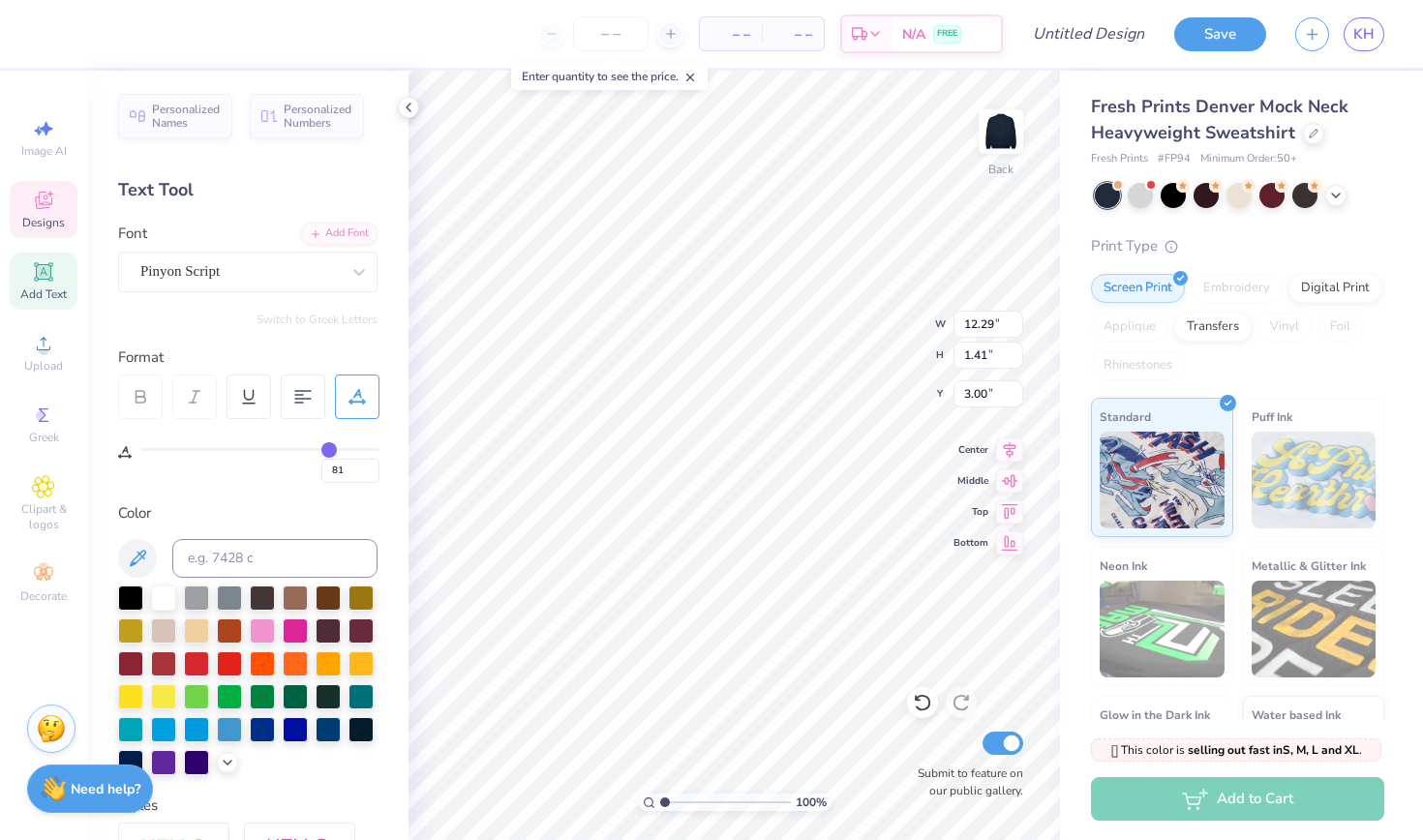 type on "78" 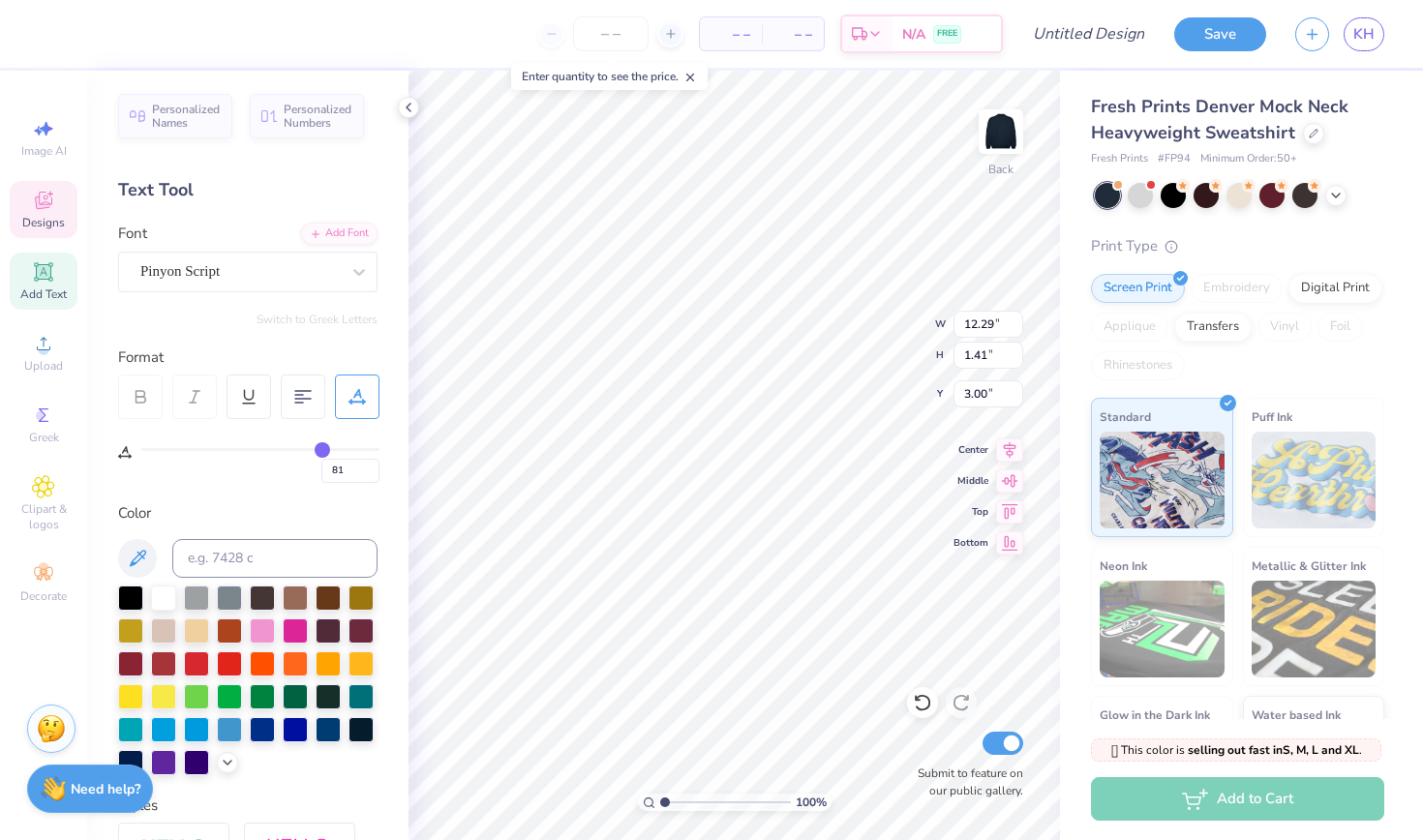 type on "78" 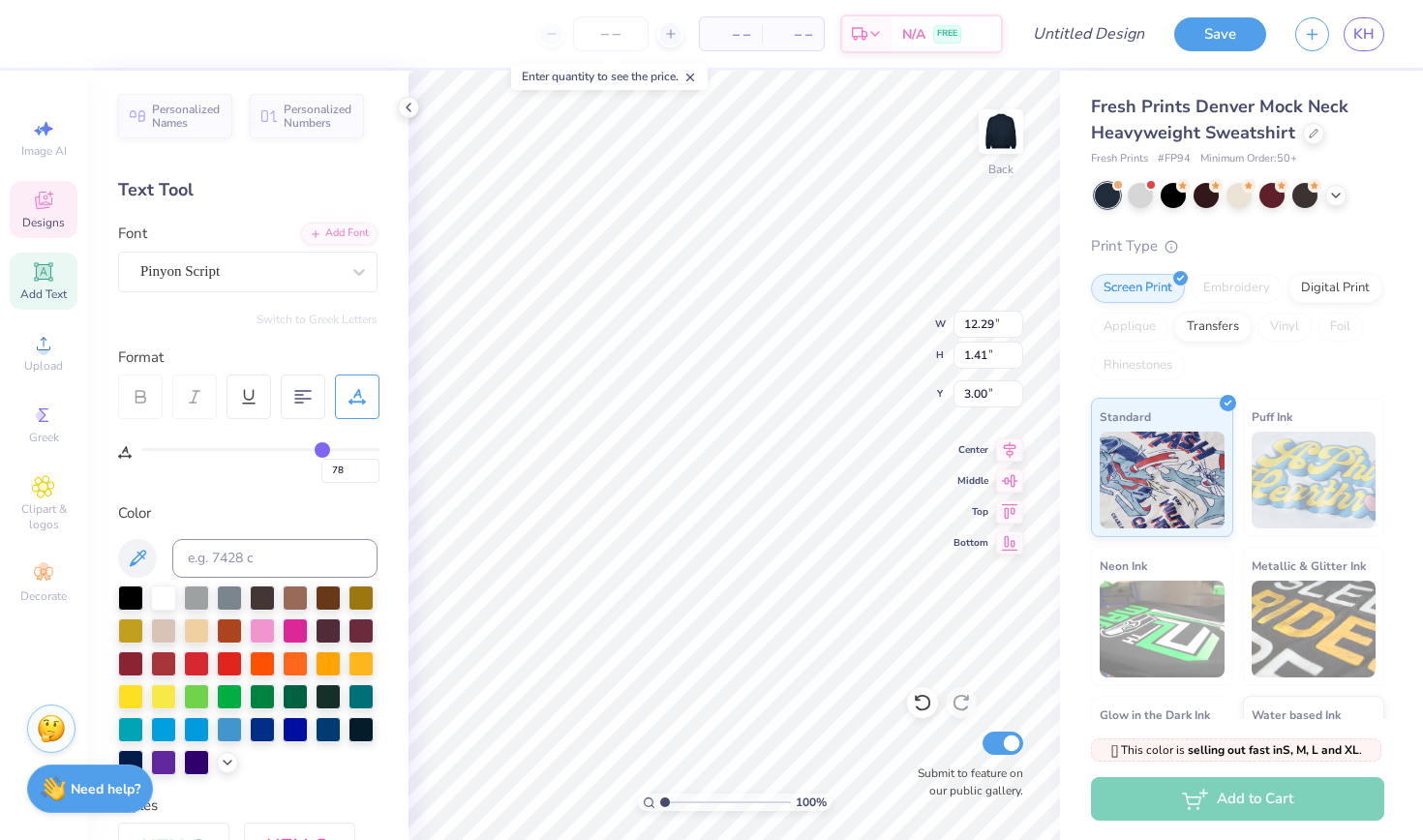 type on "76" 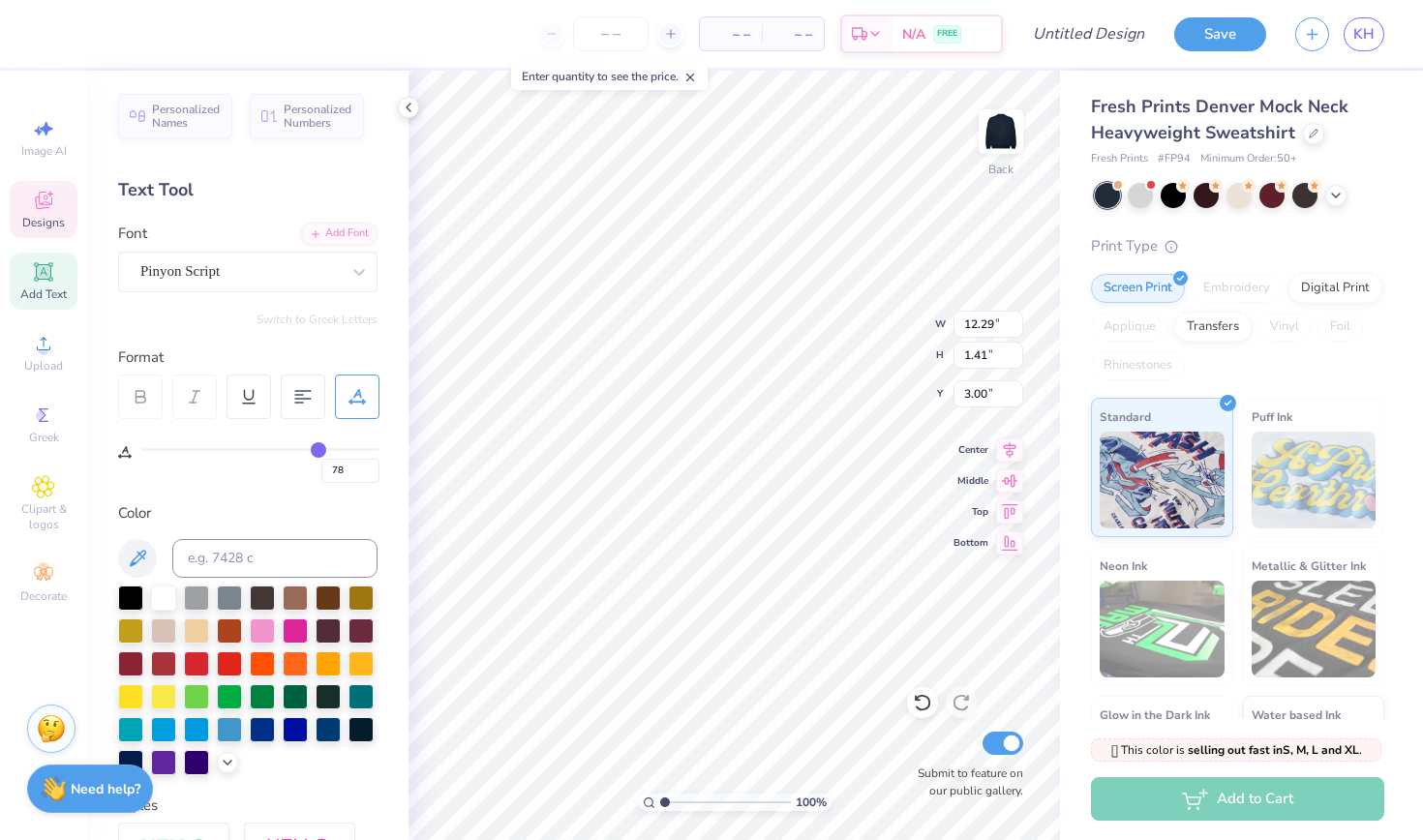 type on "76" 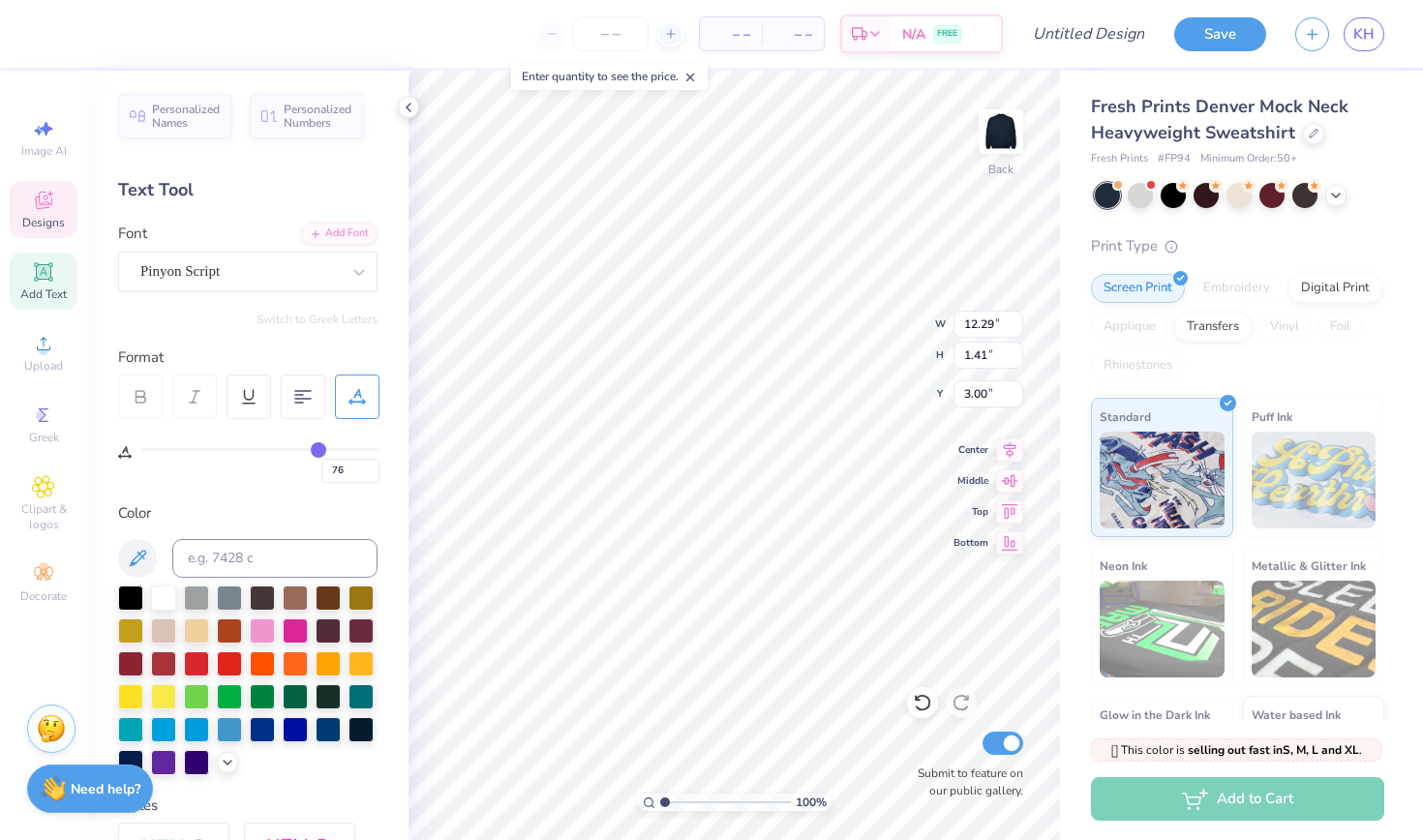type on "73" 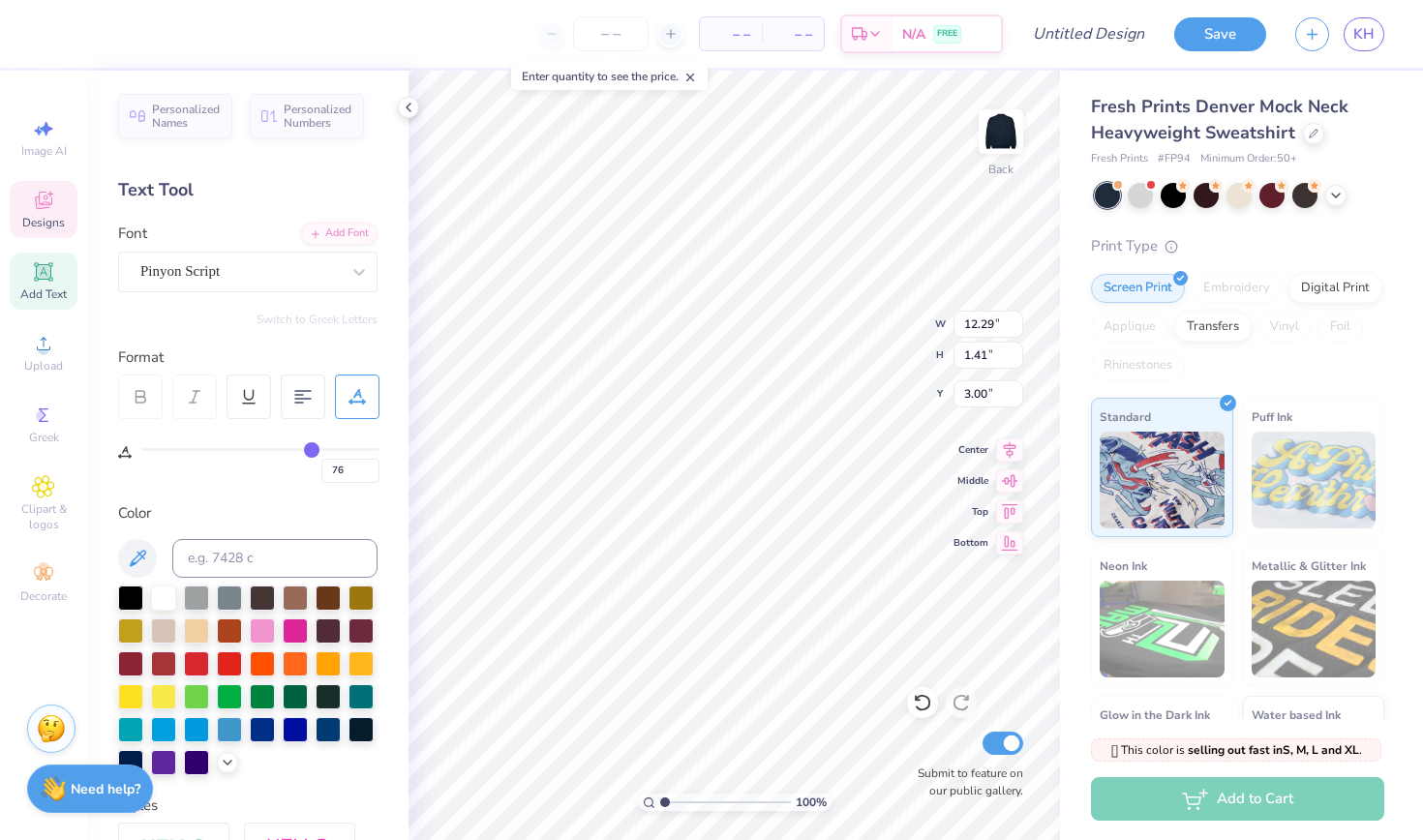 type on "73" 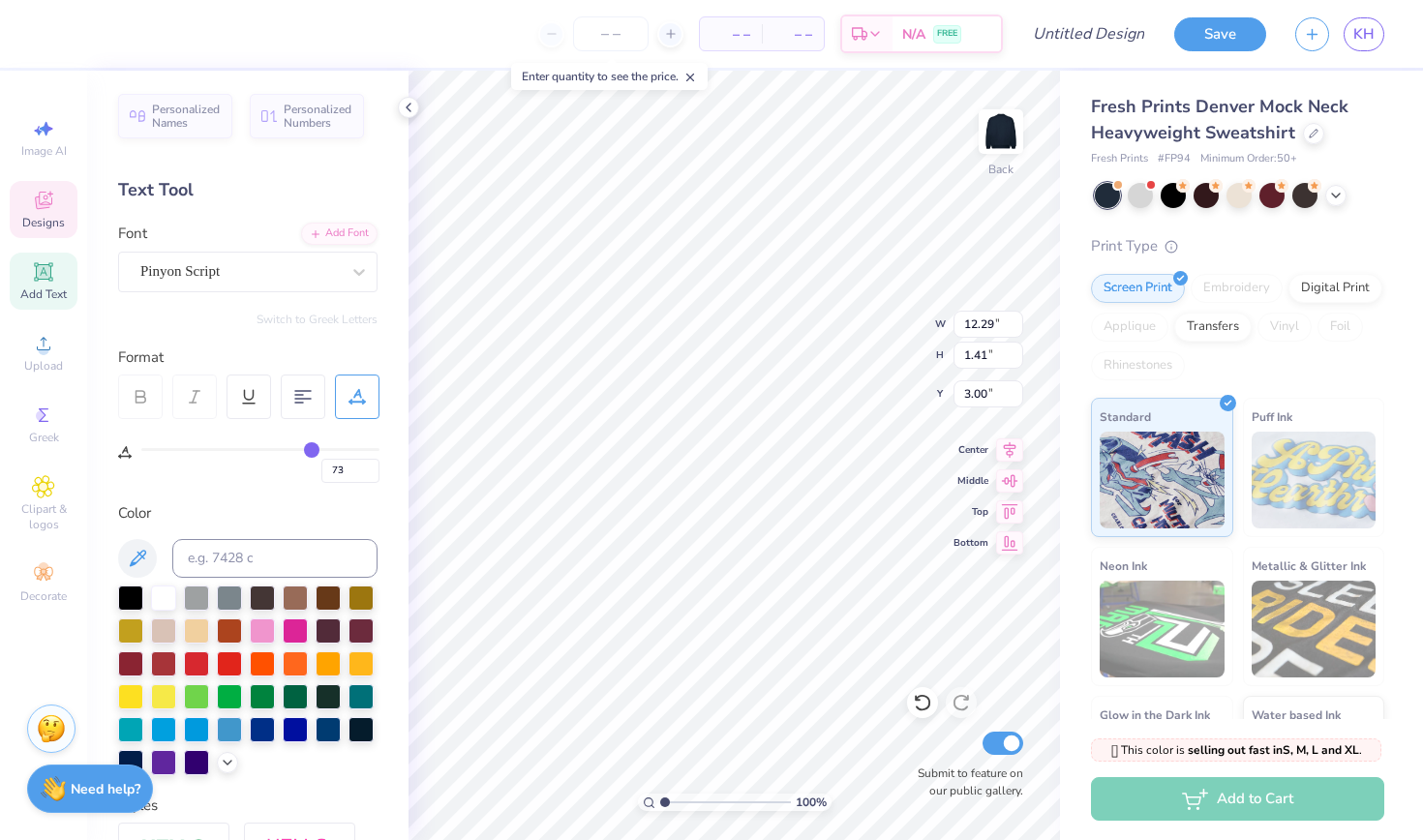 type on "71" 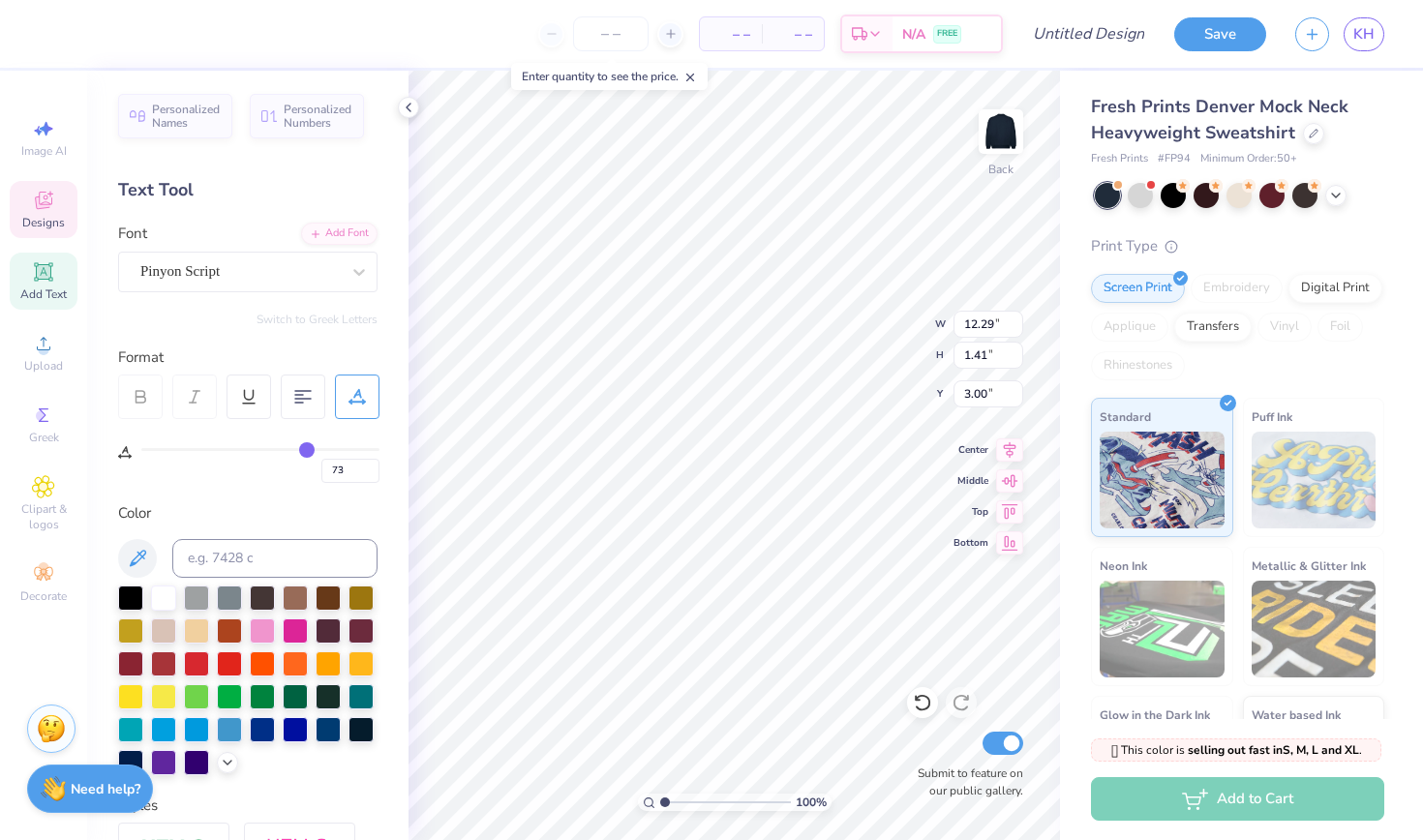 type on "71" 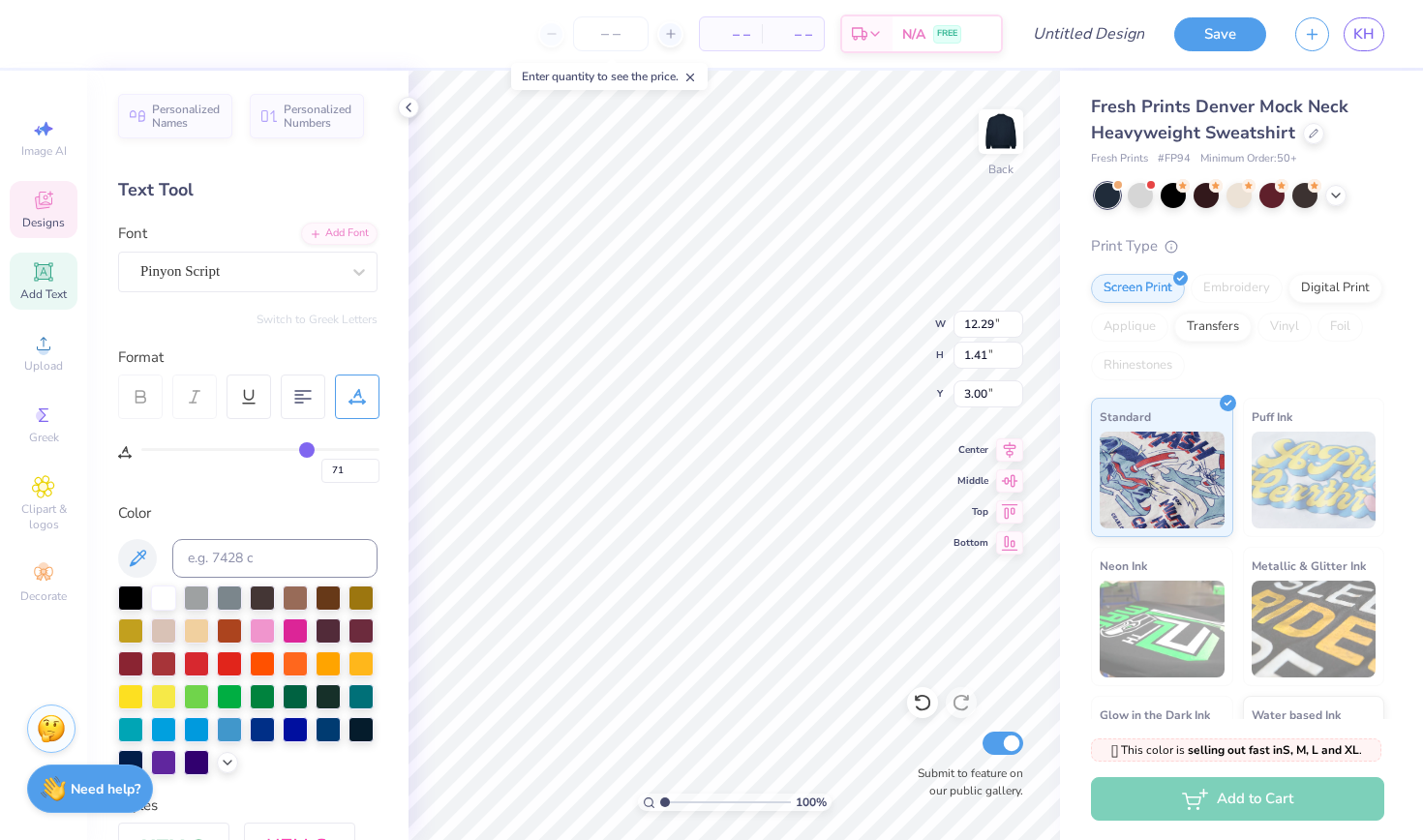 type on "69" 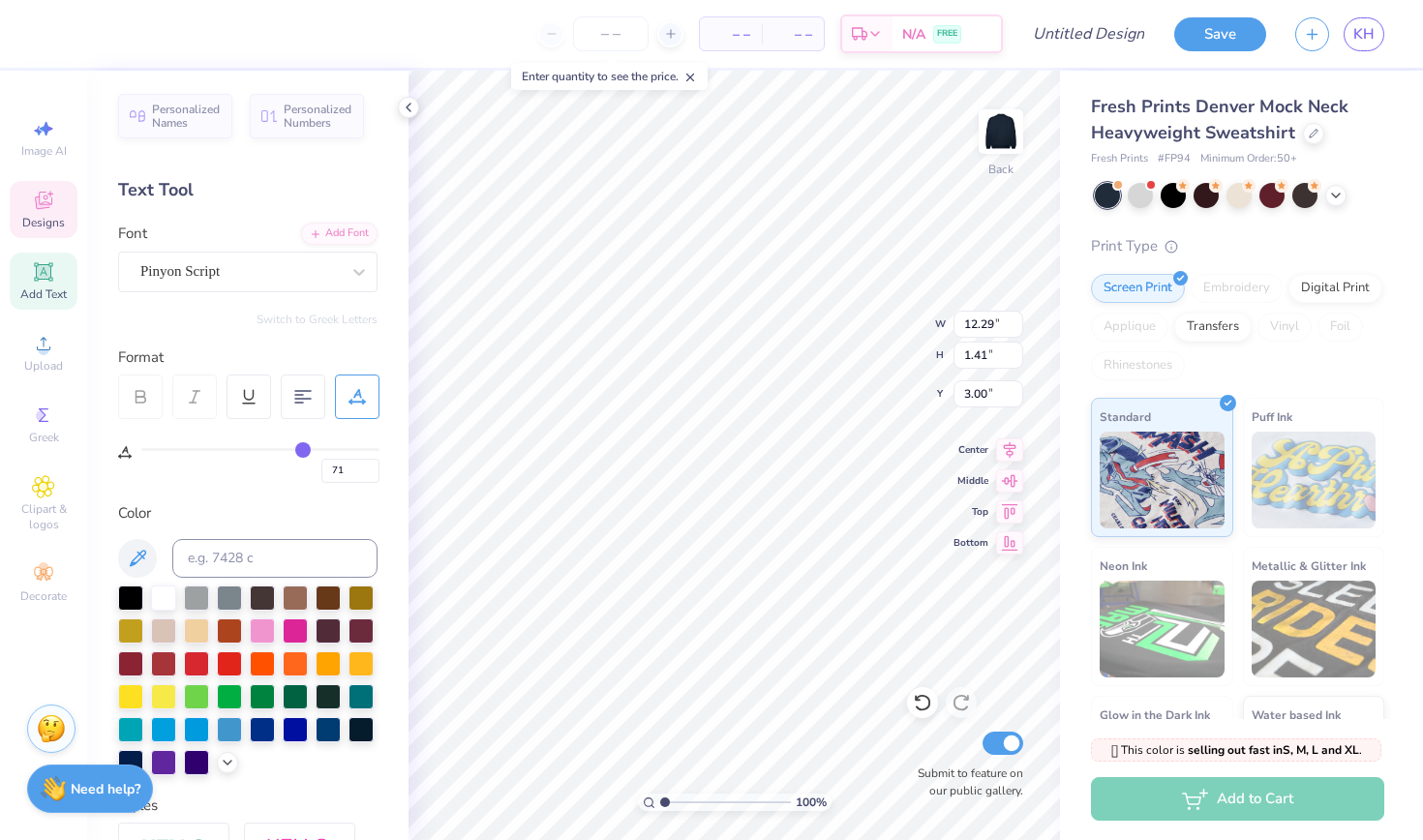 type on "69" 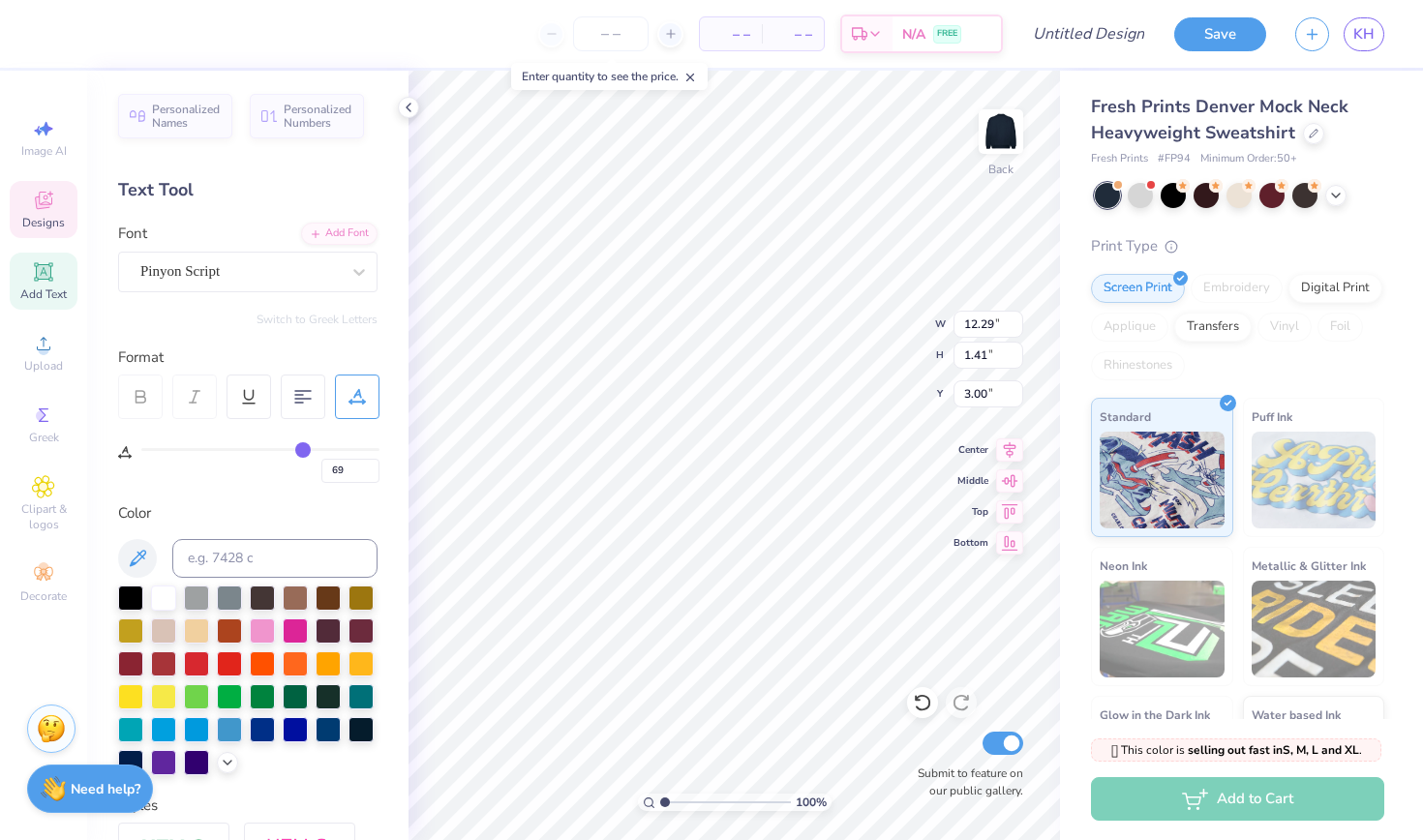 type on "67" 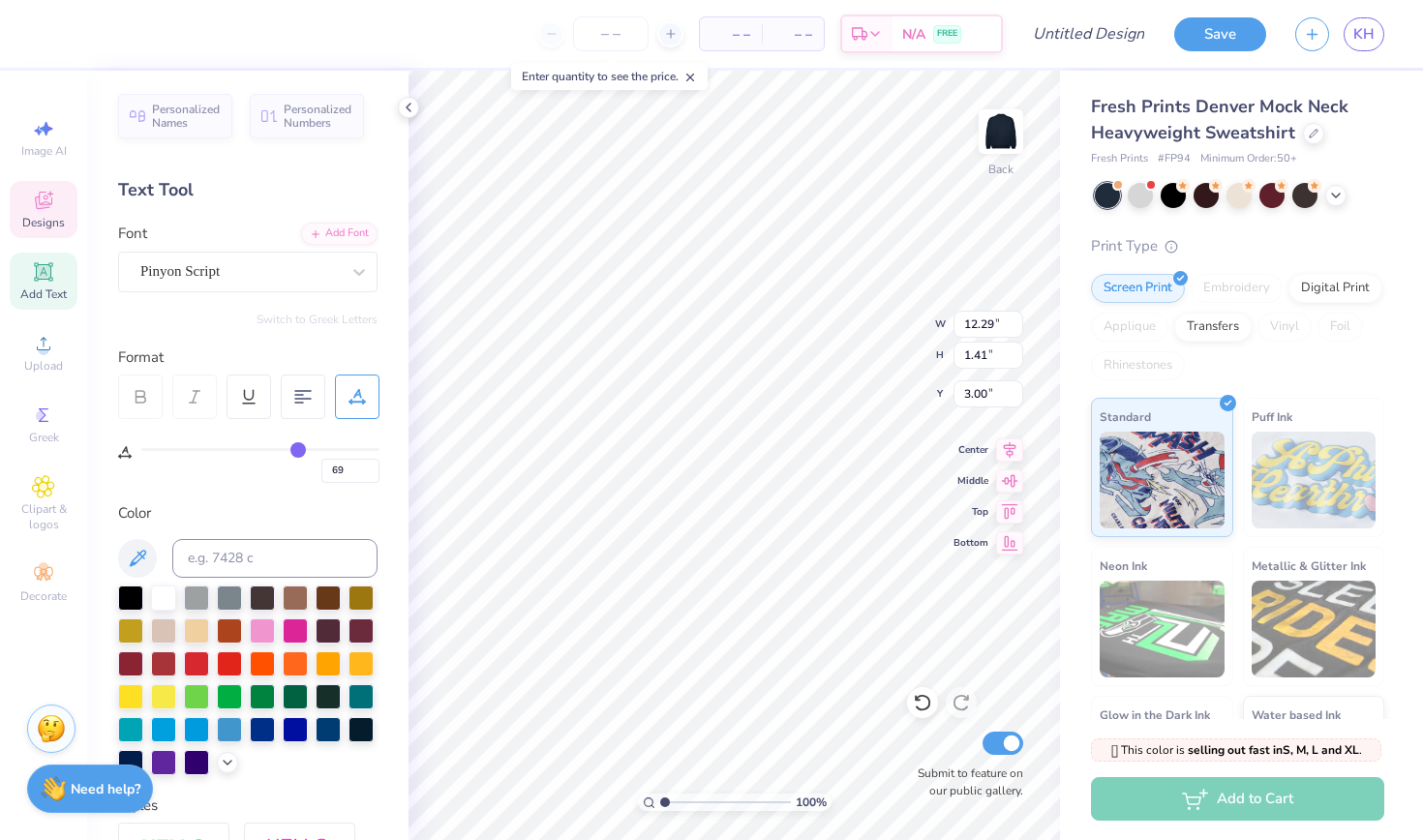type on "67" 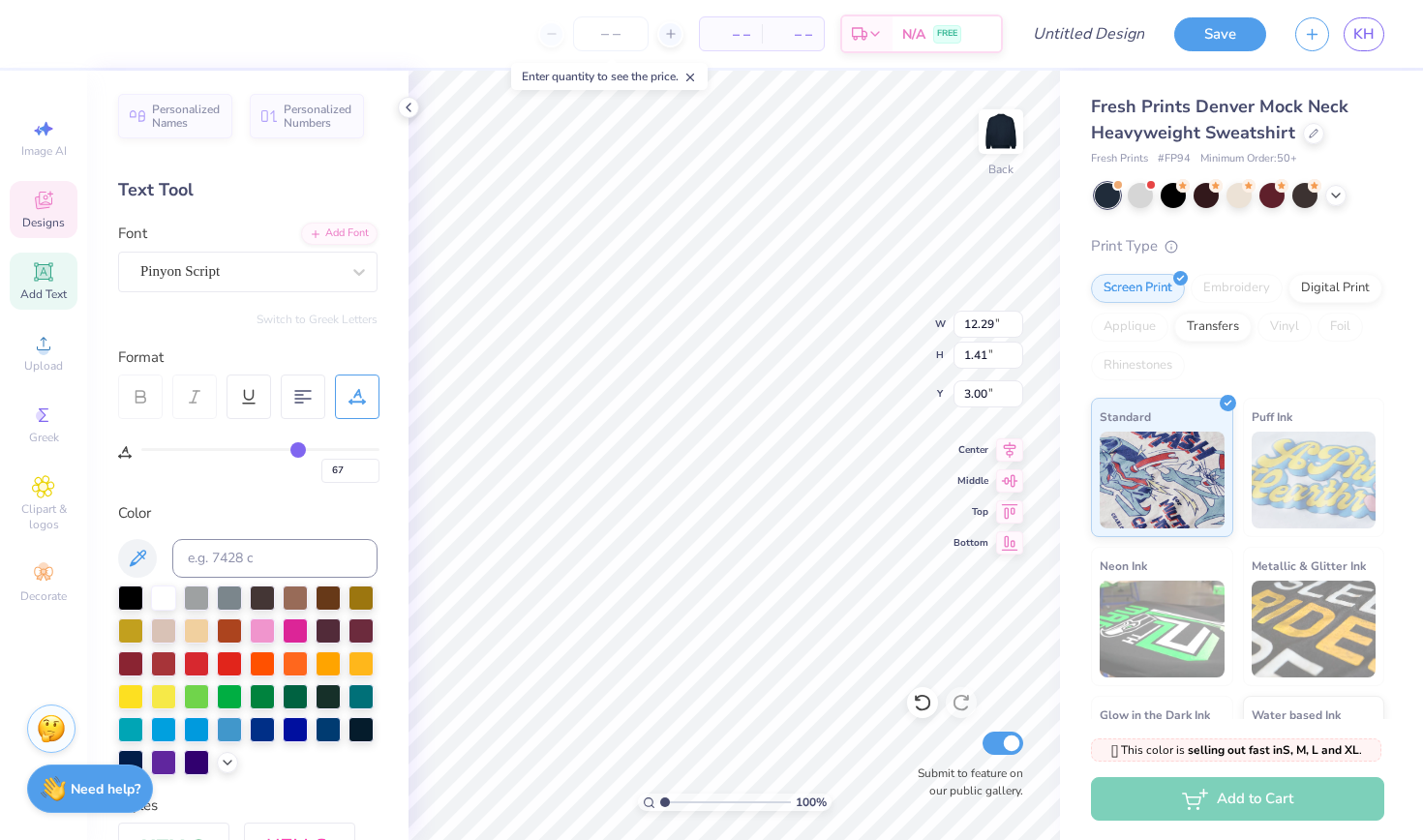 type on "64" 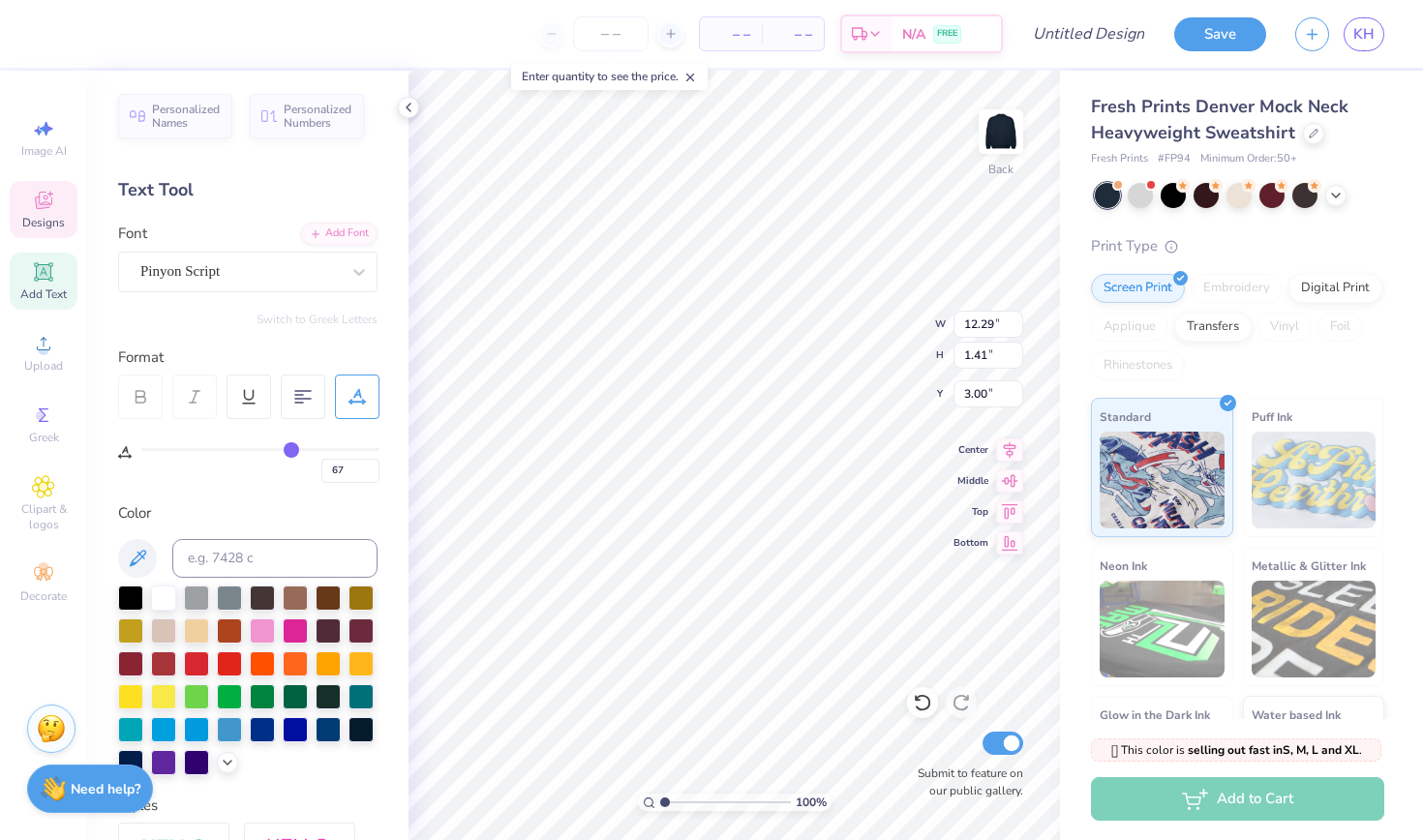 type on "64" 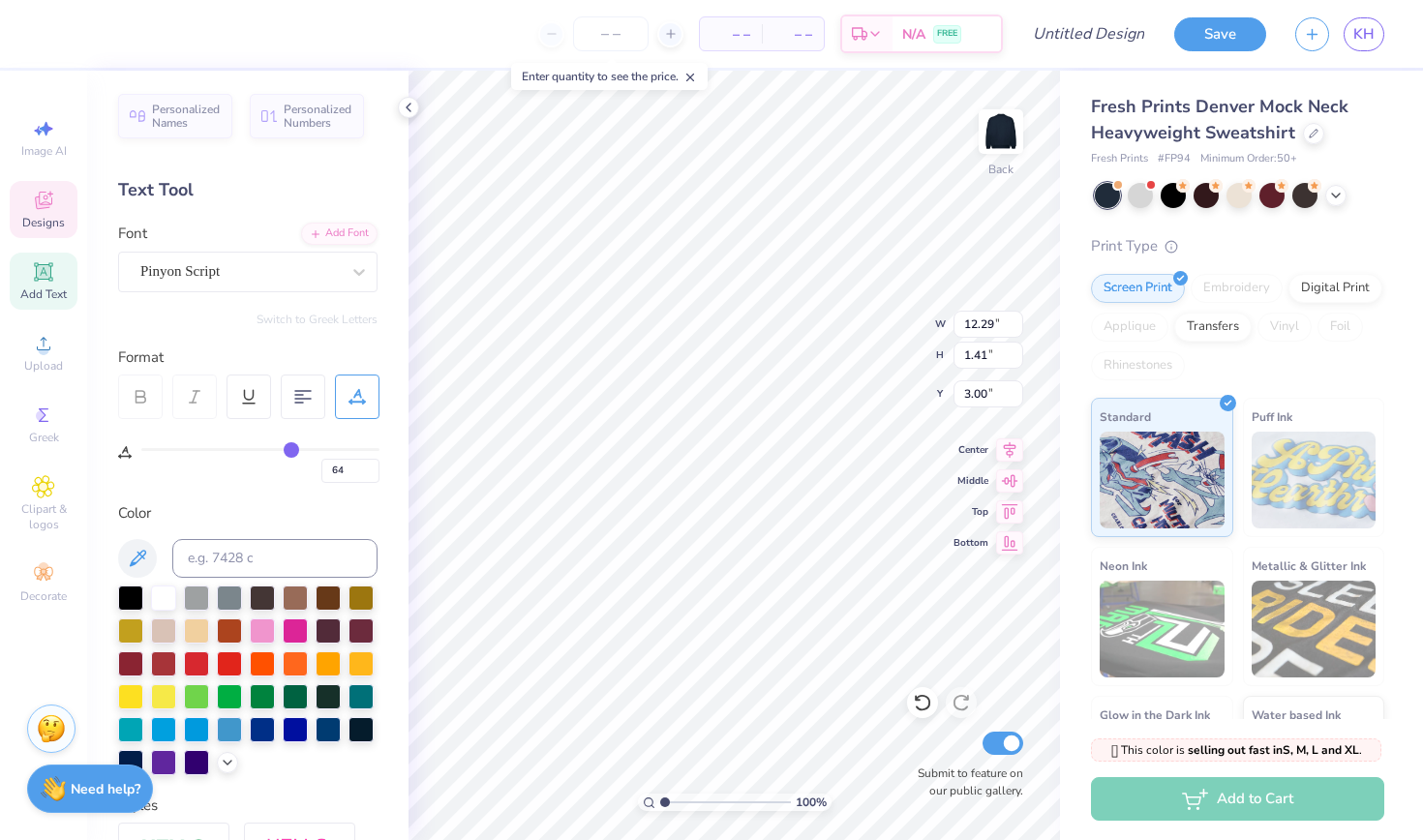 type on "62" 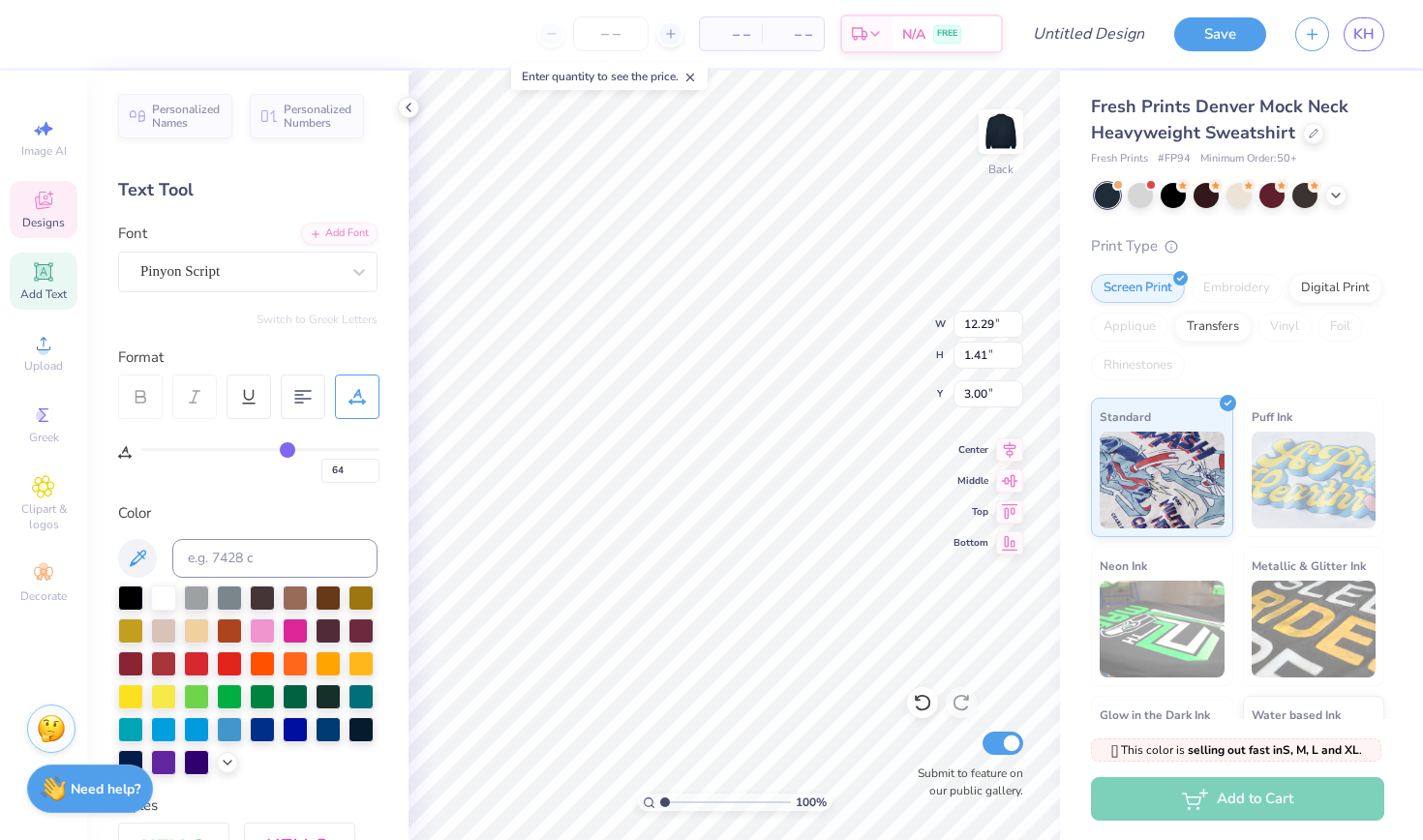 type on "62" 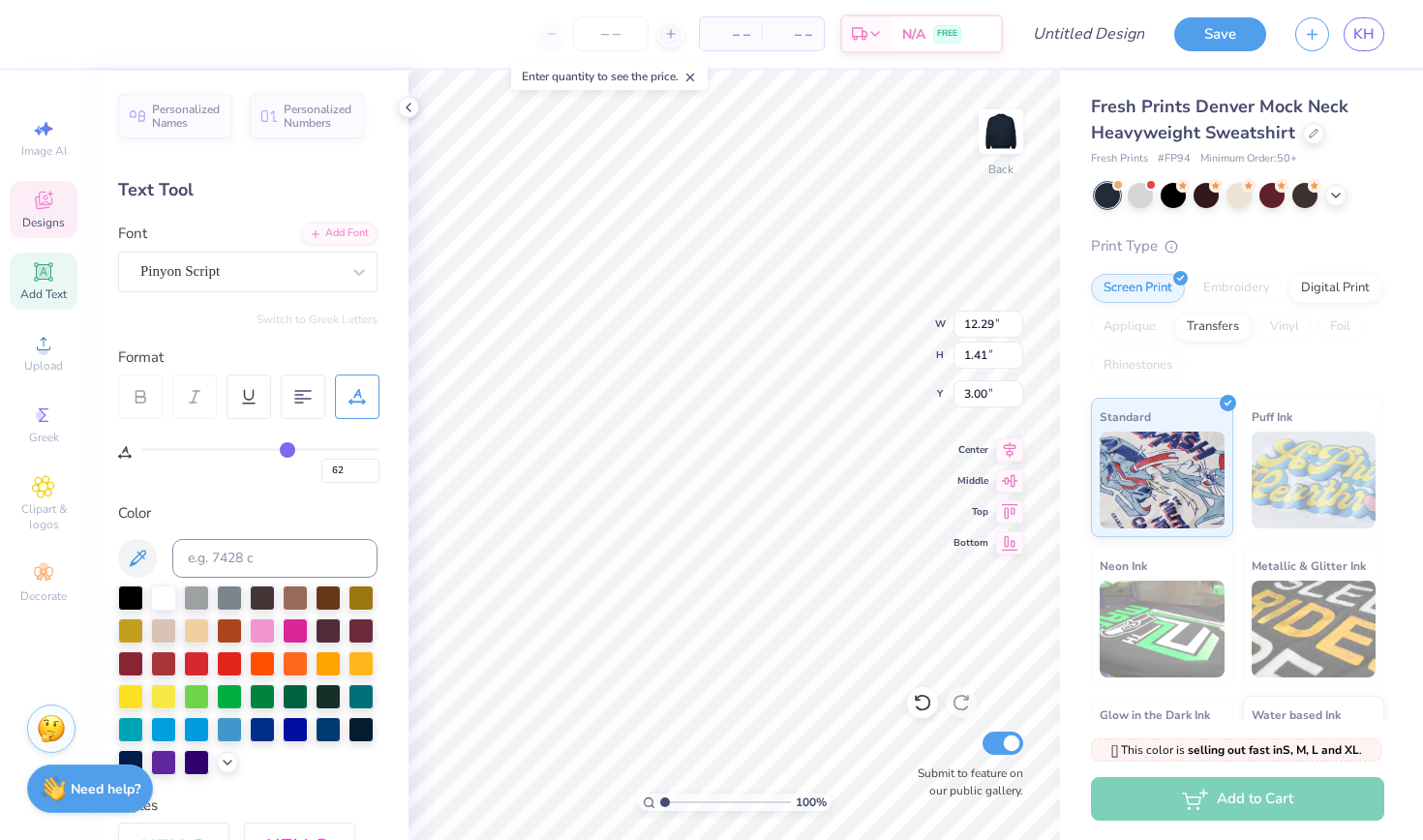type on "59" 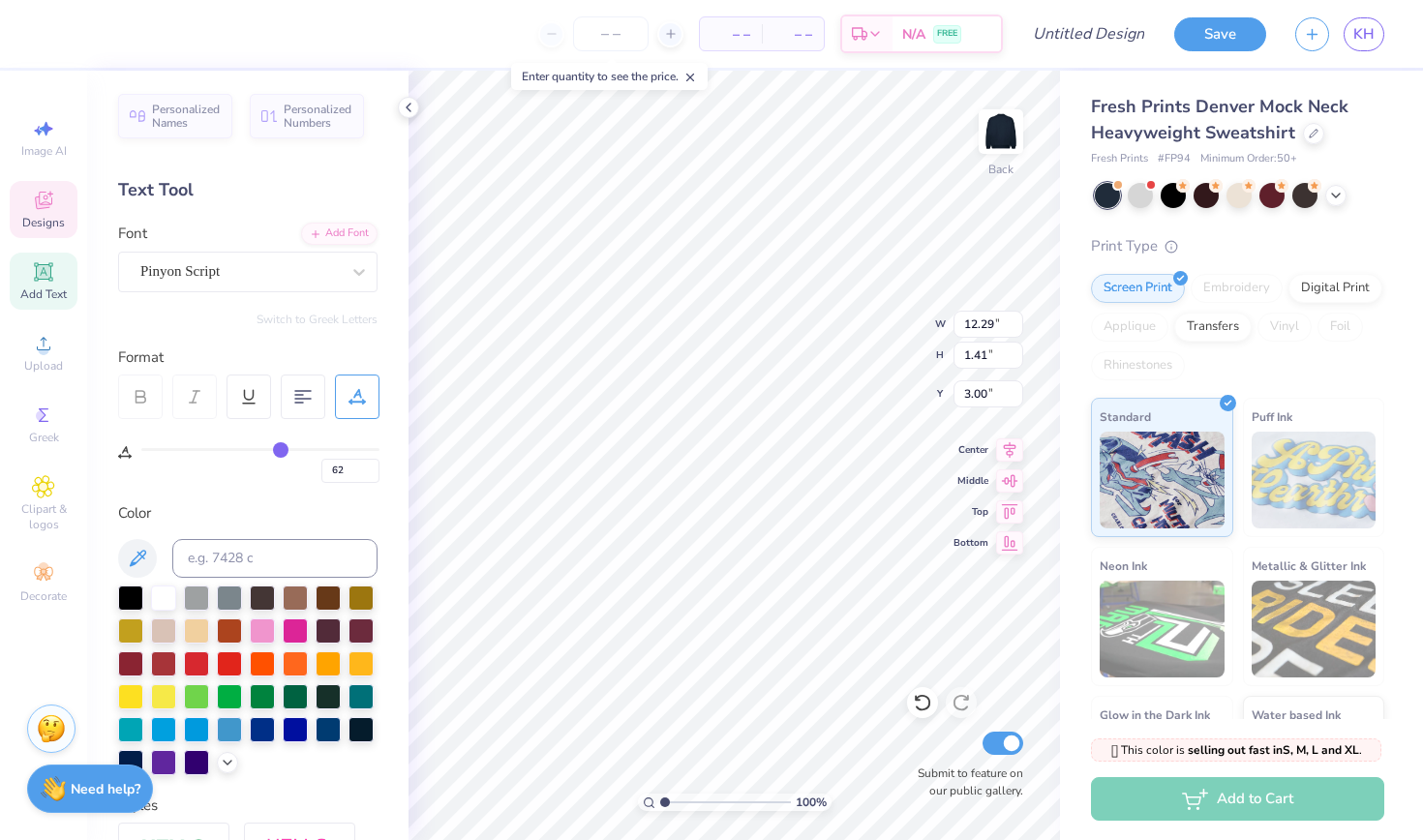 type on "59" 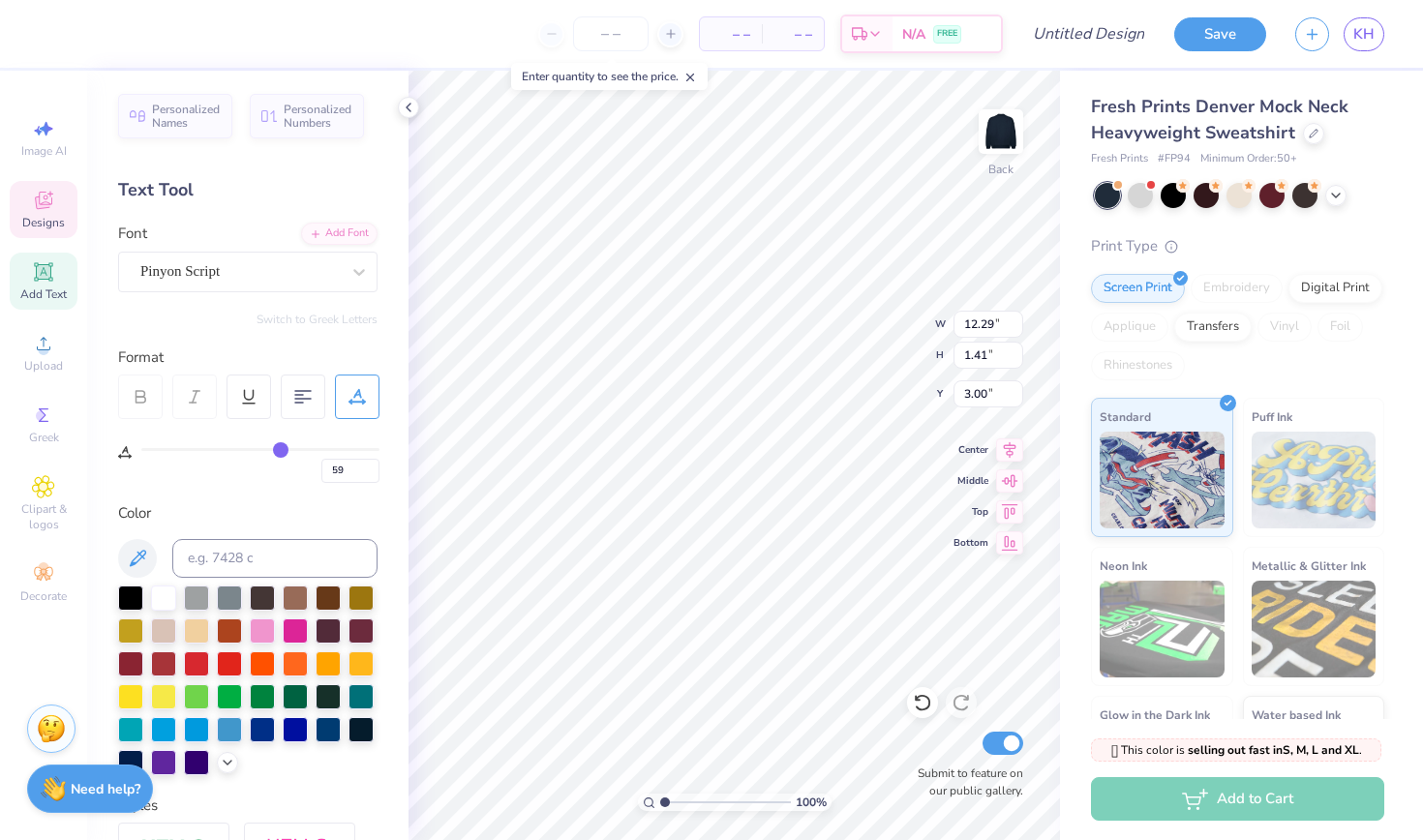 type on "57" 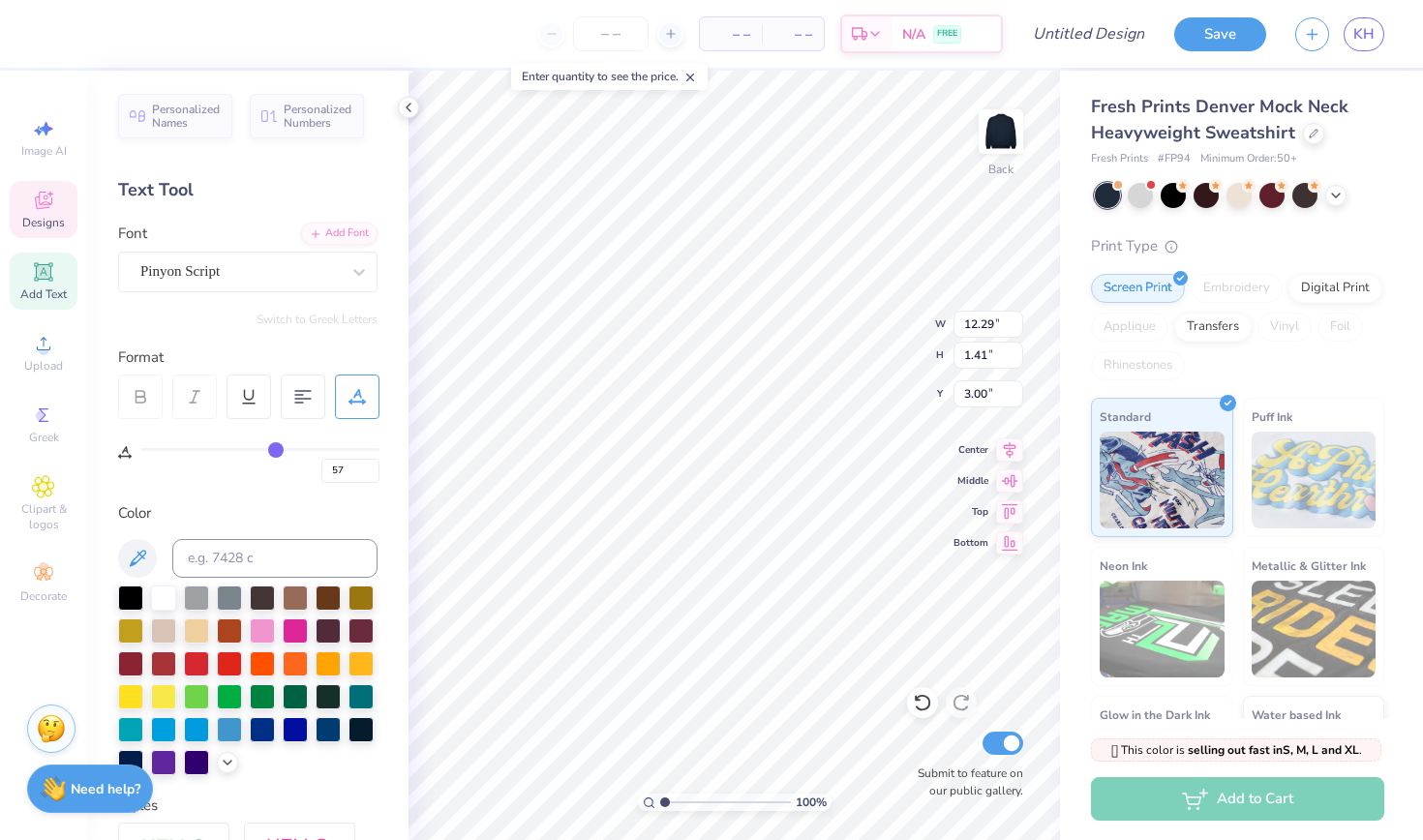 type on "54" 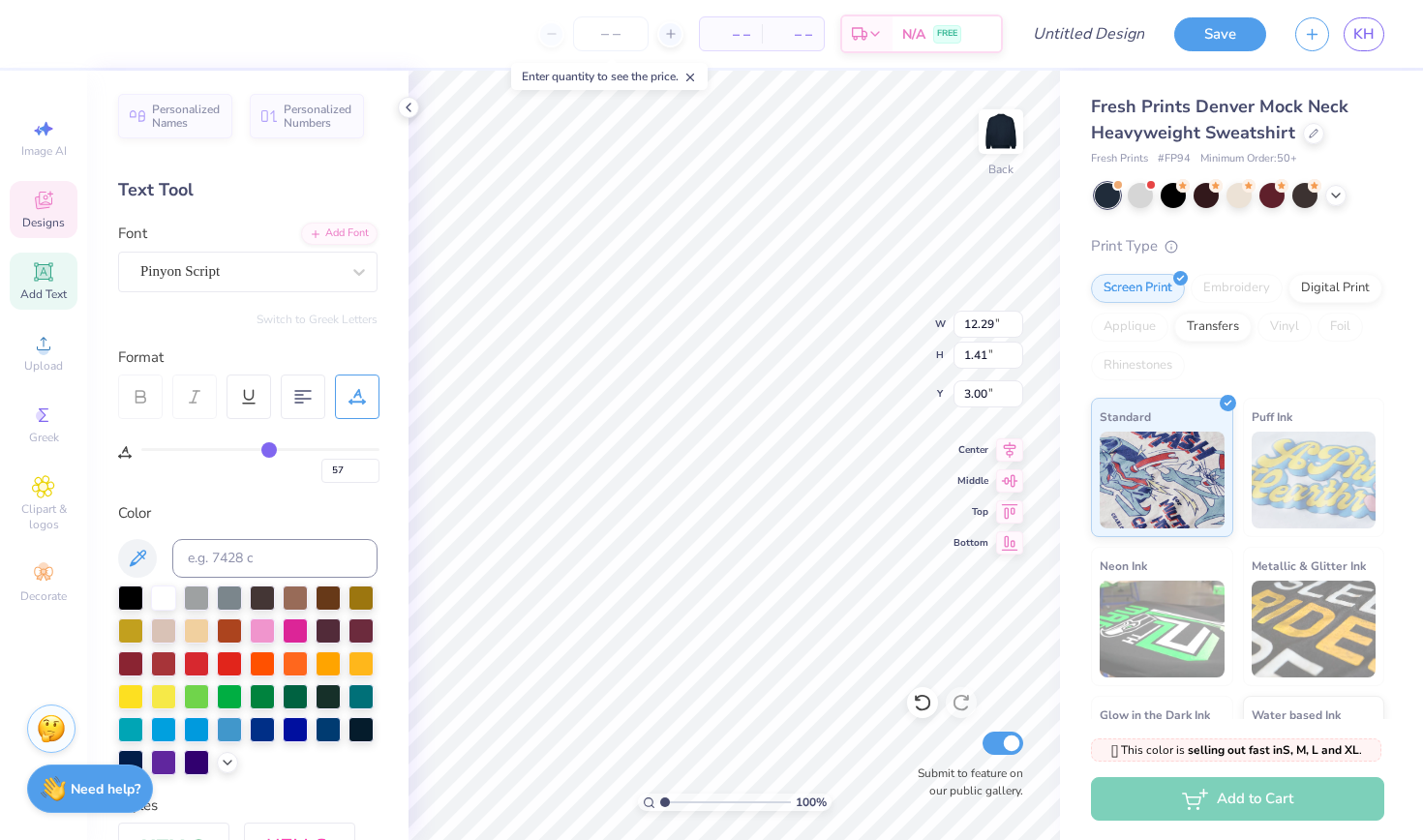 type on "54" 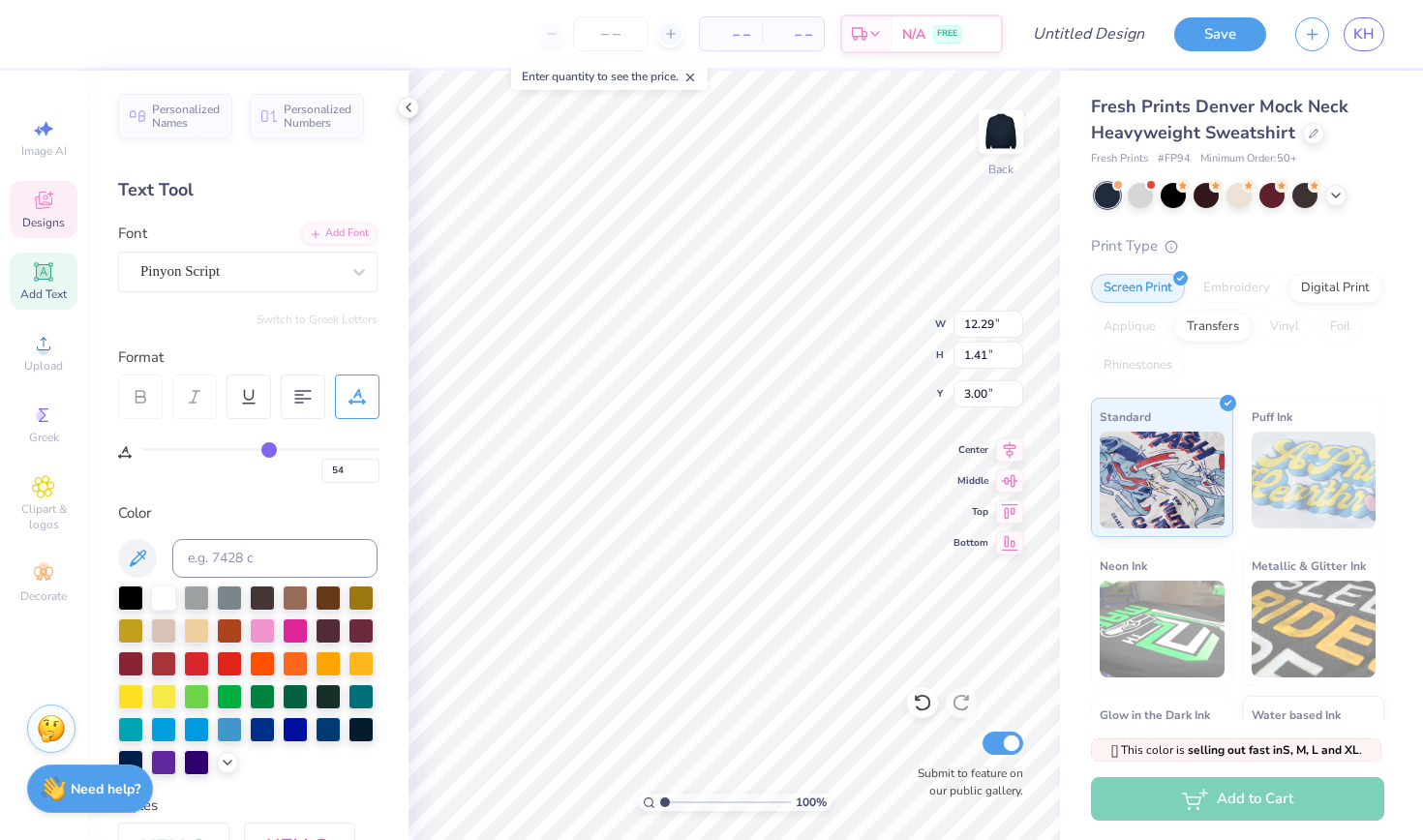 type on "52" 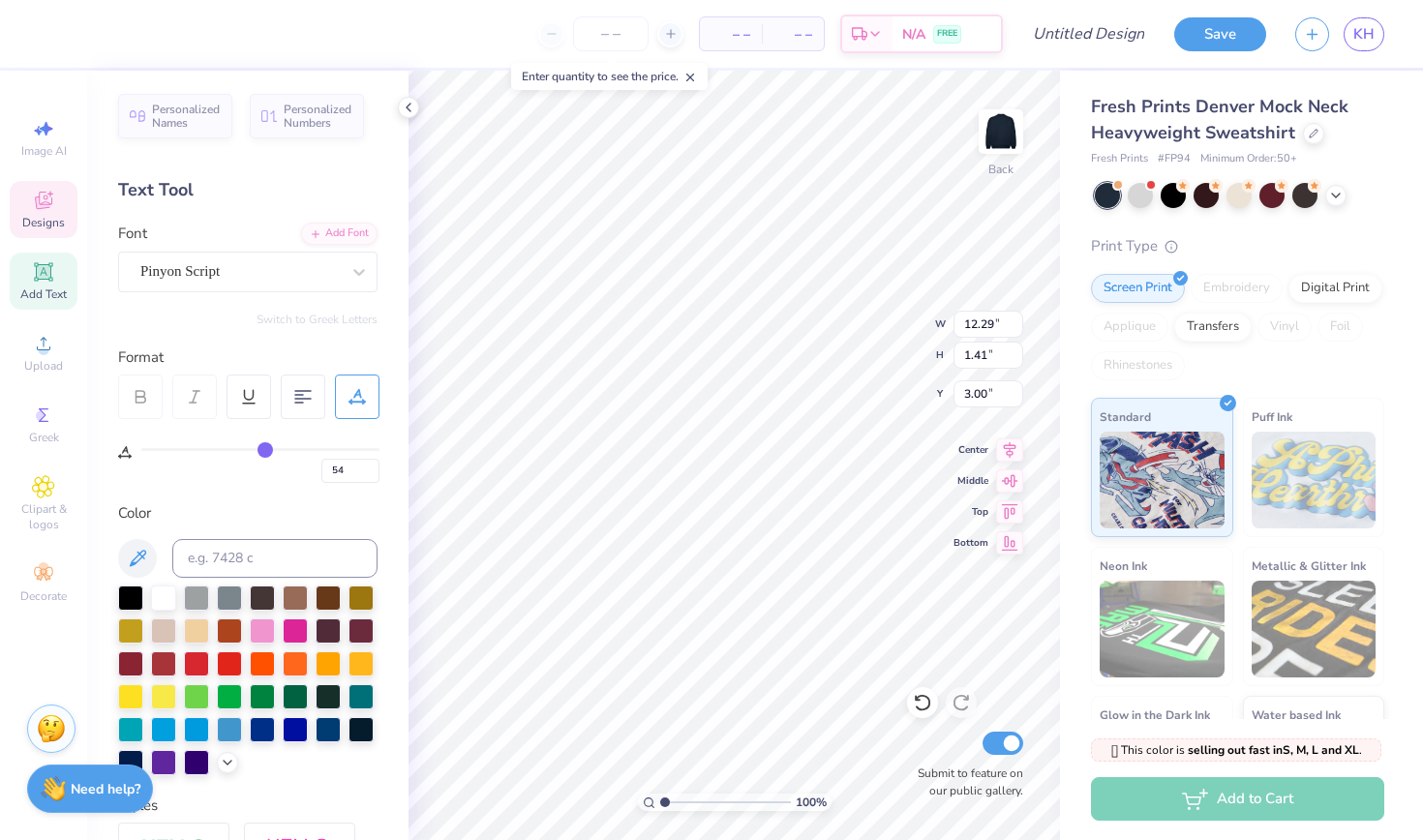 type on "52" 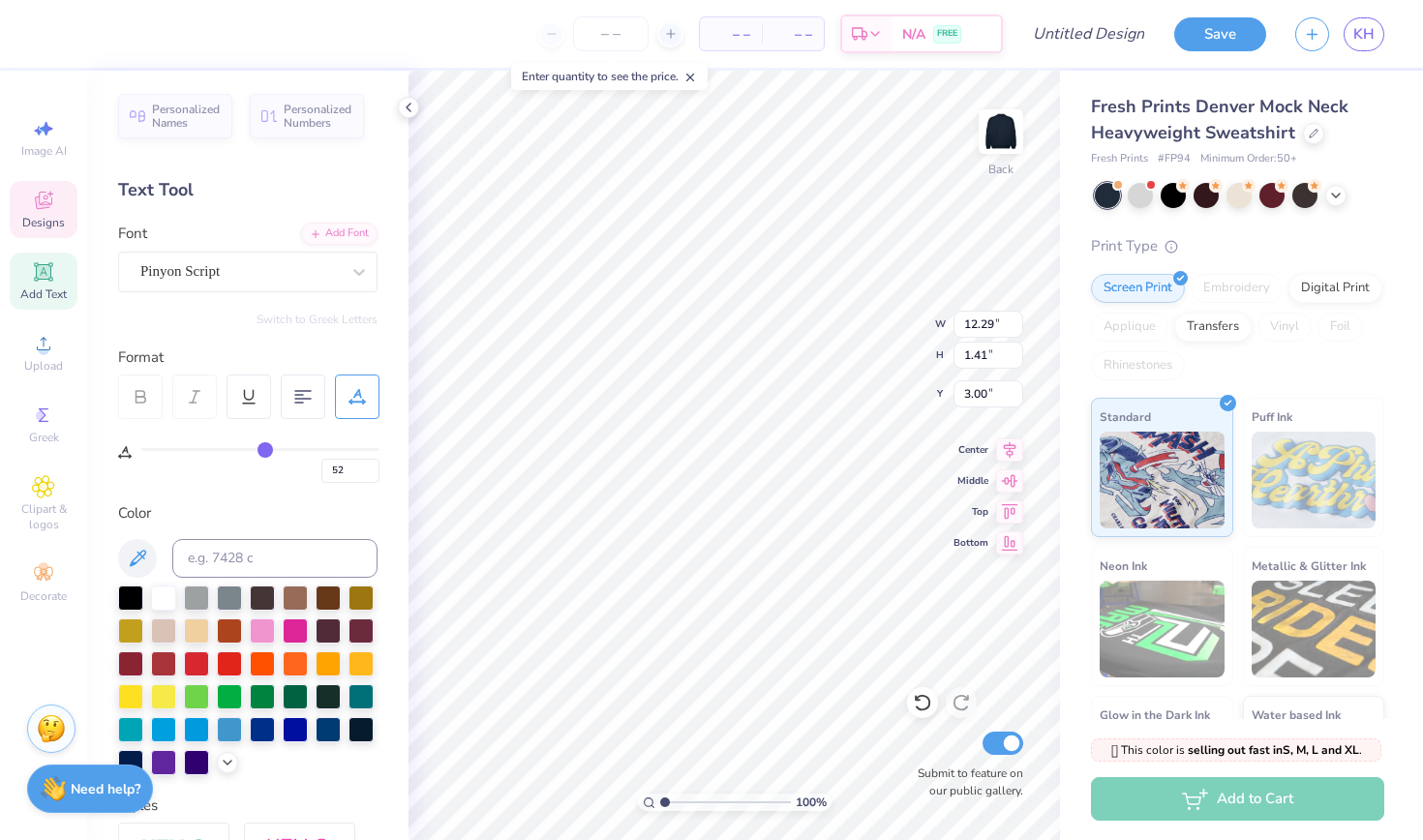 type on "50" 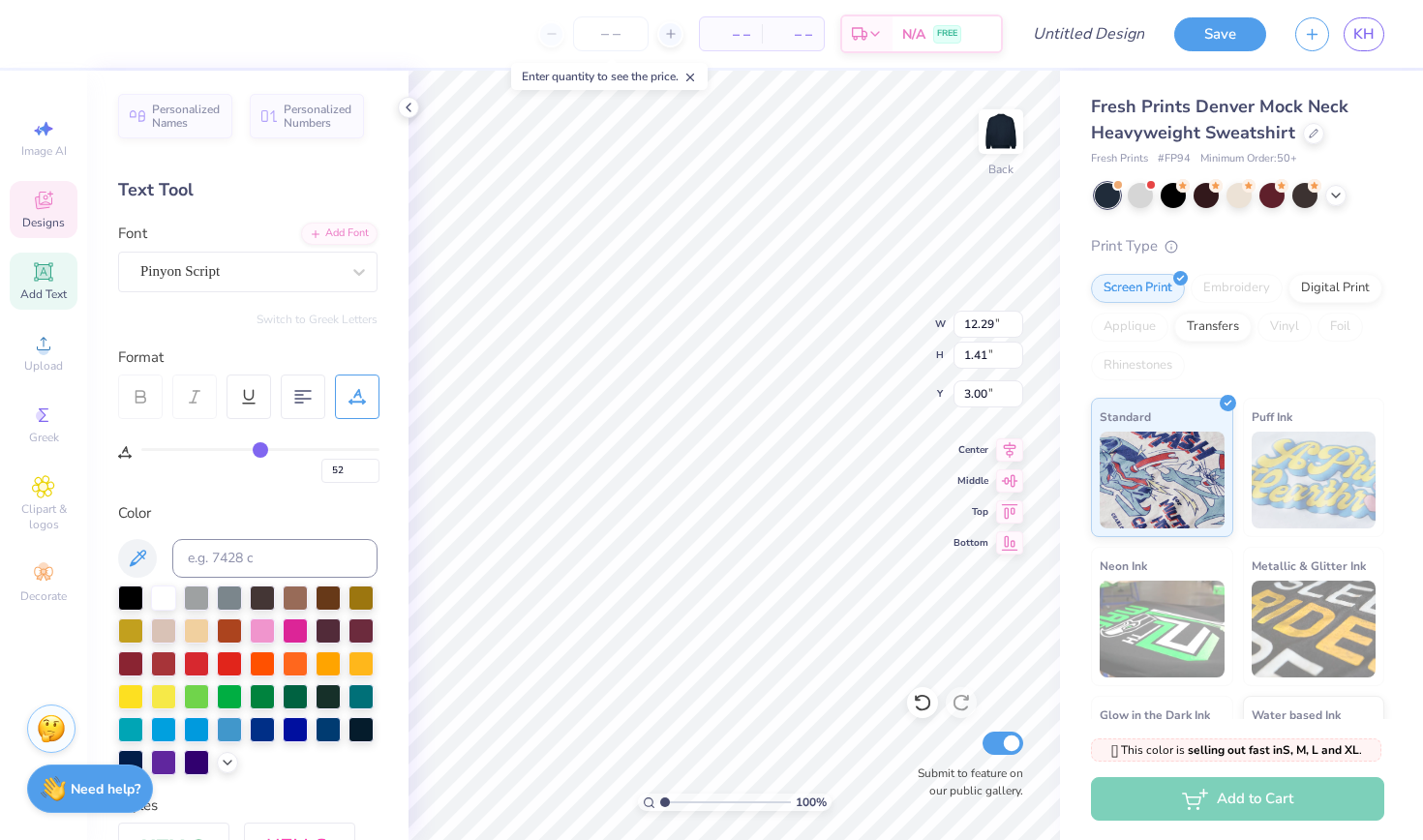 type on "50" 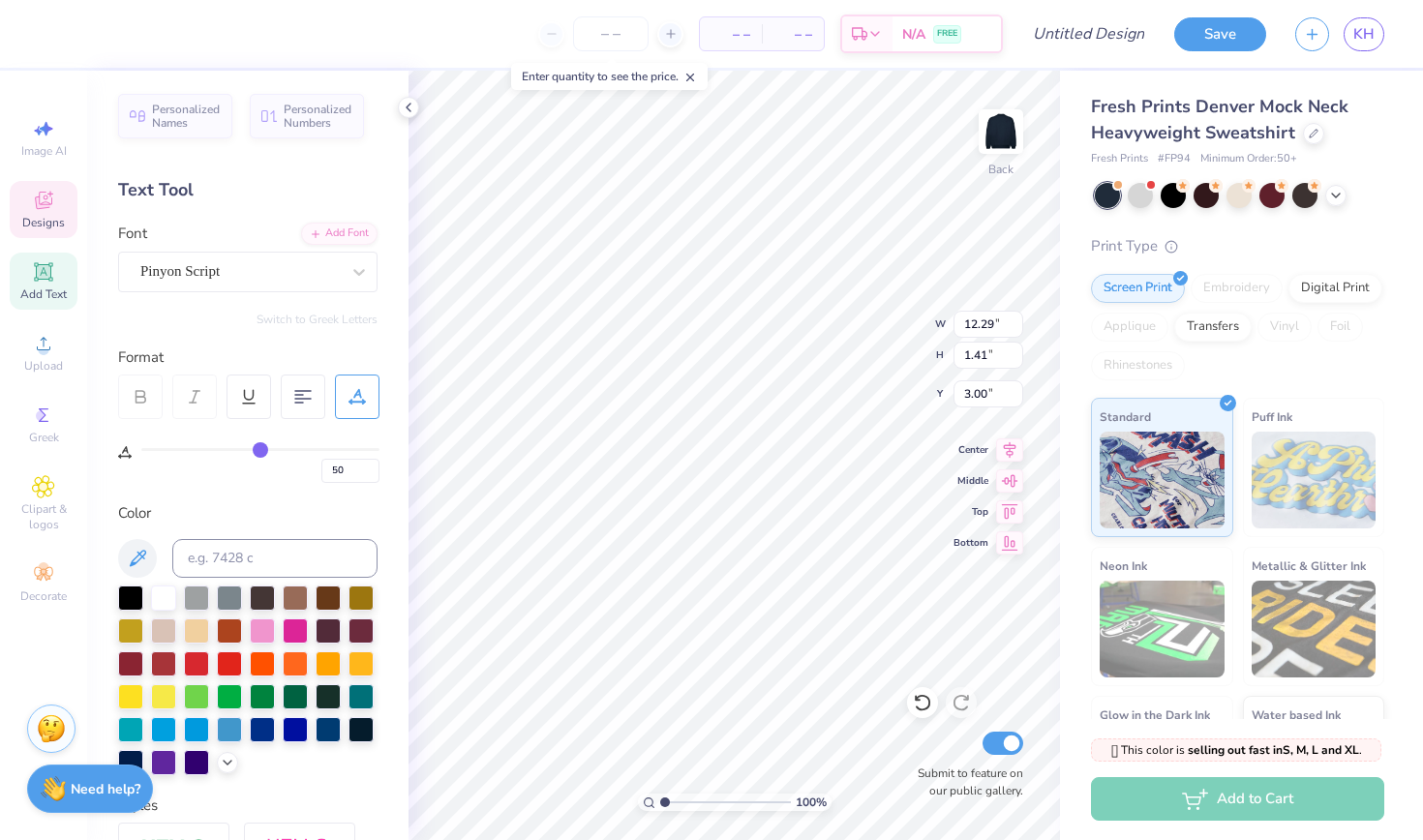 type on "48" 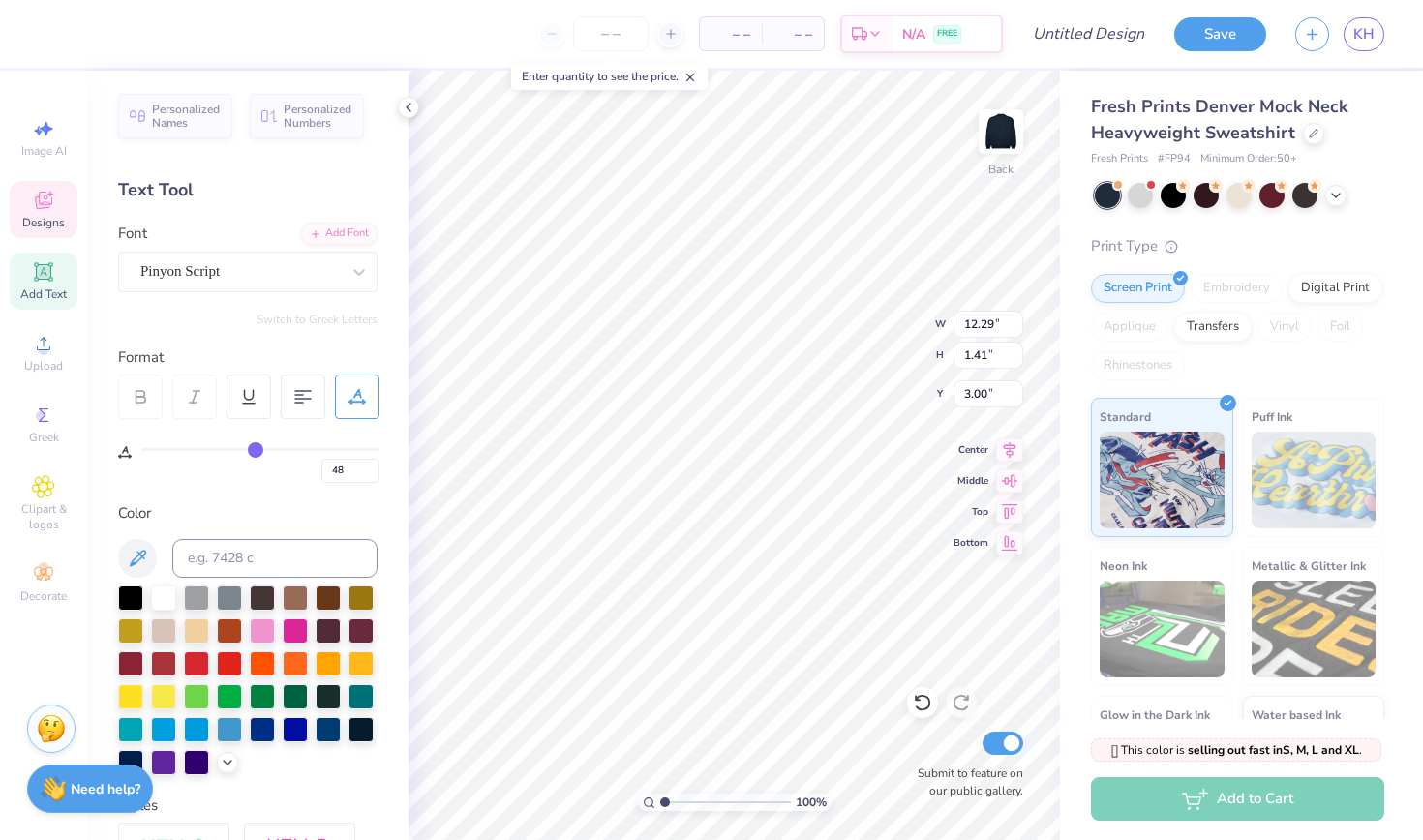 type on "46" 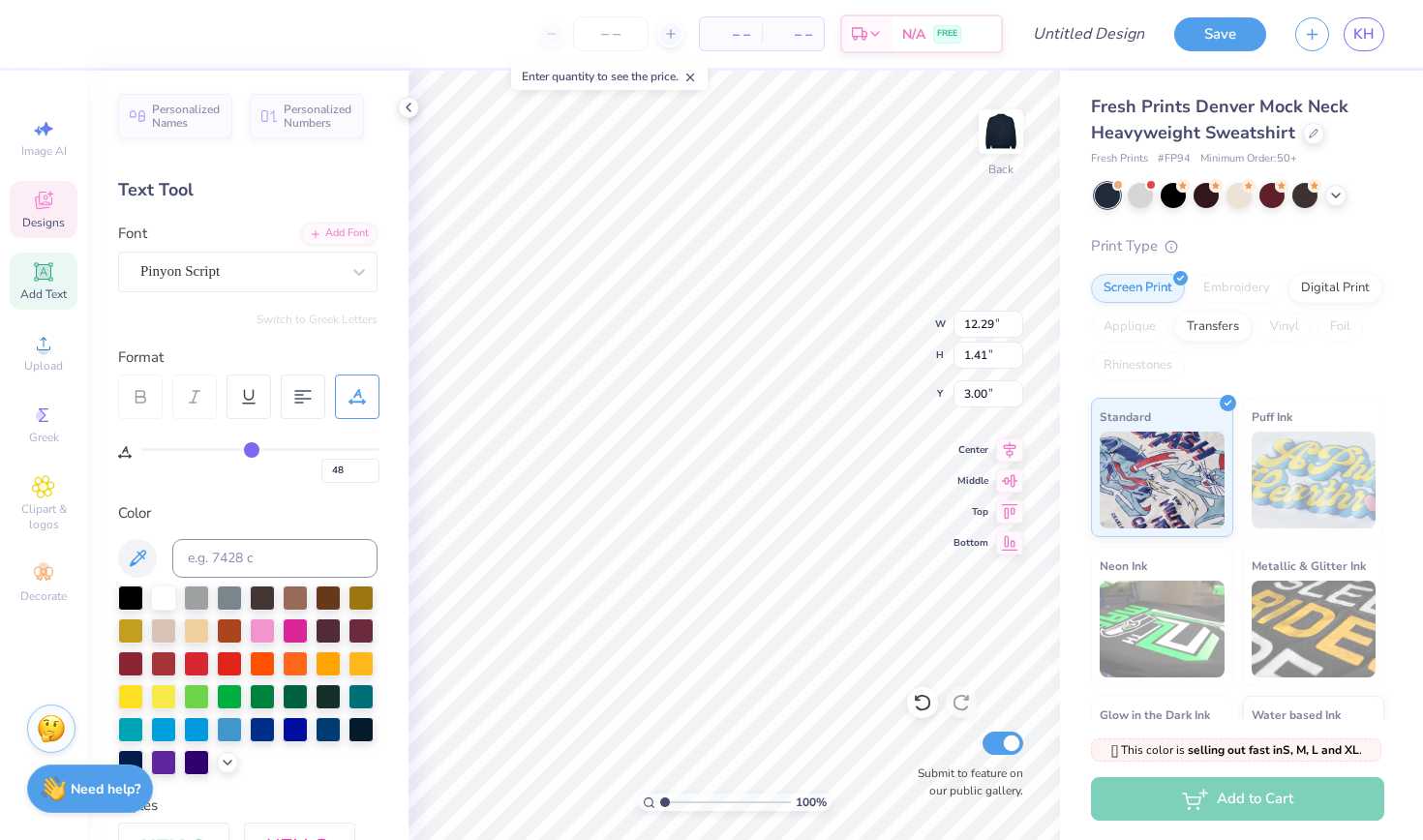 type on "46" 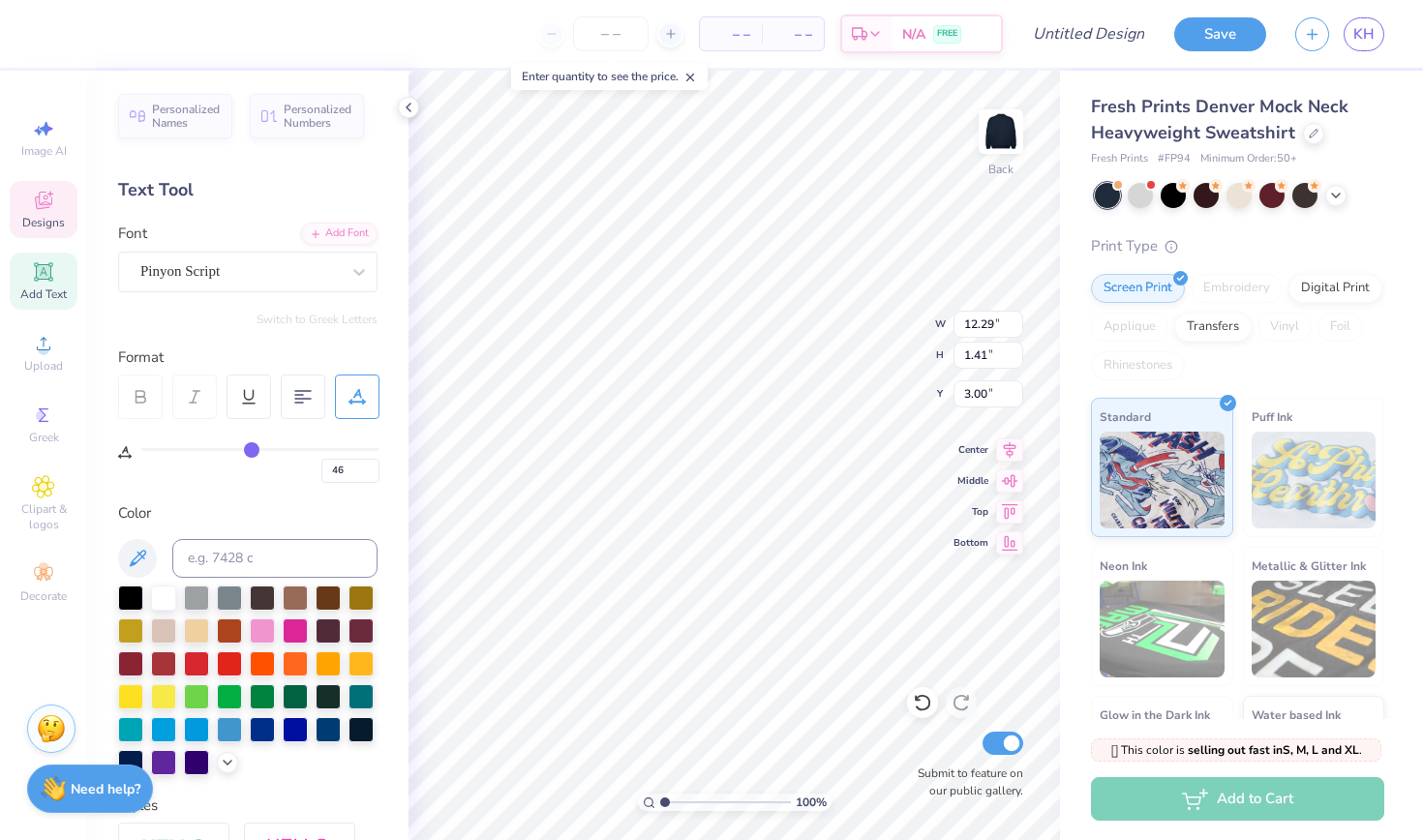 type on "44" 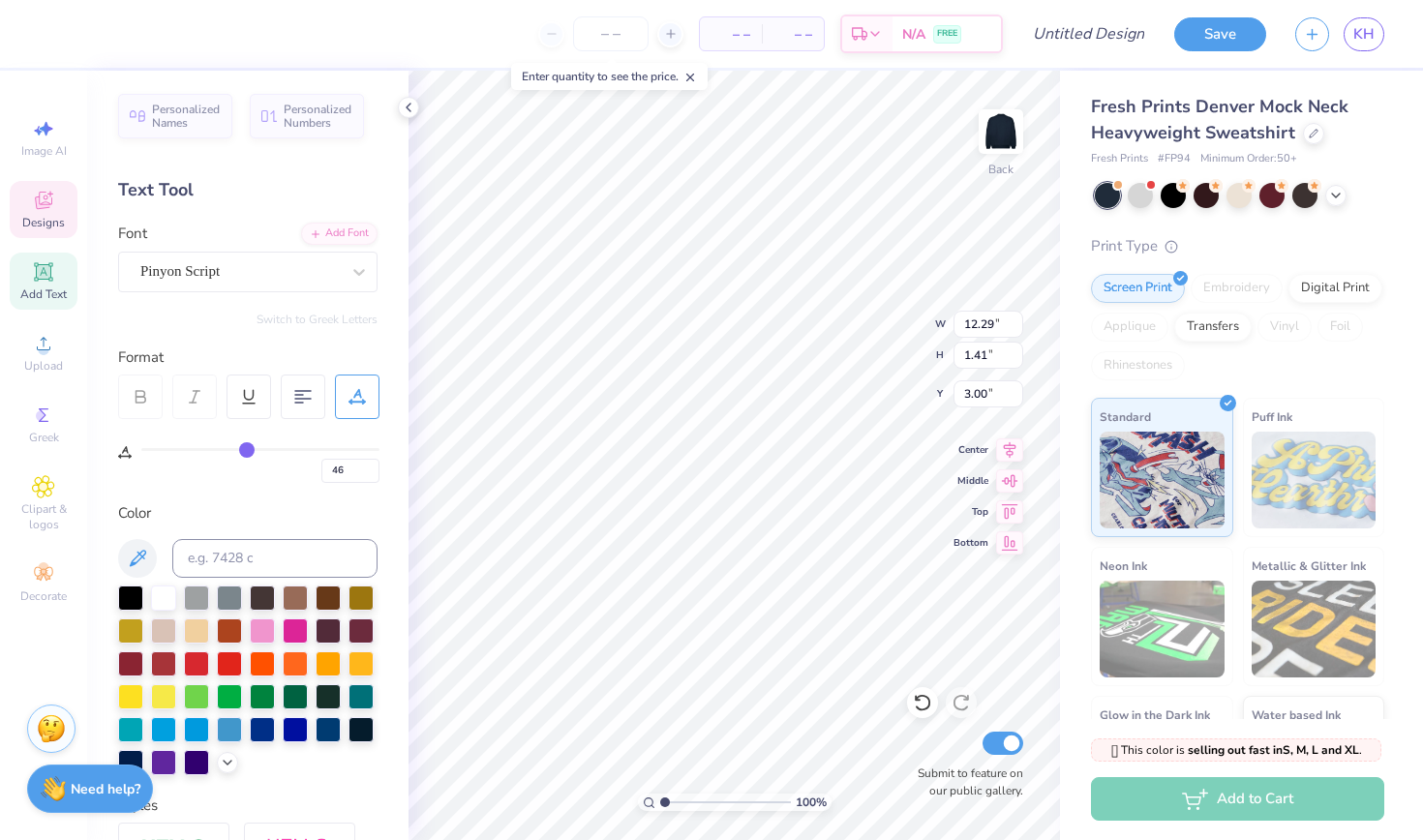 type on "44" 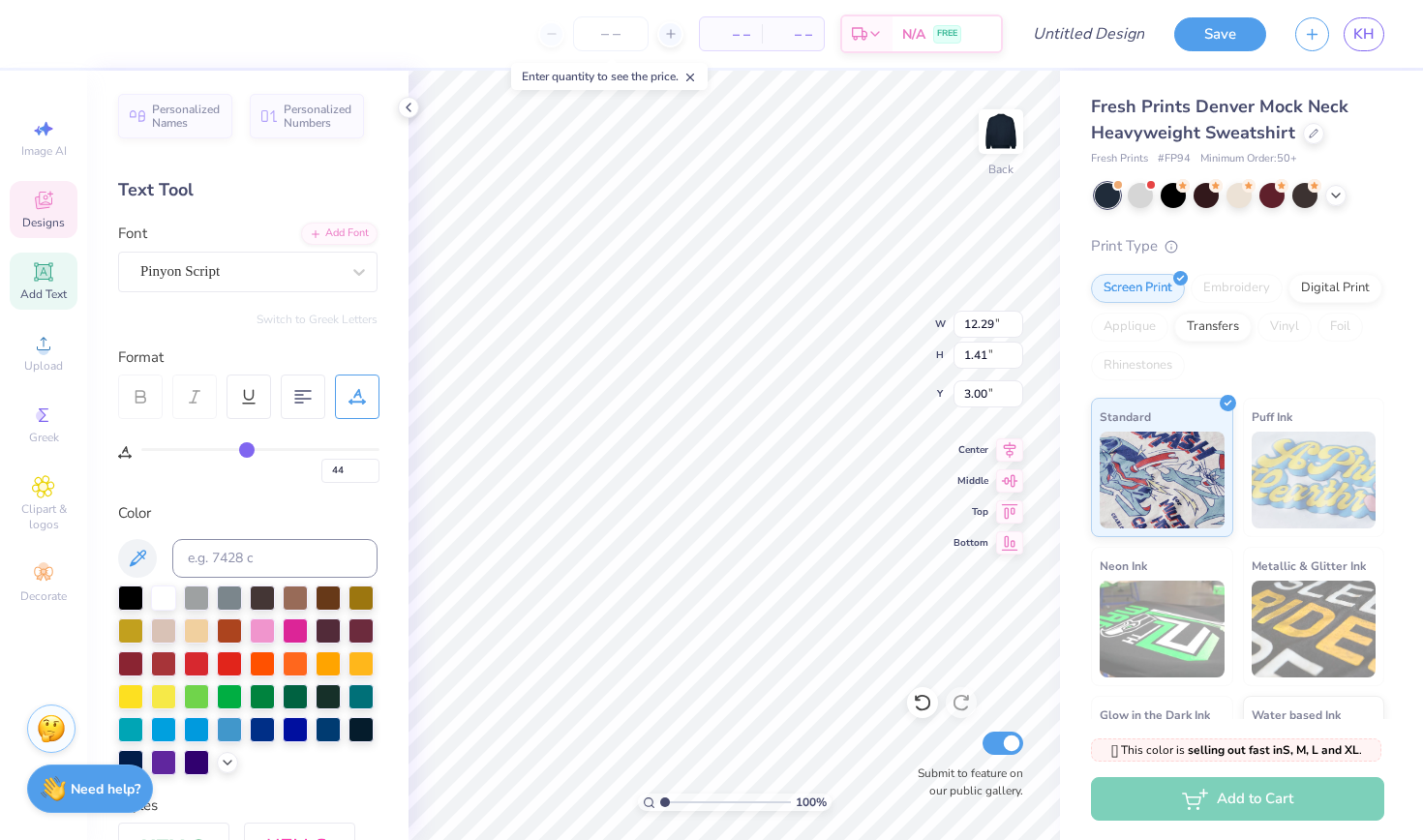 type on "42" 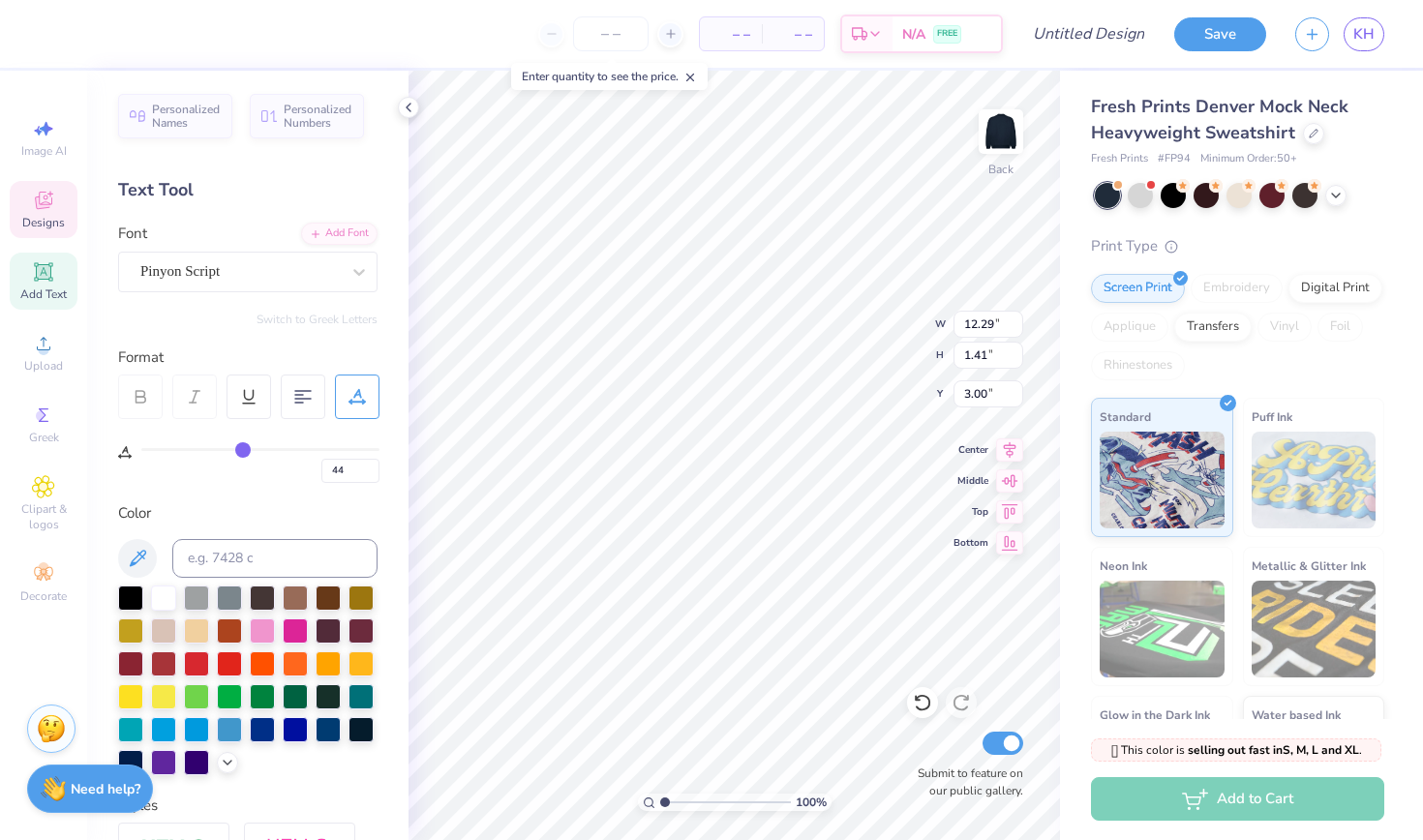 type on "42" 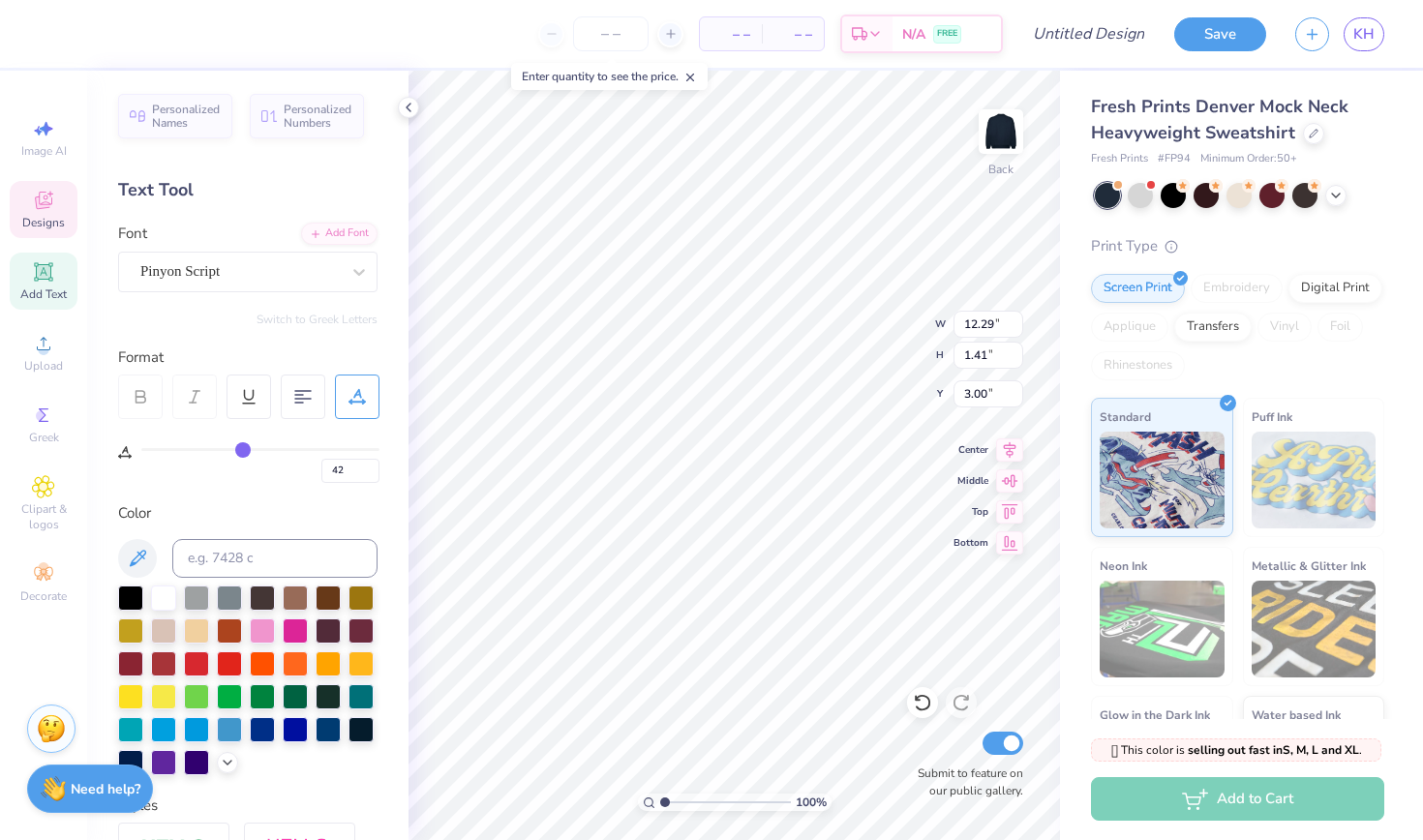 type on "41" 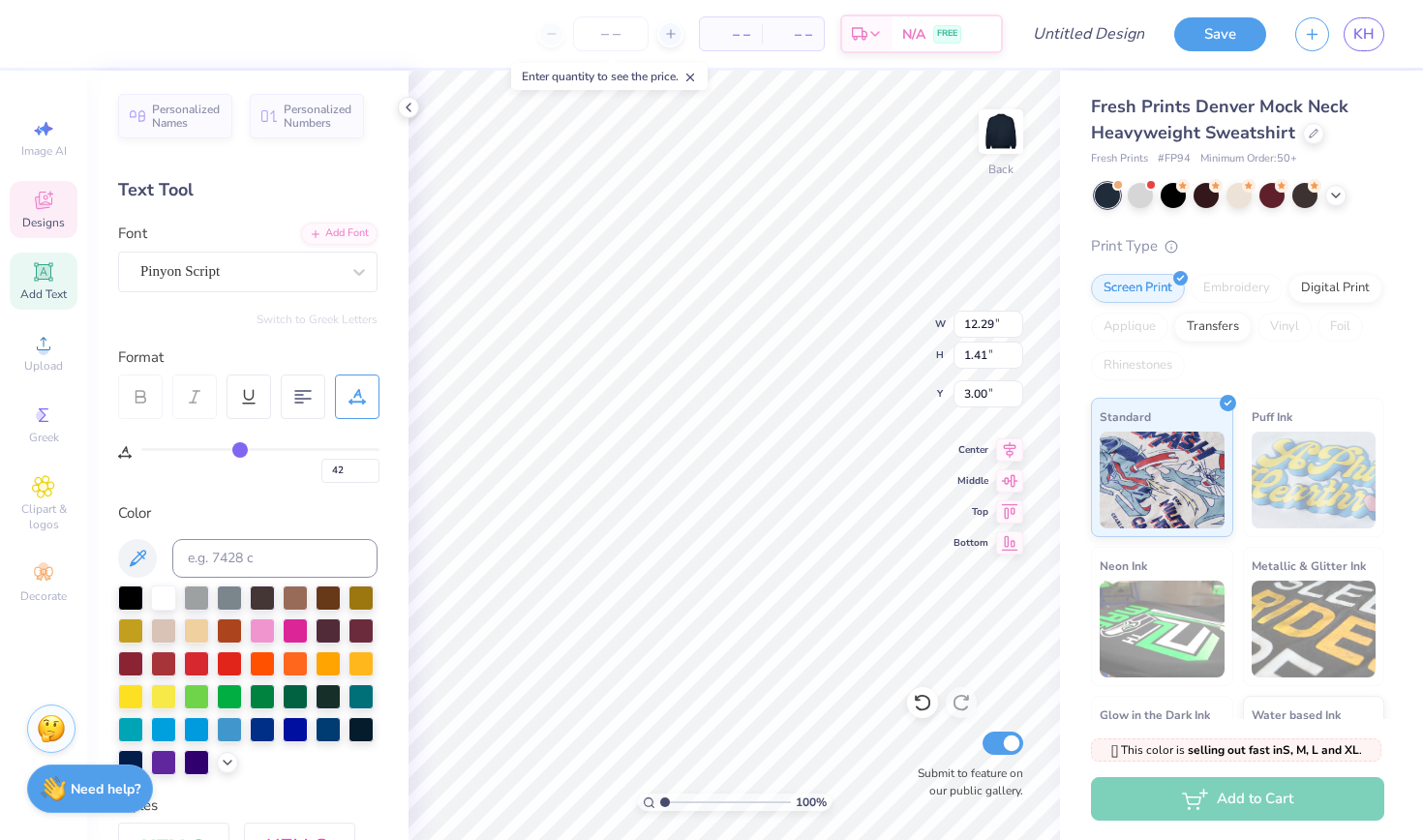 type on "41" 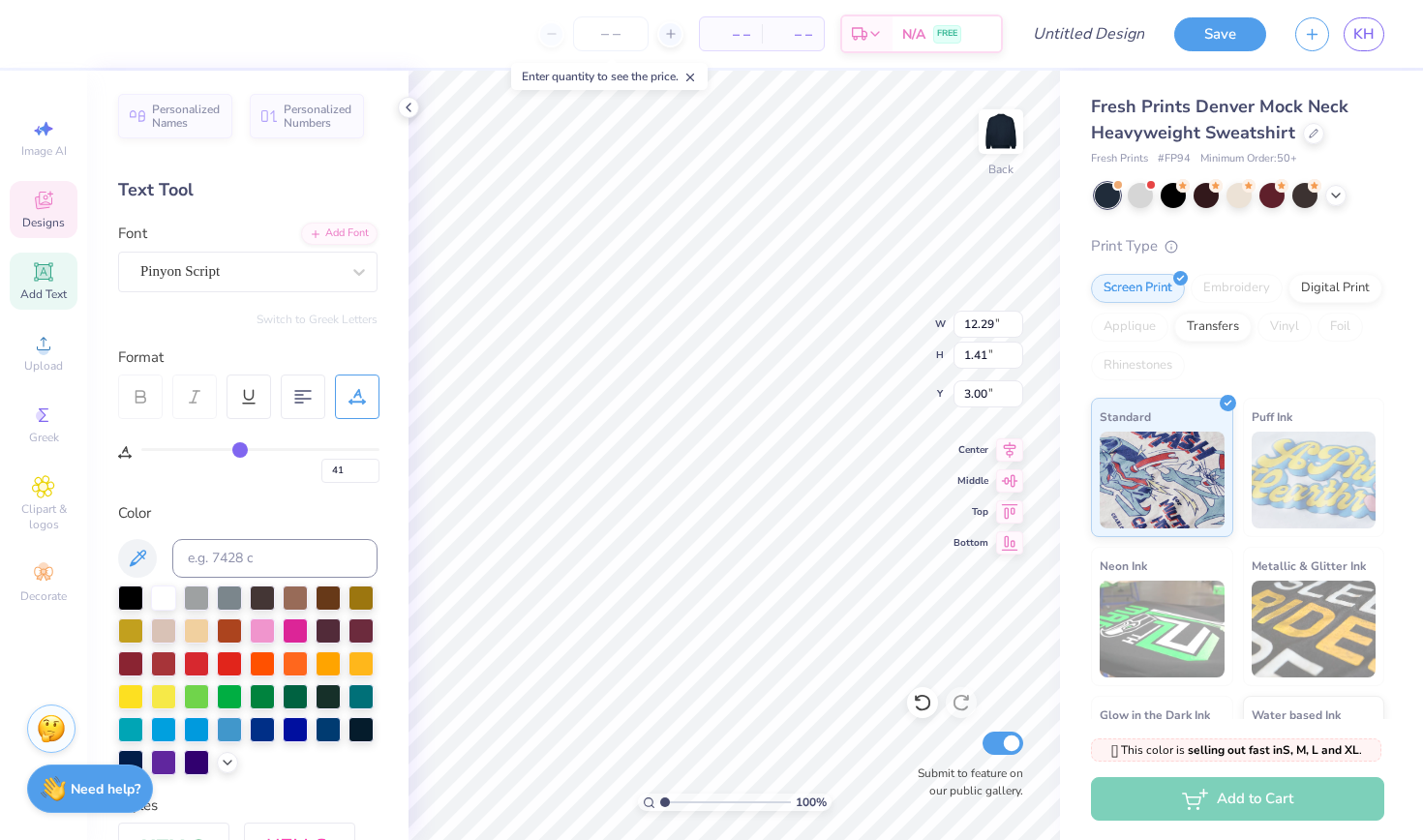 type on "40" 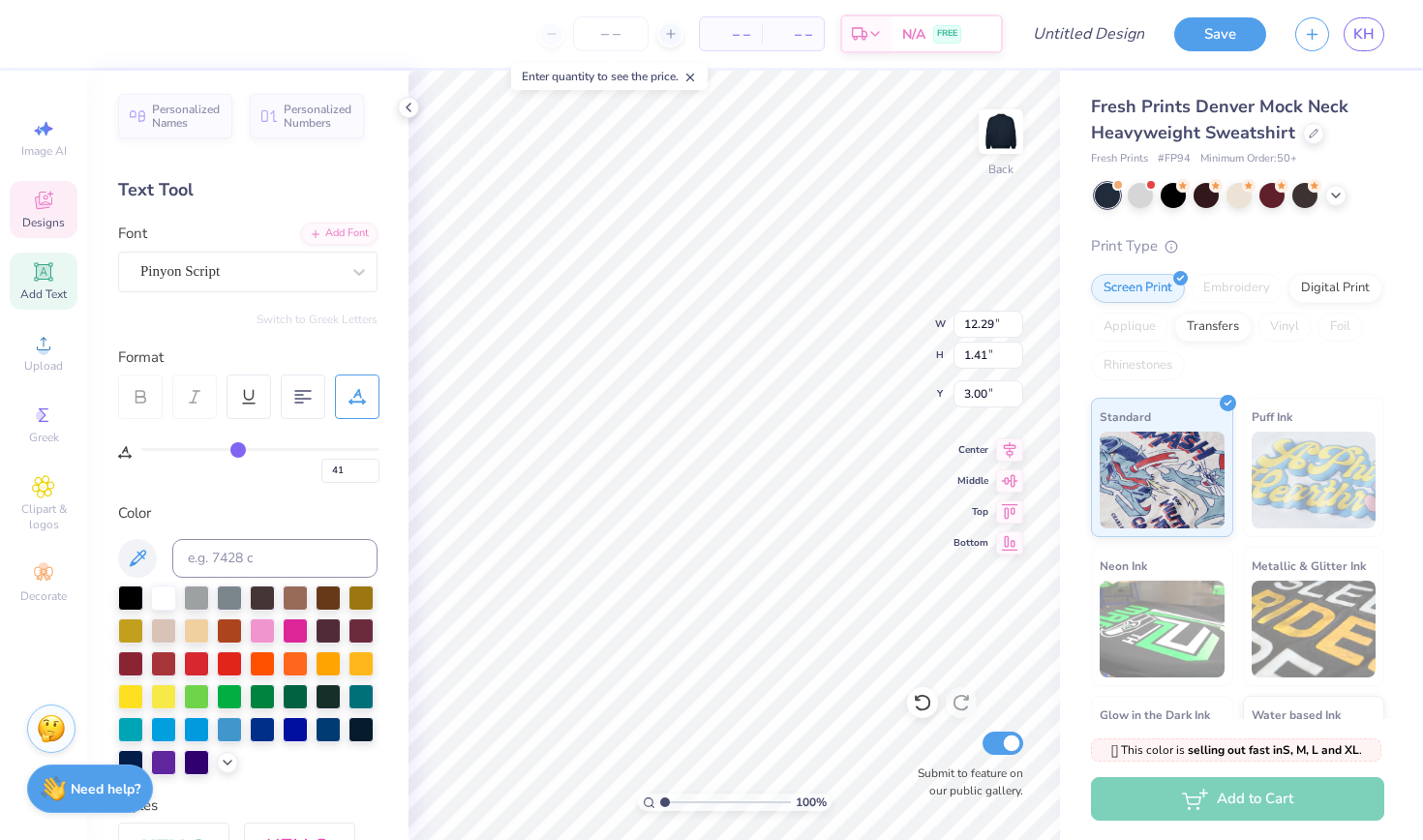 type on "40" 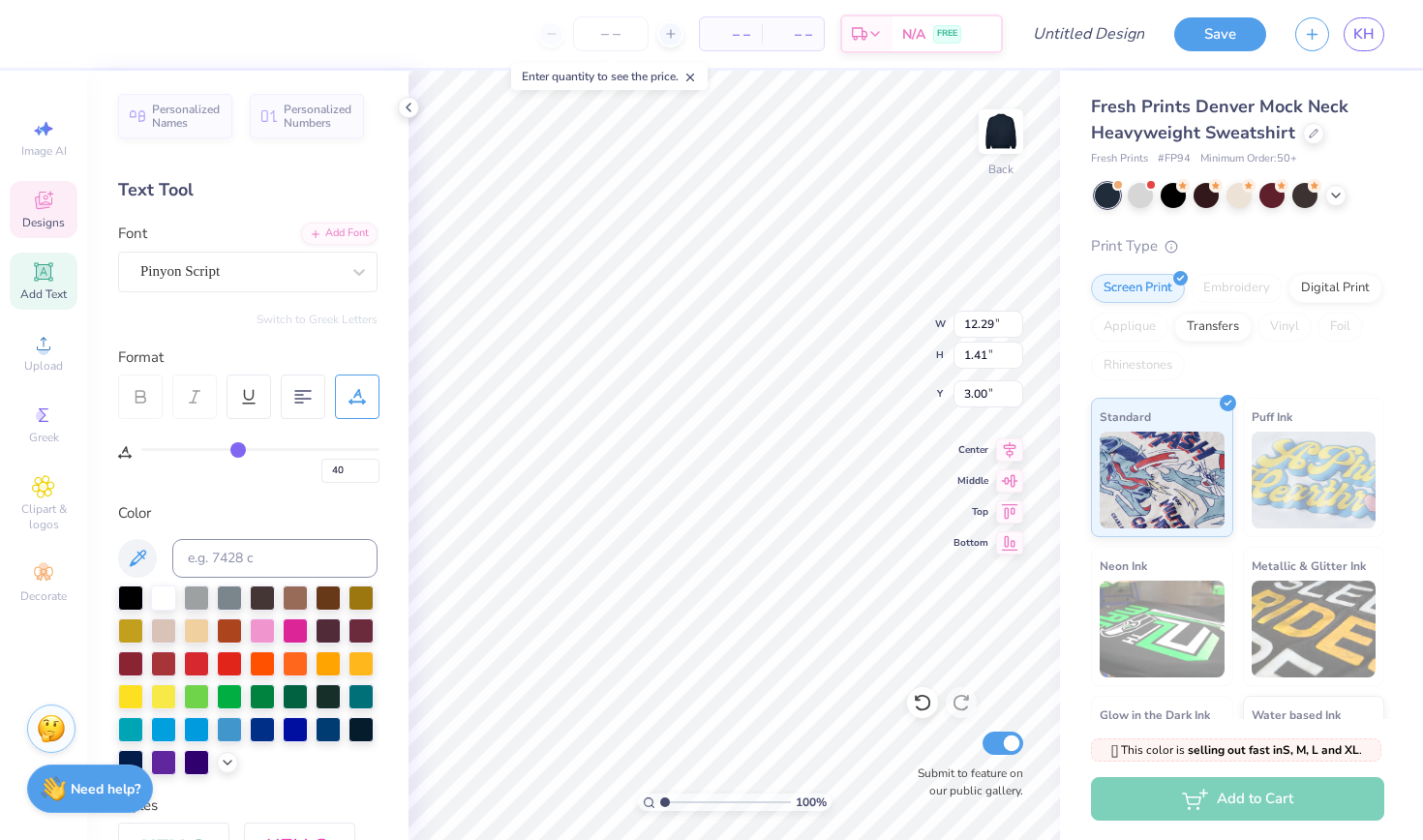 type on "39" 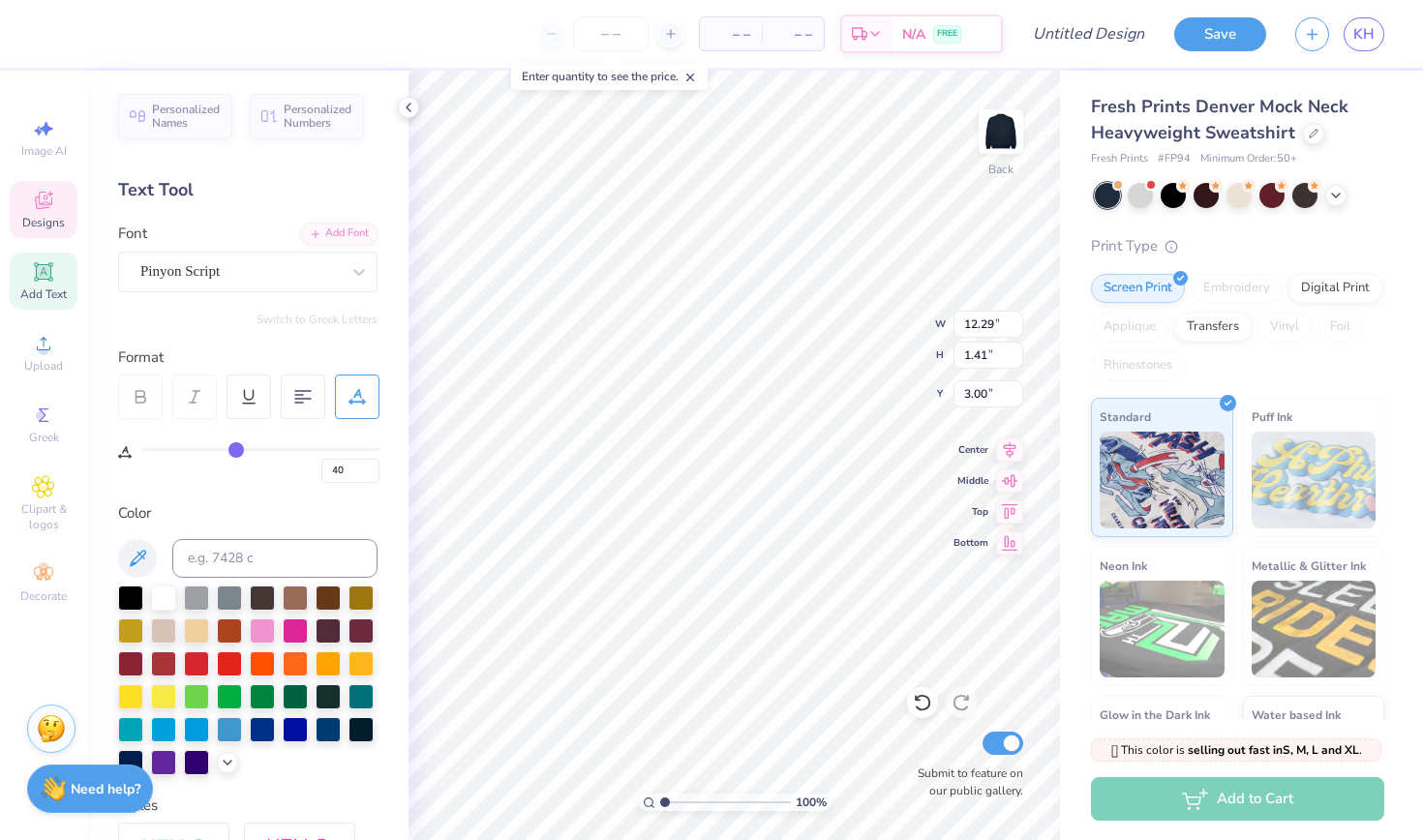 type on "39" 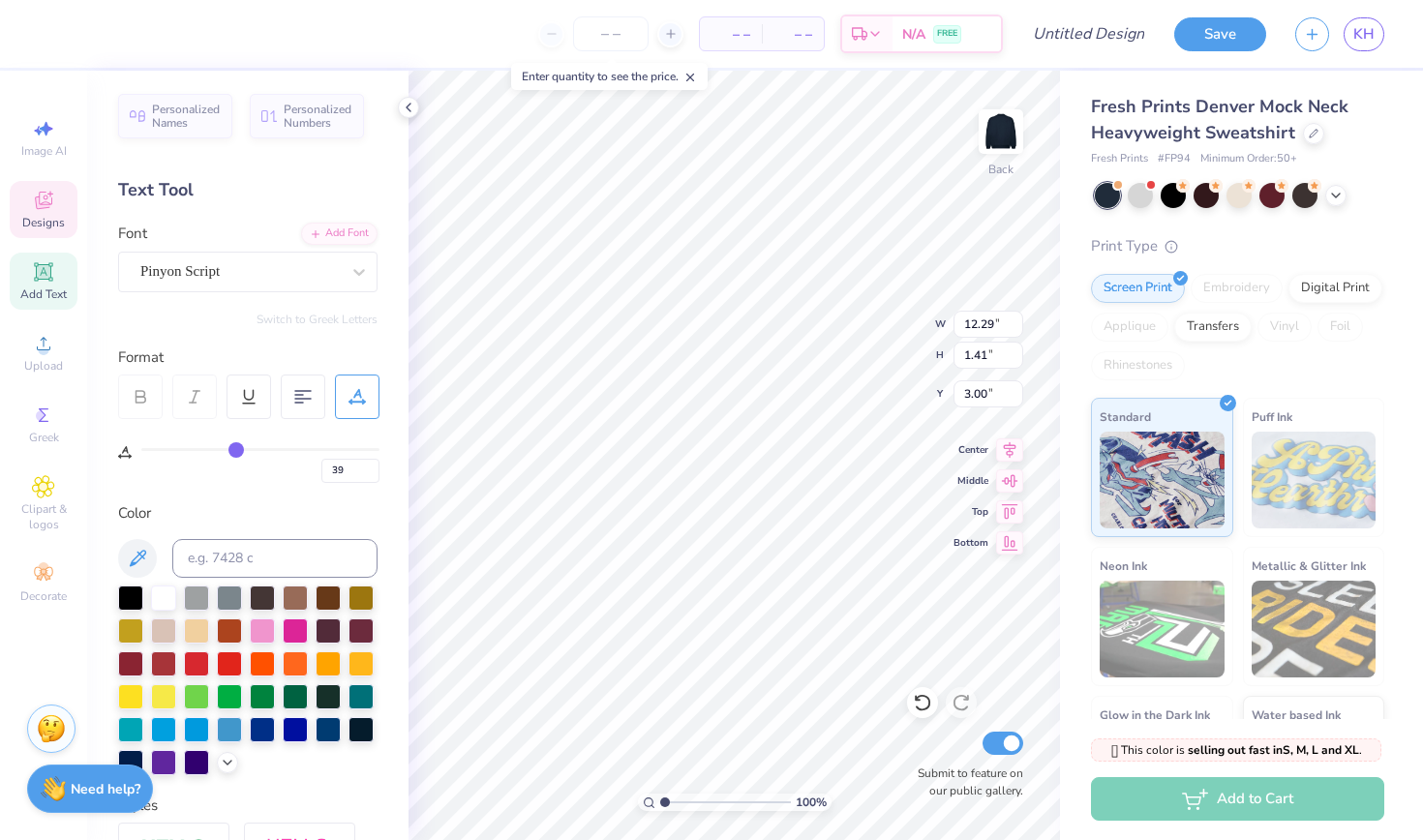 type on "37" 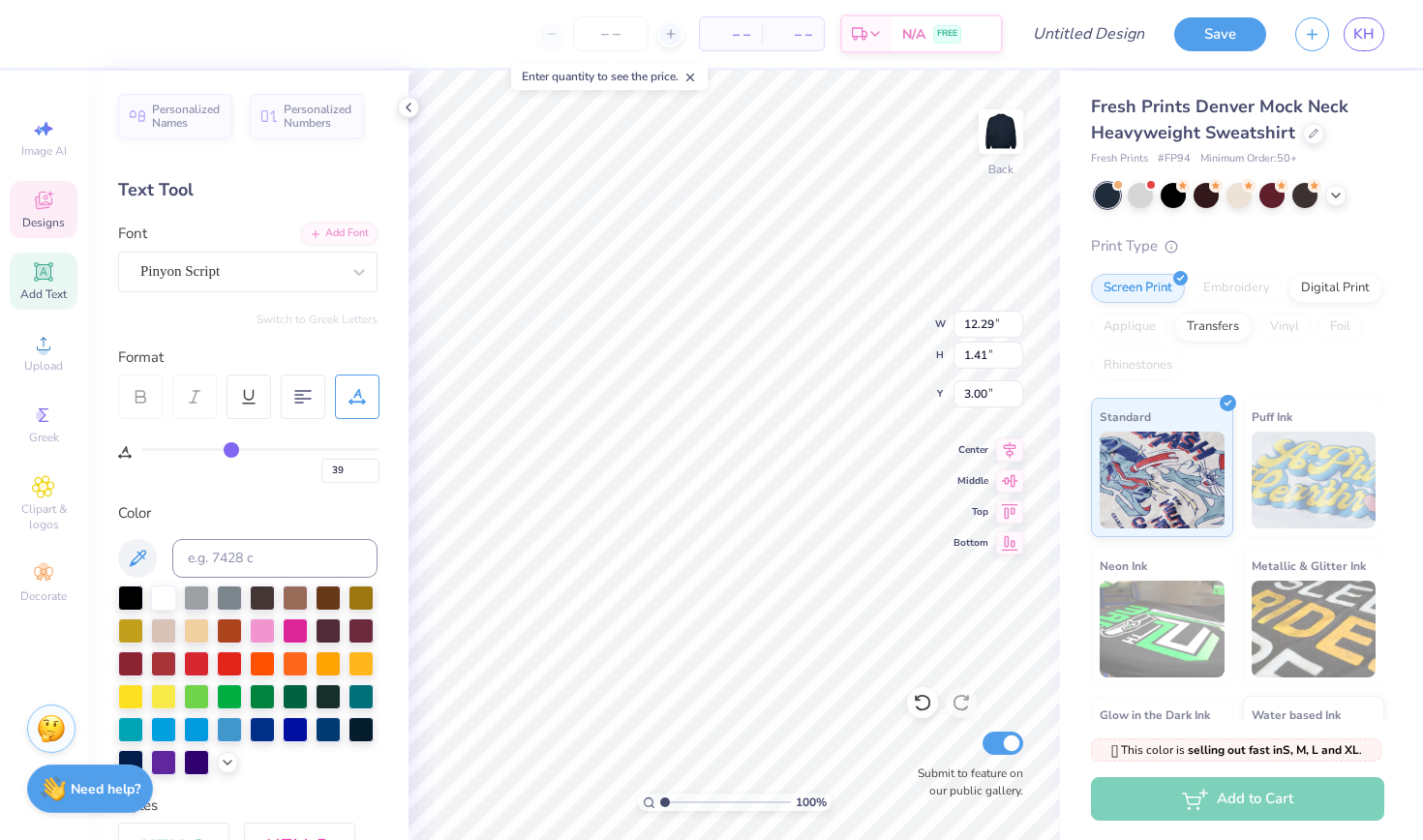 type on "37" 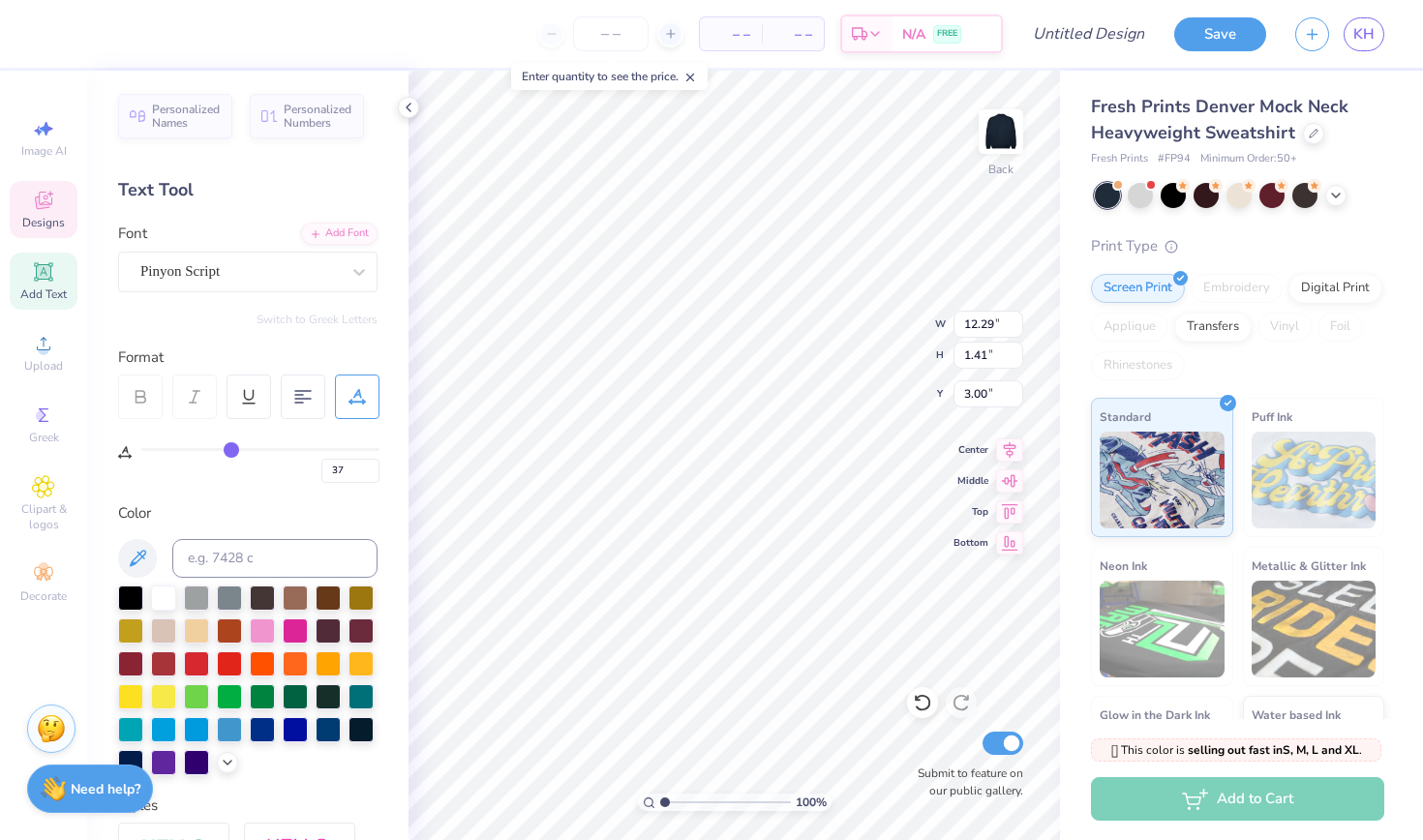 type on "36" 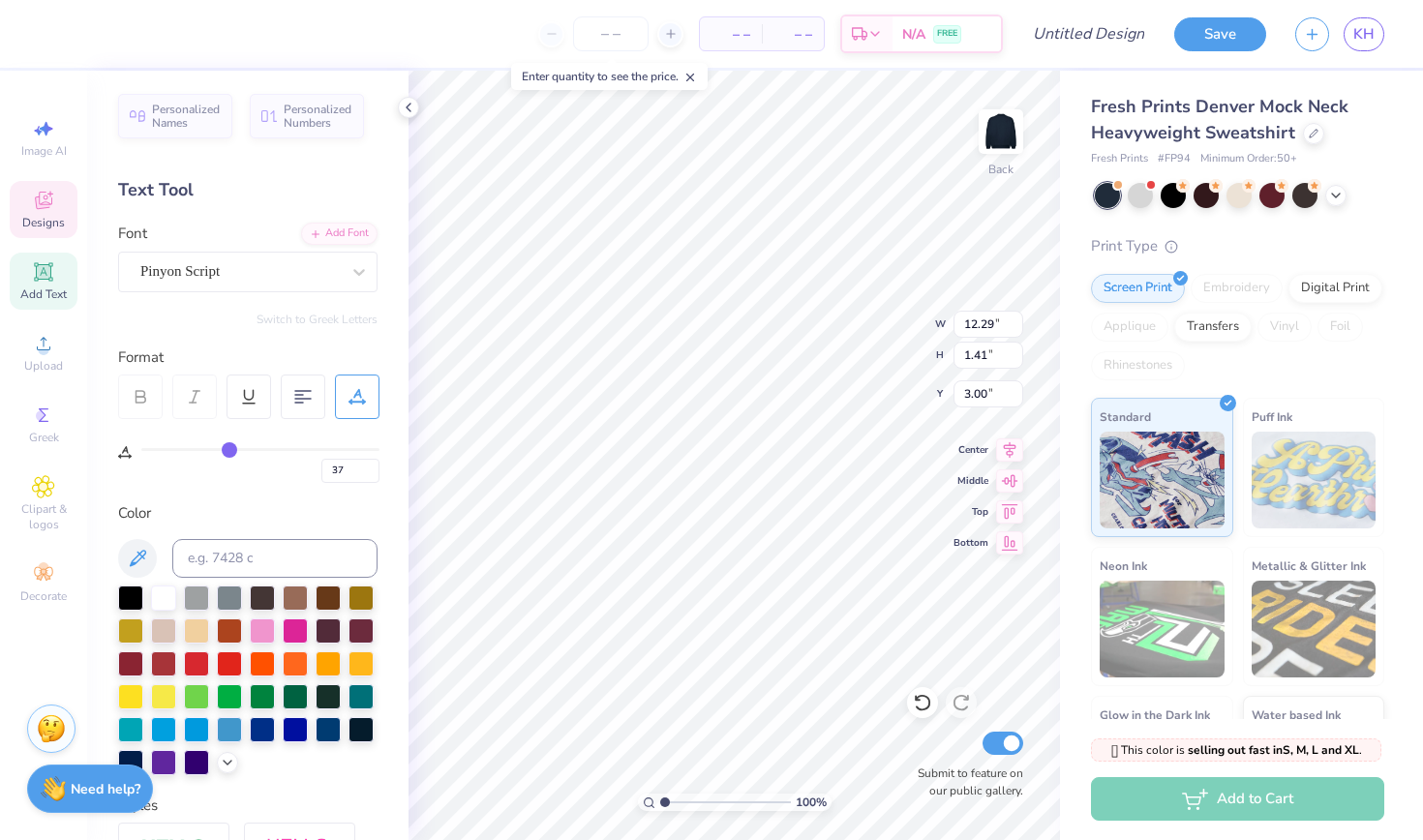 type on "36" 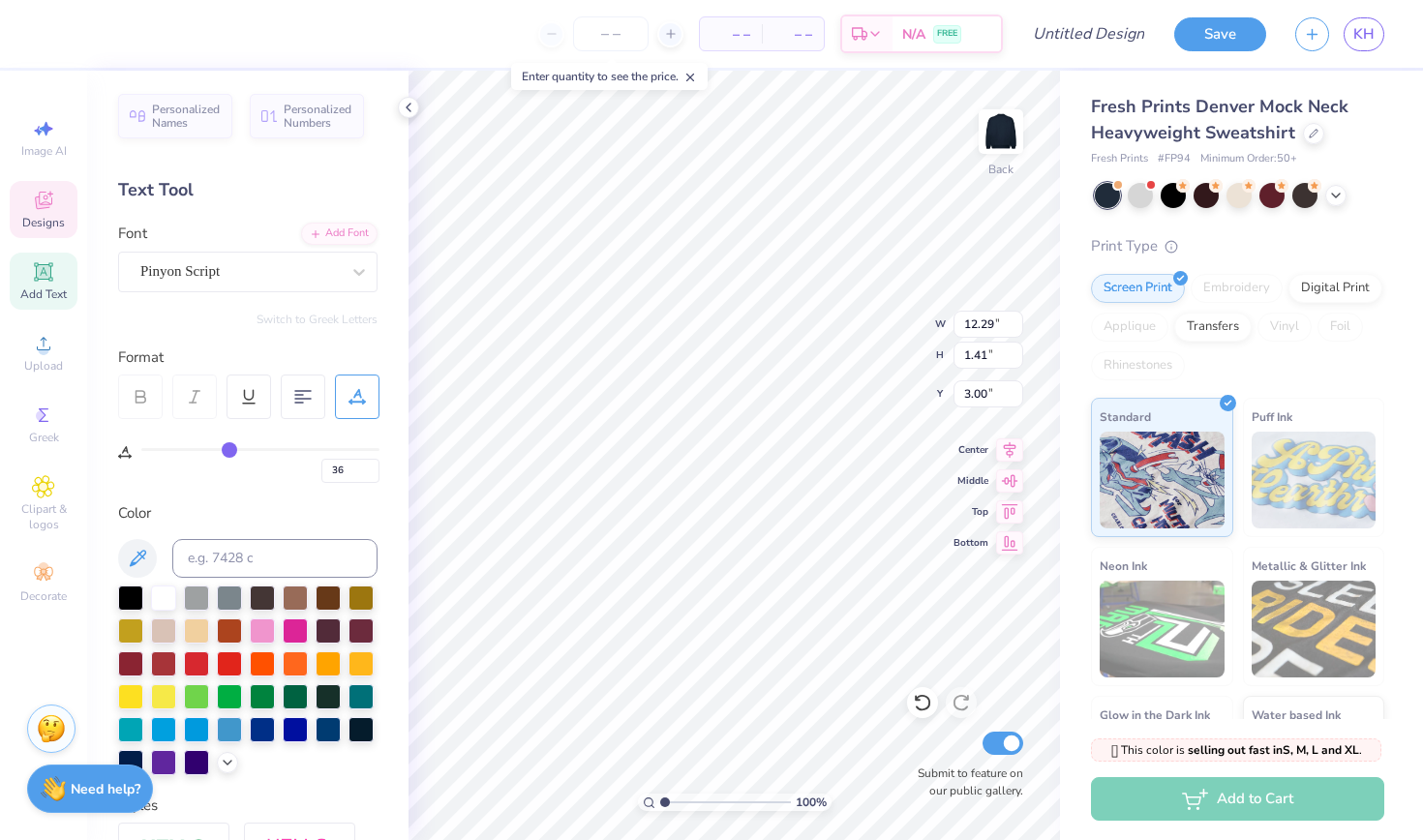 type on "35" 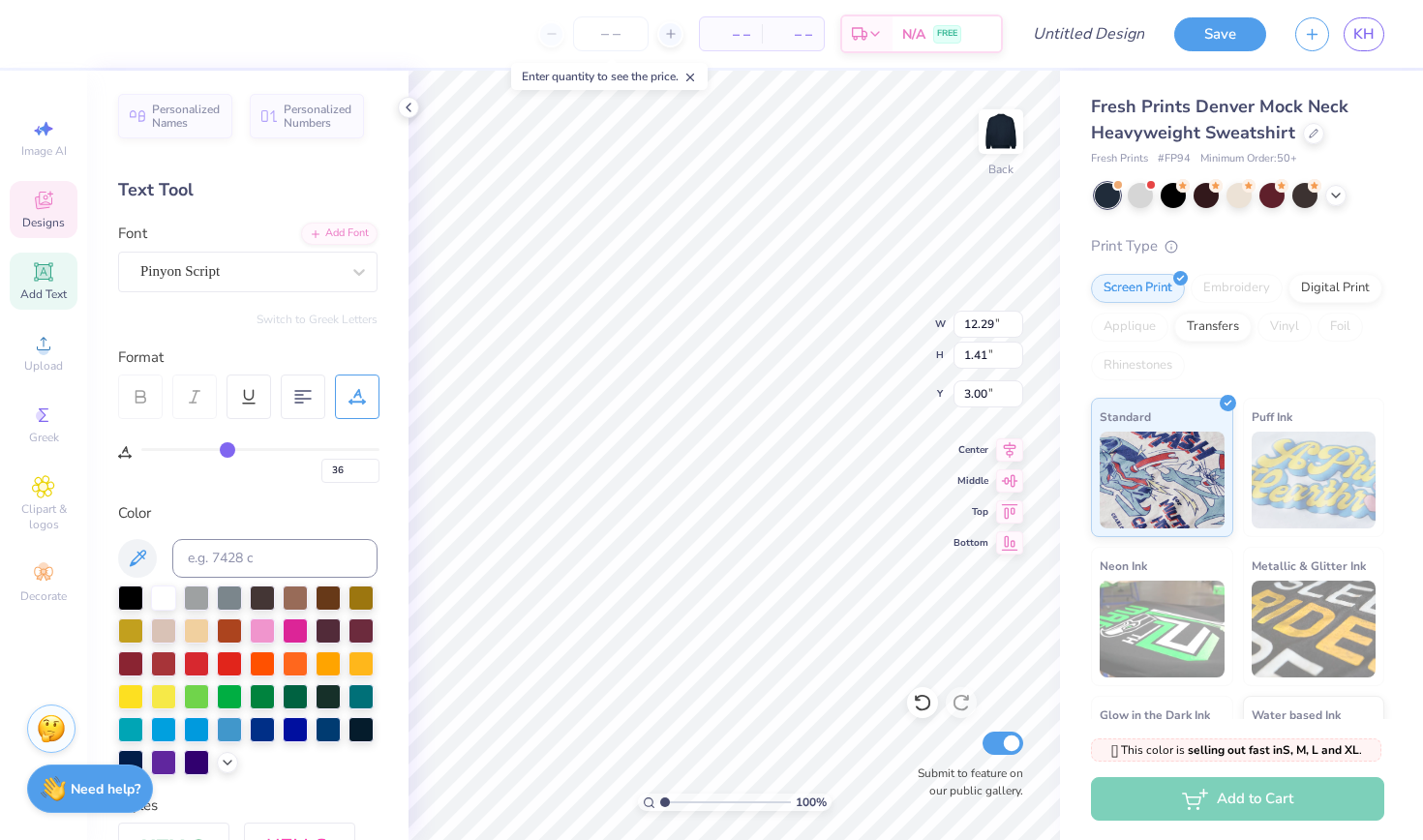 type on "35" 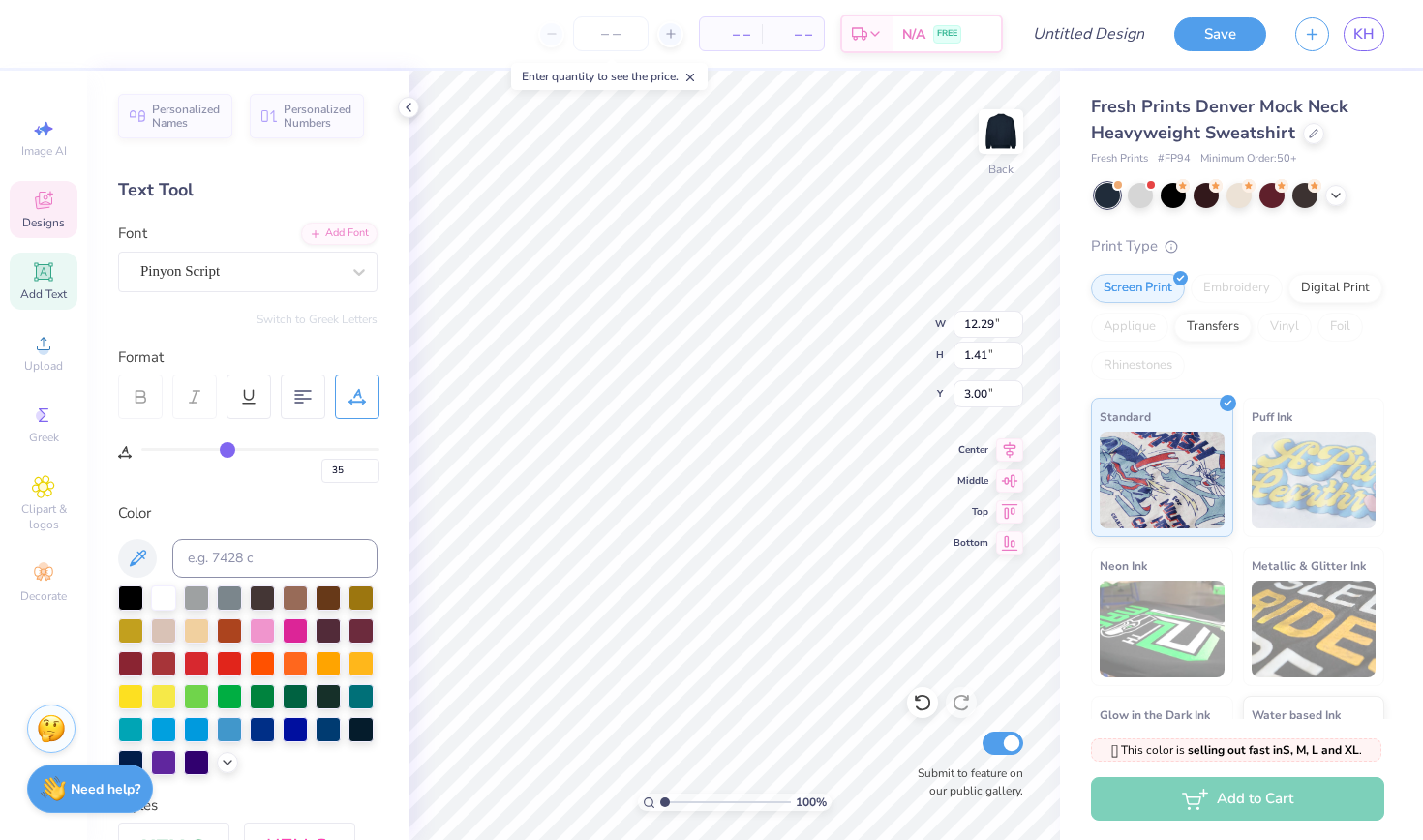 type on "34" 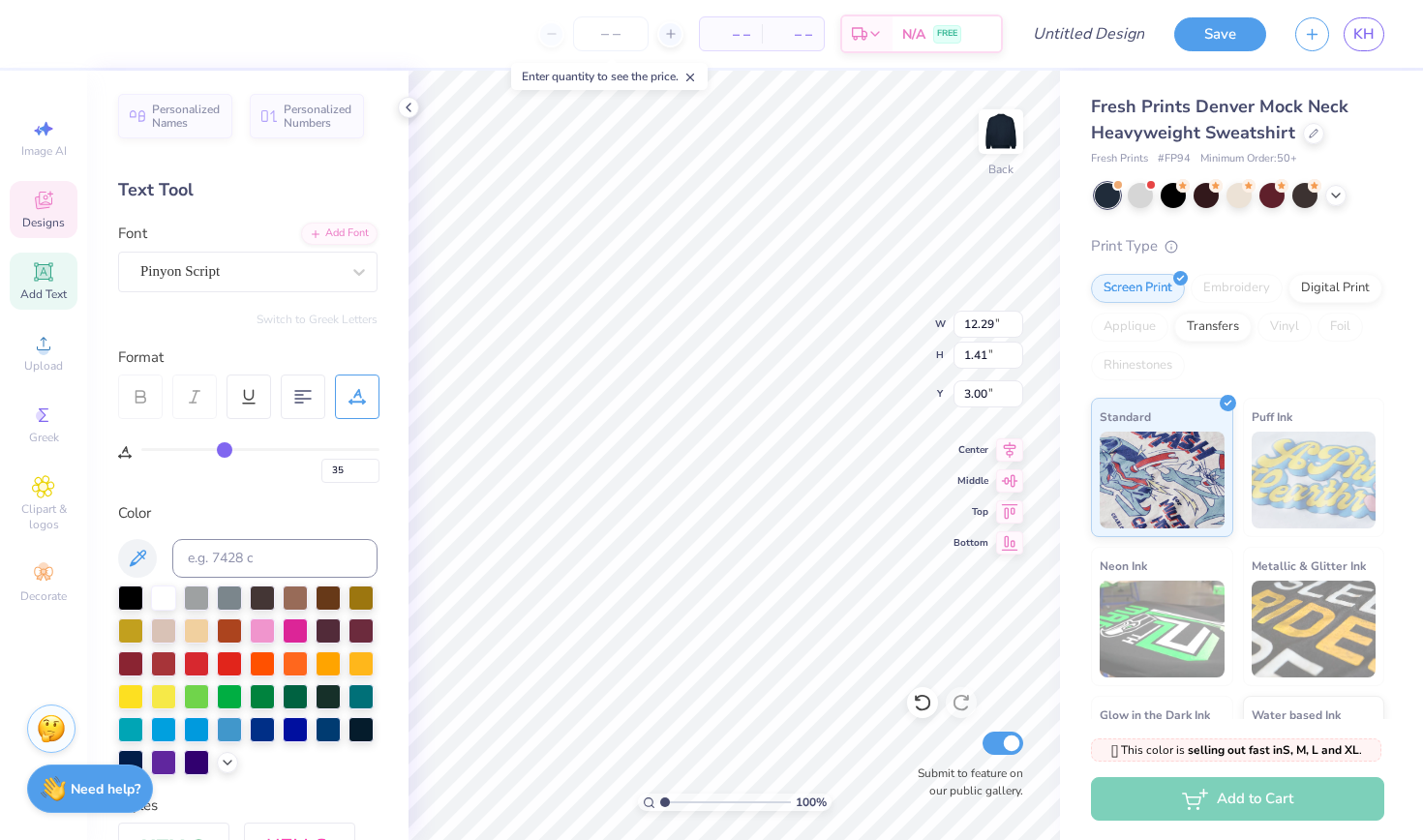 type on "34" 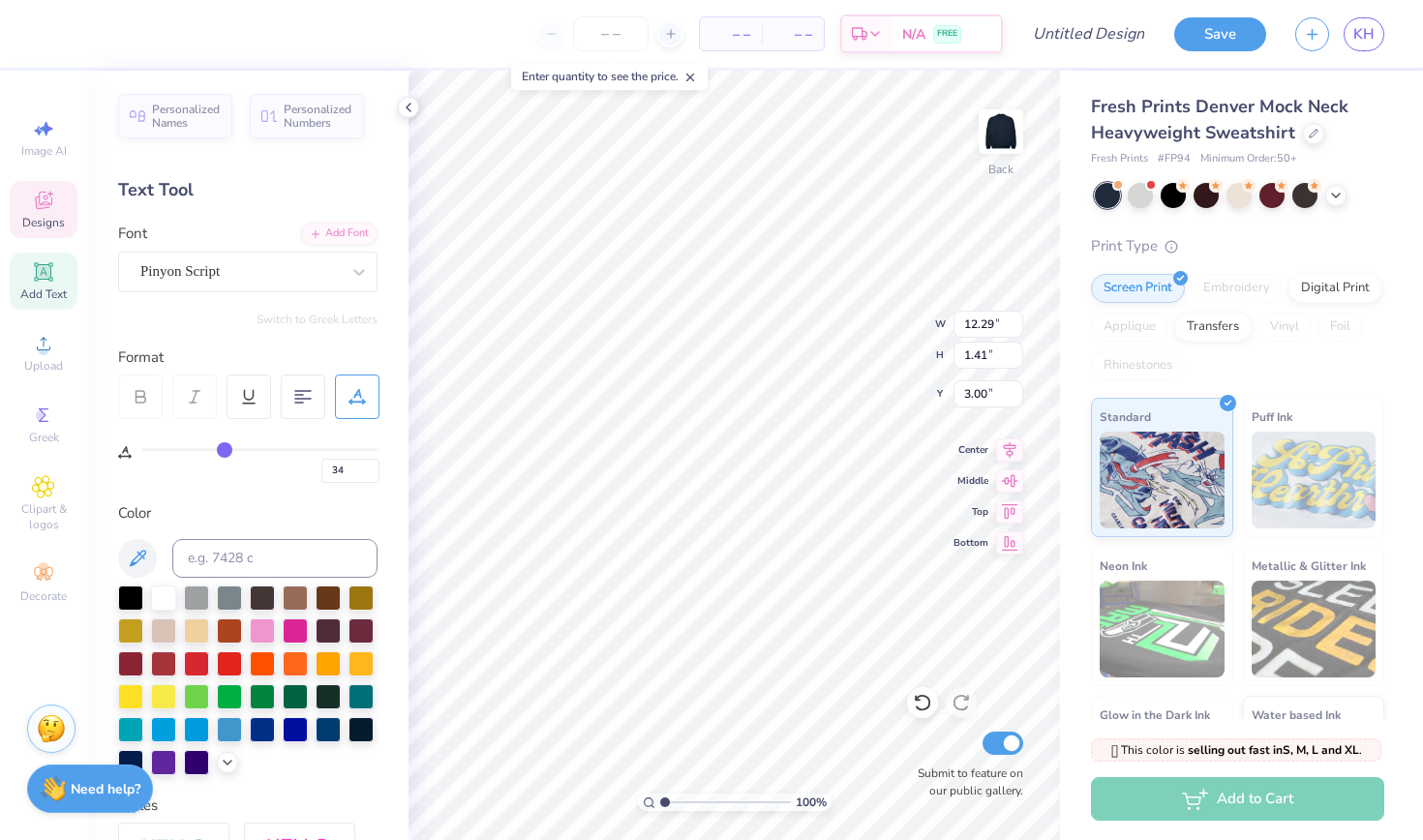 type on "33" 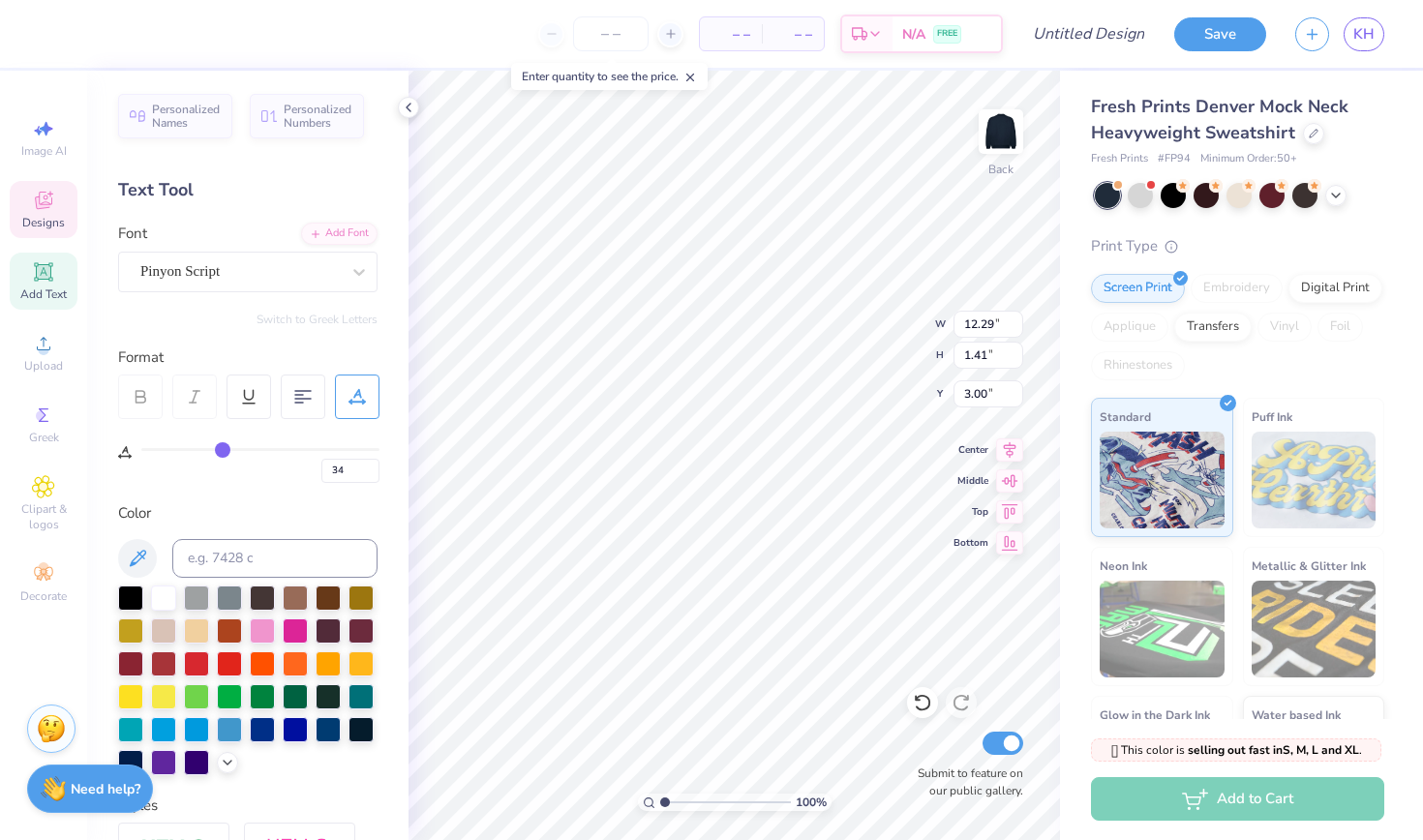 type on "33" 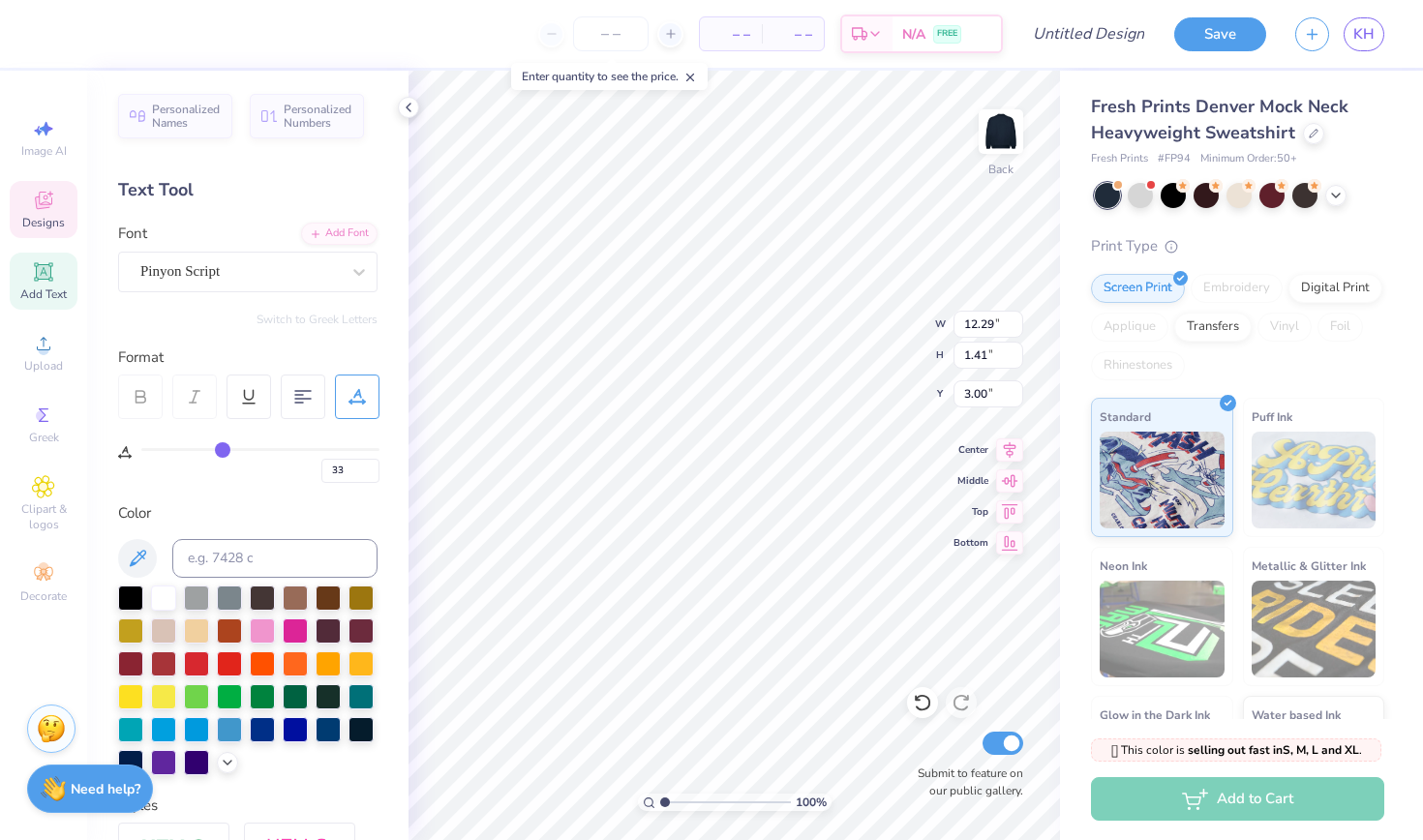 type on "32" 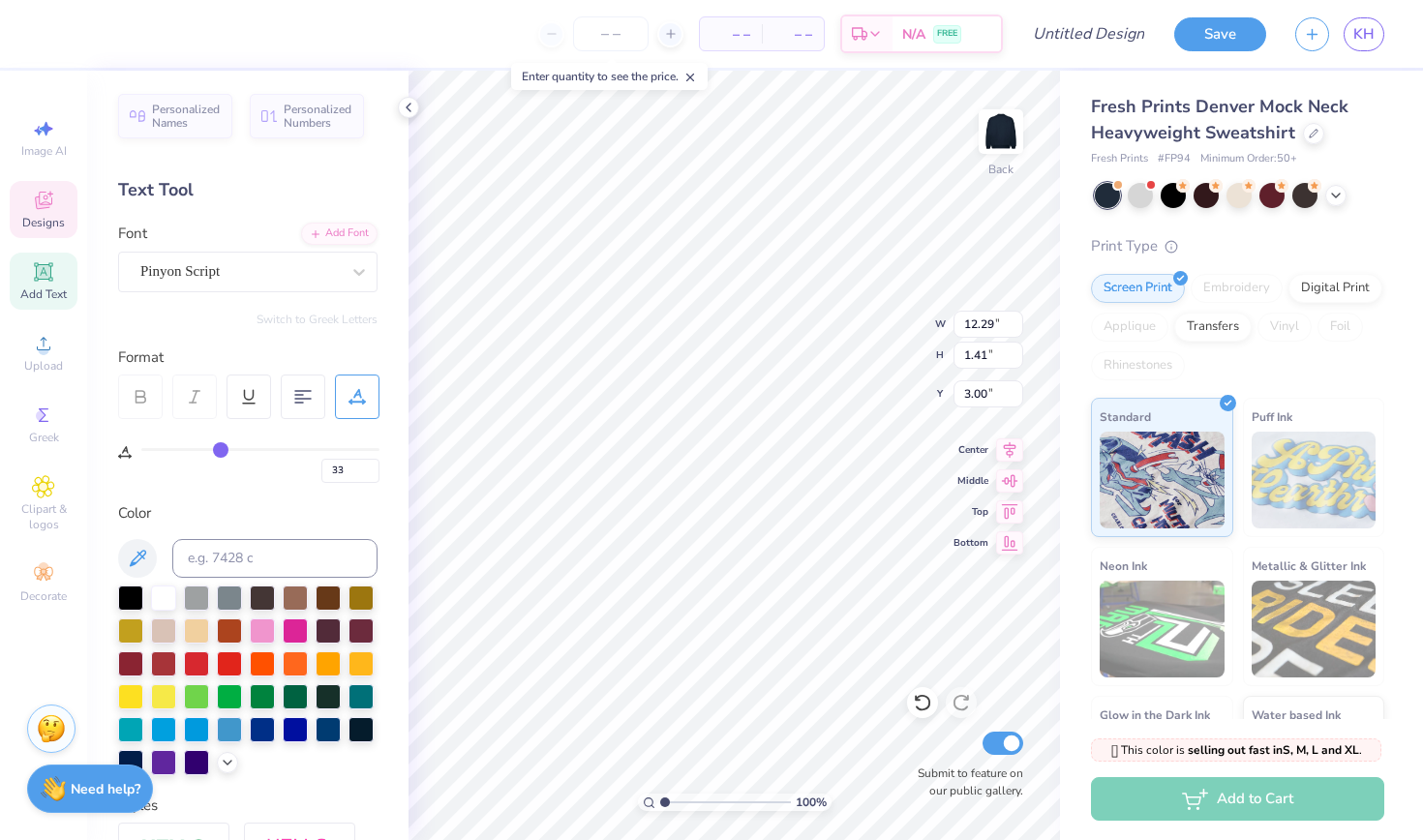 type on "32" 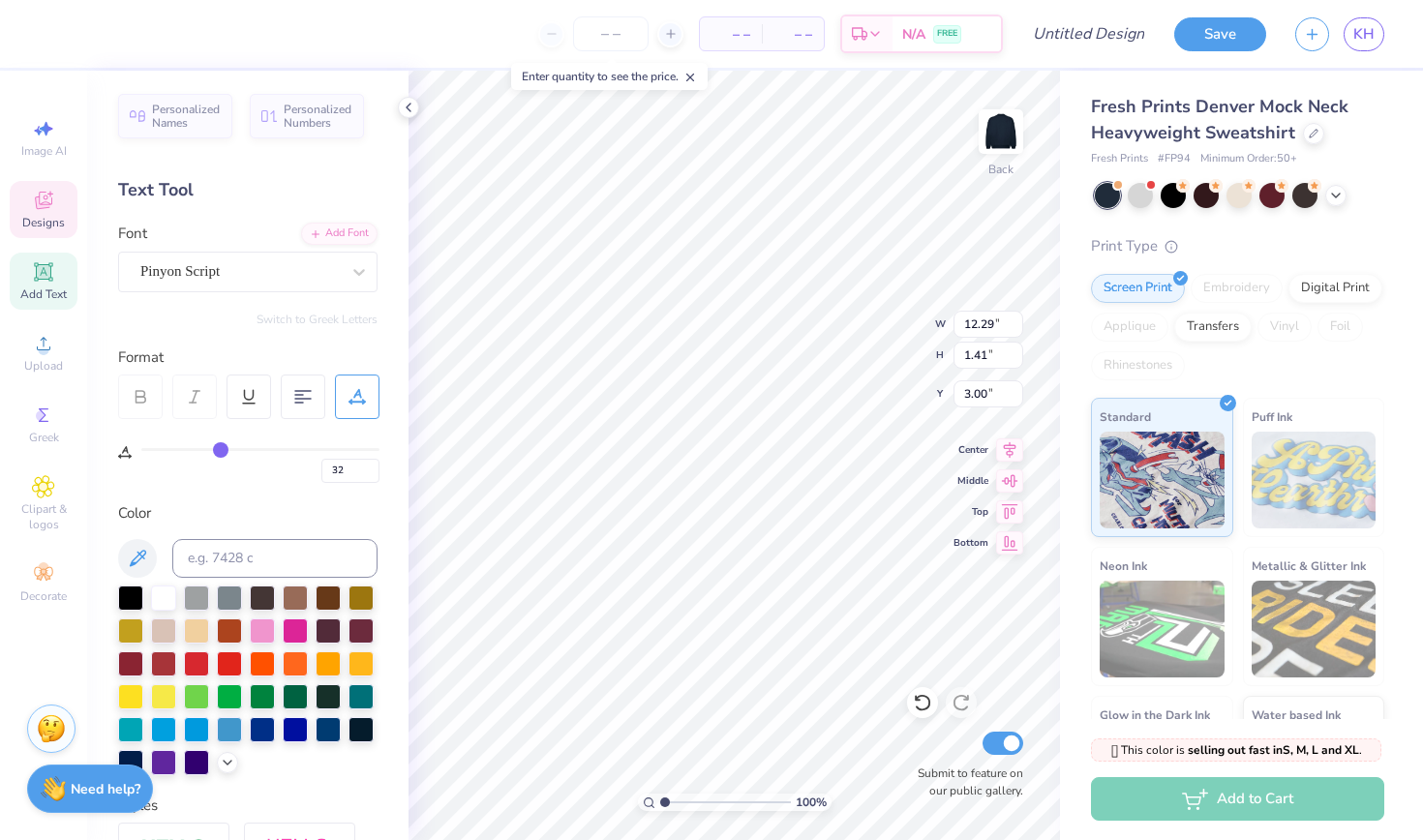 type on "31" 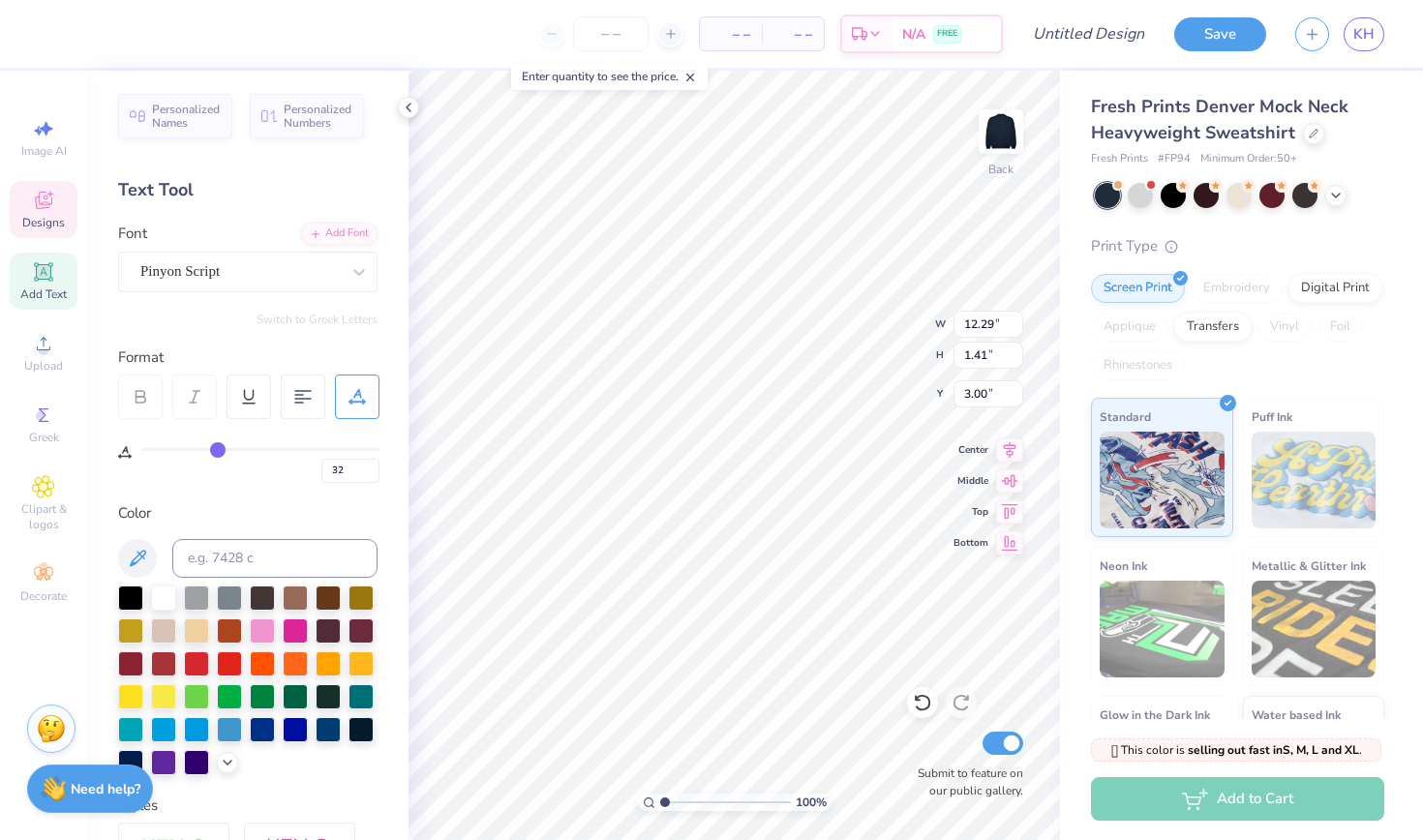 type on "31" 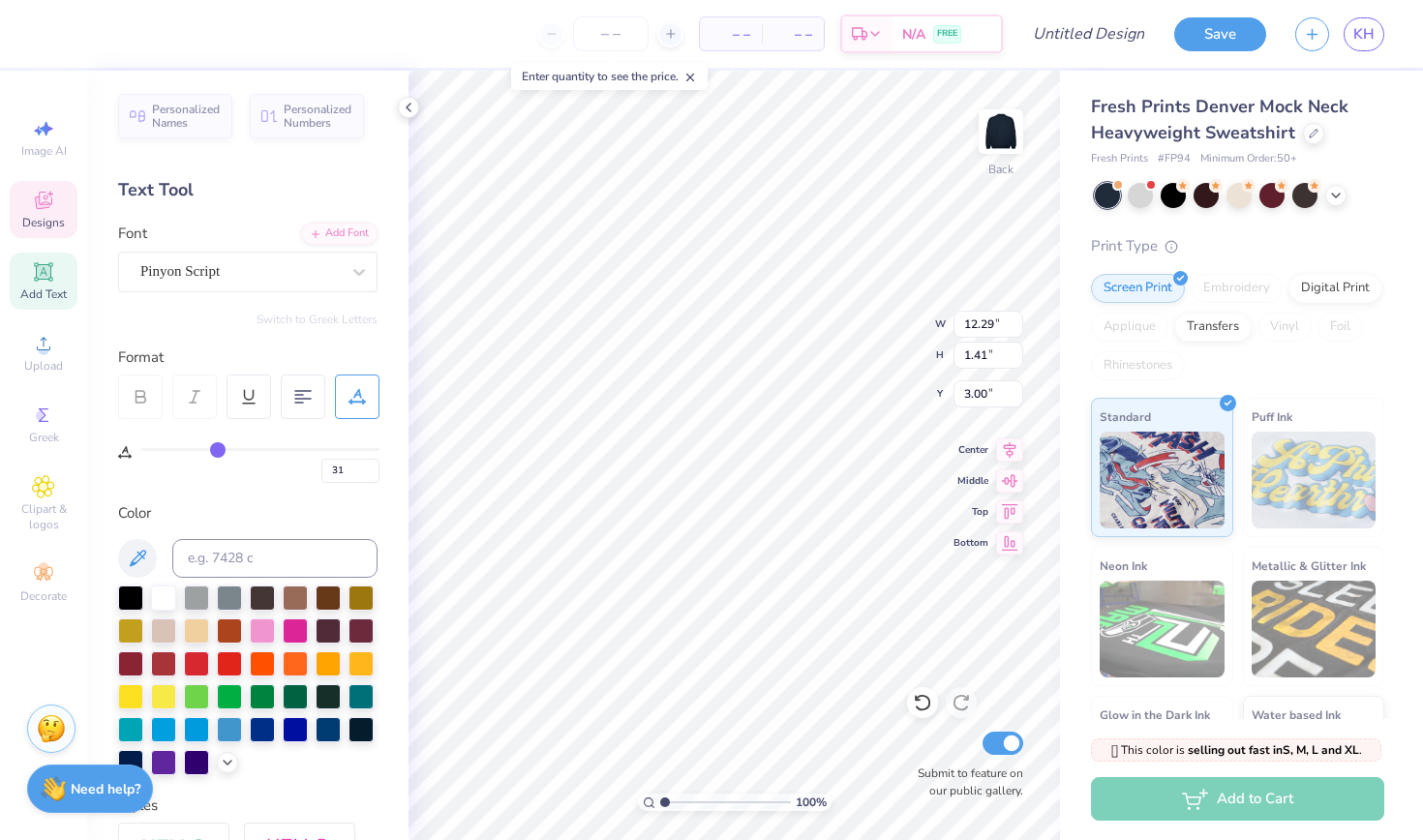type on "30" 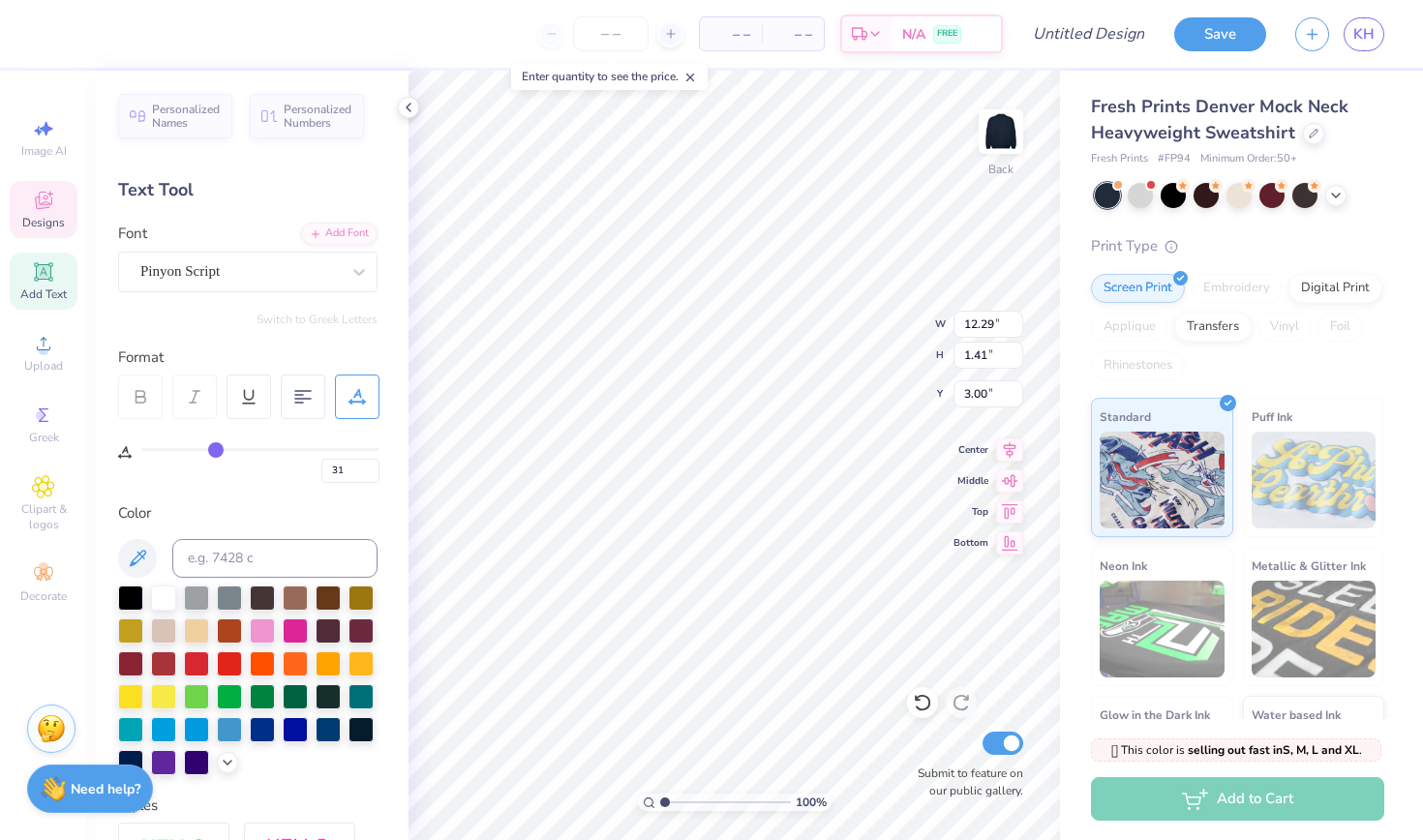 type on "30" 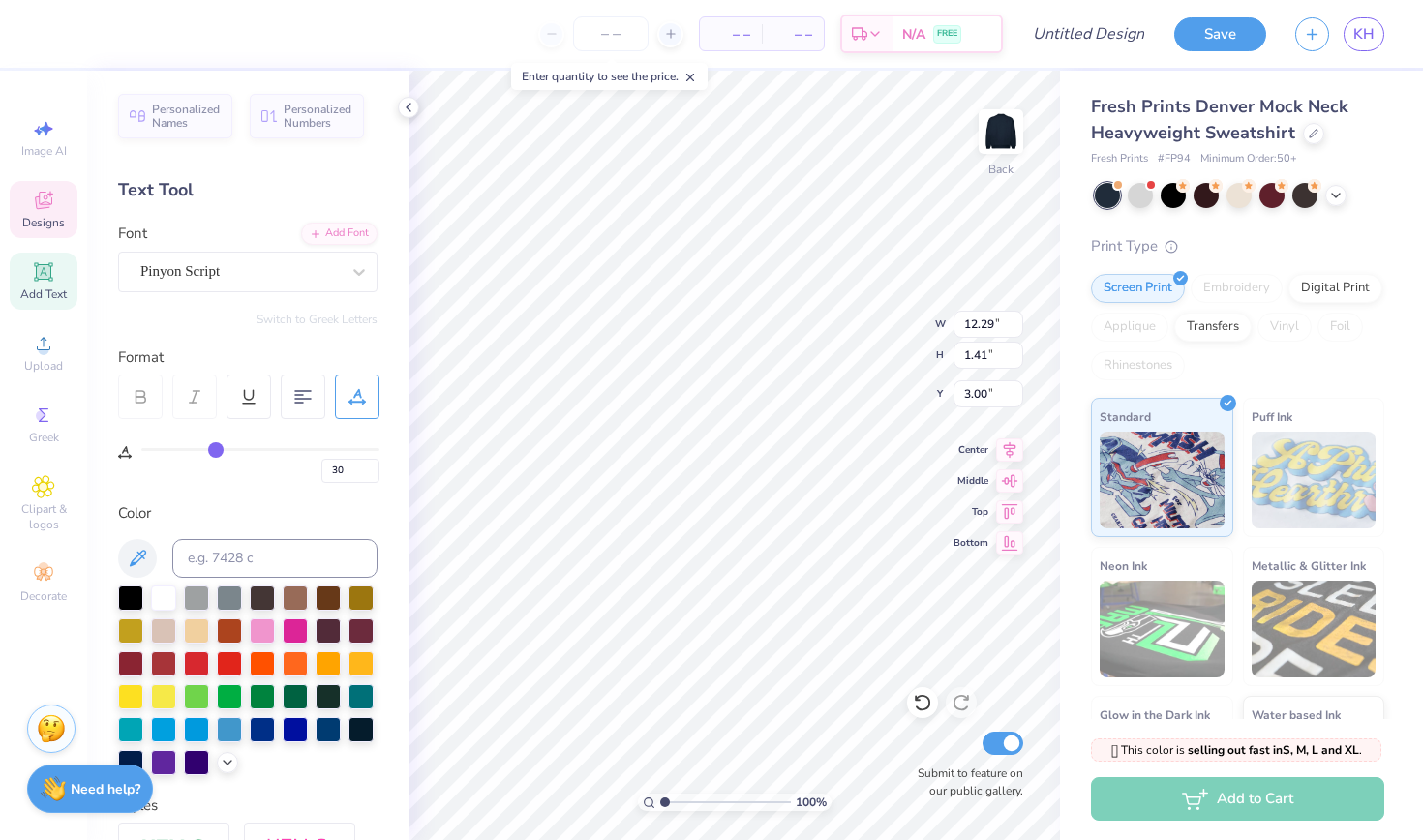 type on "29" 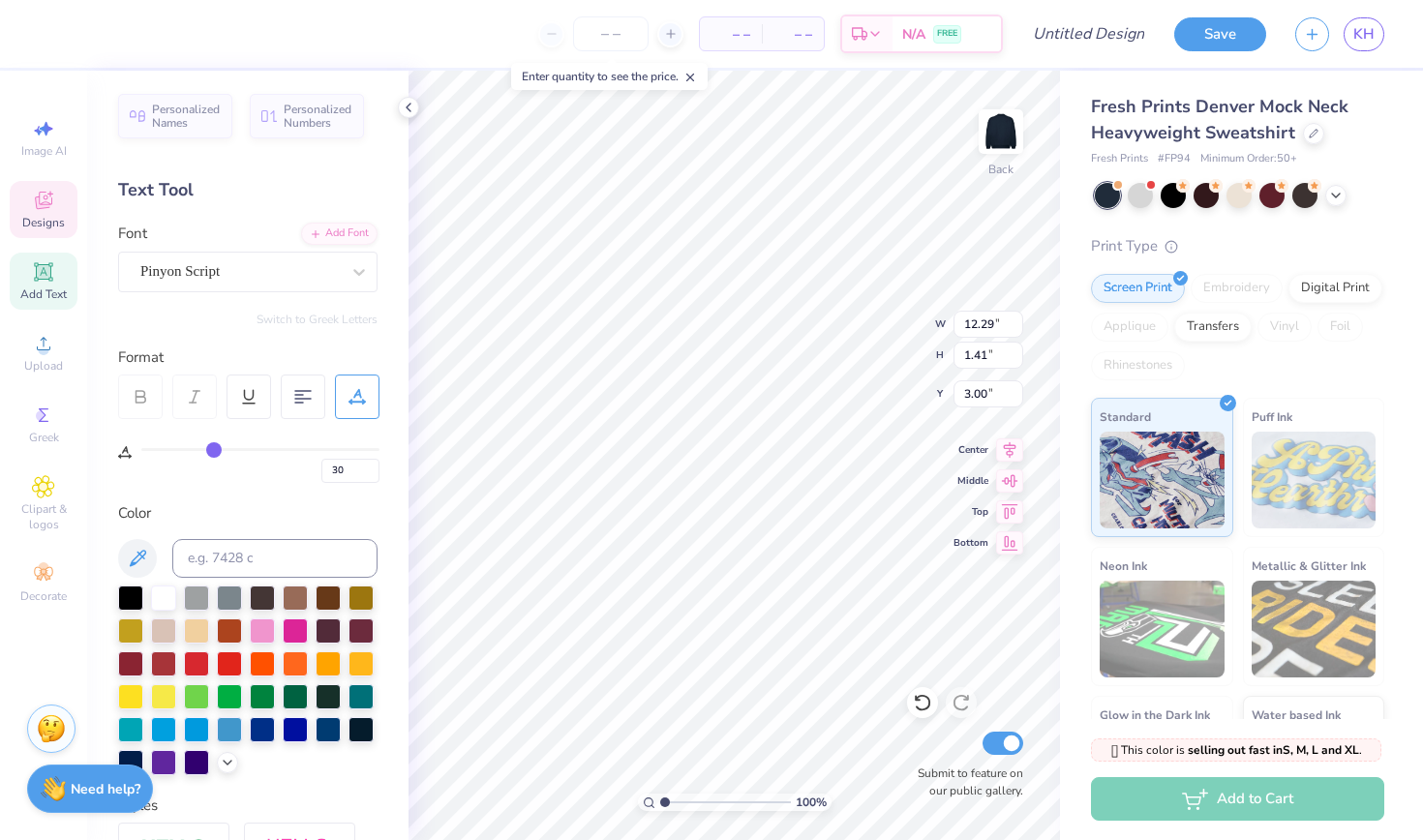type on "29" 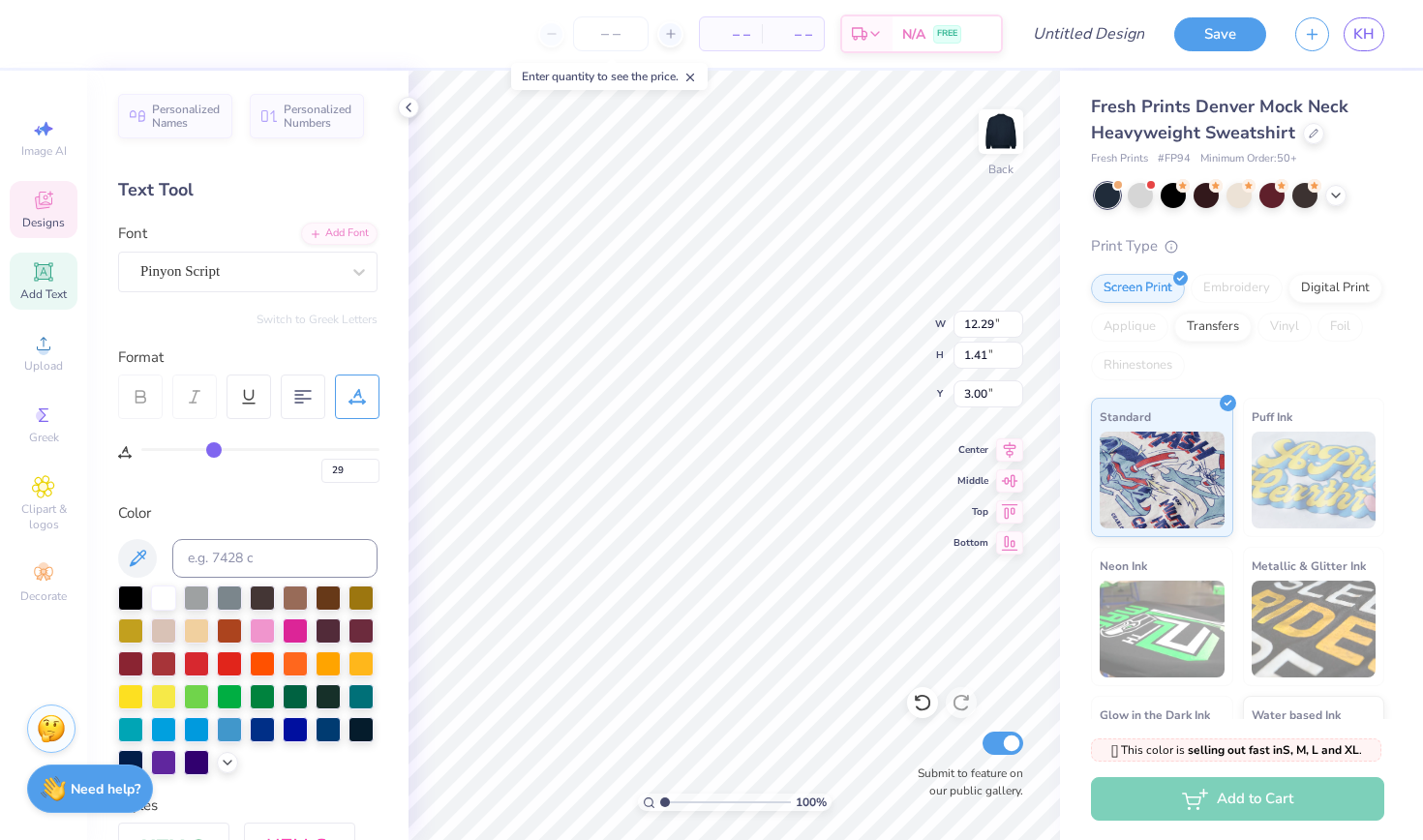type on "28" 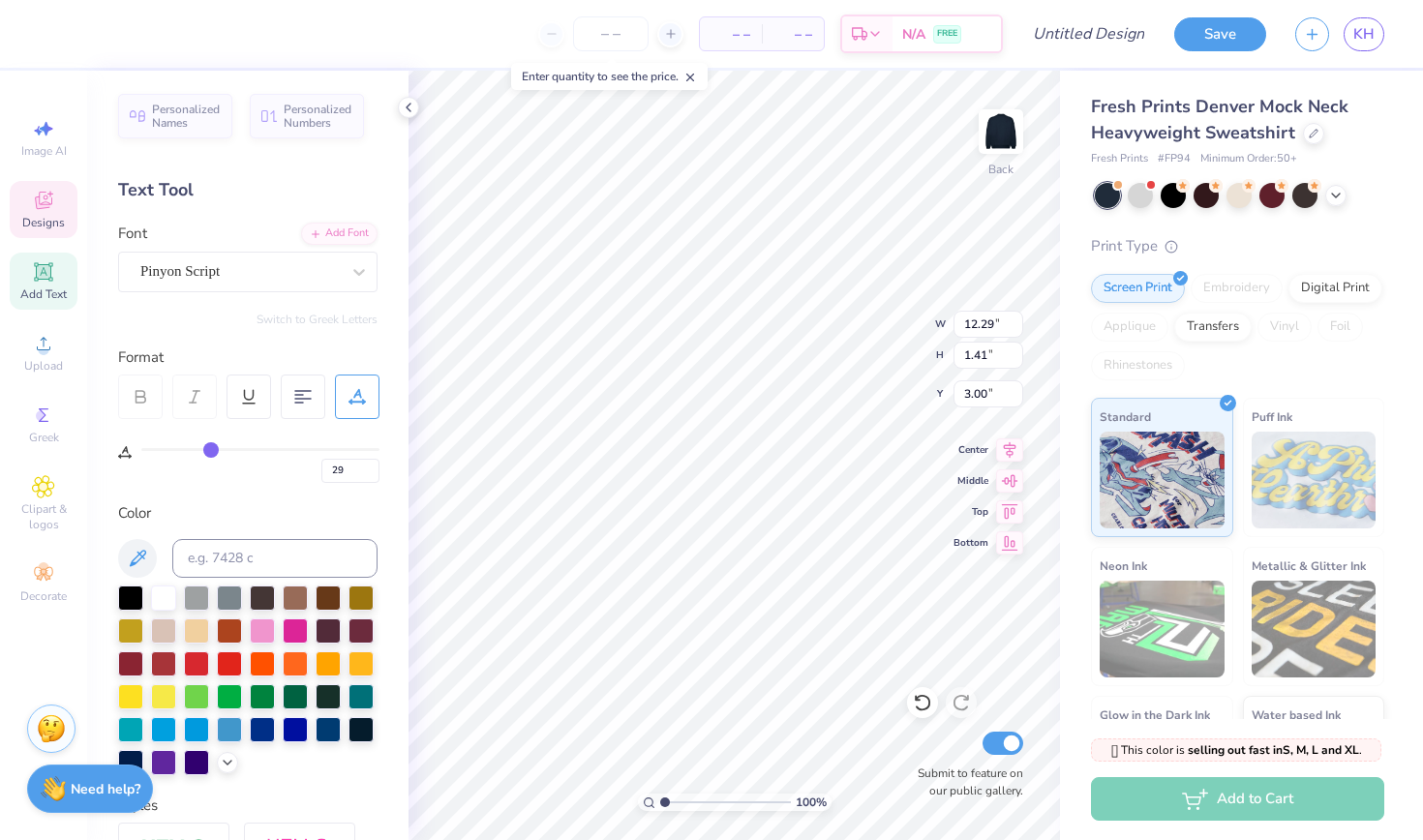 type on "28" 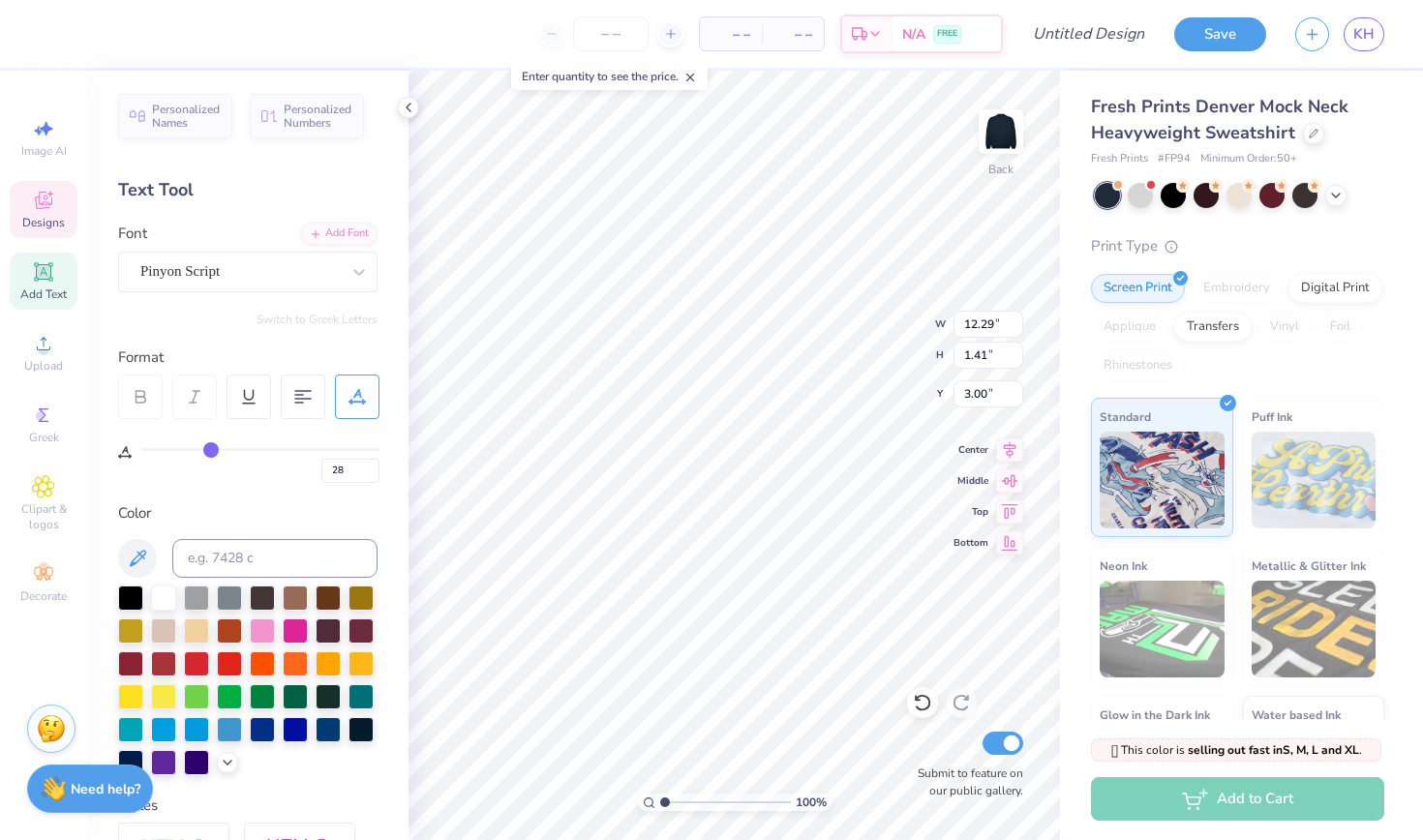 drag, startPoint x: 373, startPoint y: 445, endPoint x: 211, endPoint y: 451, distance: 162.11107 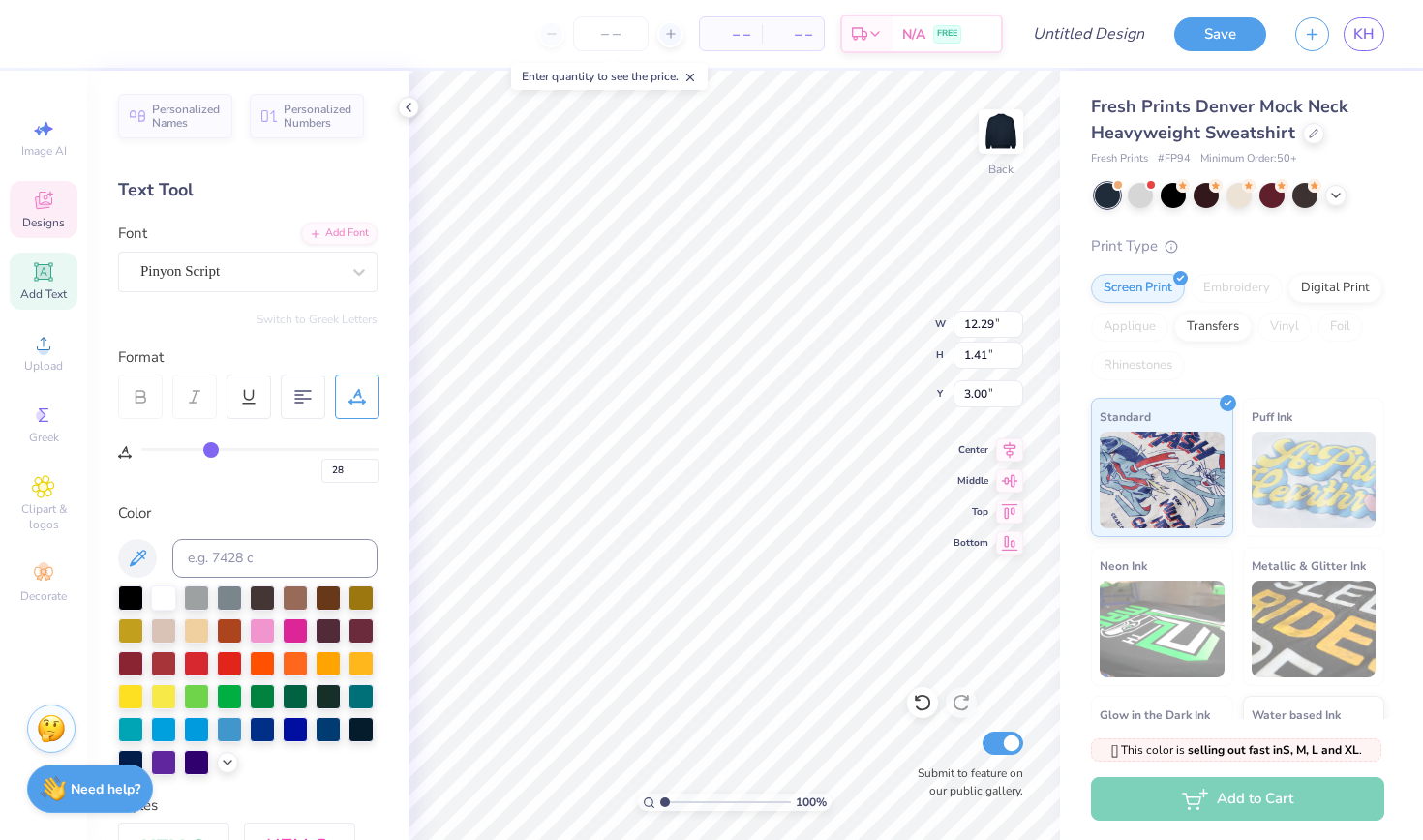 type on "27" 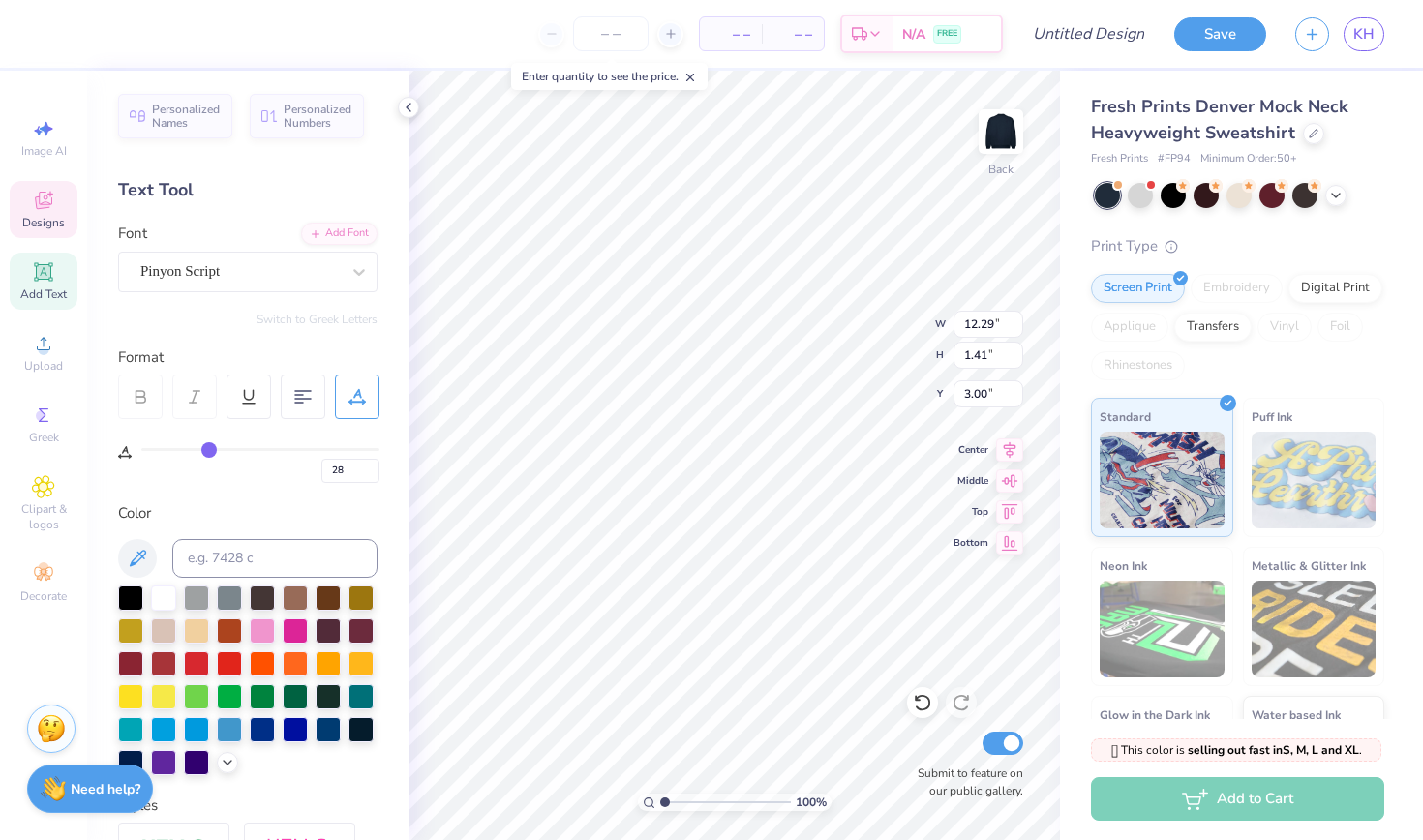 type on "27" 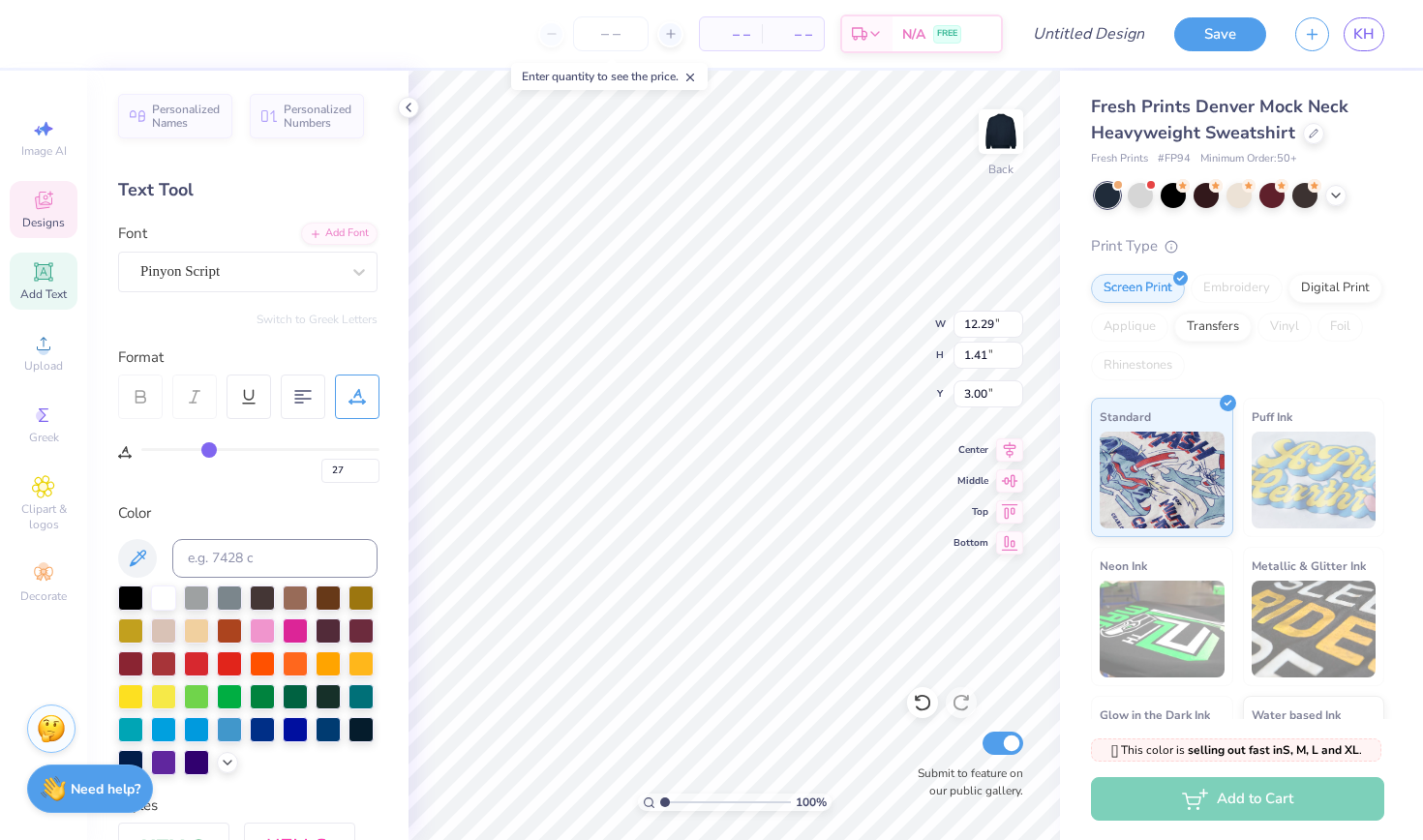 type on "26" 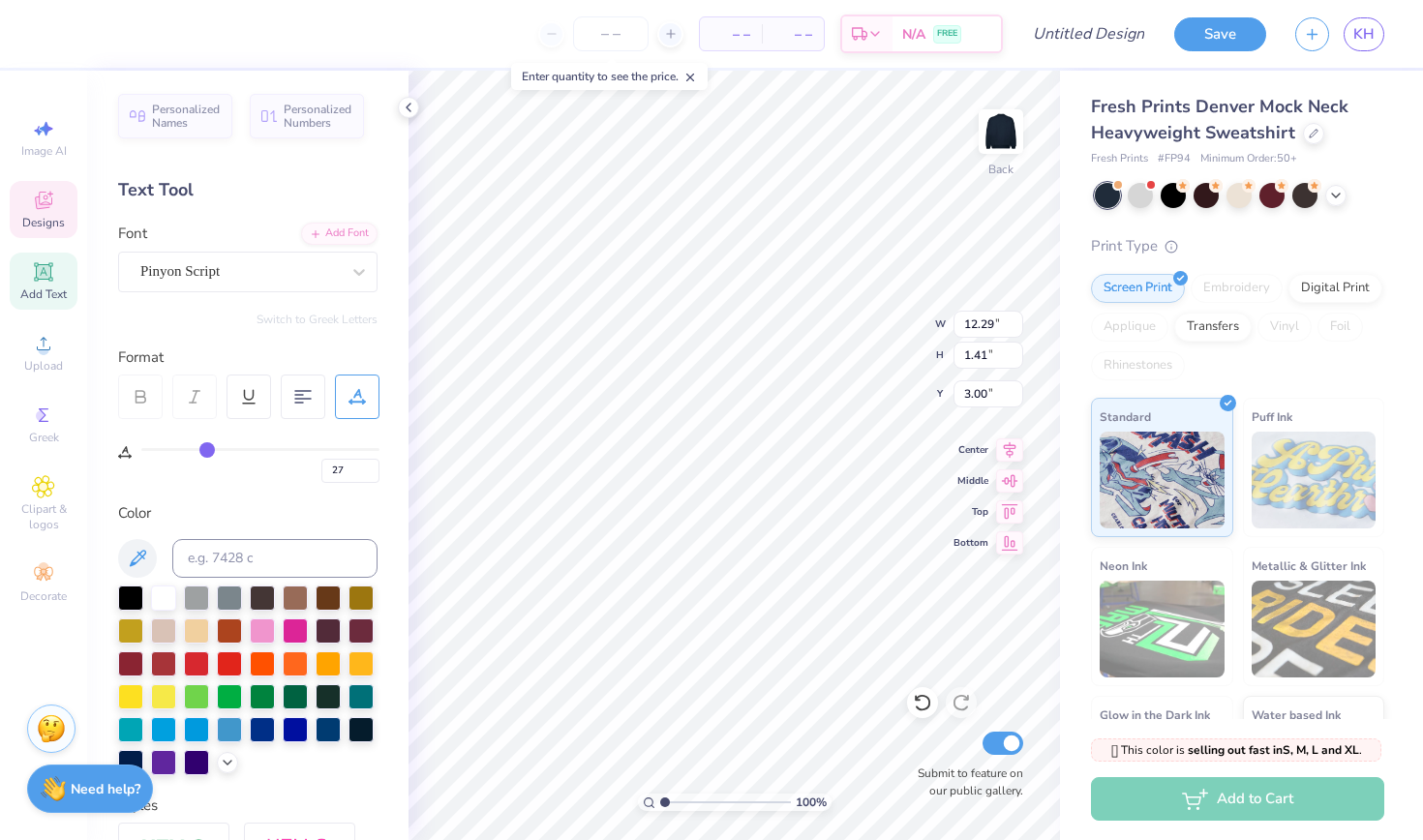 type on "26" 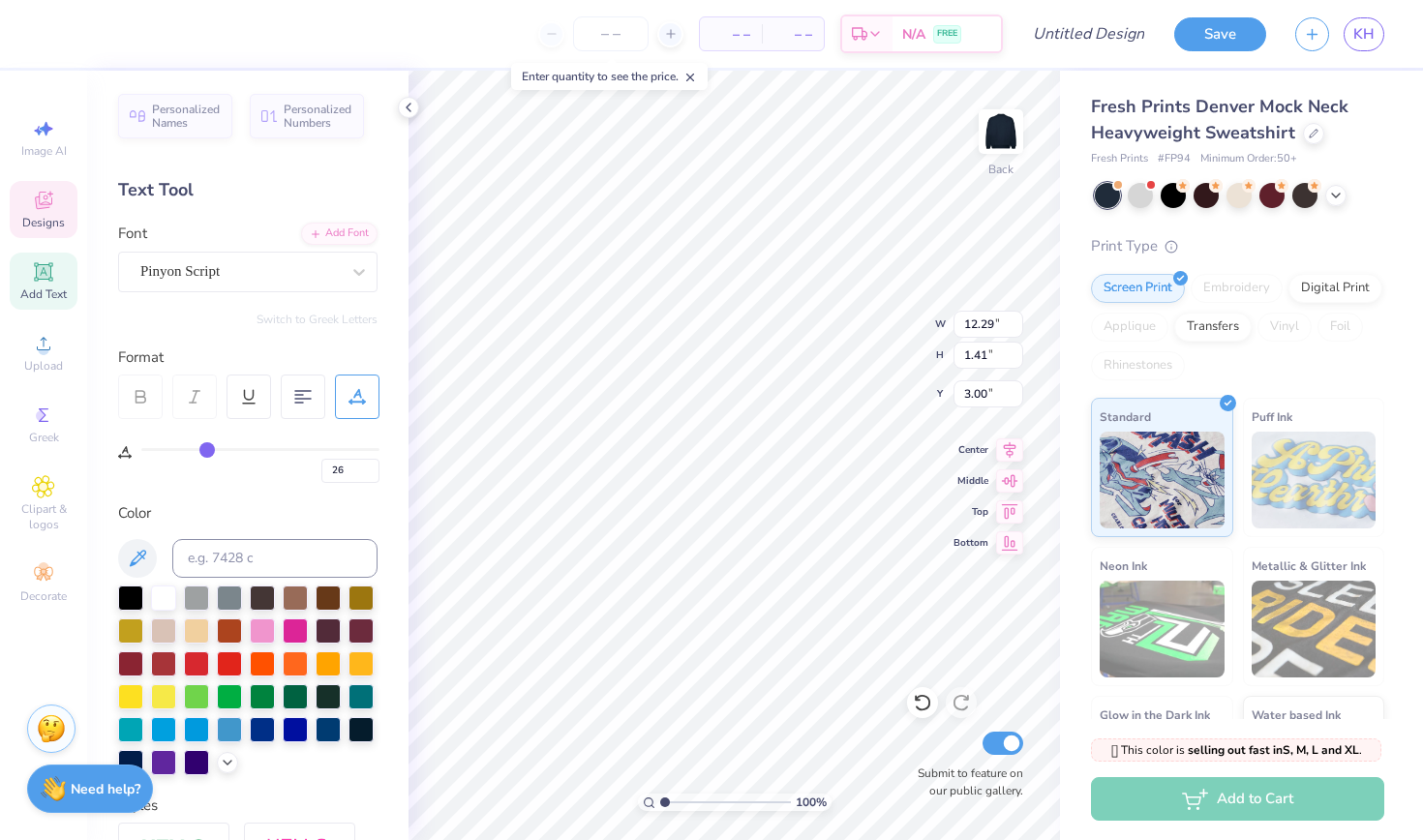 type on "25" 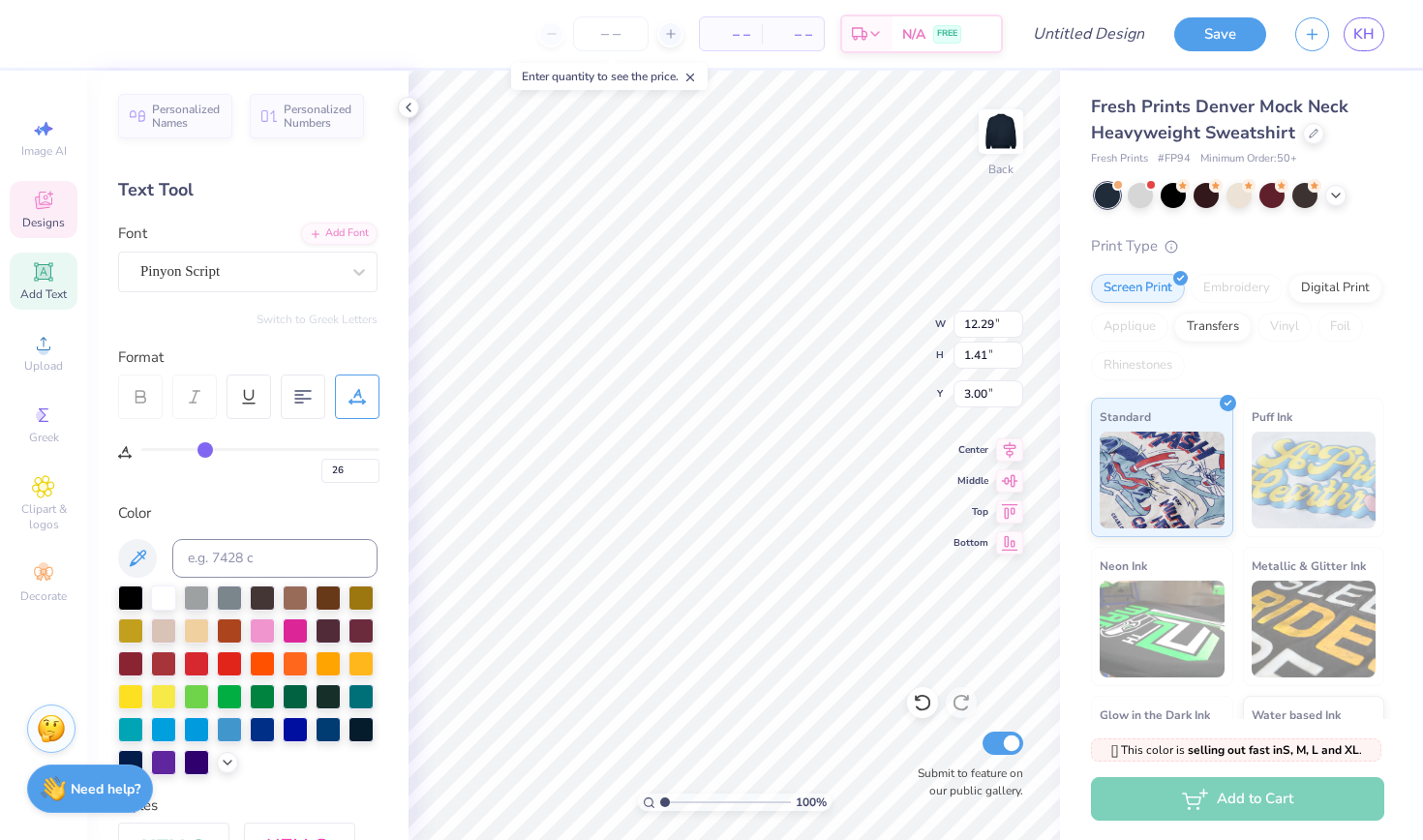 type on "25" 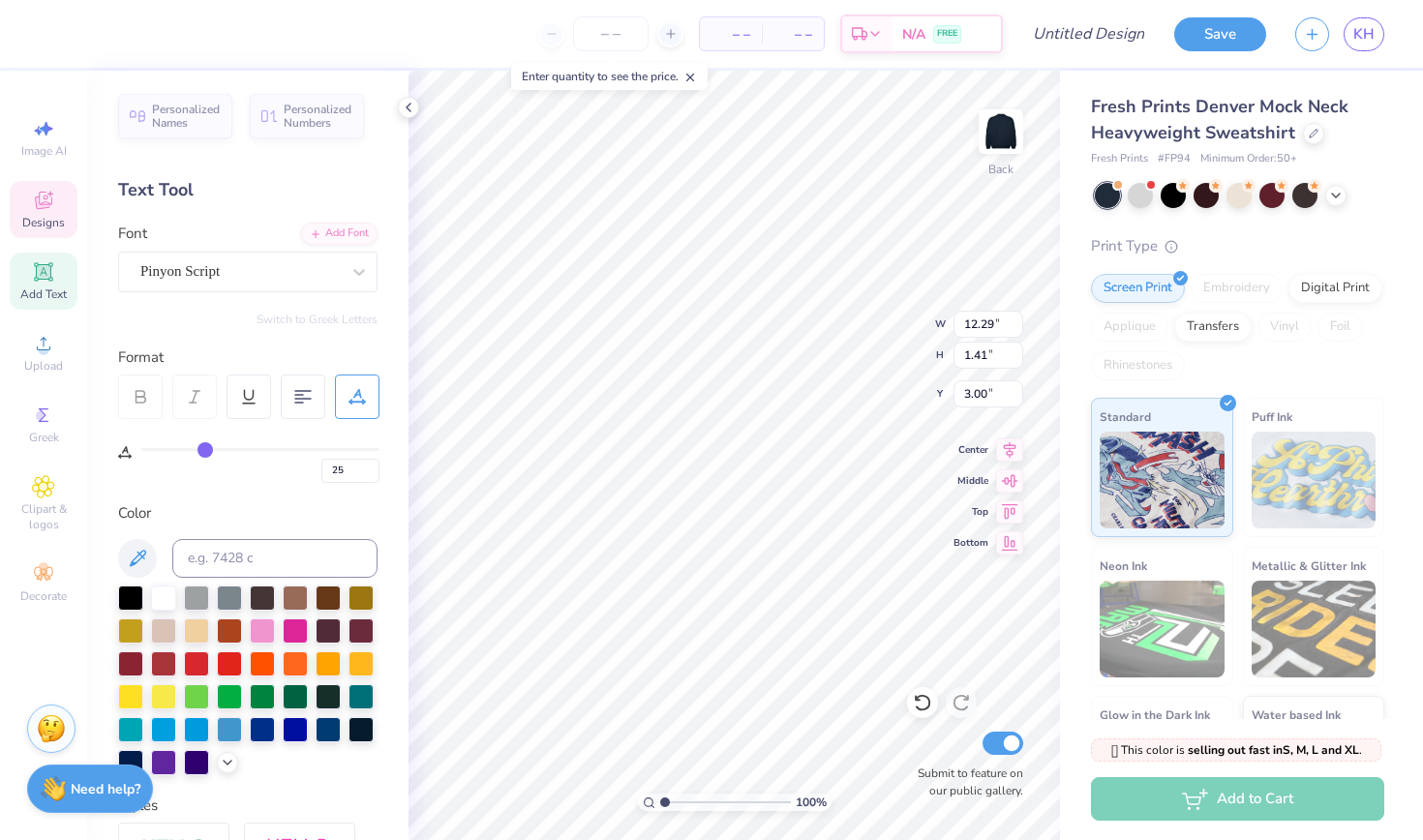 type on "24" 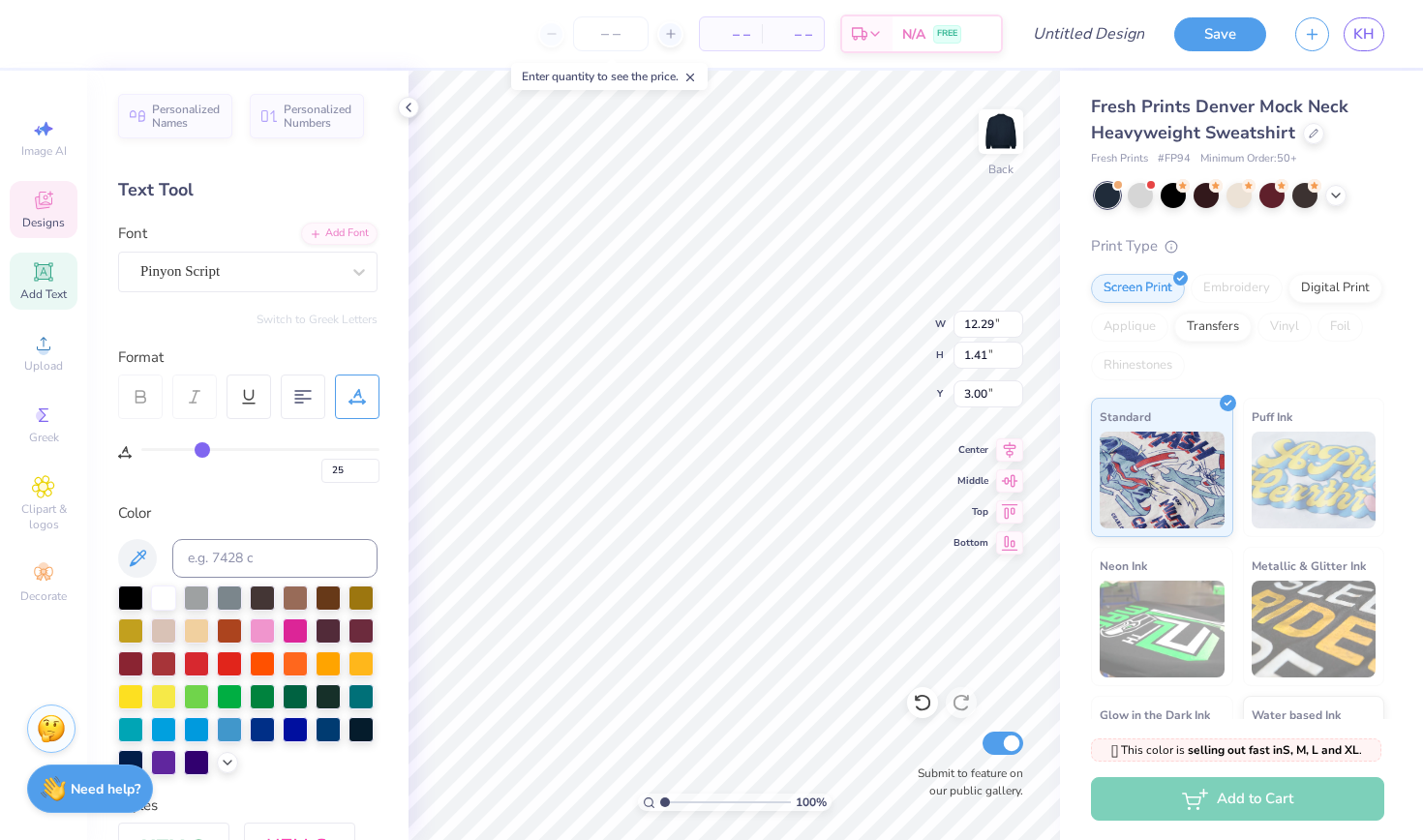 type on "24" 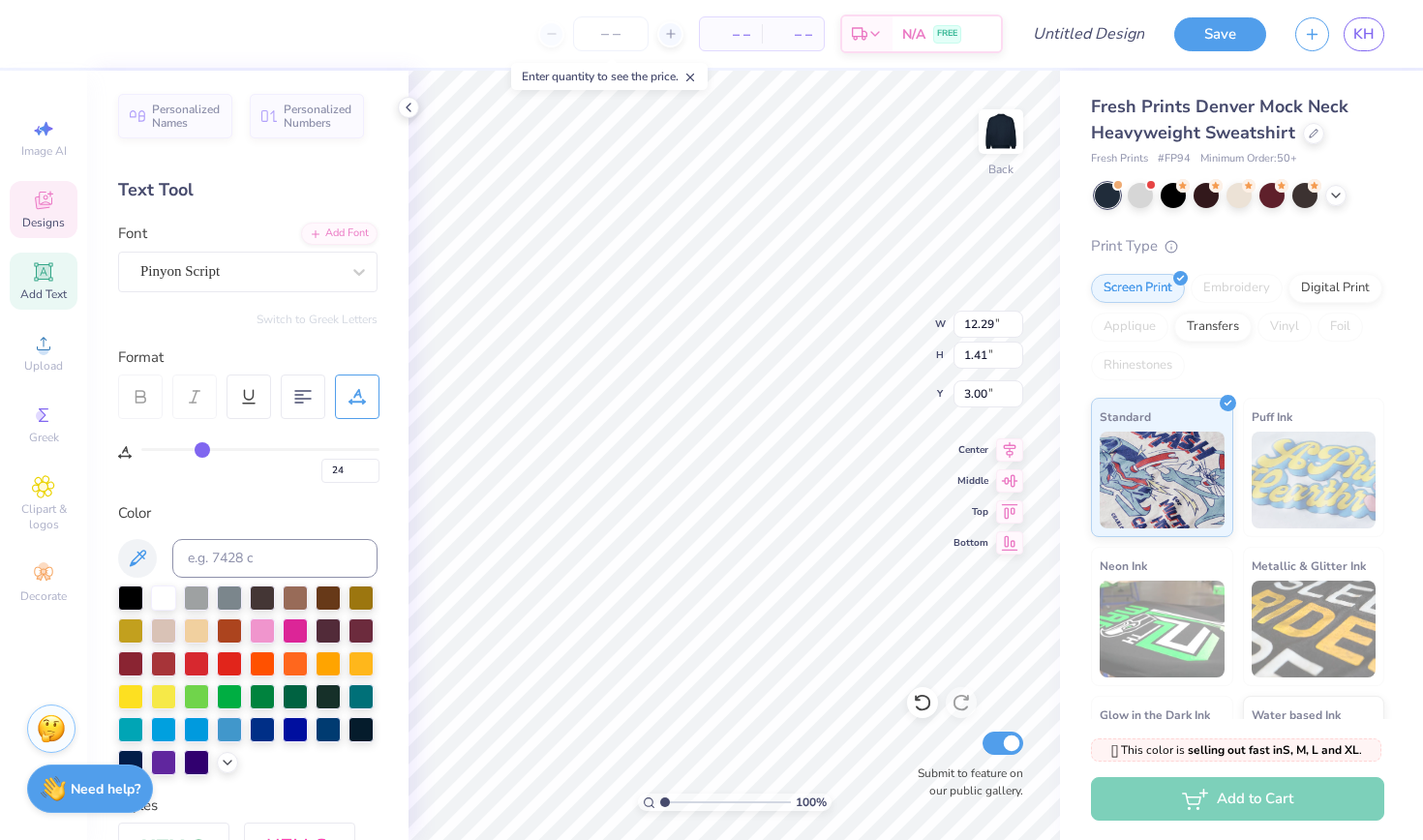 type on "23" 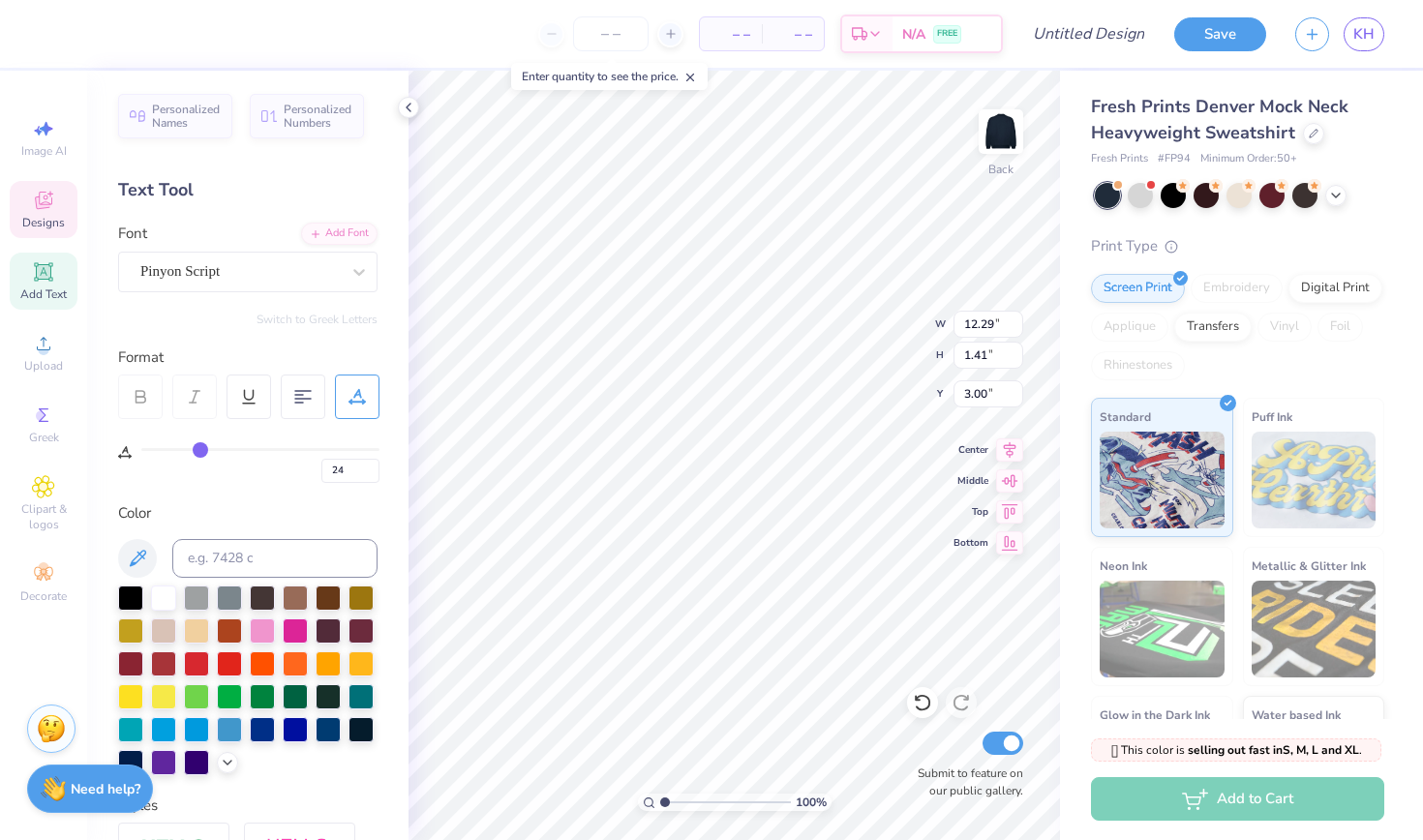 type on "23" 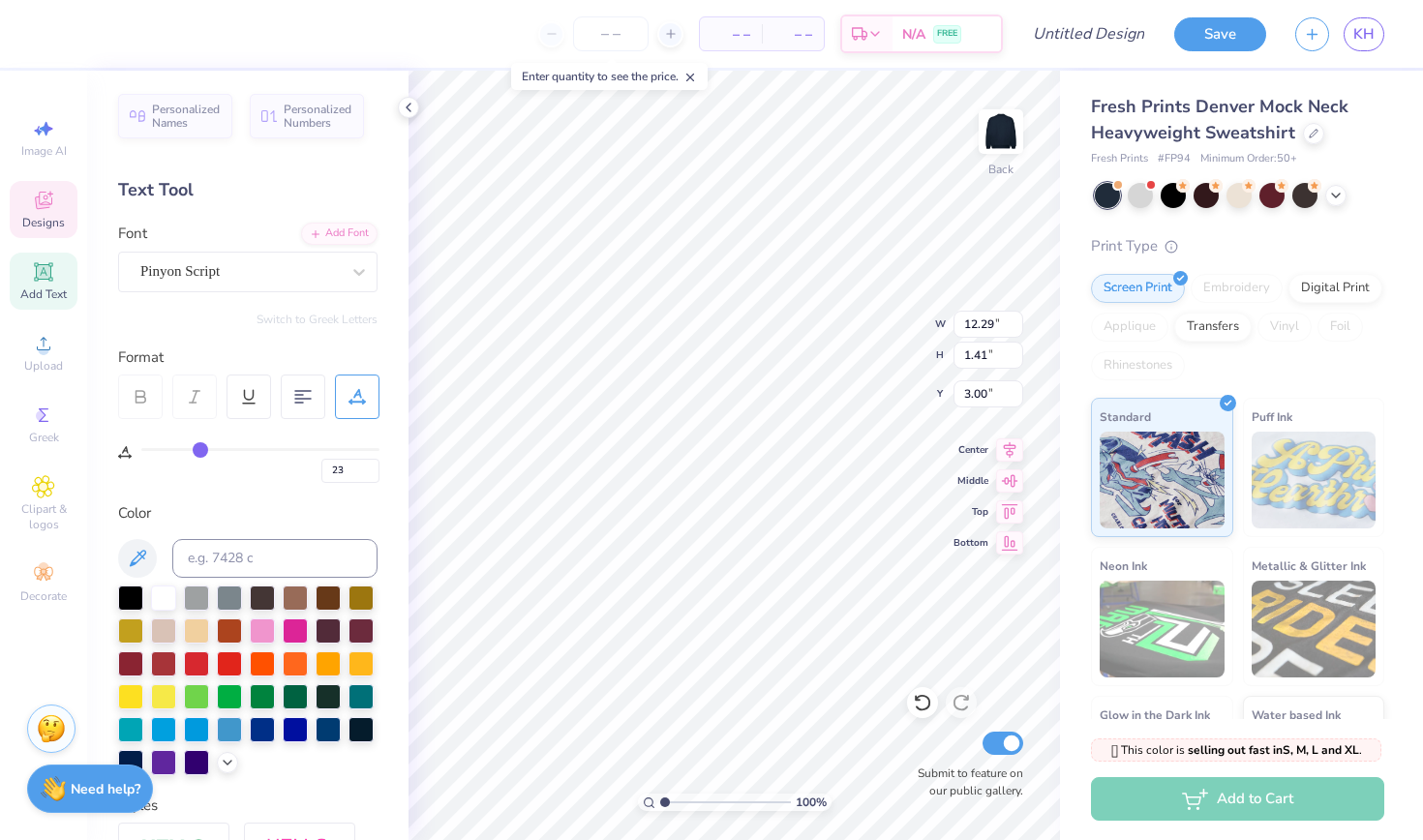 type on "22" 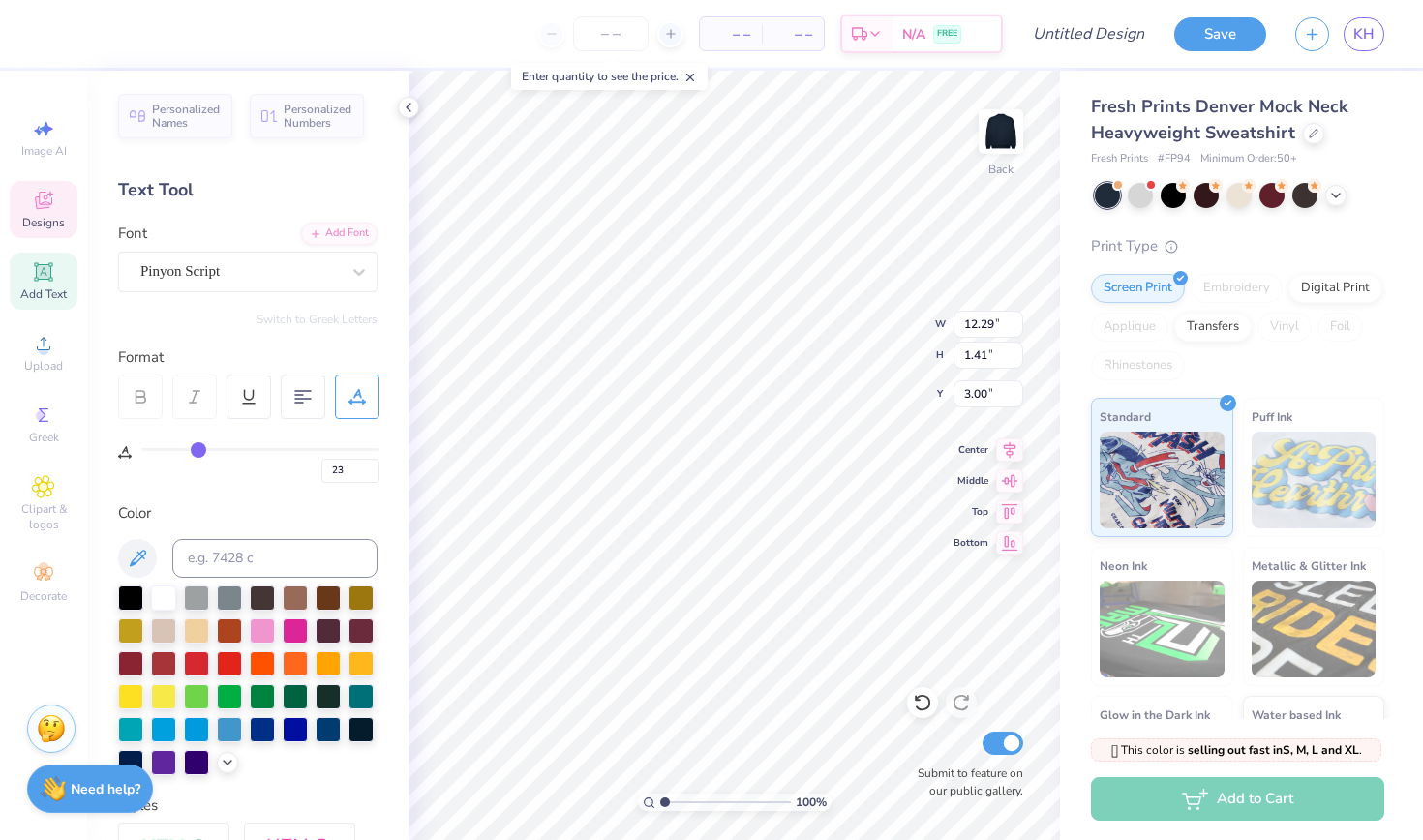 type on "22" 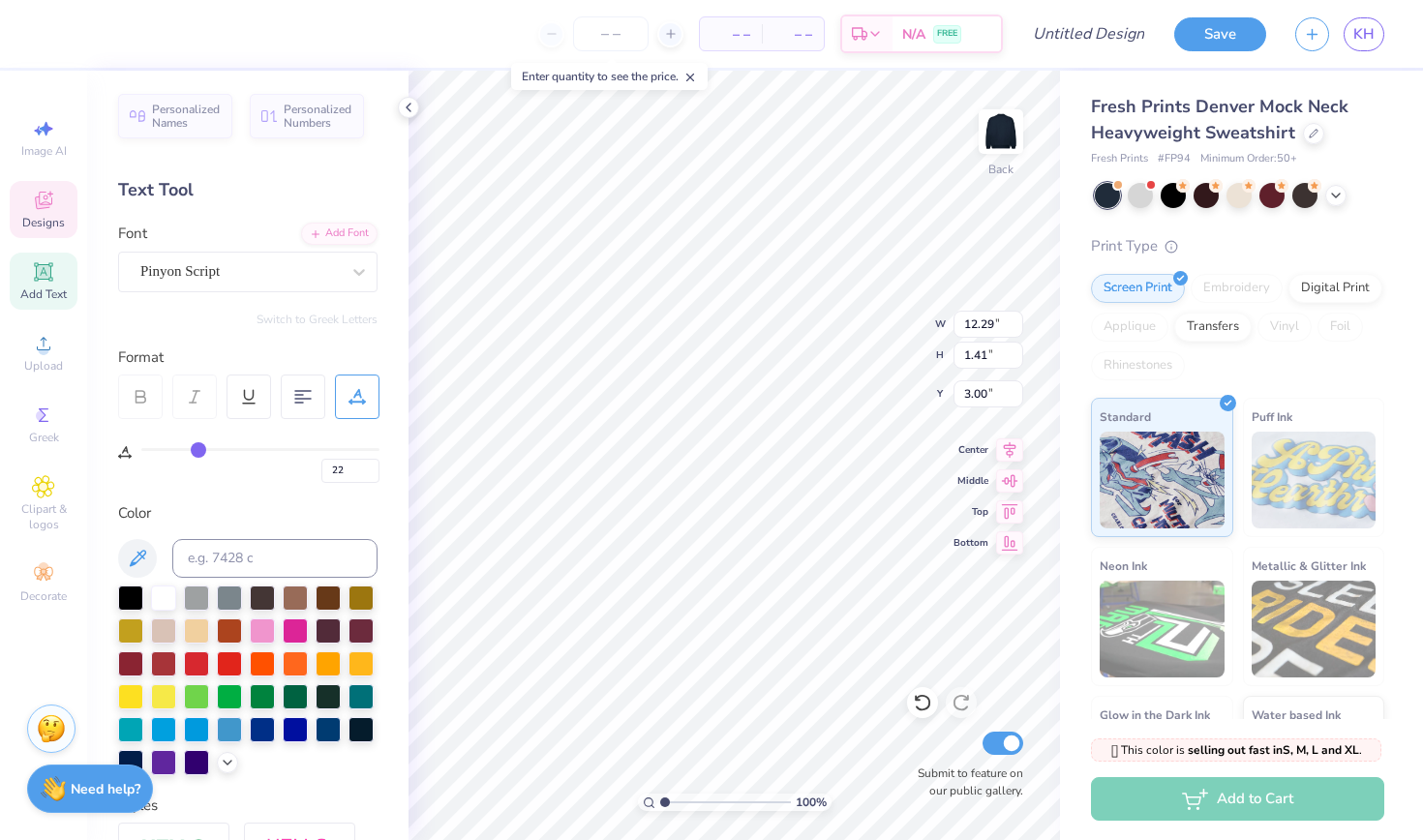 type on "21" 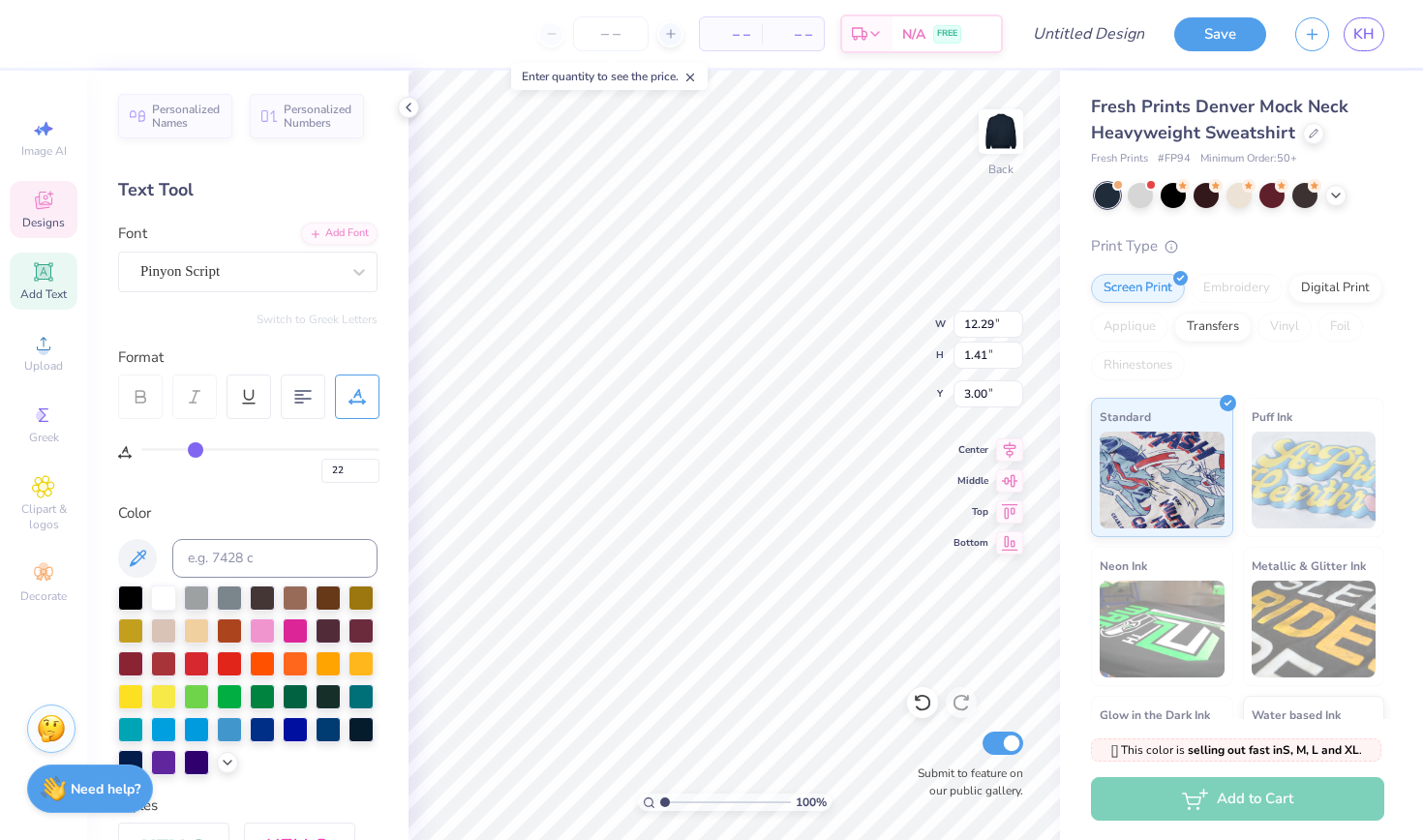 type on "21" 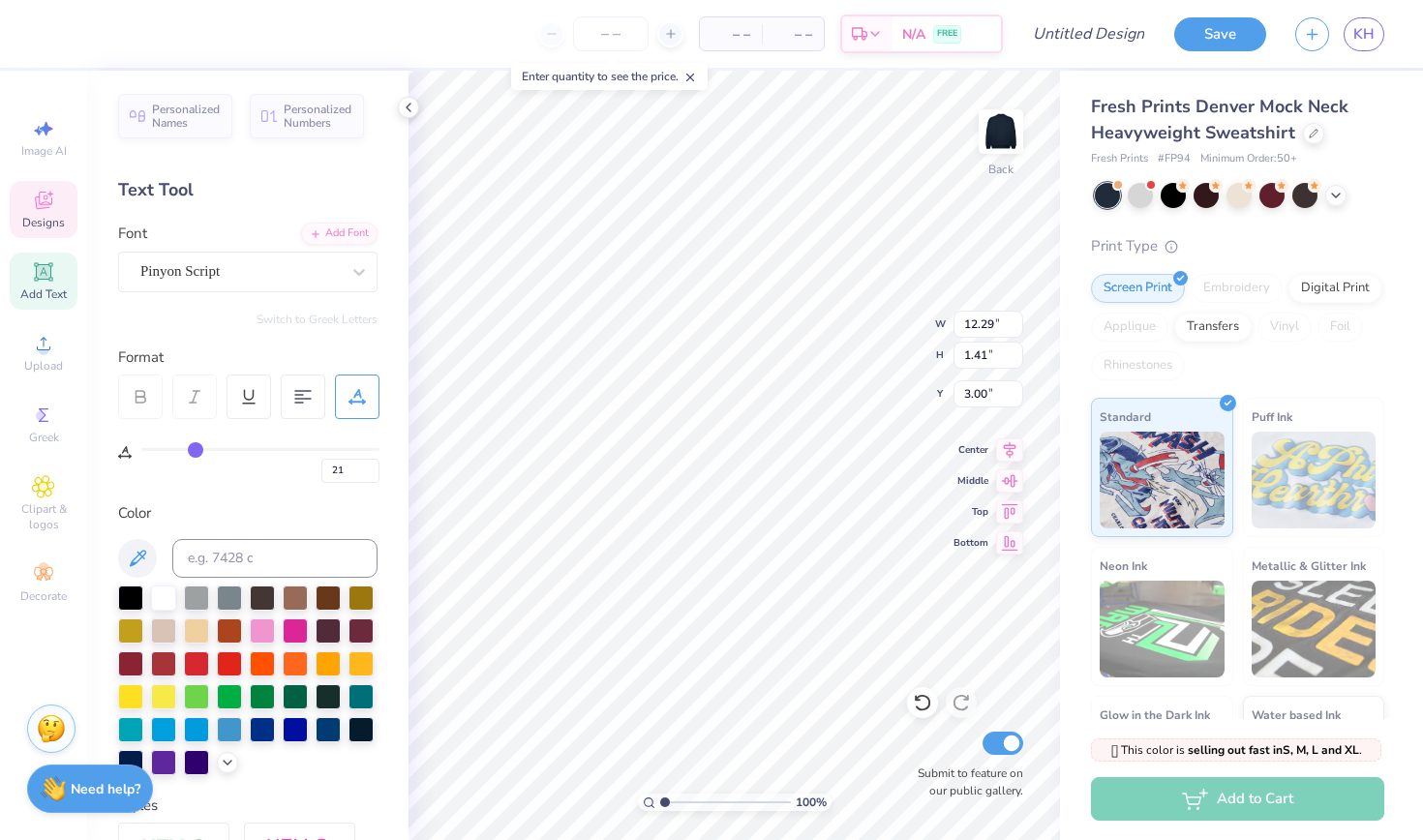 drag, startPoint x: 213, startPoint y: 450, endPoint x: 196, endPoint y: 449, distance: 17.029386 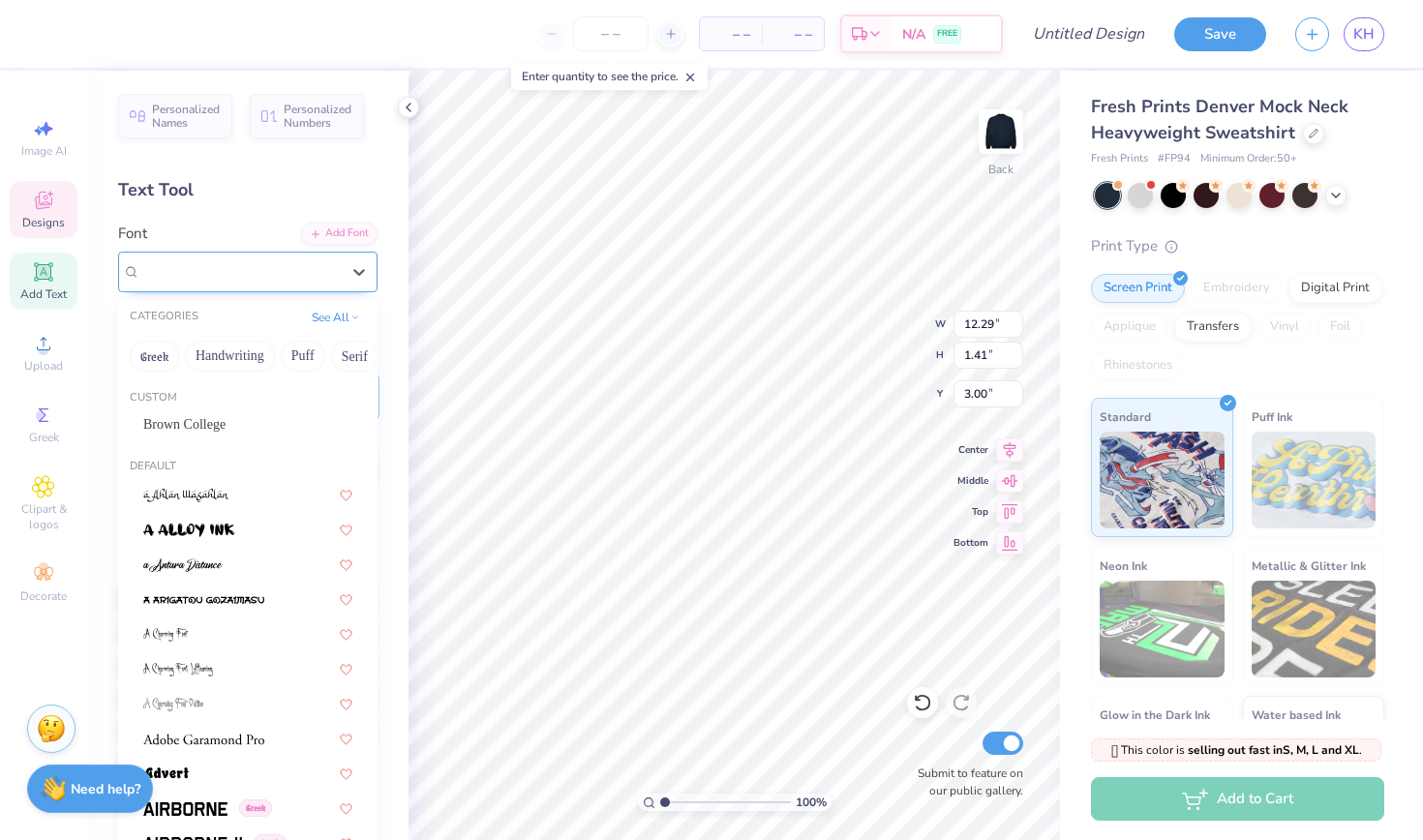 click on "Pinyon Script" at bounding box center [240, 271] 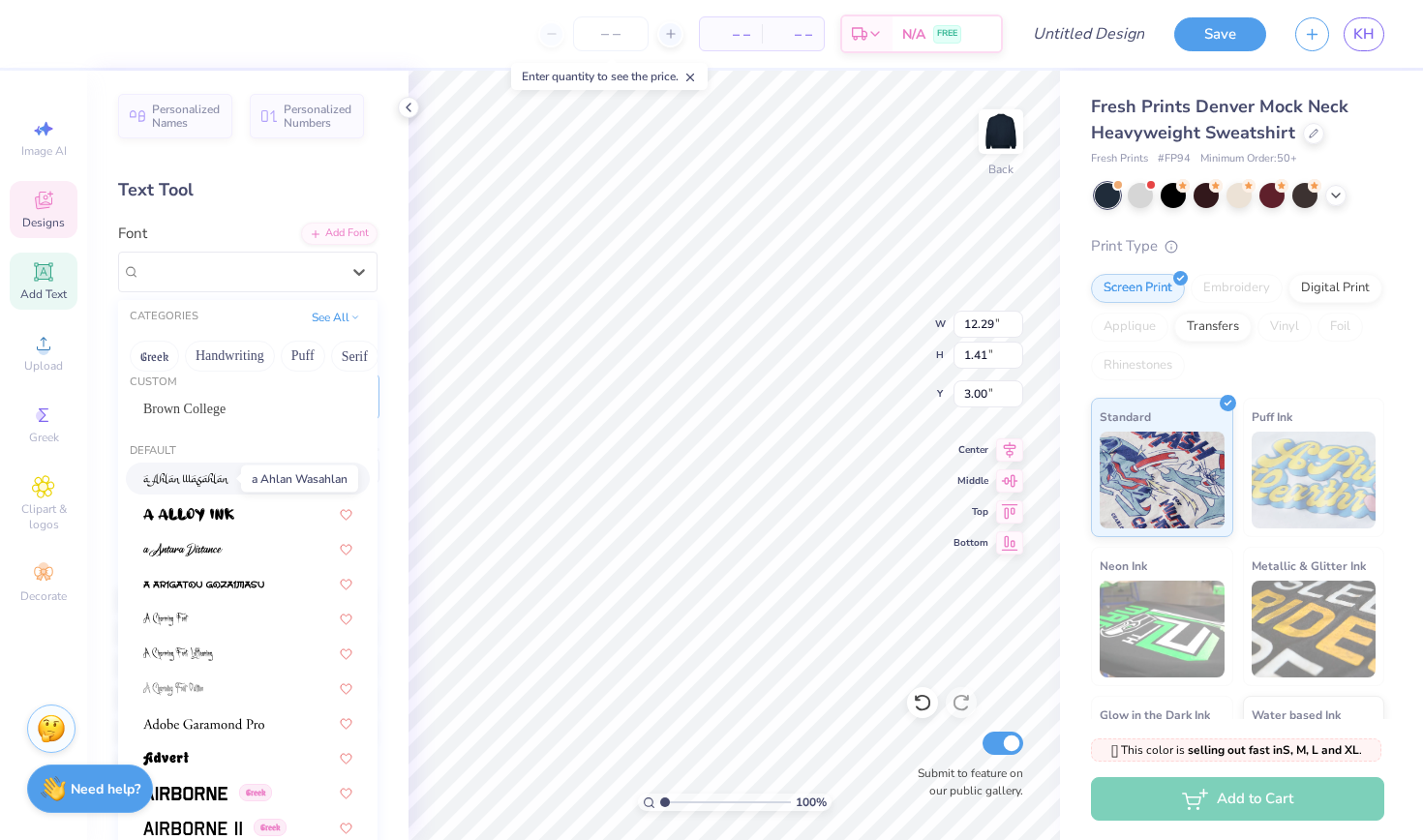 scroll, scrollTop: 16, scrollLeft: 0, axis: vertical 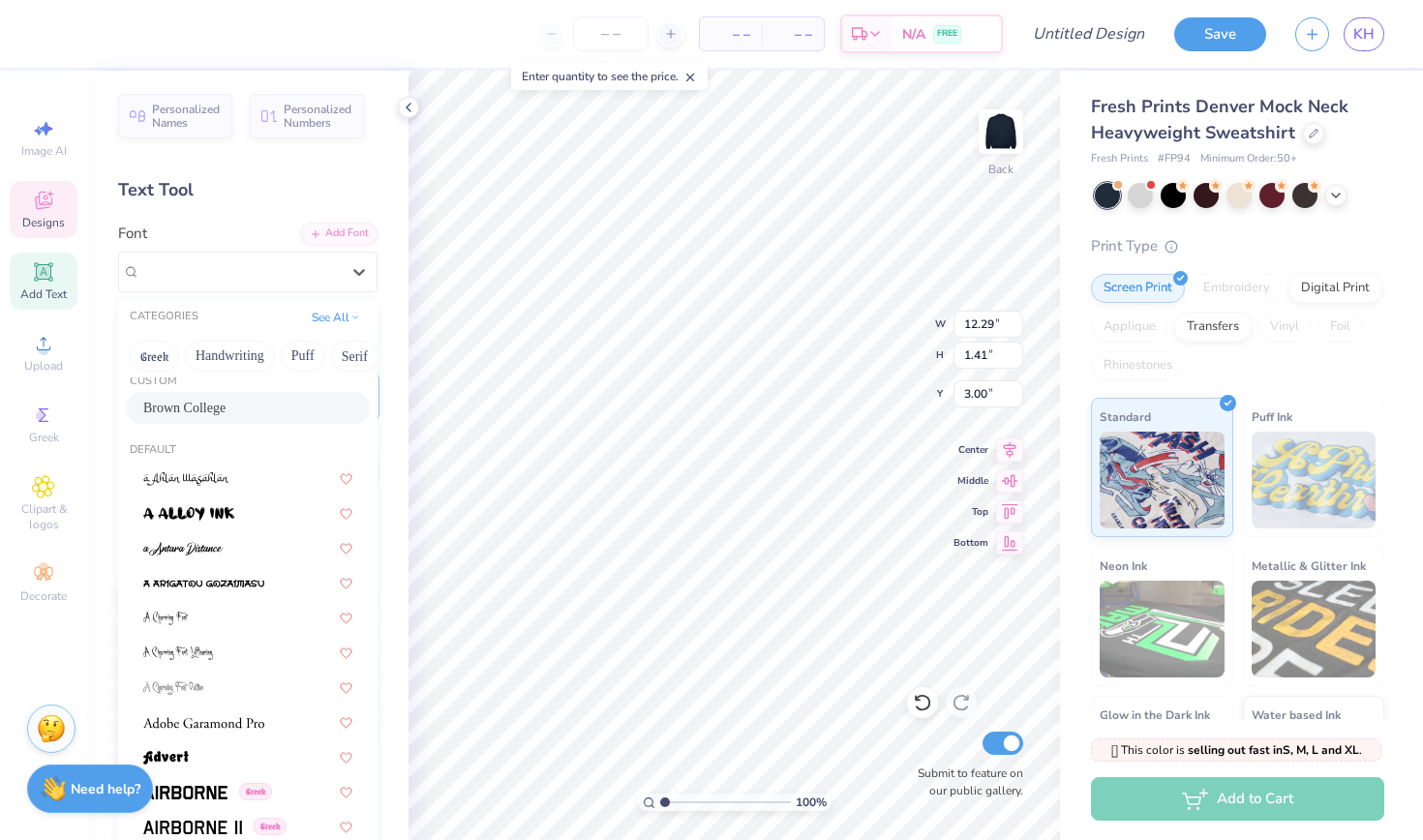 click on "Brown College" at bounding box center (248, 407) 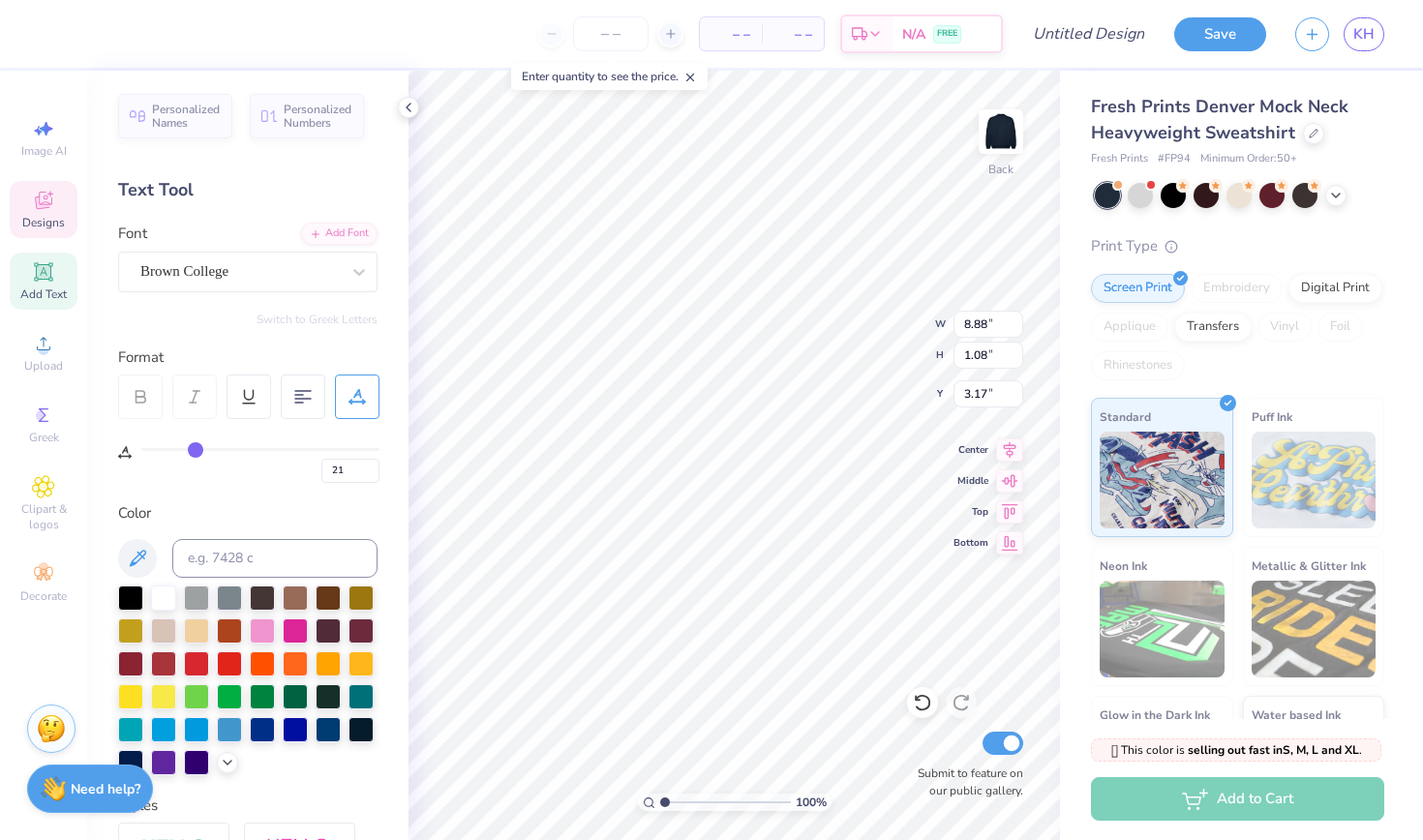 scroll, scrollTop: 0, scrollLeft: 7, axis: horizontal 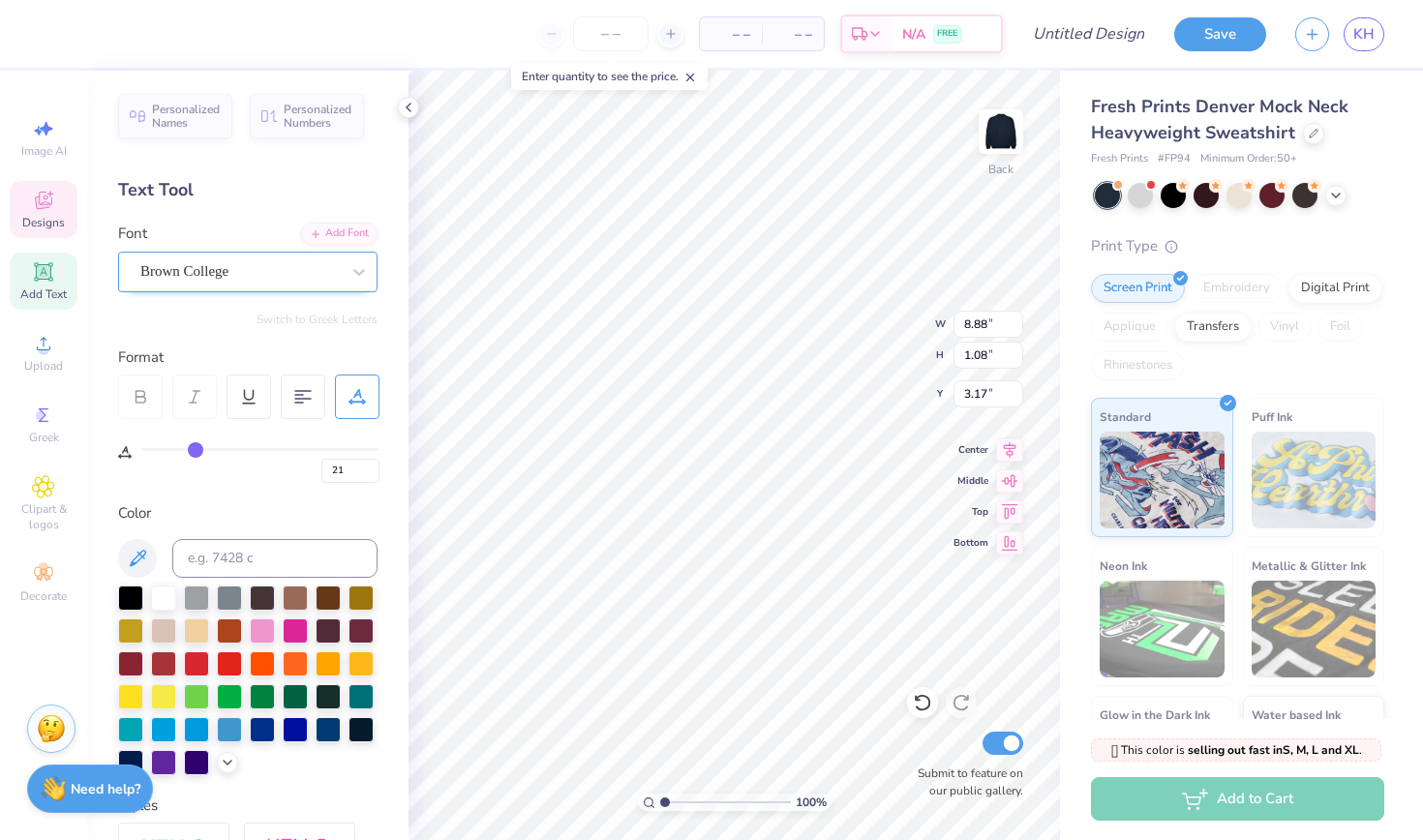 click on "Brown College" at bounding box center (240, 271) 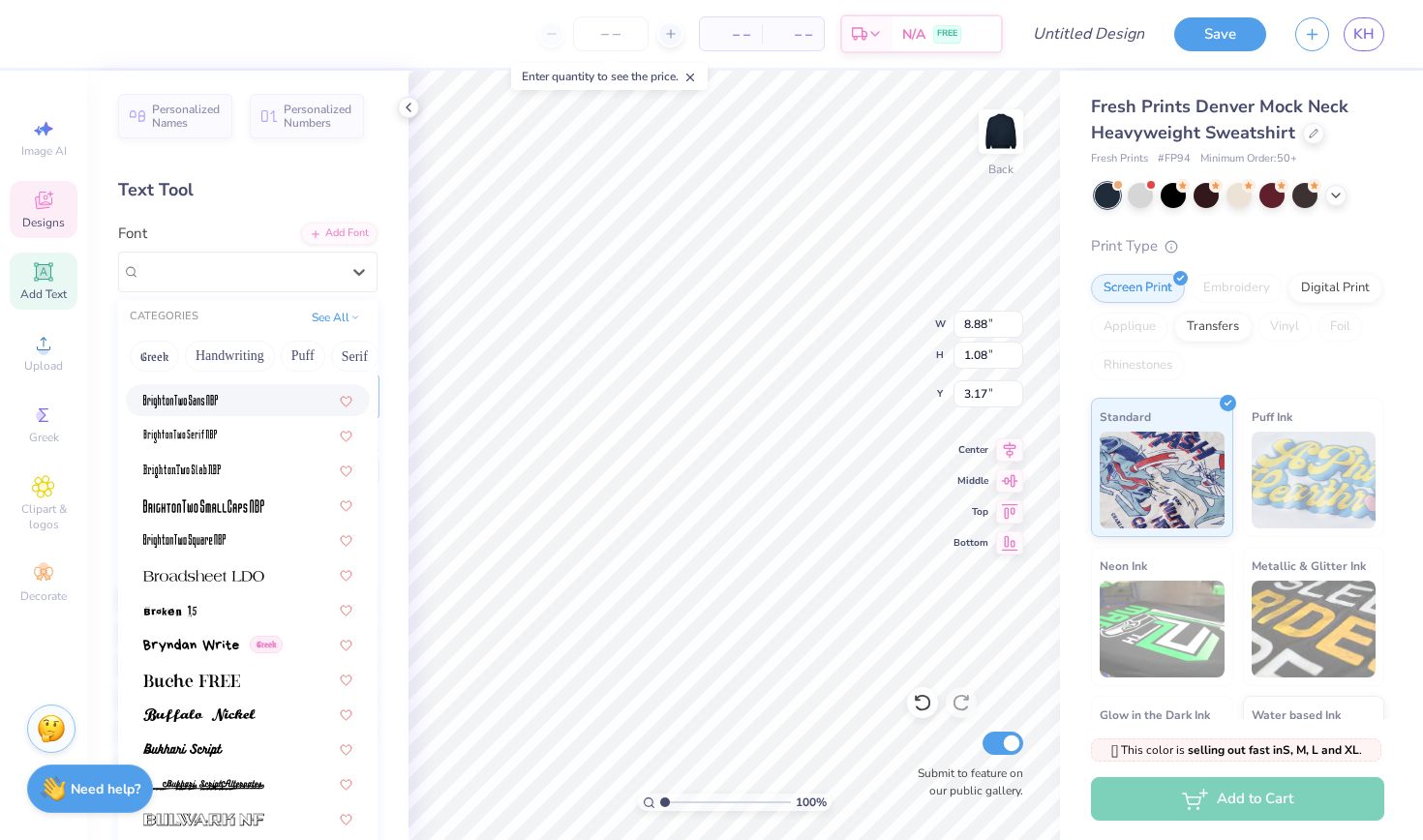 scroll, scrollTop: 1606, scrollLeft: 0, axis: vertical 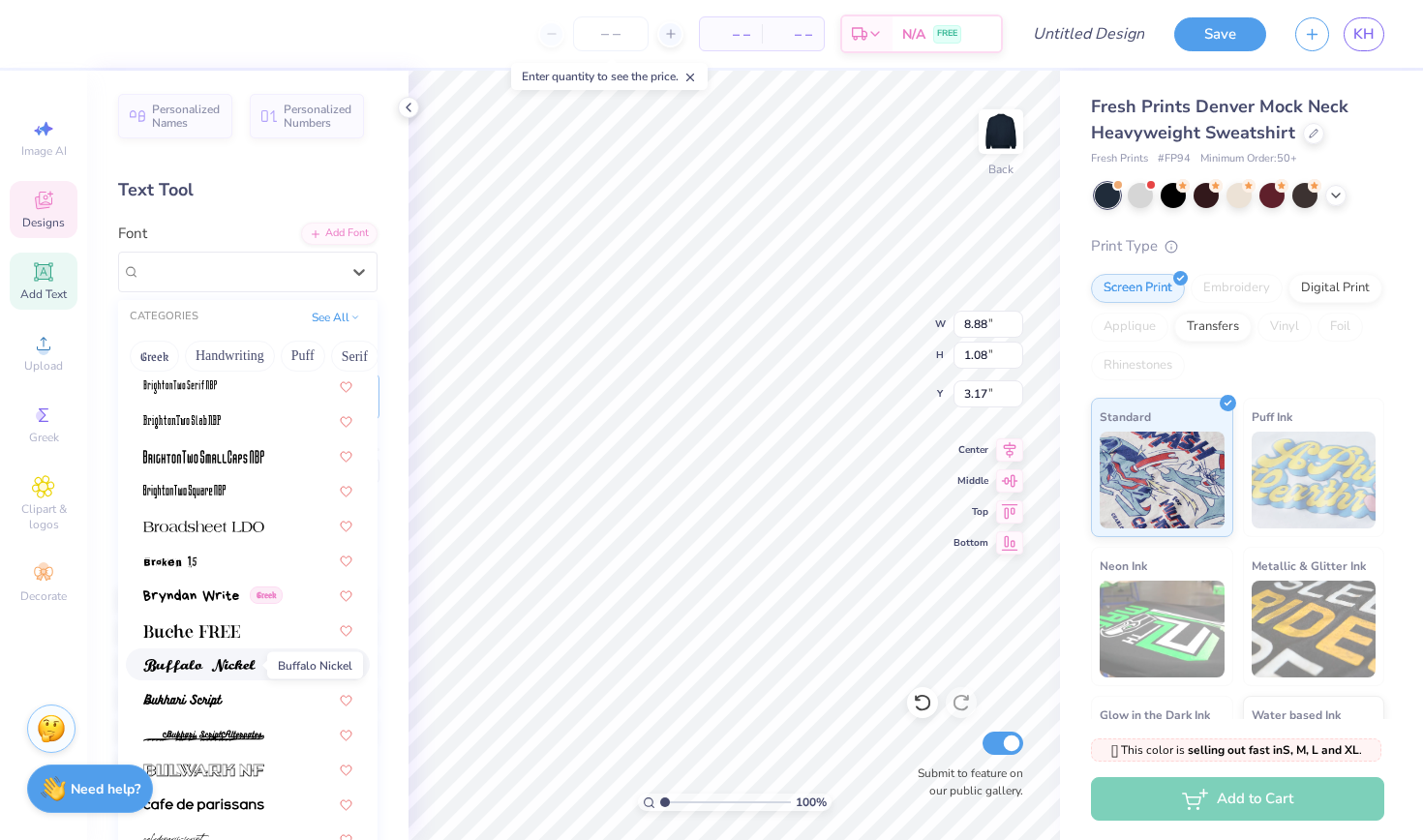 click at bounding box center [199, 666] 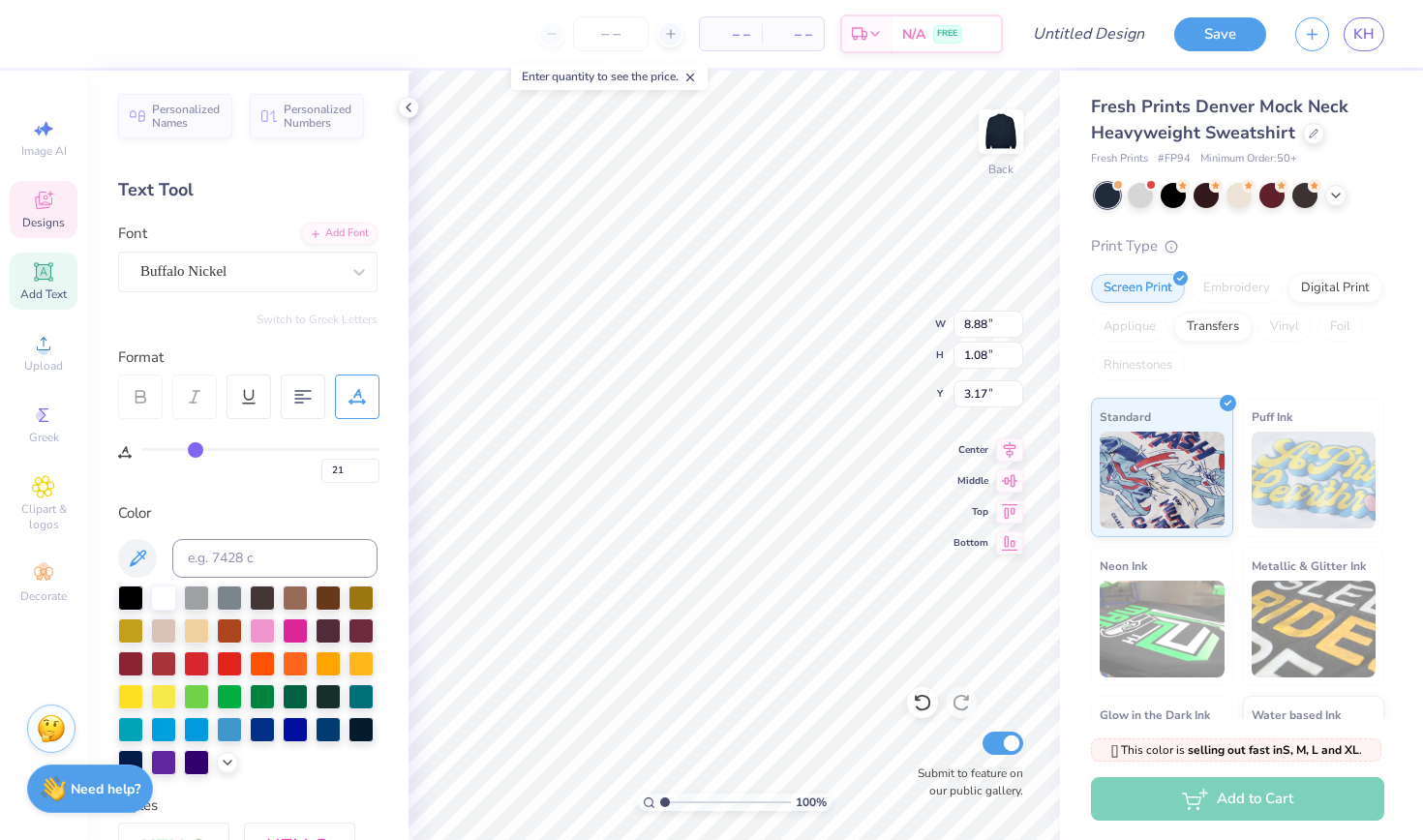 type on "[RELATION] [EVENT] [YEAR]" 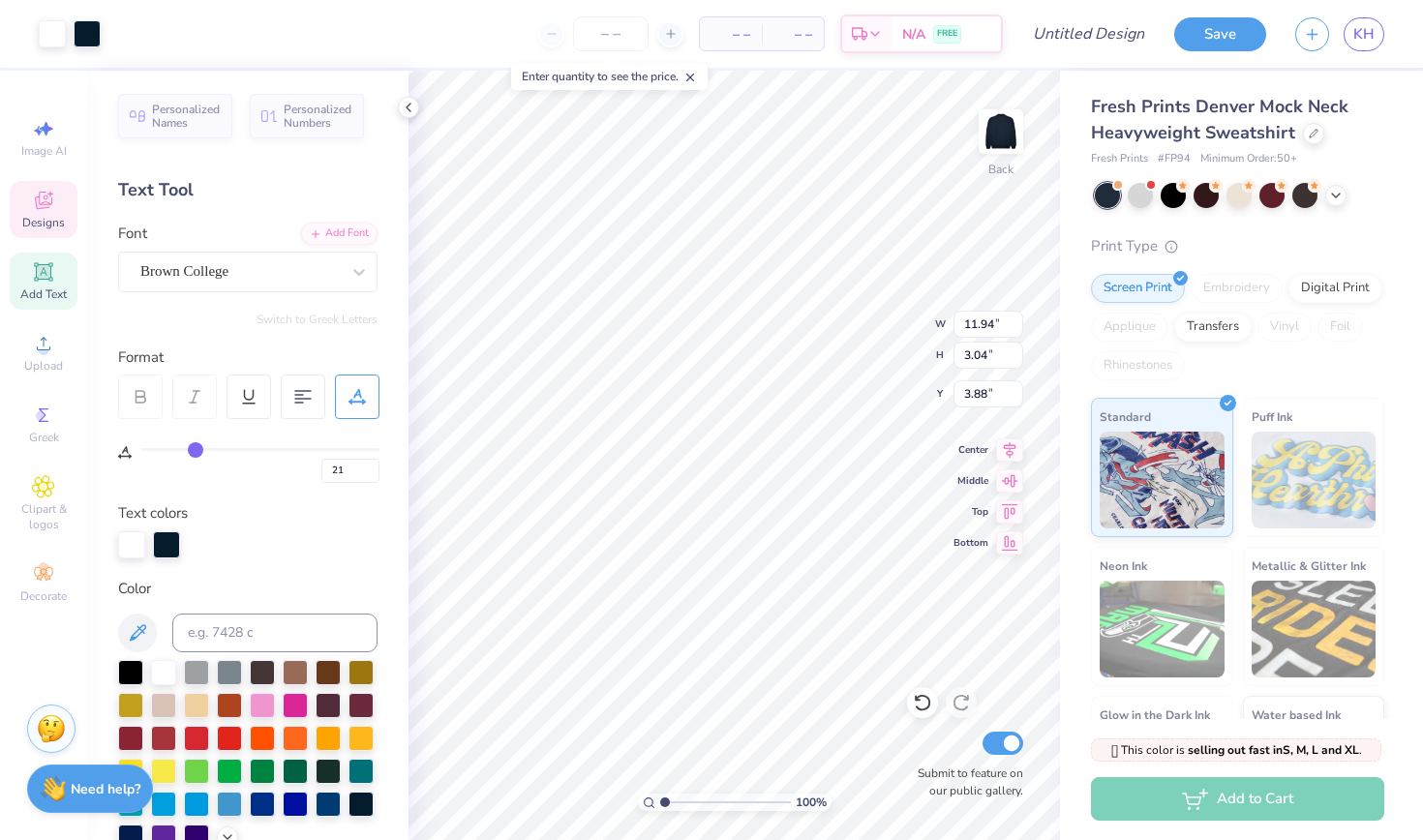 type on "0" 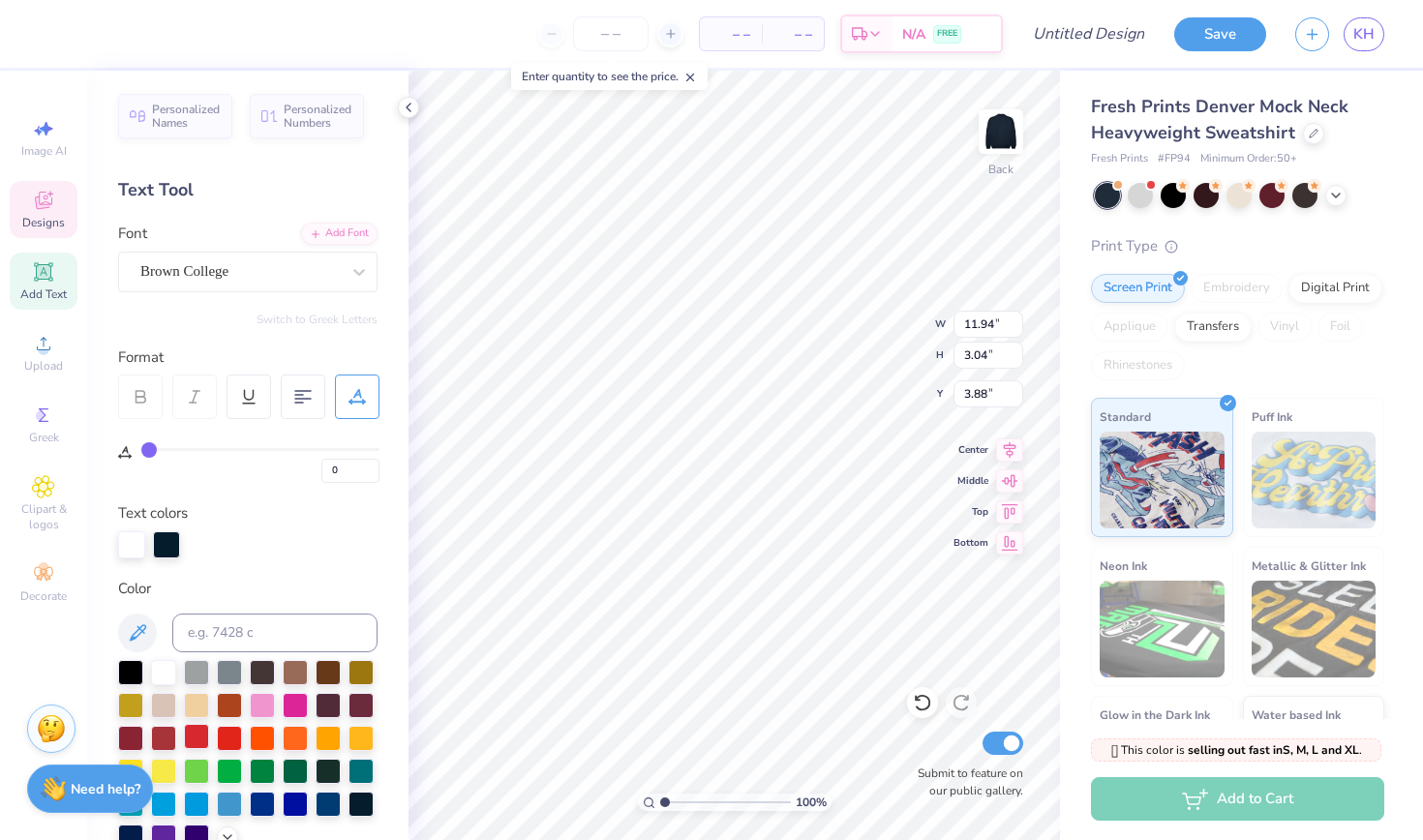click at bounding box center (197, 736) 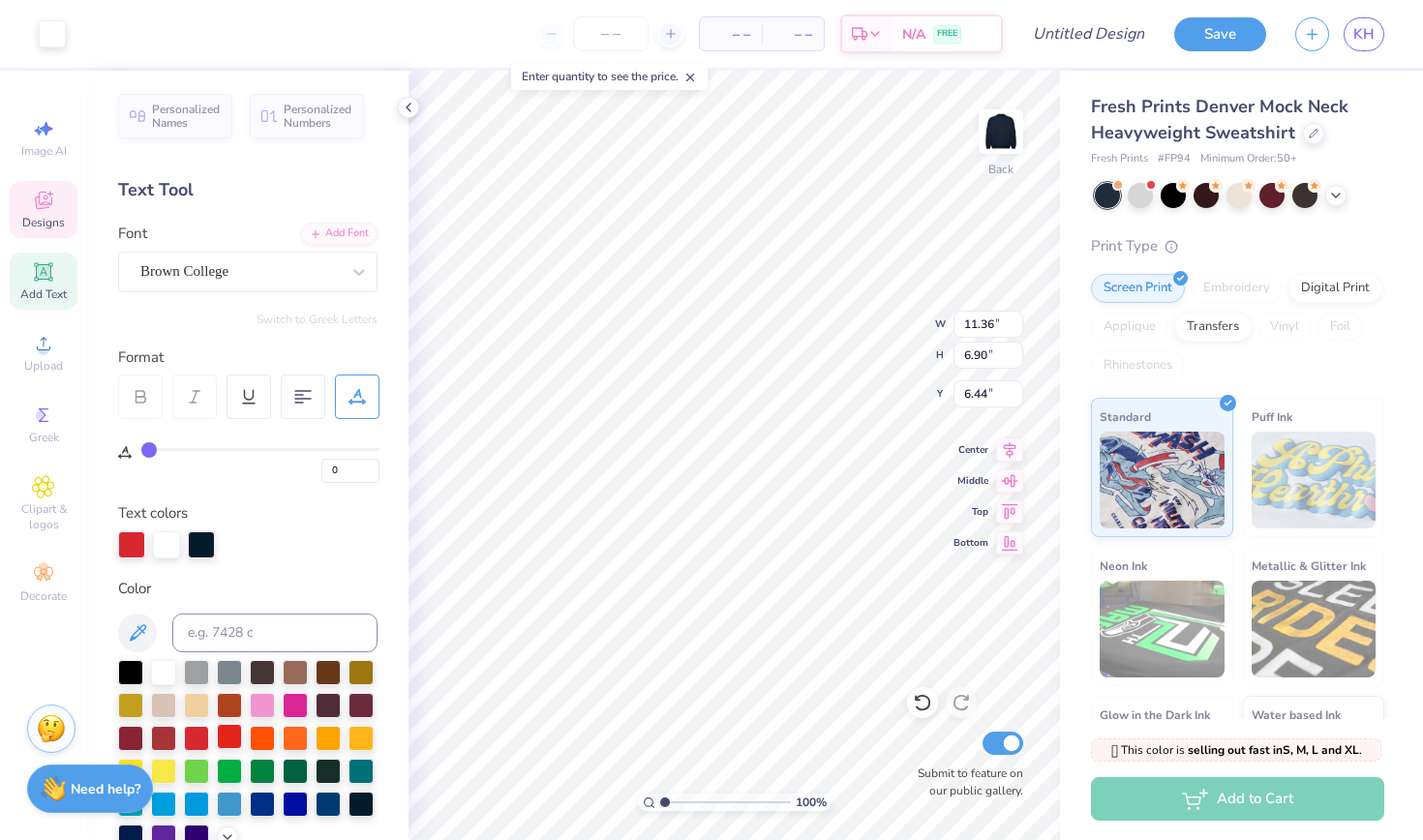 click at bounding box center [229, 736] 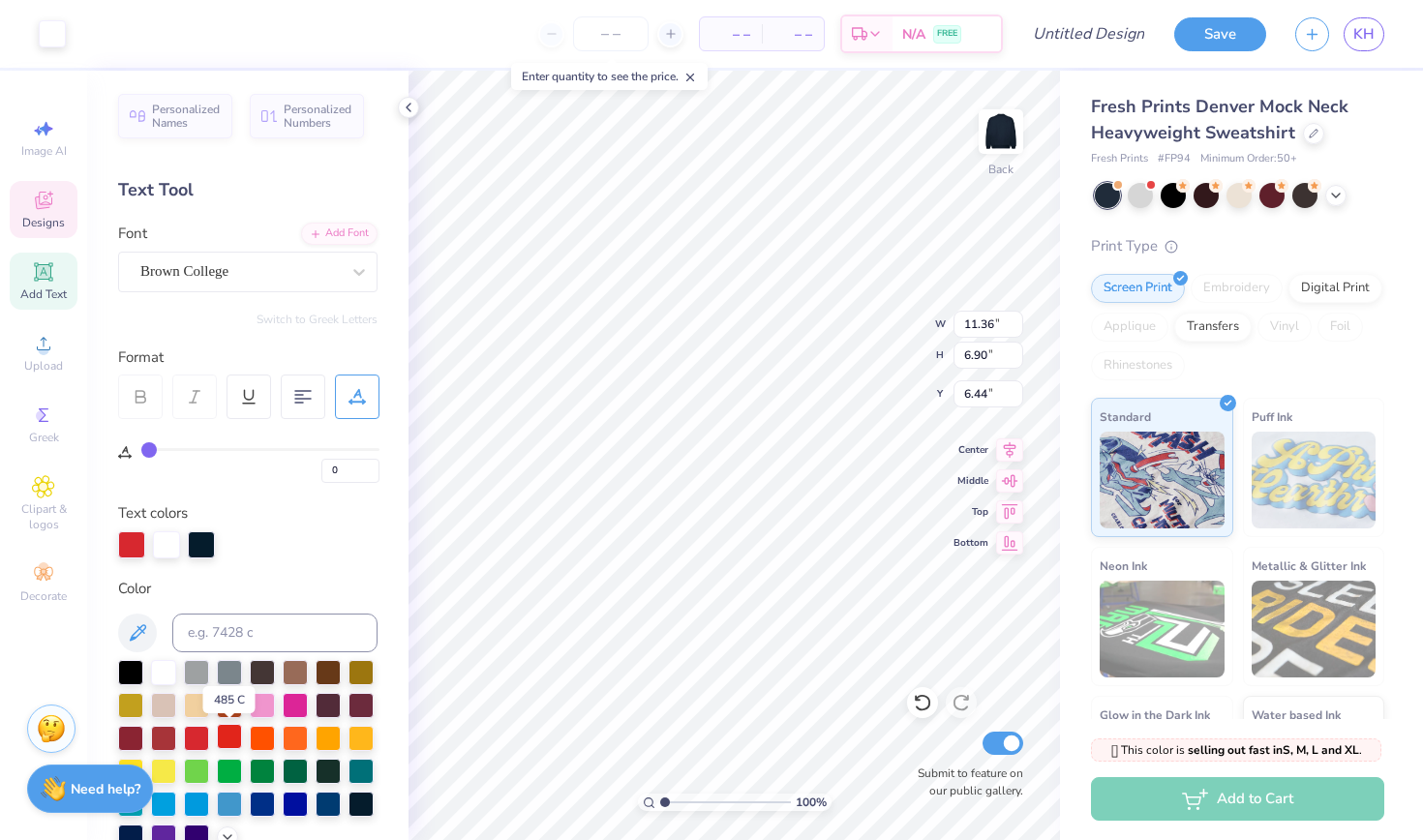 click at bounding box center (229, 736) 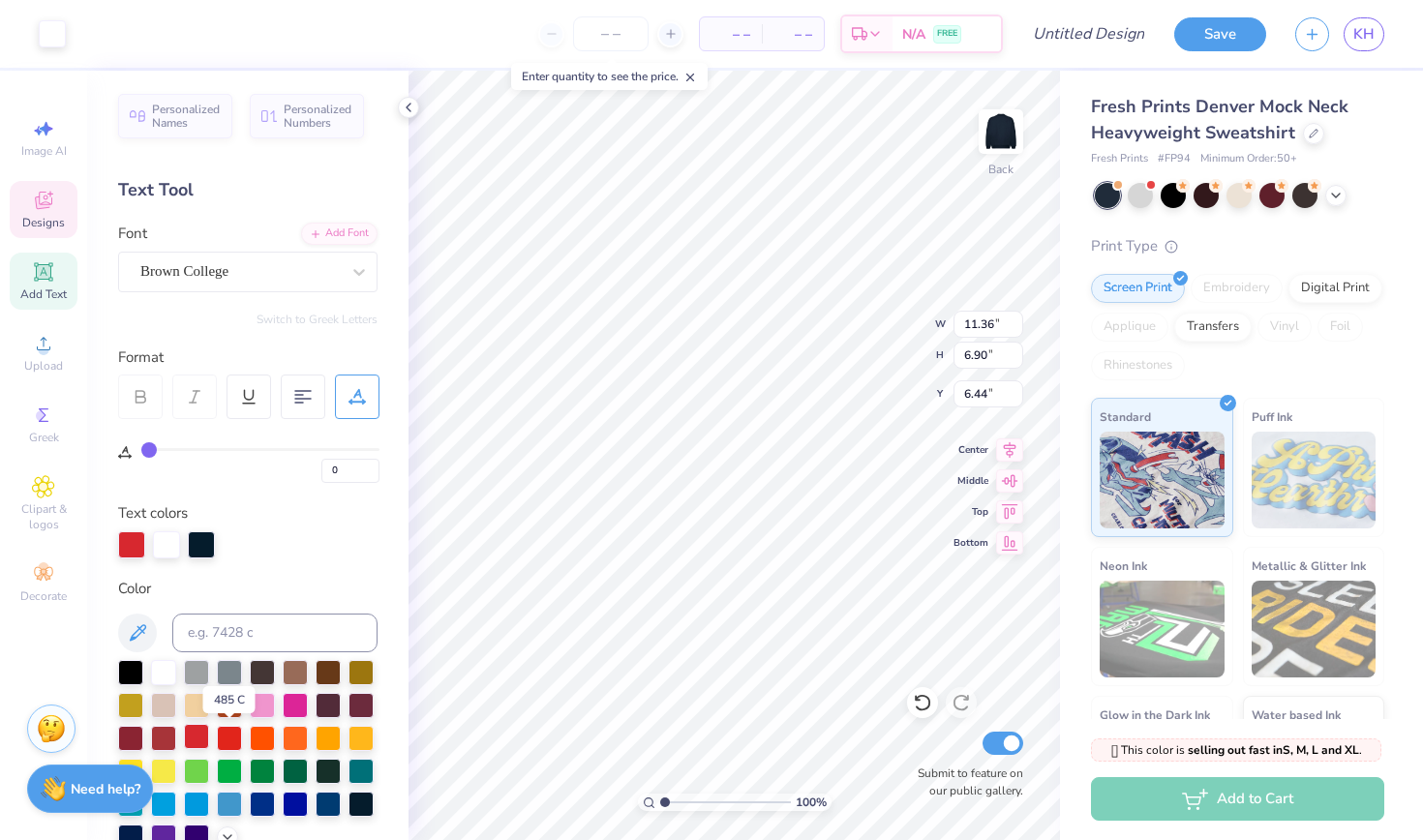 click at bounding box center (197, 736) 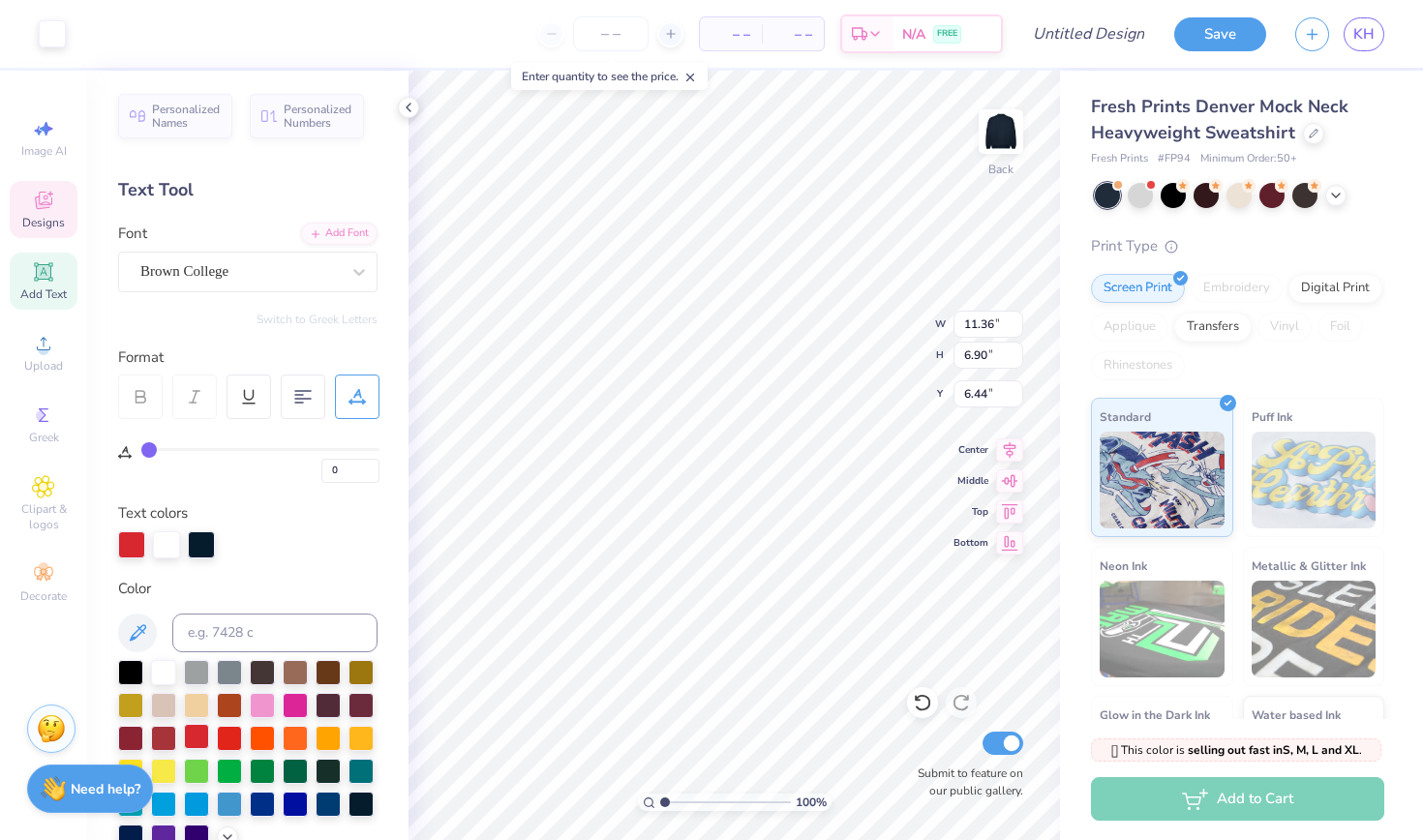 click at bounding box center [197, 736] 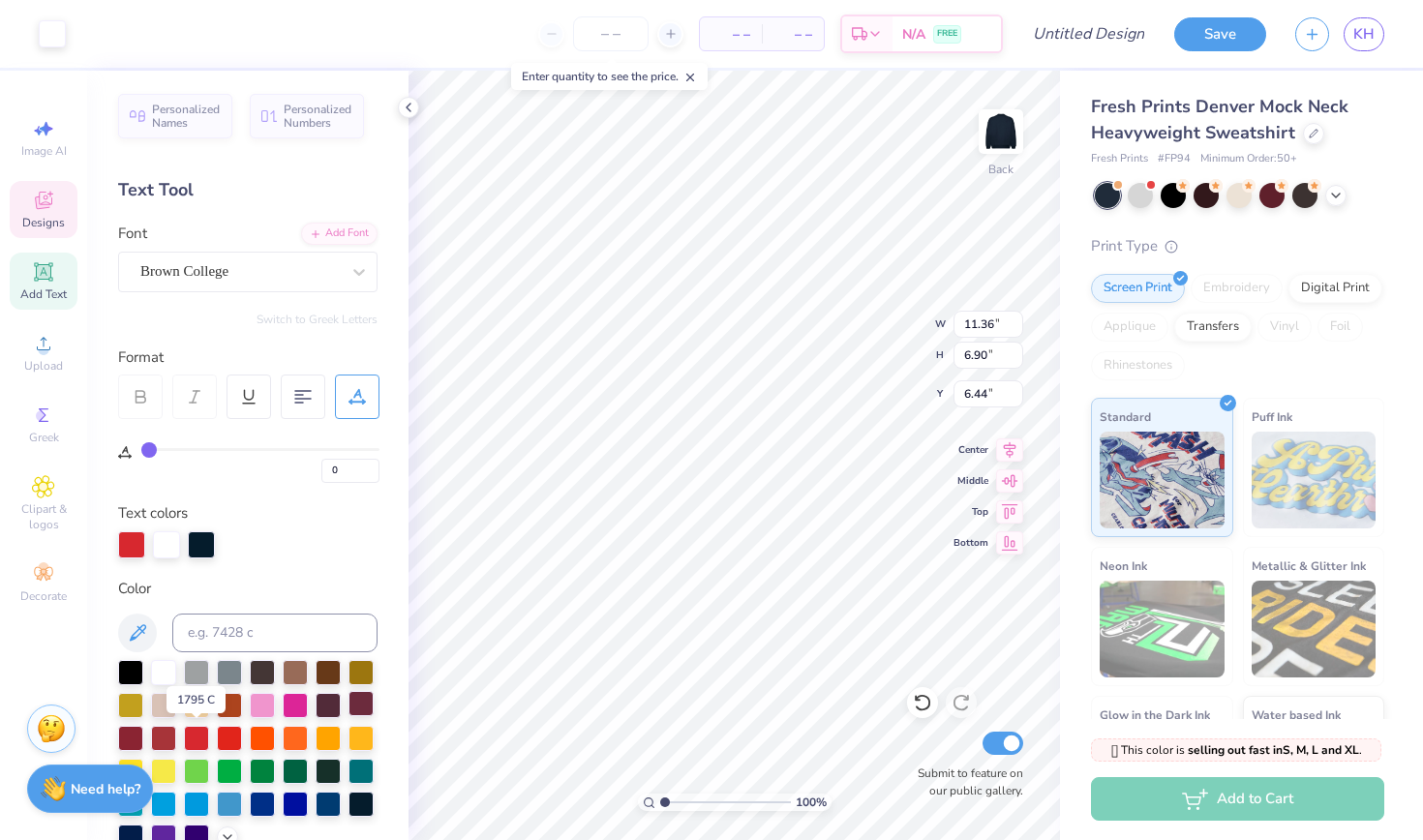 click at bounding box center [248, 755] 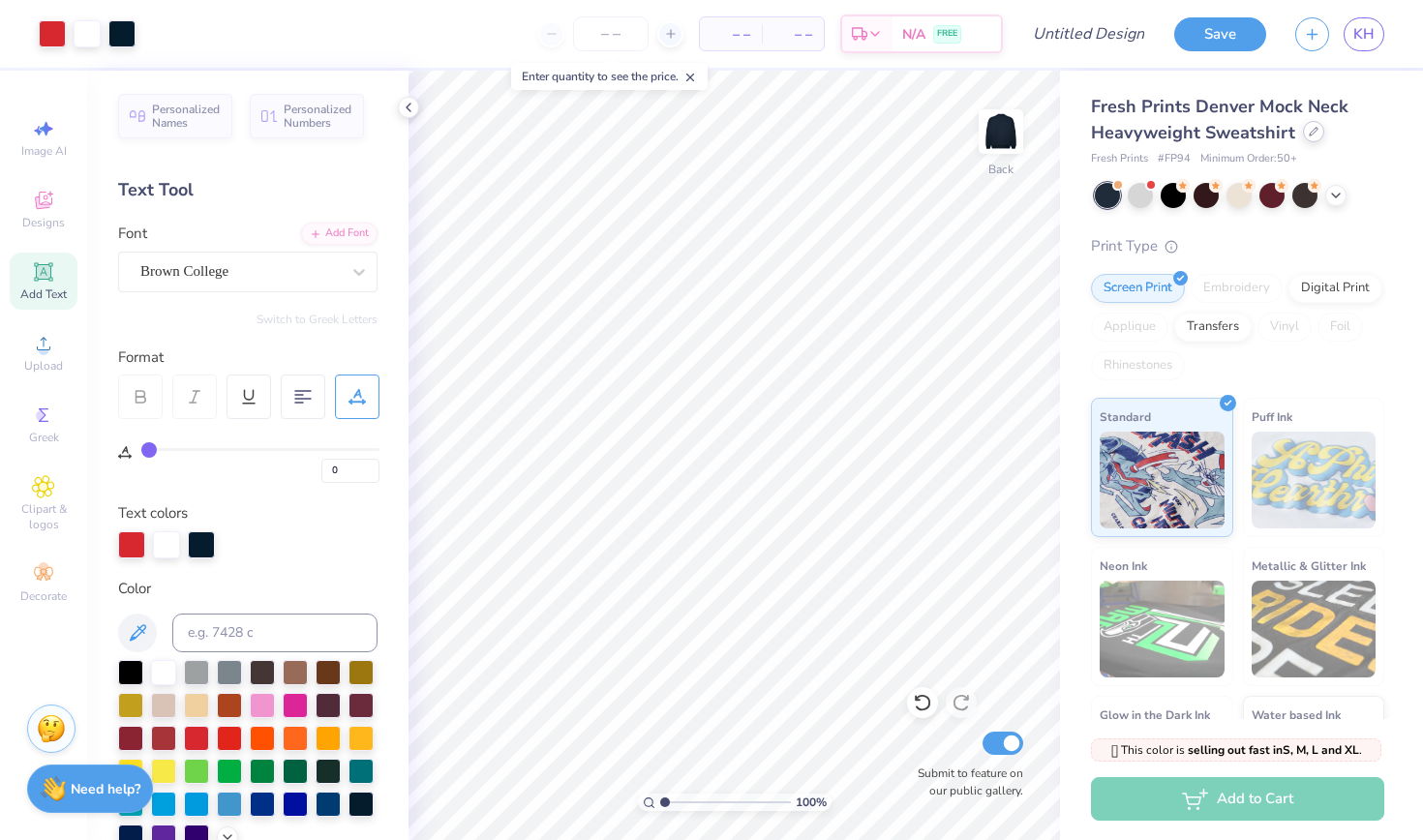 click 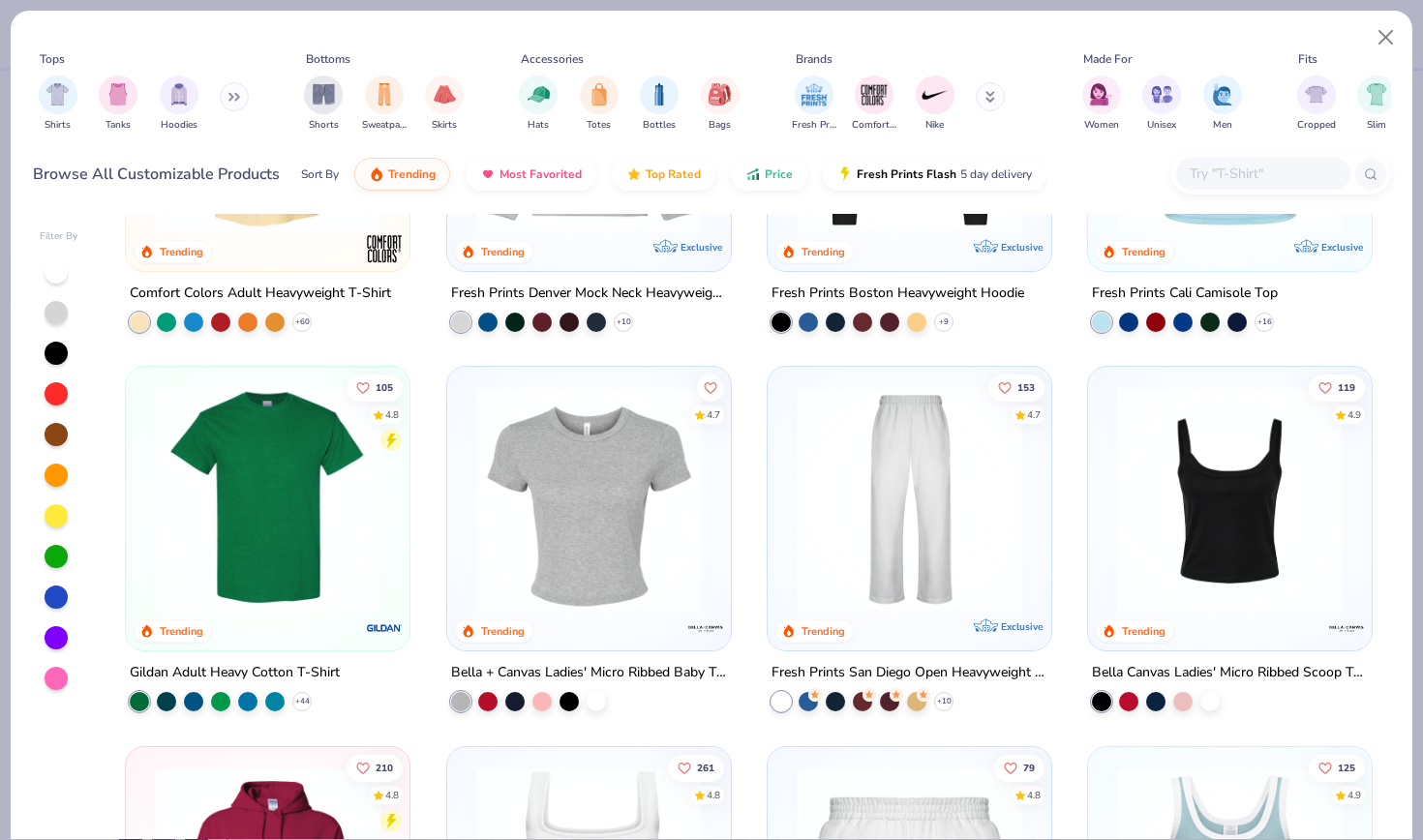 scroll, scrollTop: 256, scrollLeft: 0, axis: vertical 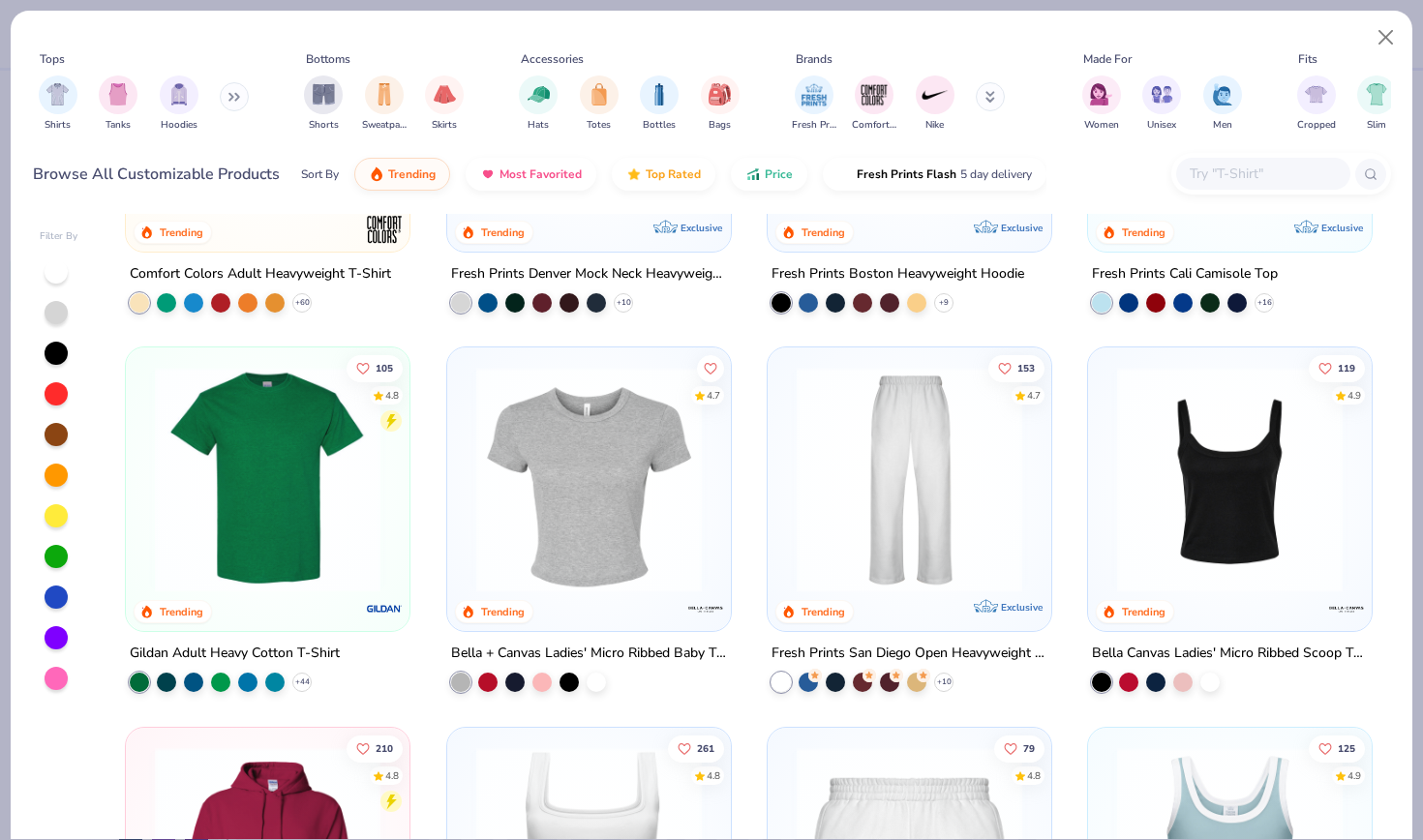 click at bounding box center (267, 479) 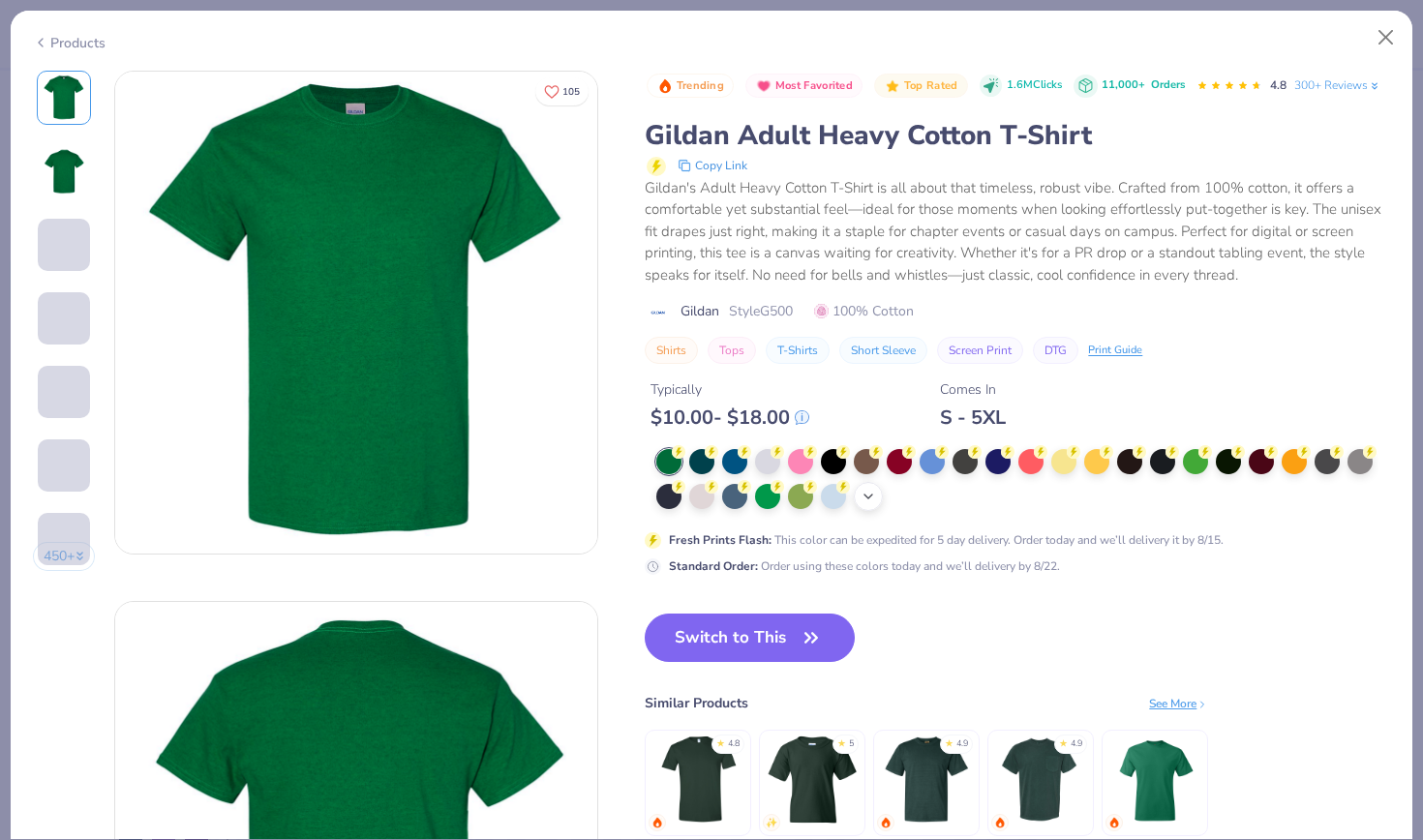 click 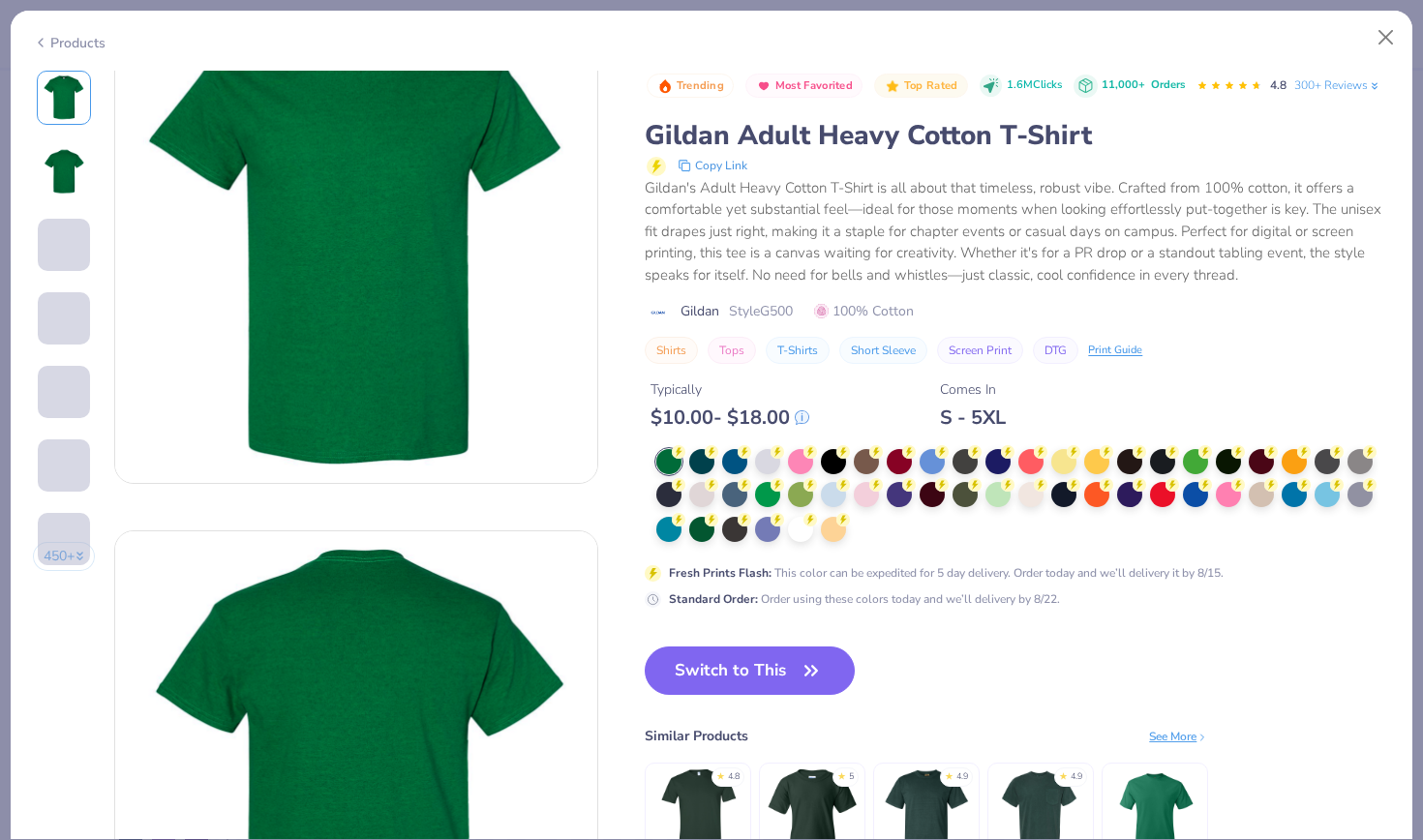 scroll, scrollTop: 72, scrollLeft: 0, axis: vertical 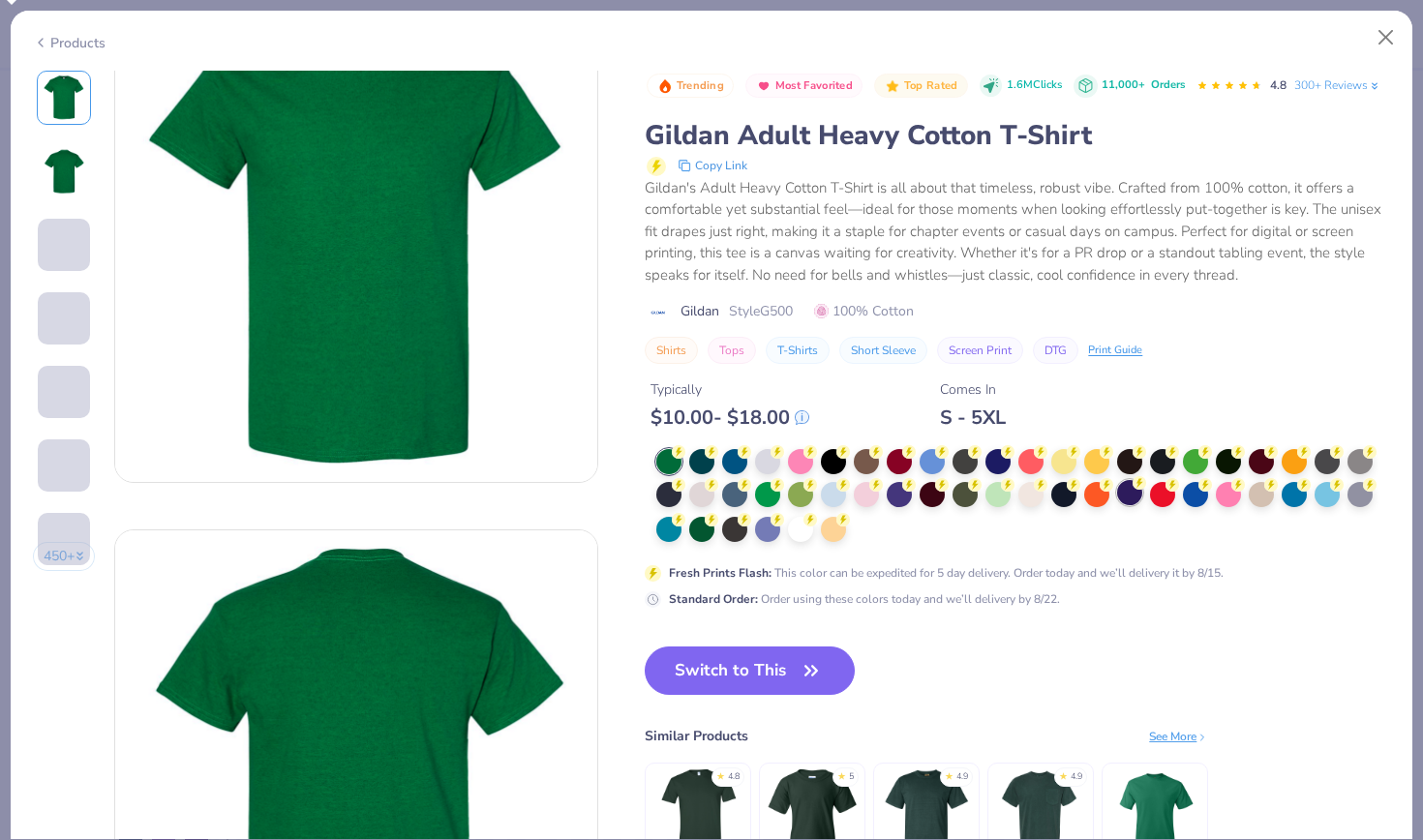 click at bounding box center [1130, 493] 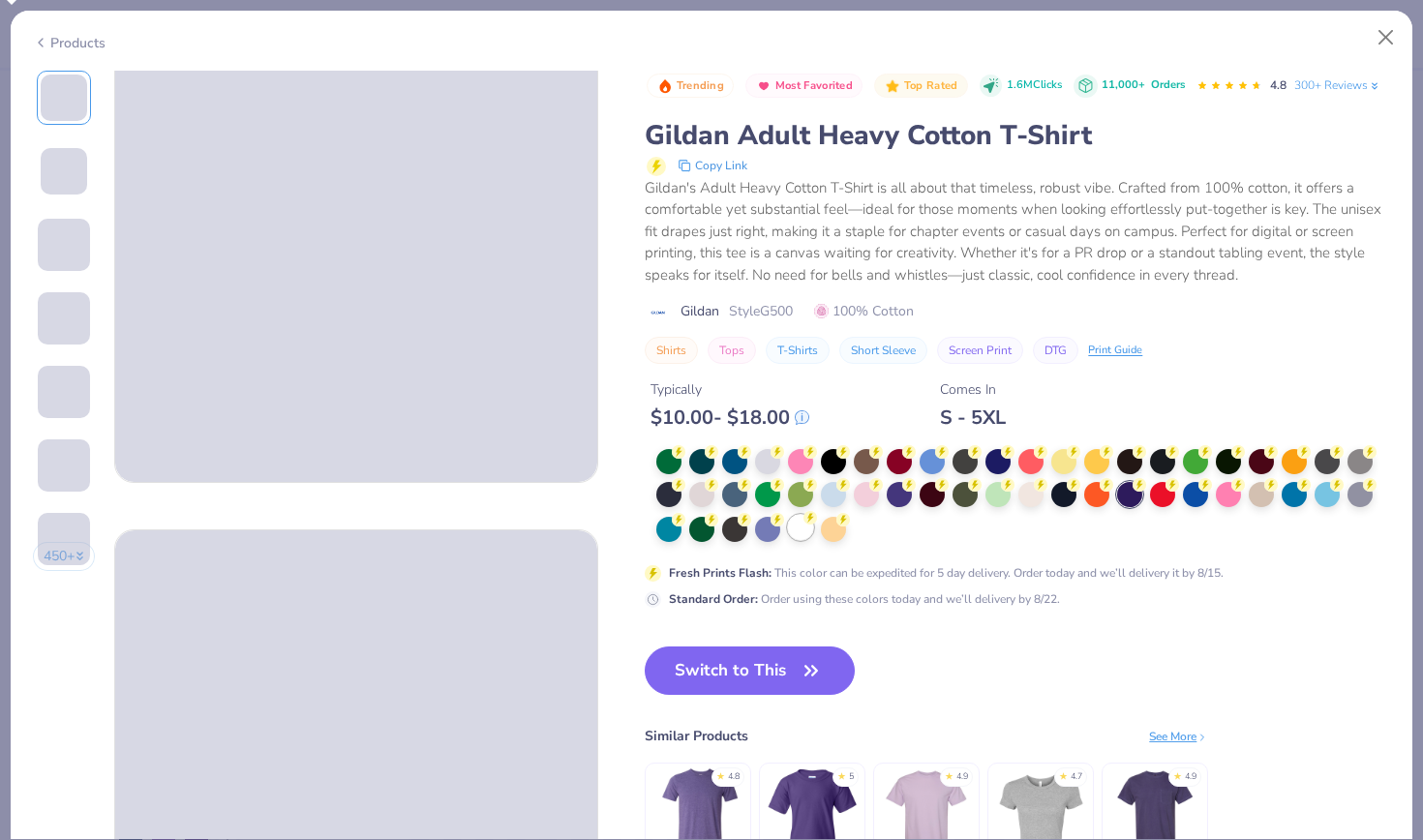 click at bounding box center [801, 527] 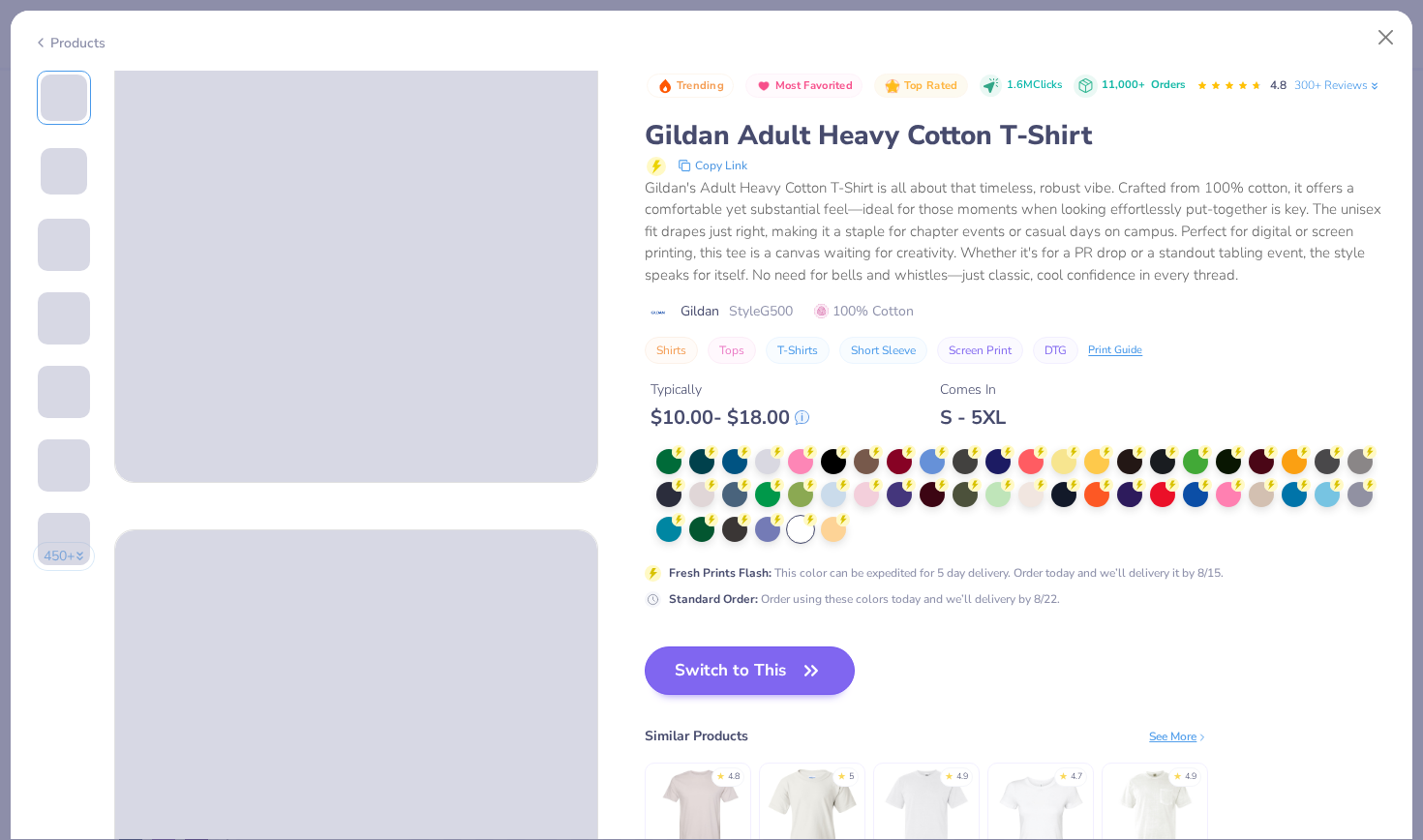 click on "Switch to This" at bounding box center (749, 671) 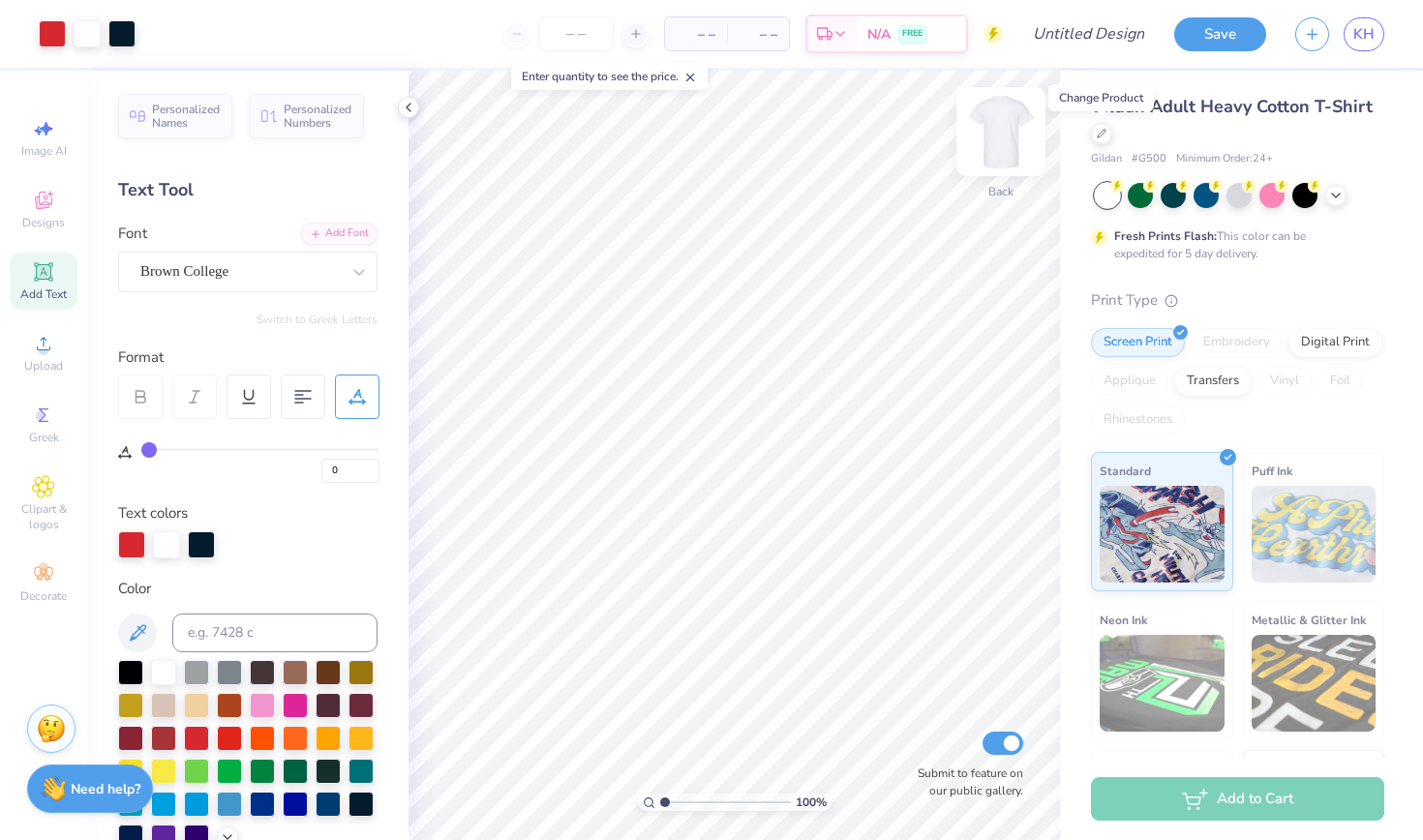 click at bounding box center [1001, 132] 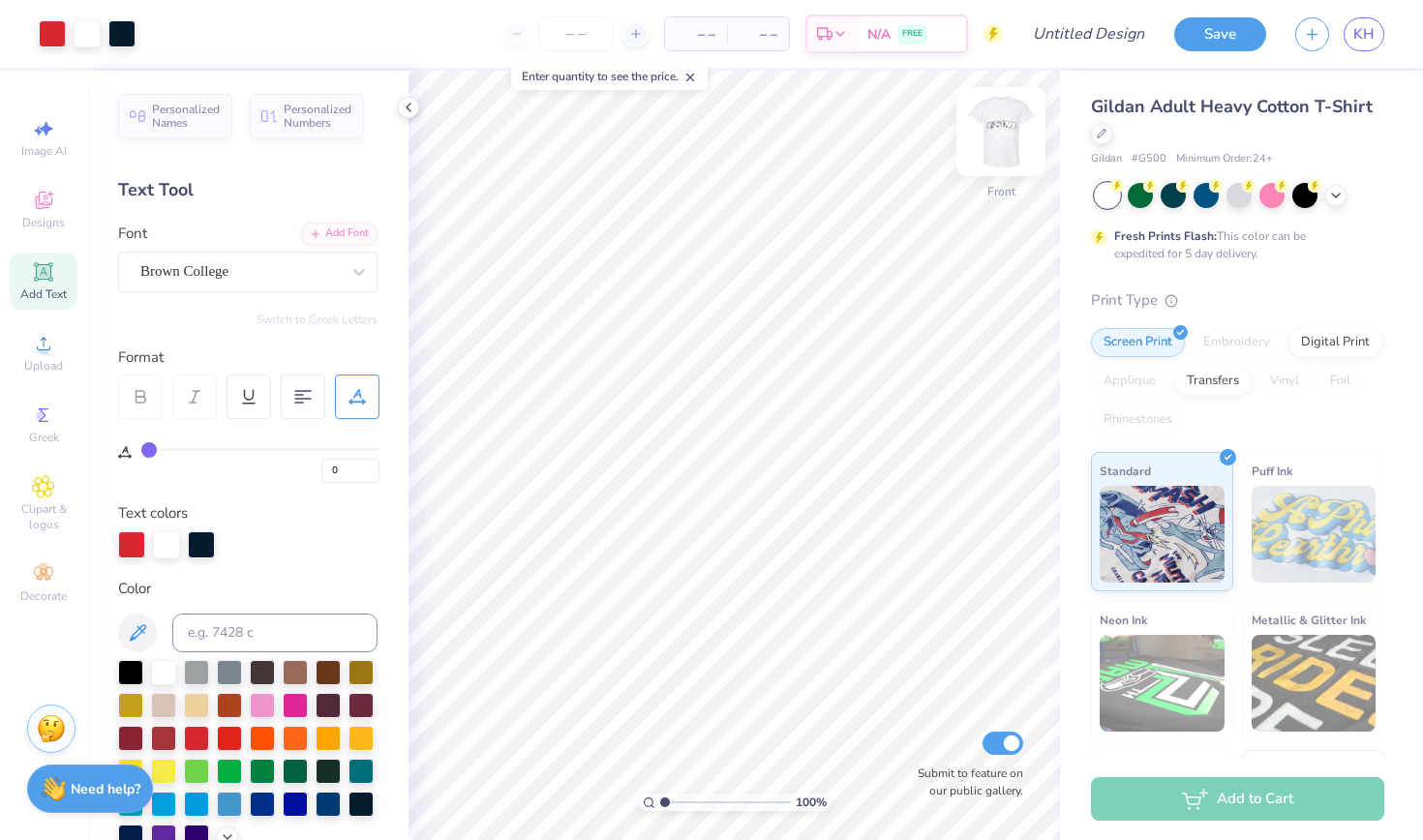 click at bounding box center (1001, 132) 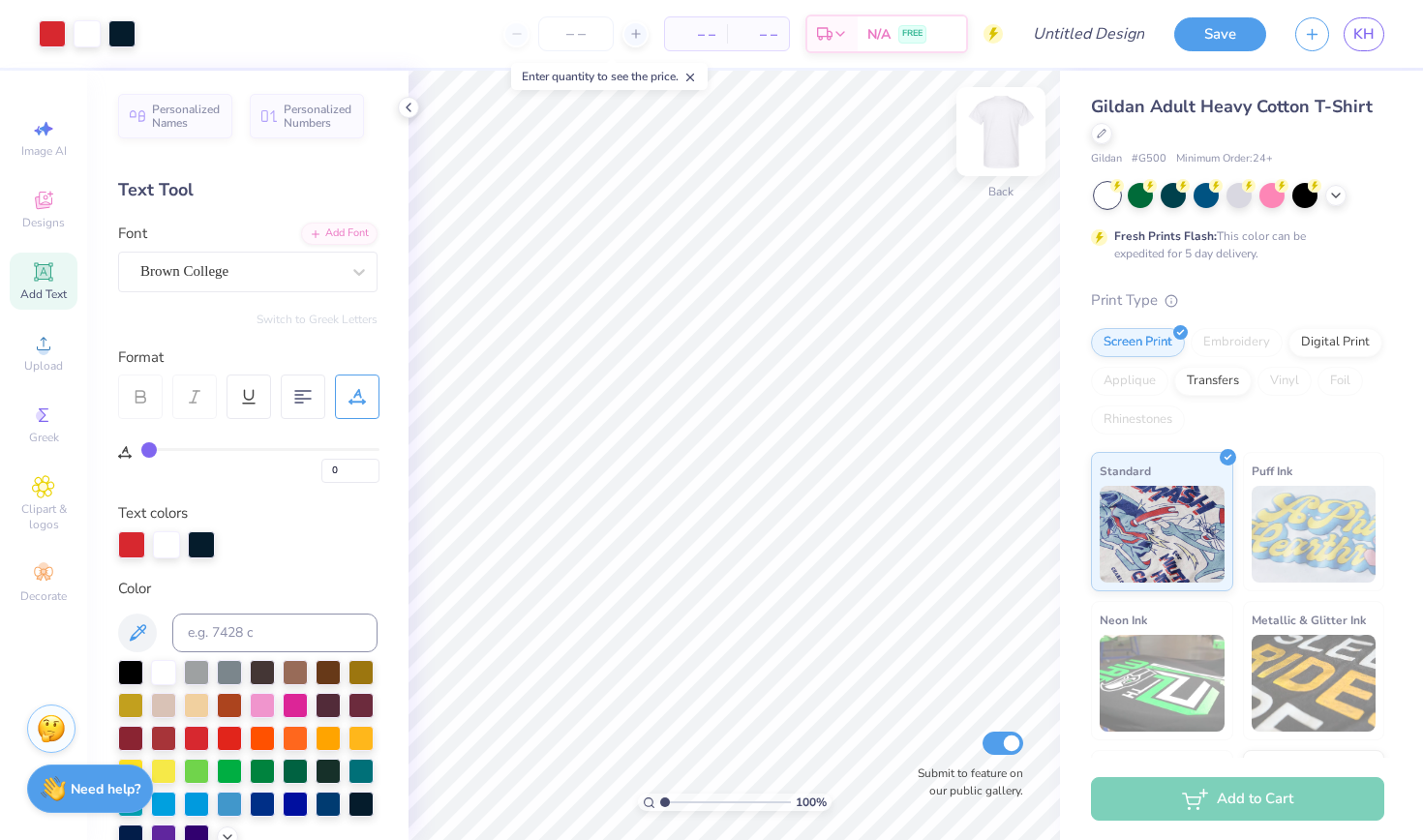 click at bounding box center [1001, 132] 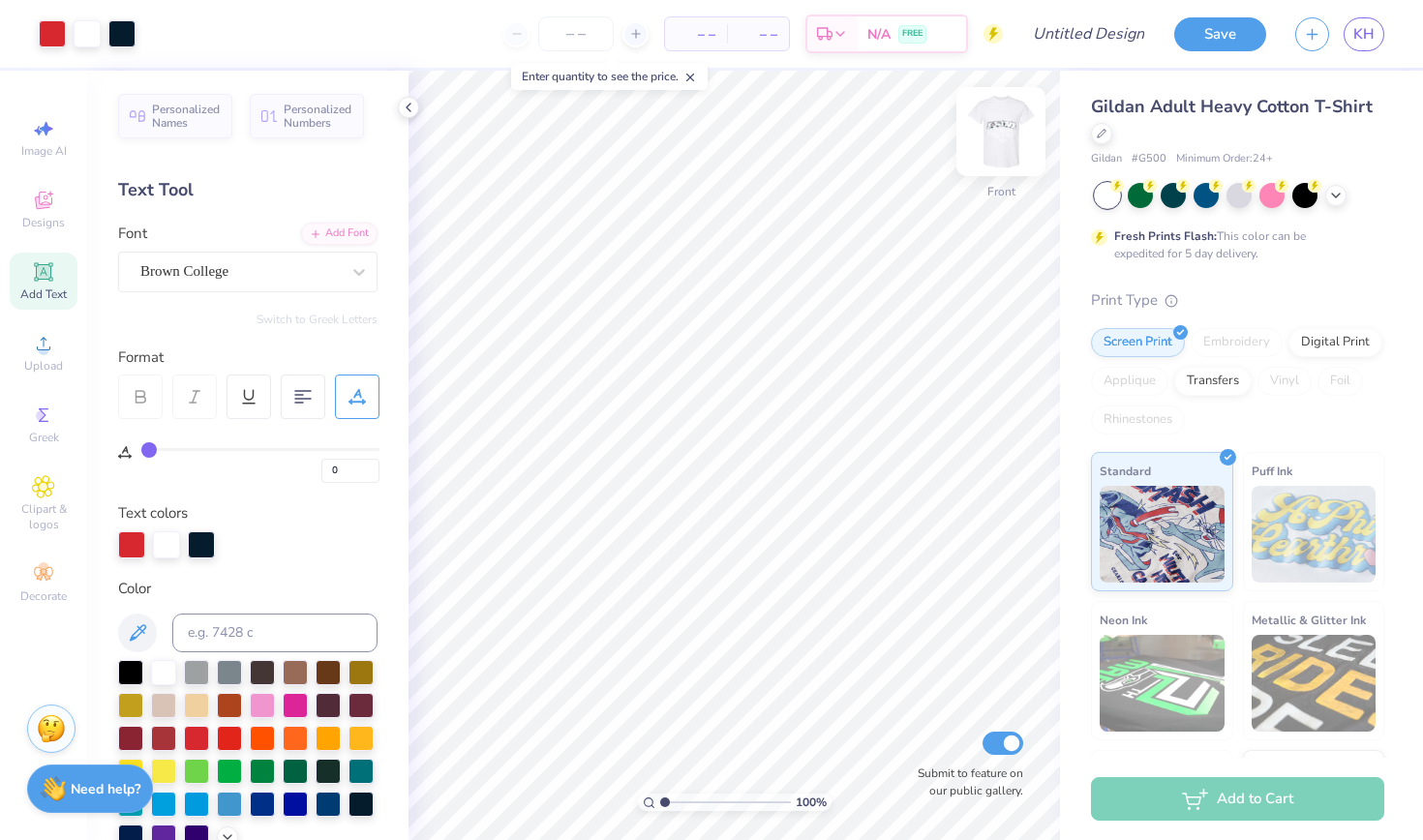 click at bounding box center (1001, 132) 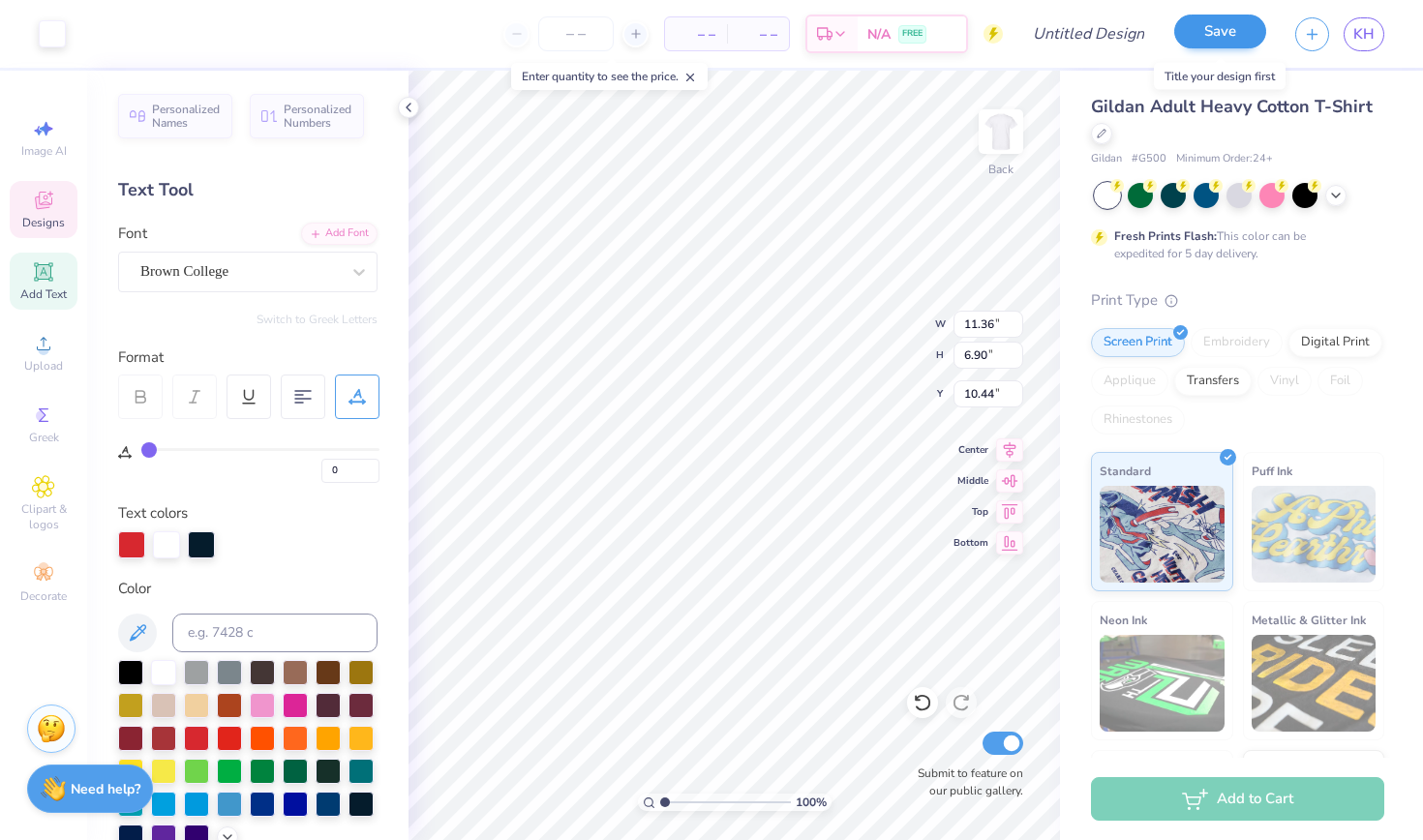 click on "Save" at bounding box center (1220, 31) 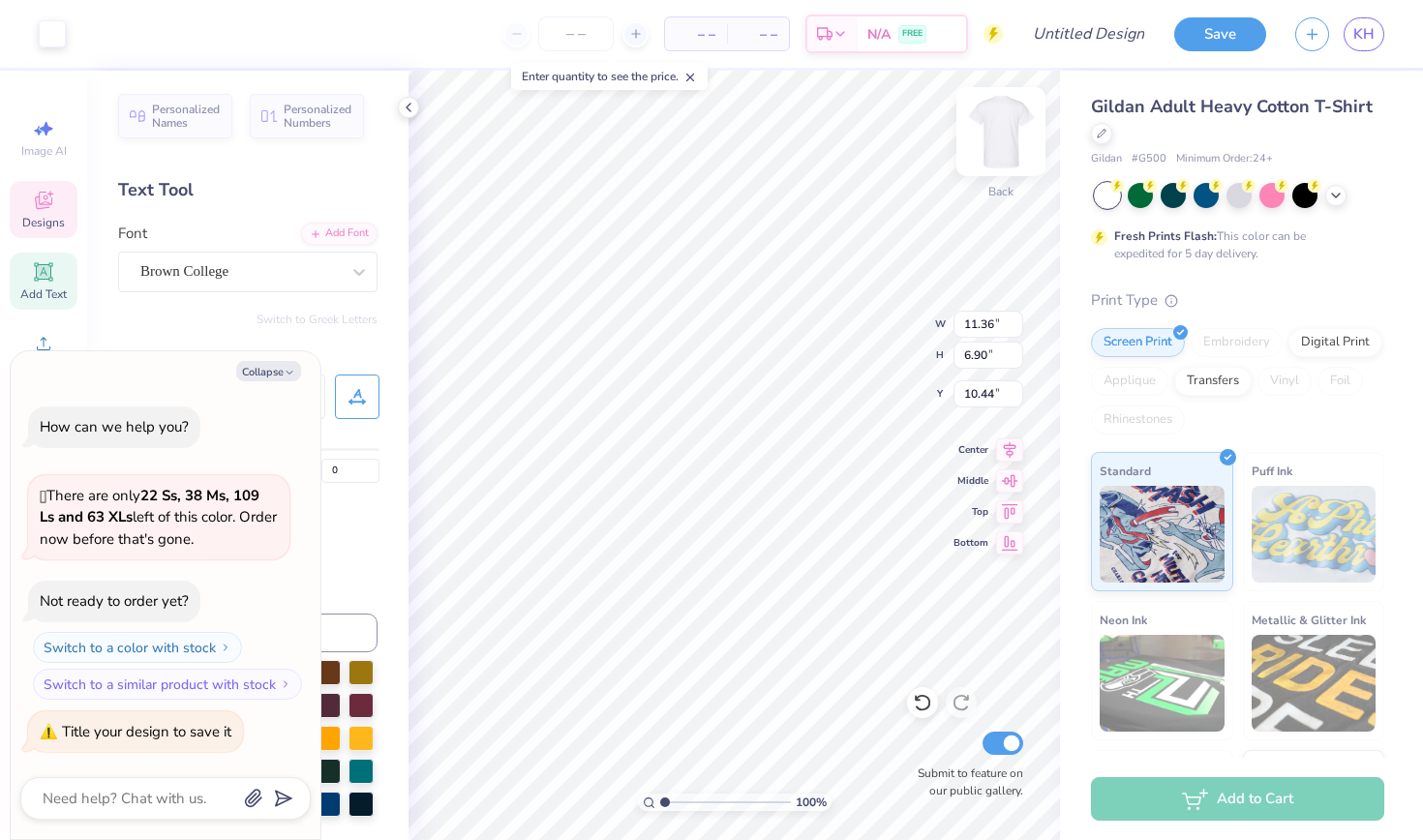 click at bounding box center (1001, 132) 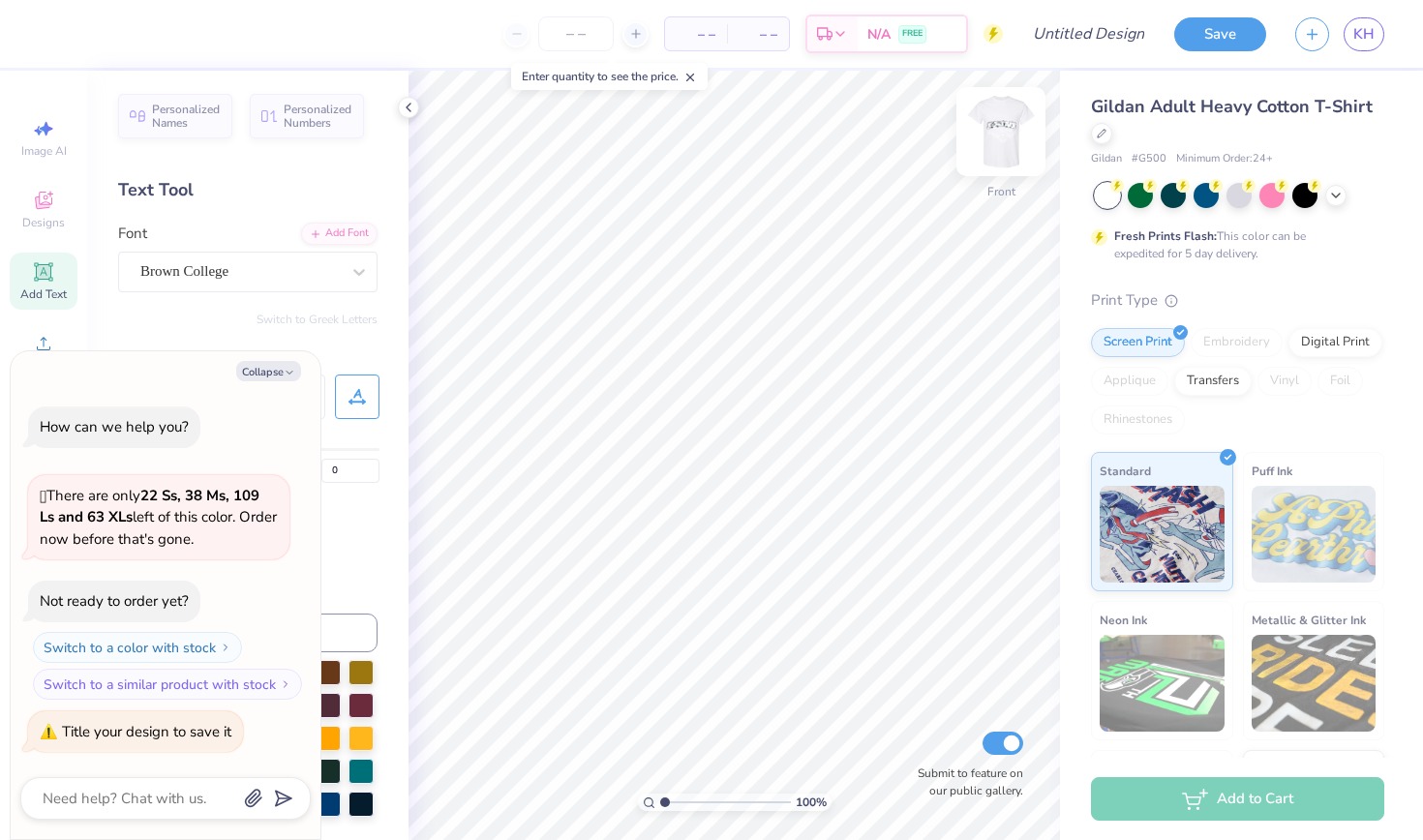 click at bounding box center (1001, 132) 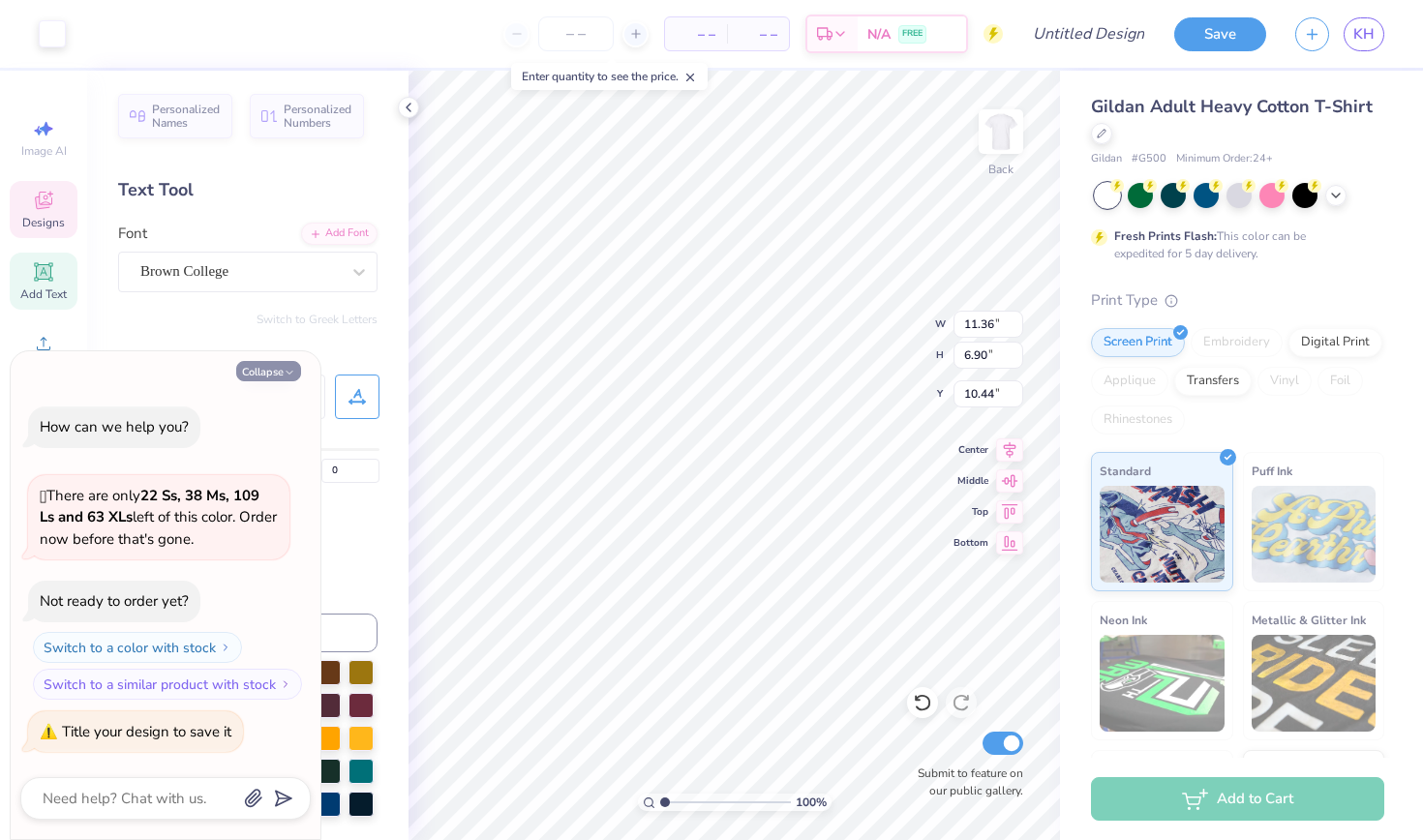 click on "Collapse" at bounding box center (268, 371) 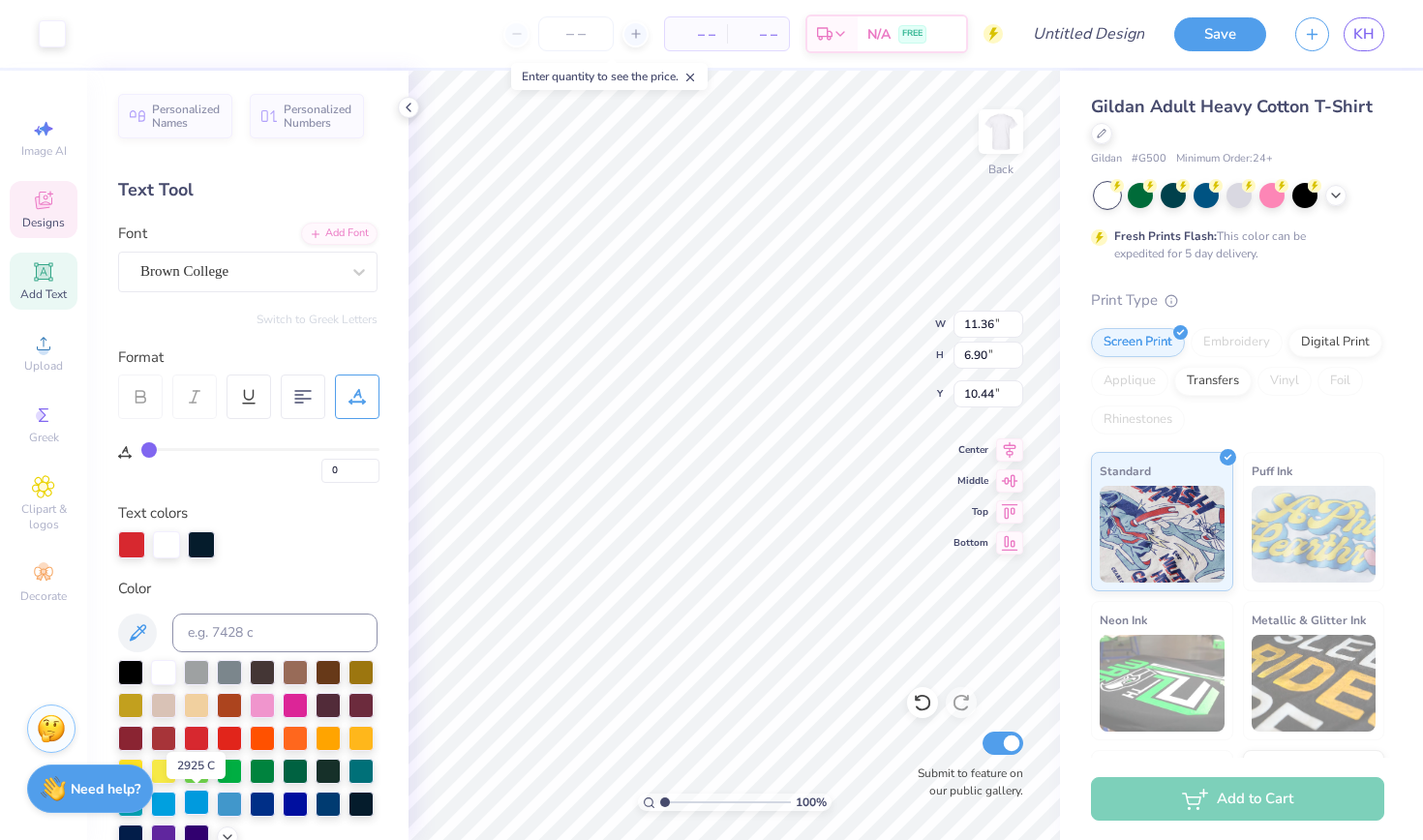scroll, scrollTop: 38, scrollLeft: 0, axis: vertical 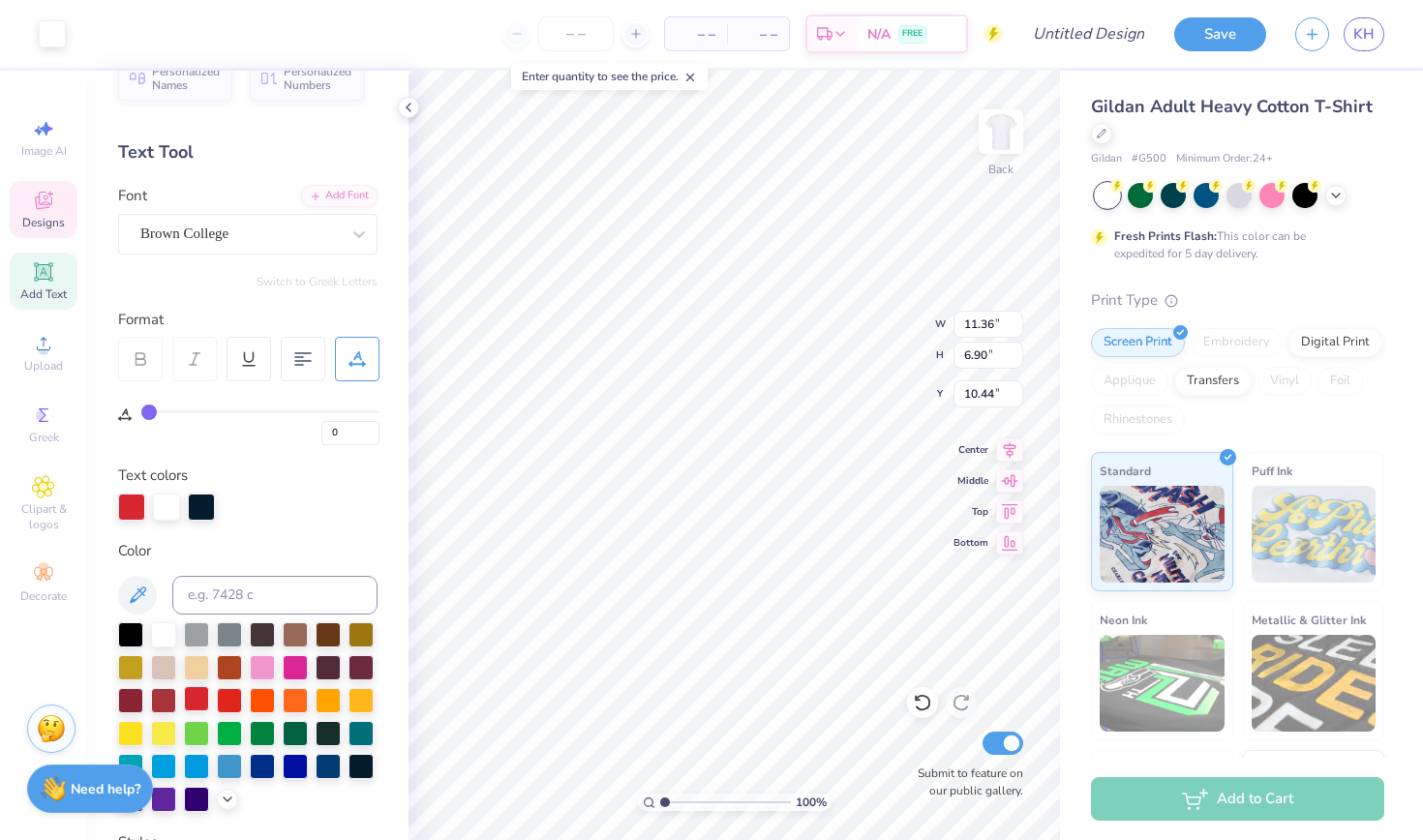 click at bounding box center (197, 699) 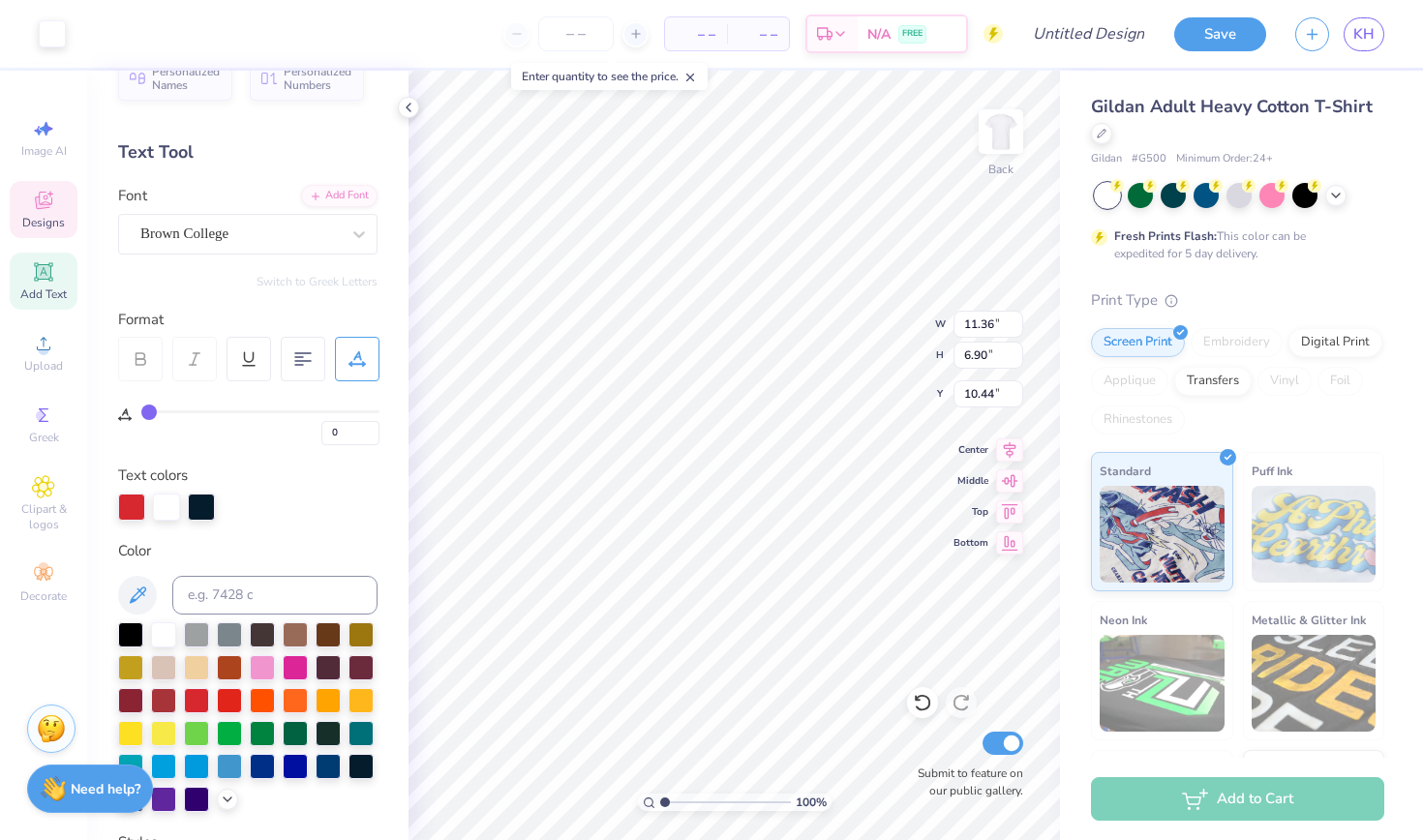 type on "10.48" 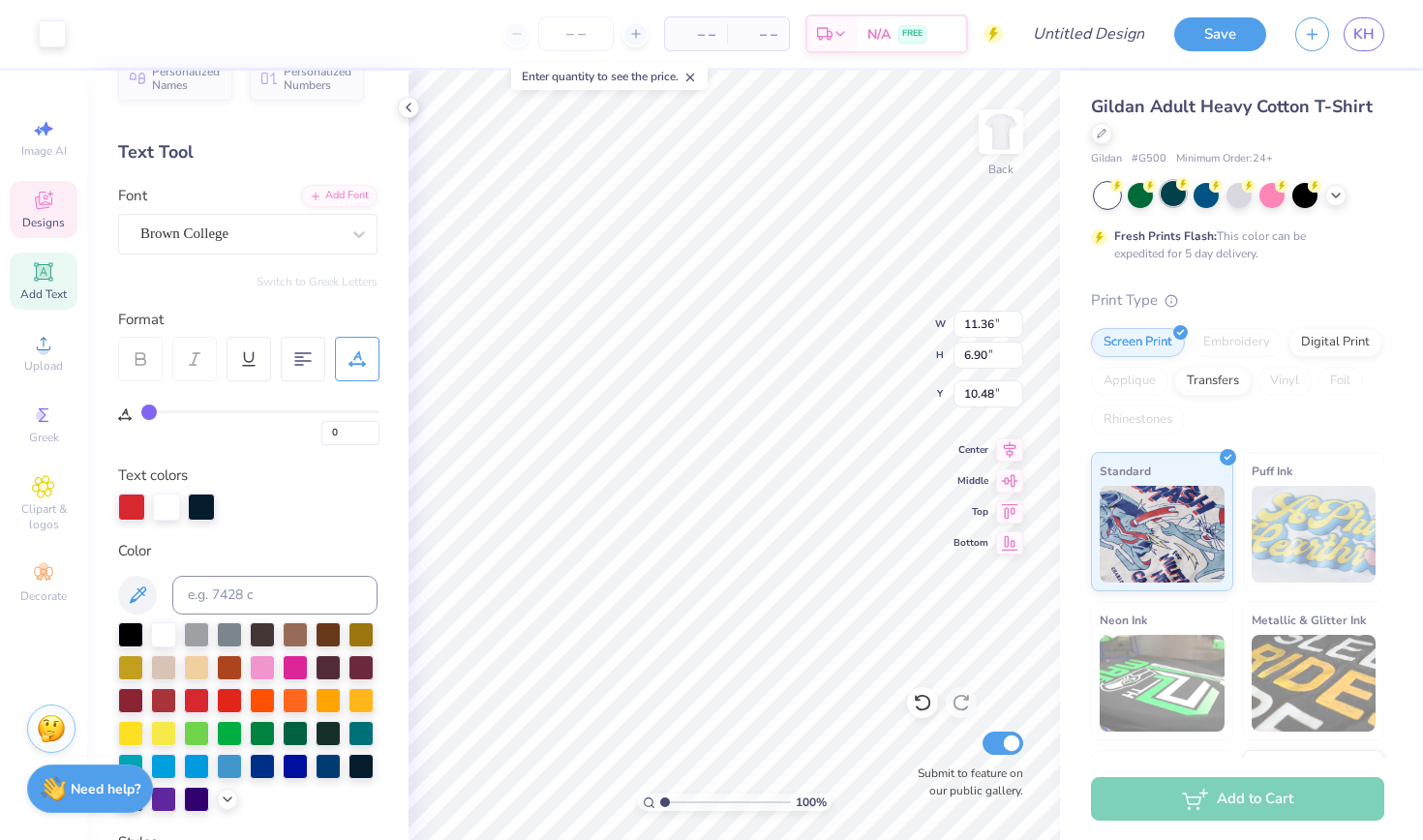 click at bounding box center [1173, 194] 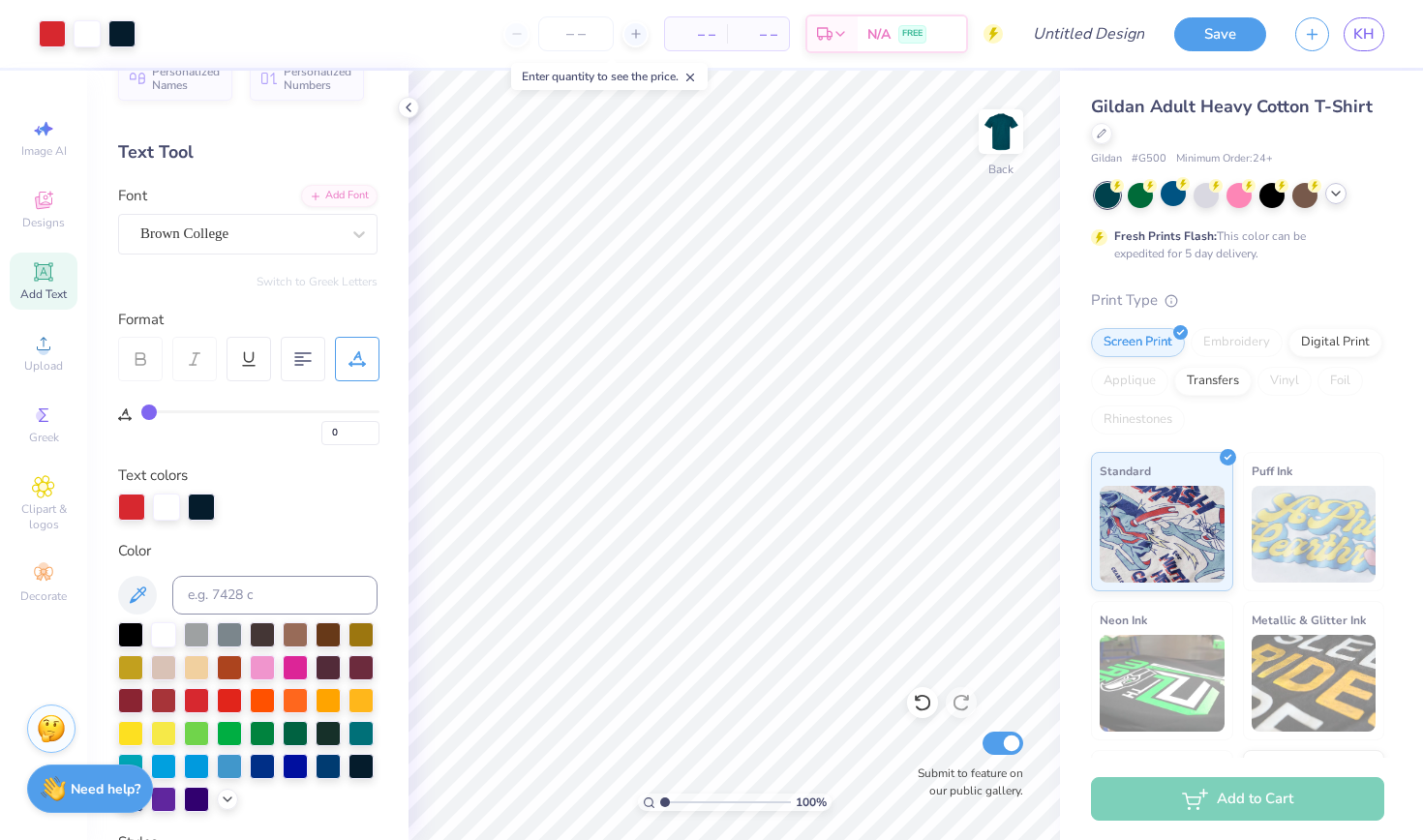 click 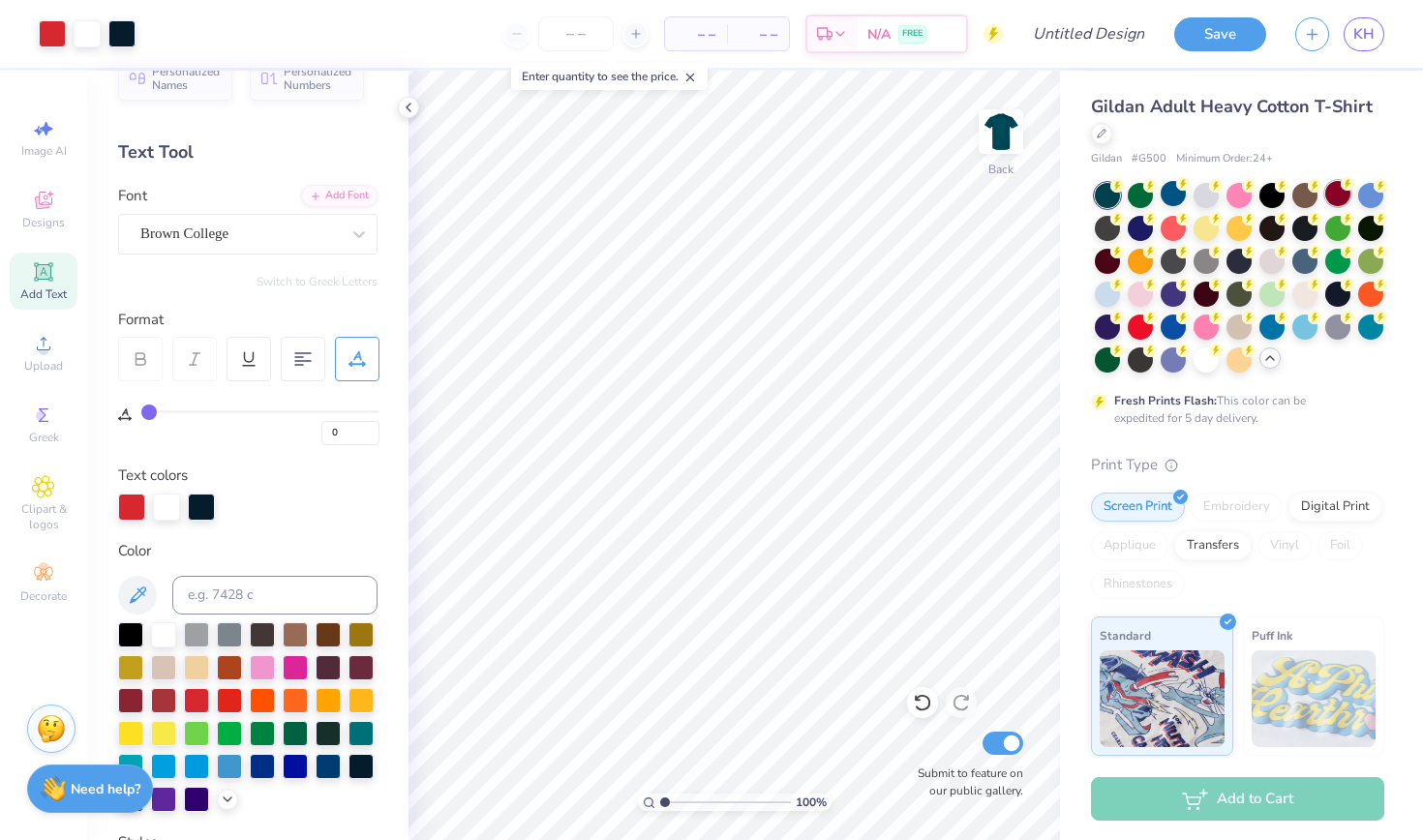 click at bounding box center [1338, 194] 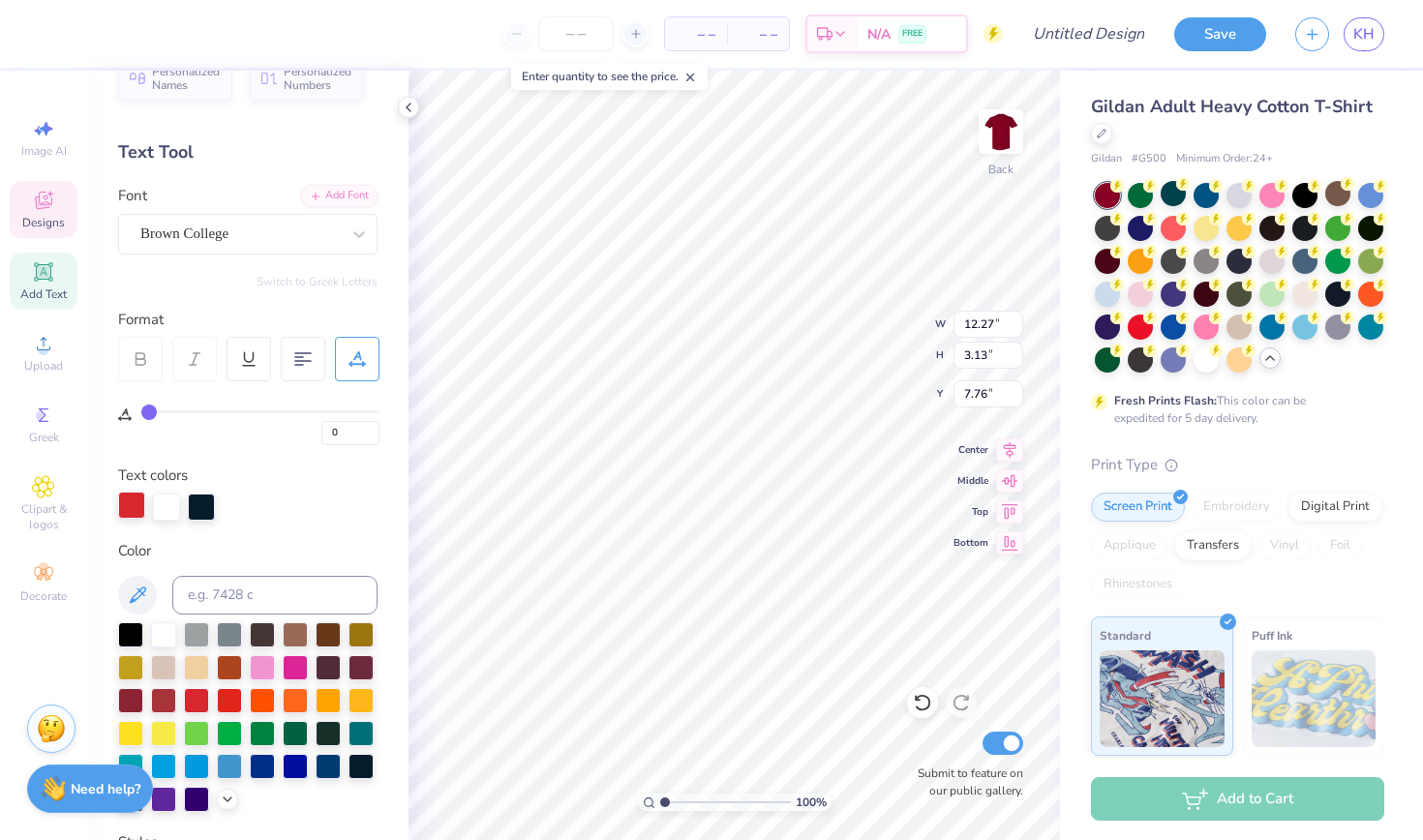 click at bounding box center [132, 505] 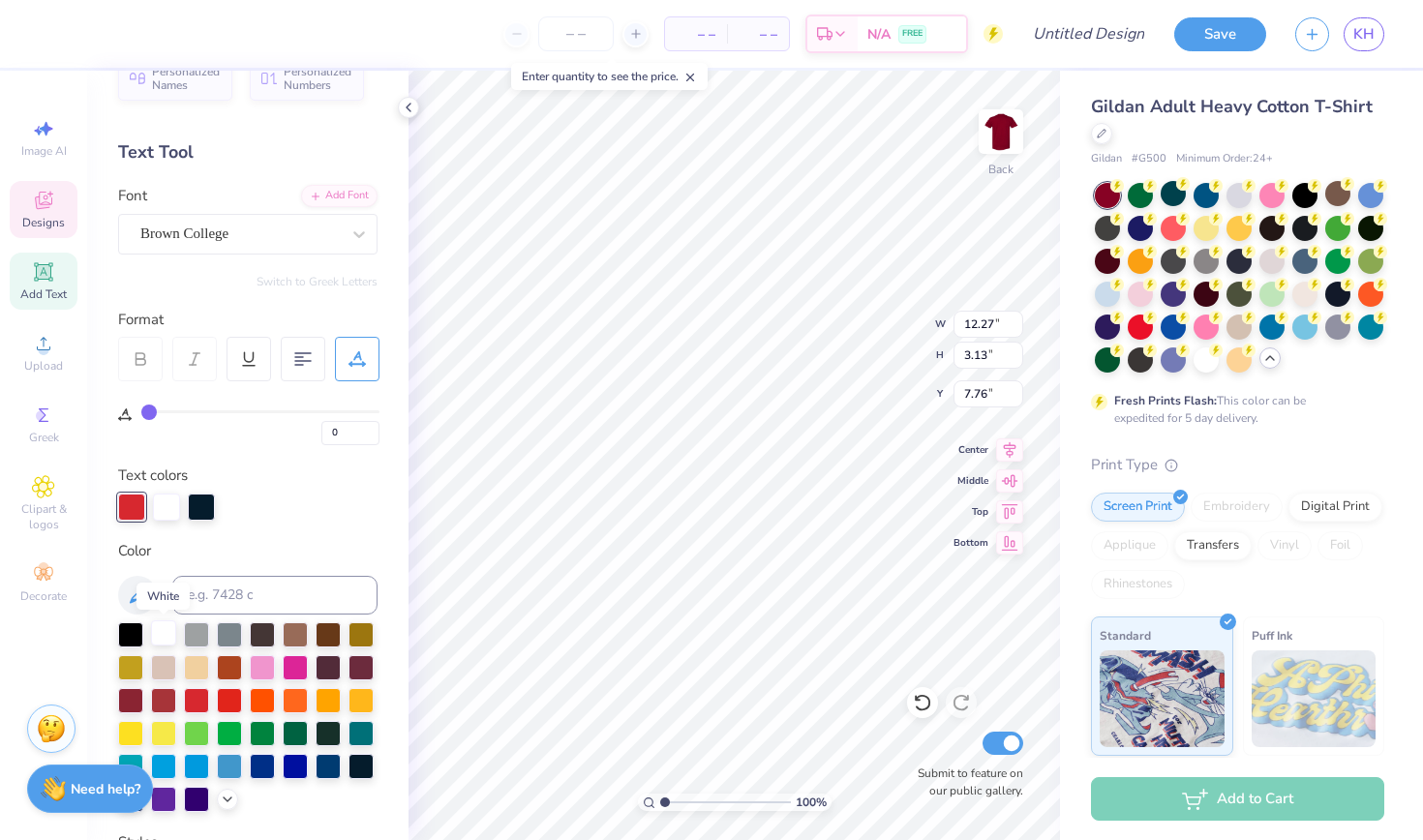 click at bounding box center (164, 633) 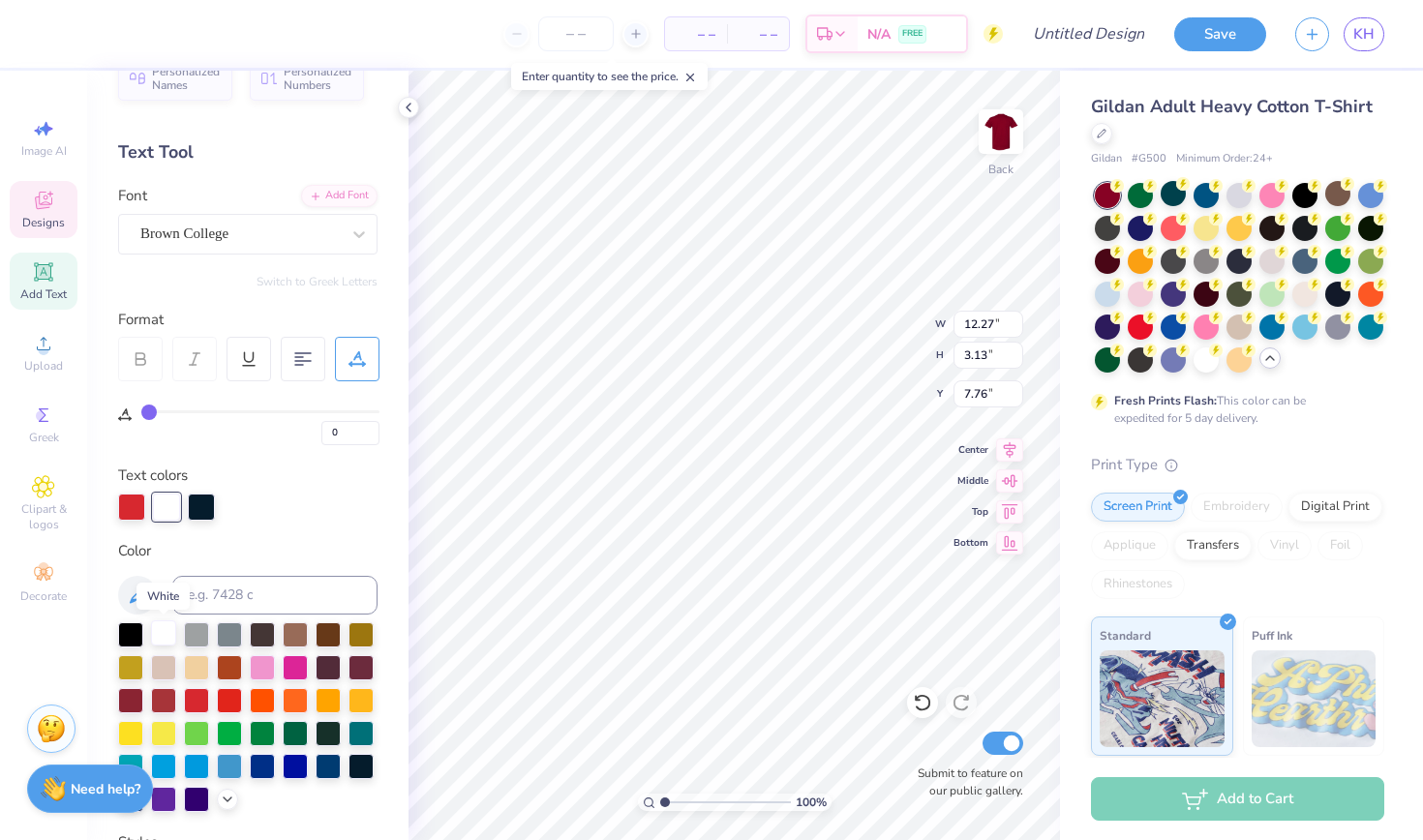 click at bounding box center [164, 633] 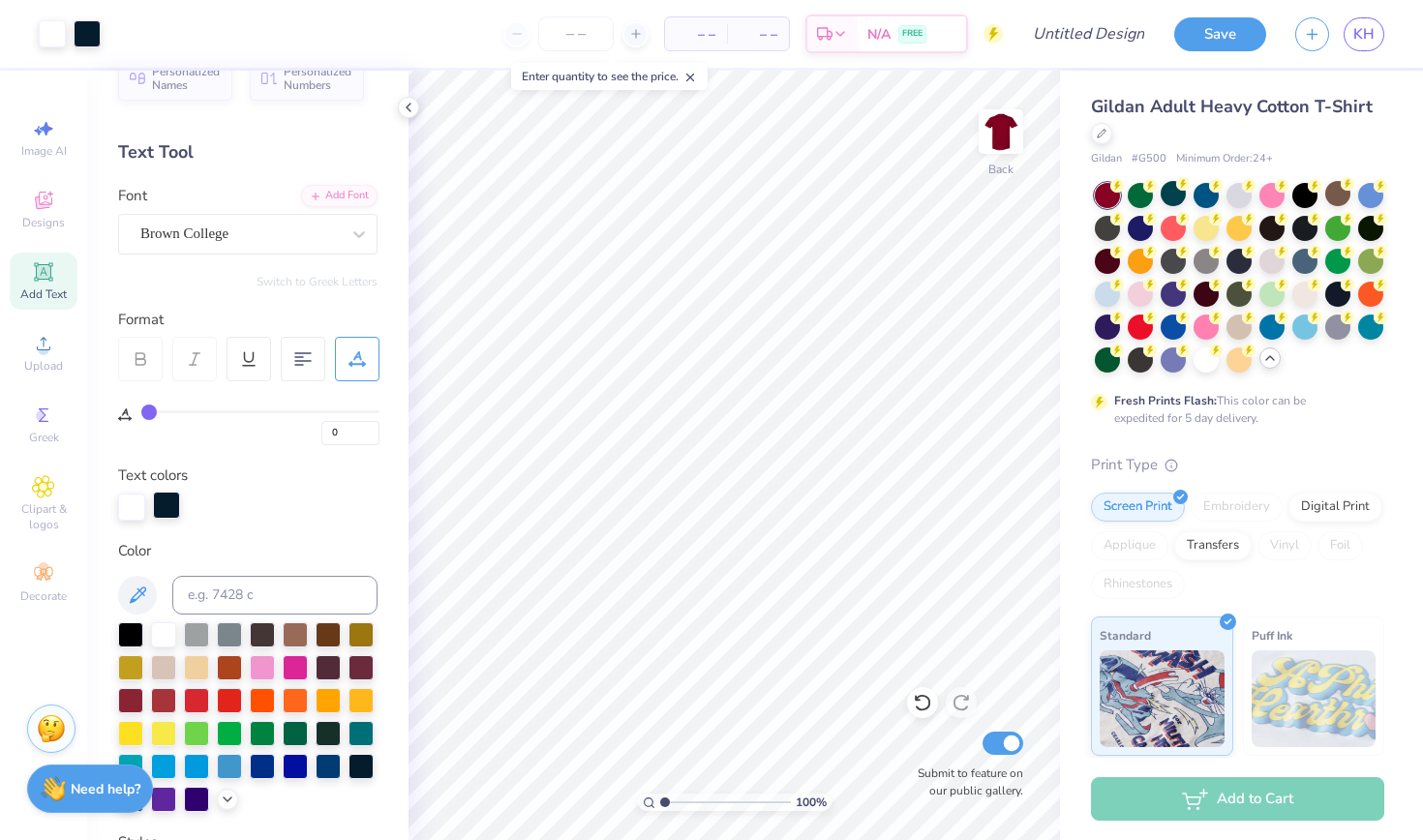 click at bounding box center (167, 505) 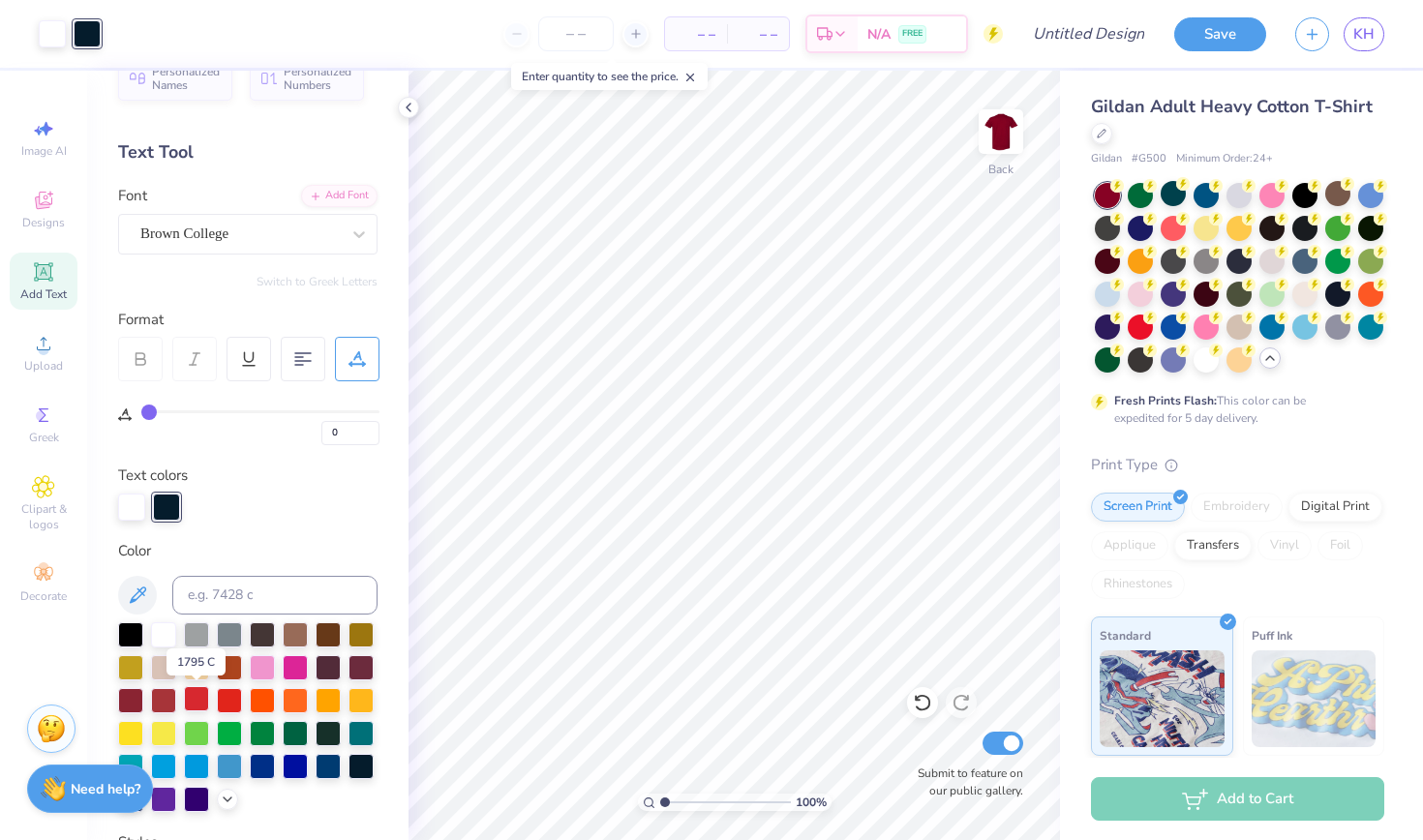 click at bounding box center [197, 699] 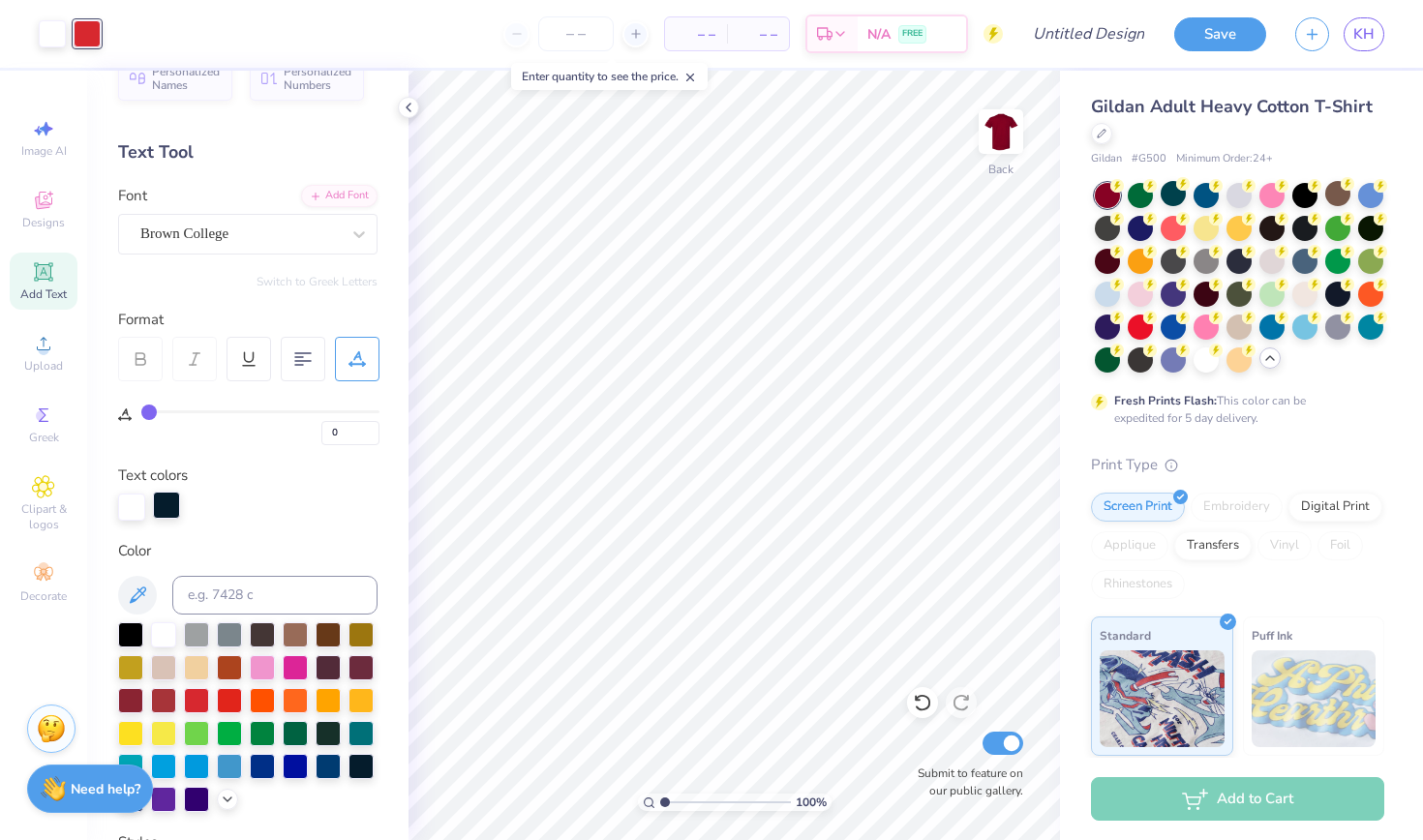 click at bounding box center [167, 505] 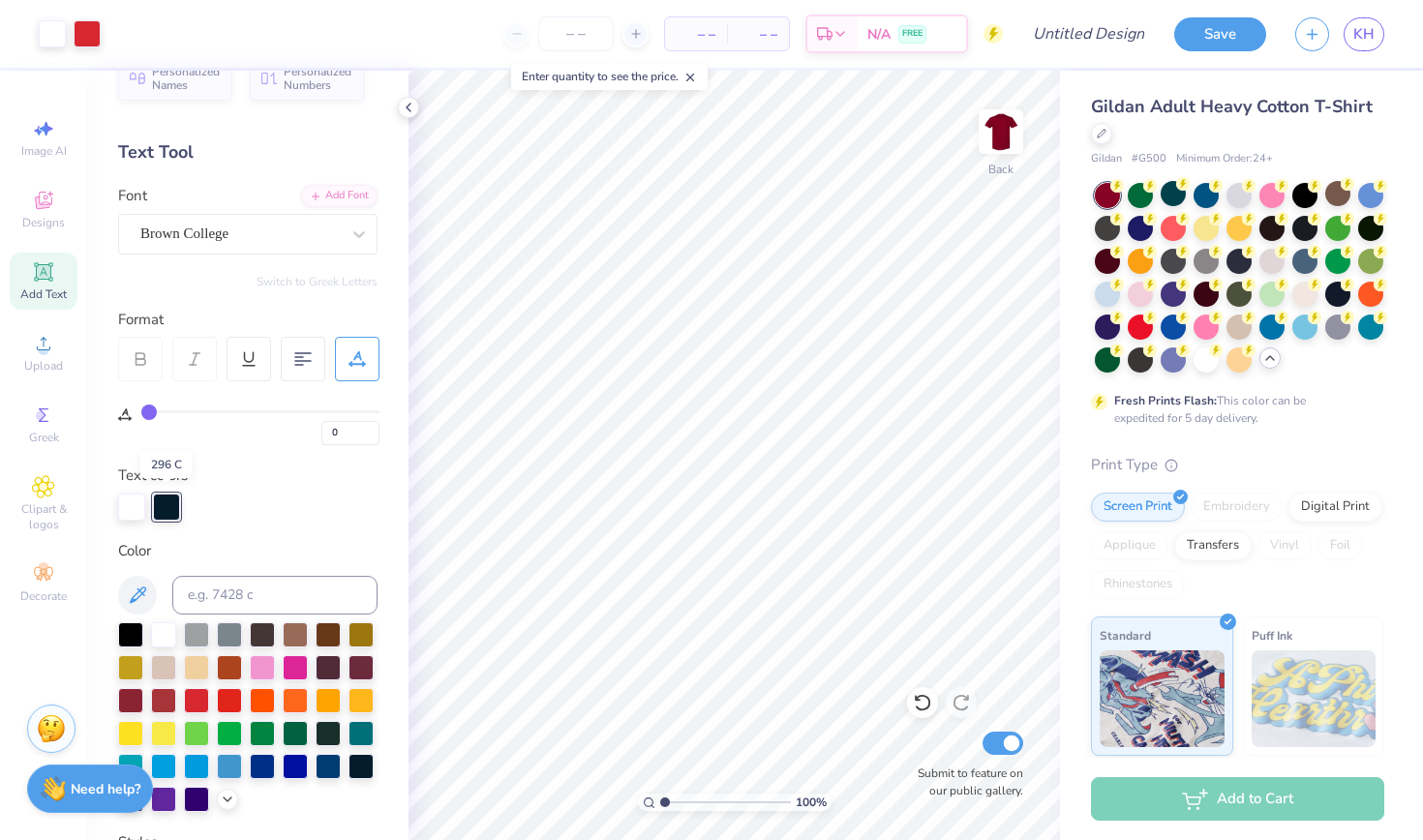 click at bounding box center [167, 507] 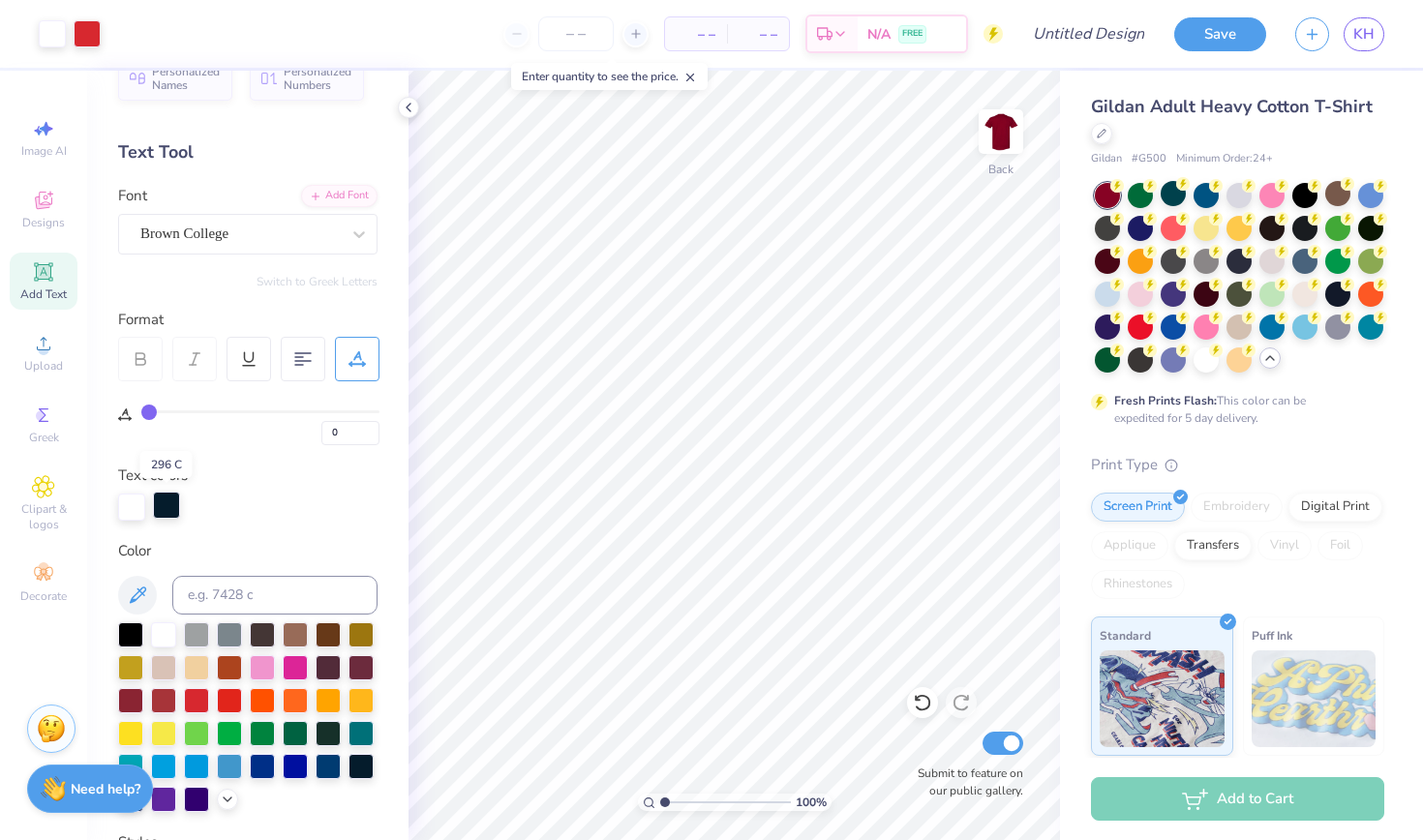 click at bounding box center (167, 505) 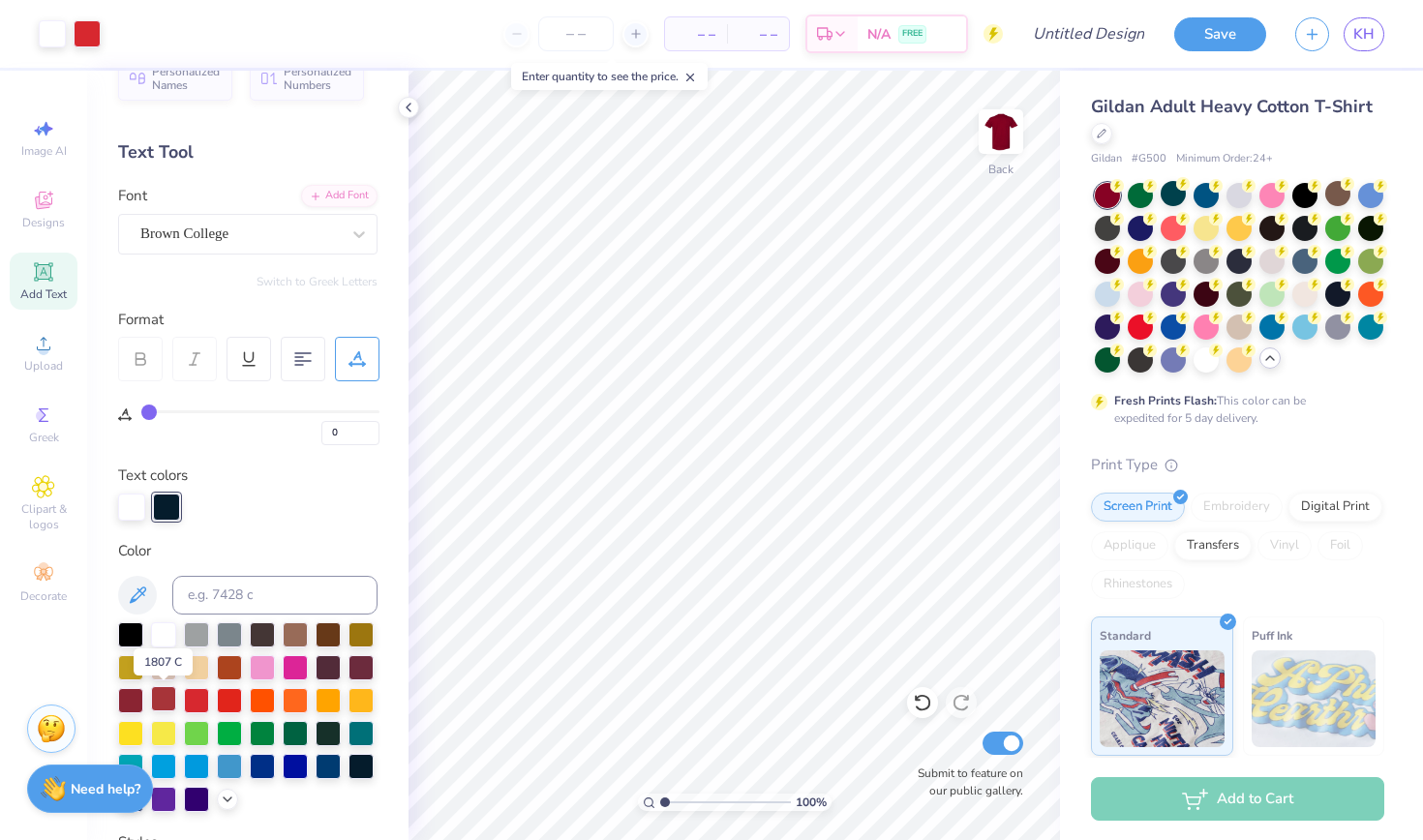 click at bounding box center (164, 699) 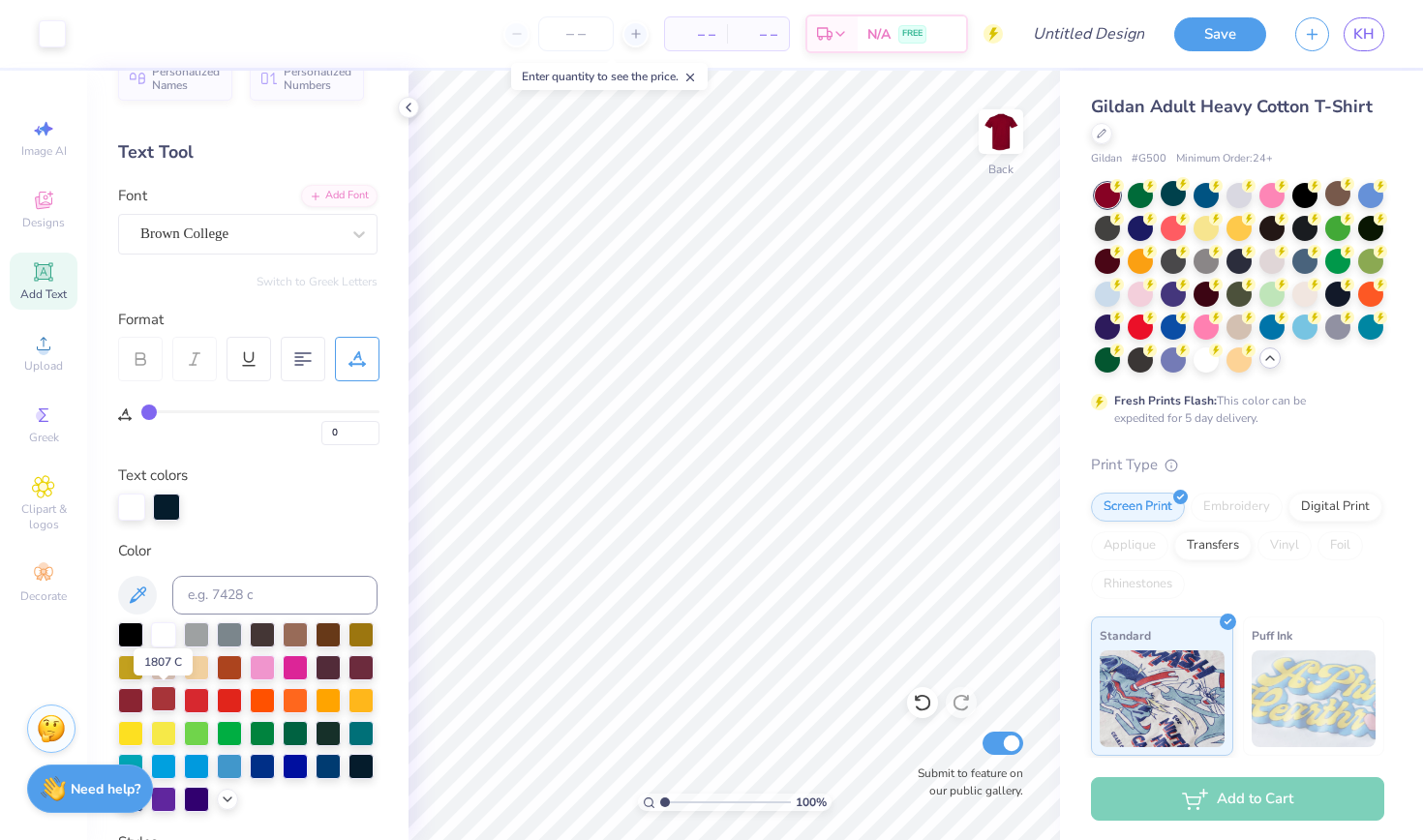 click at bounding box center [164, 699] 